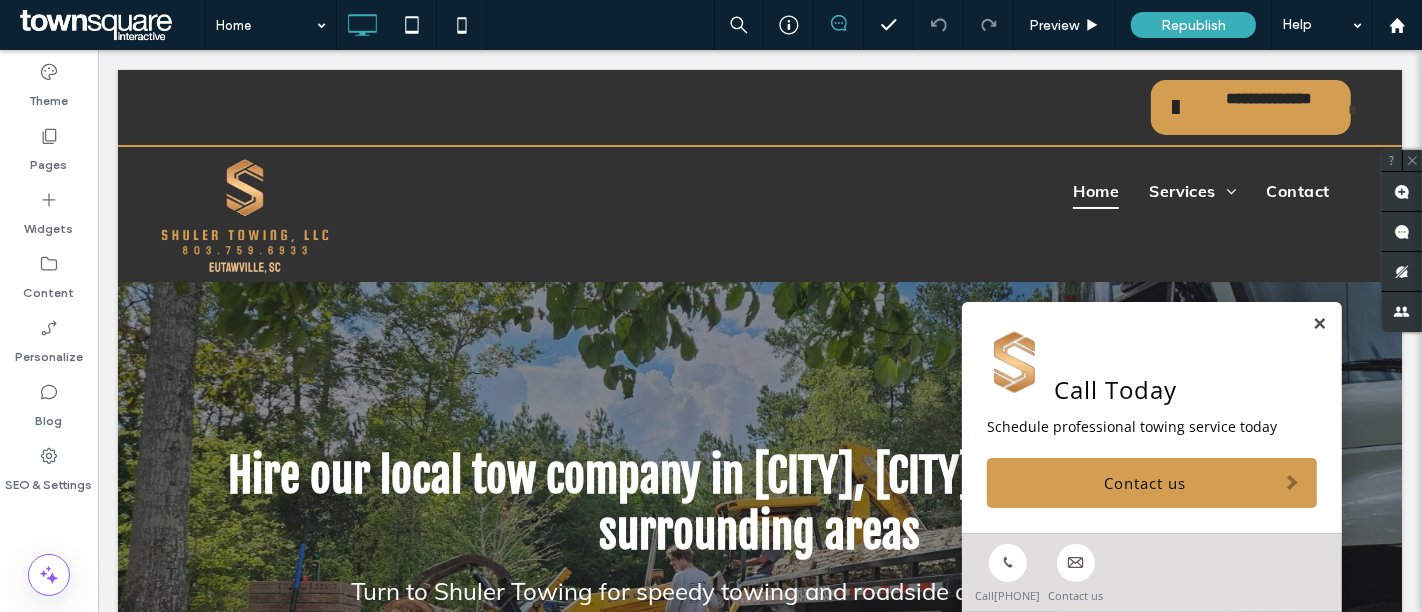 scroll, scrollTop: 0, scrollLeft: 0, axis: both 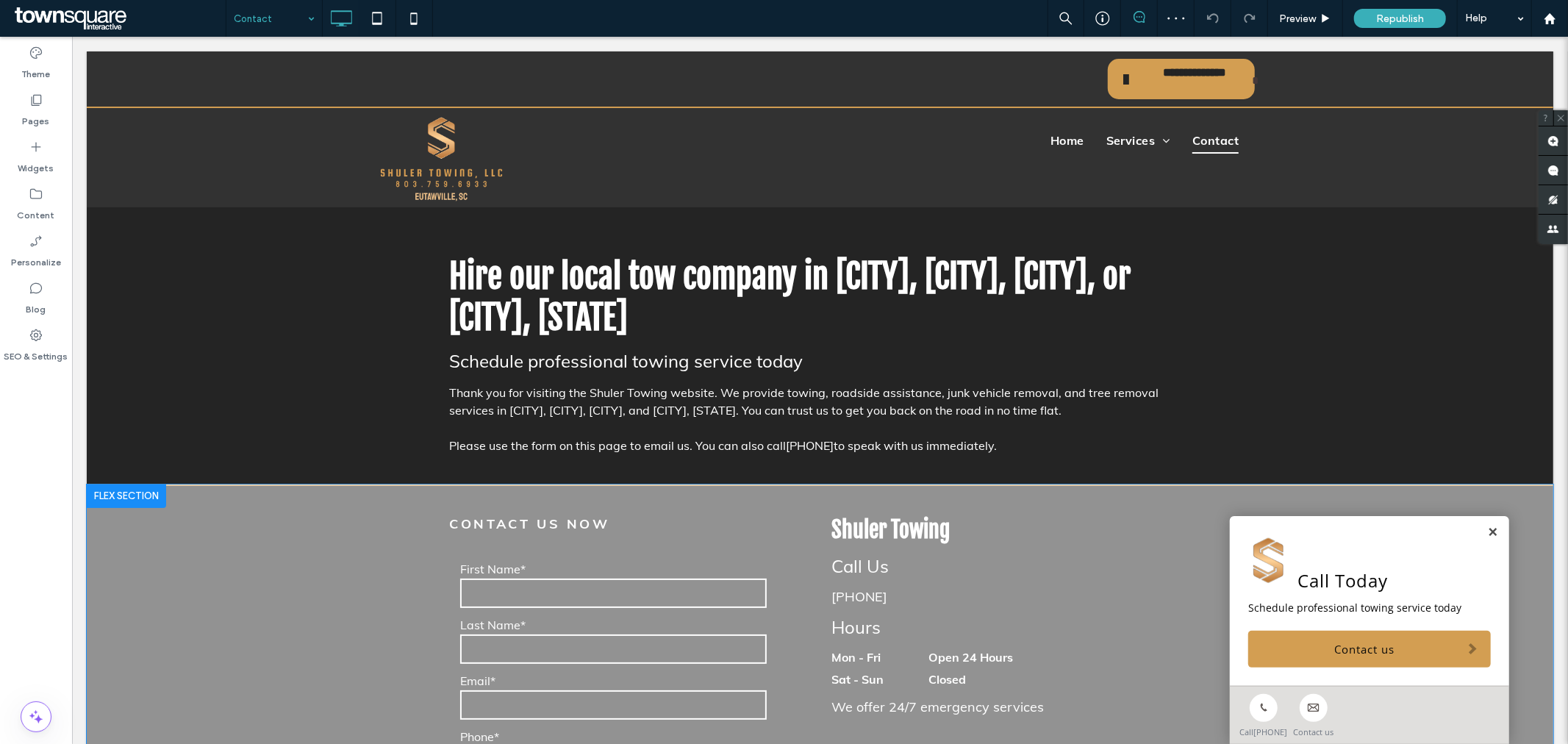 click on "Click to edit in Flex Mode" at bounding box center (819, 781) 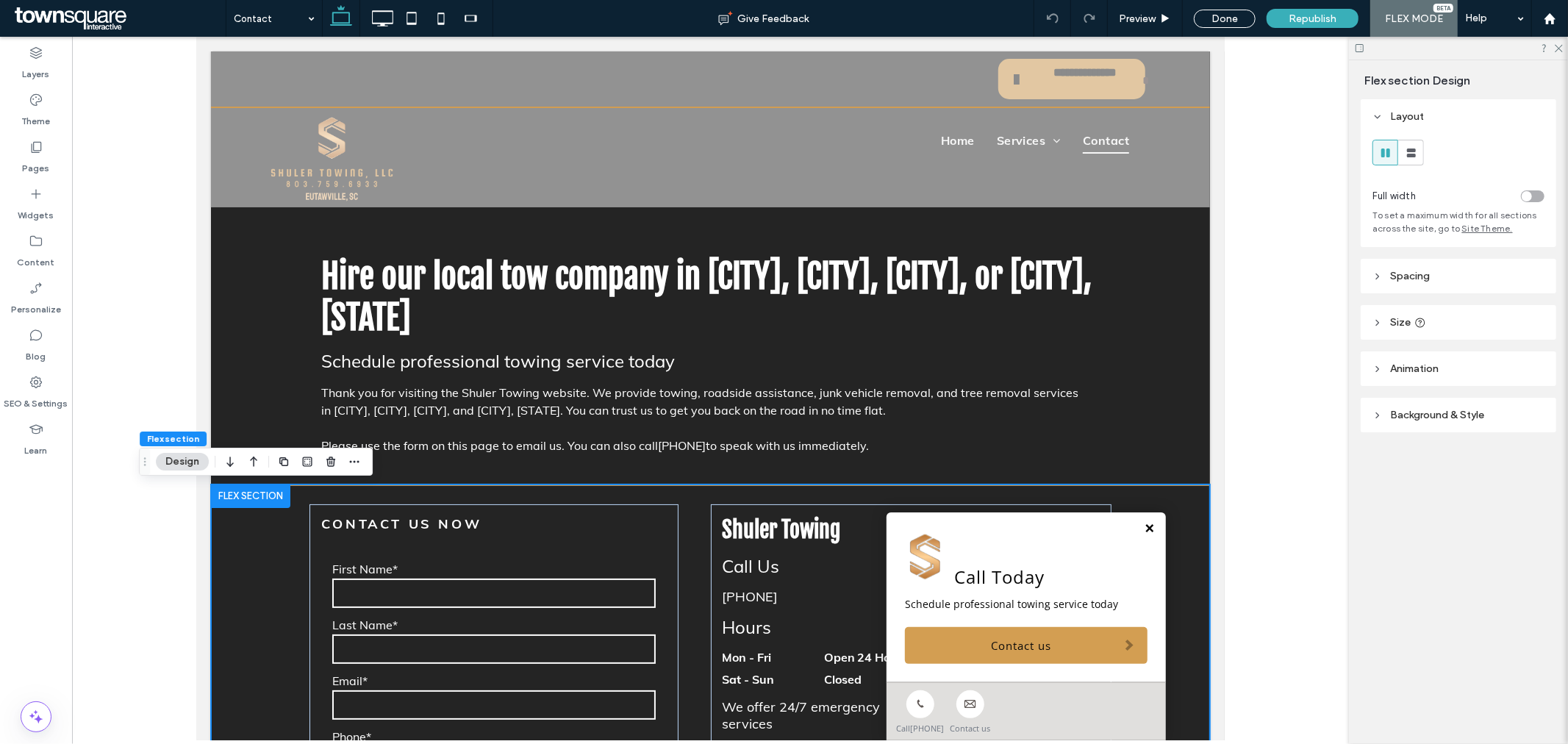 click at bounding box center (1148, 528) 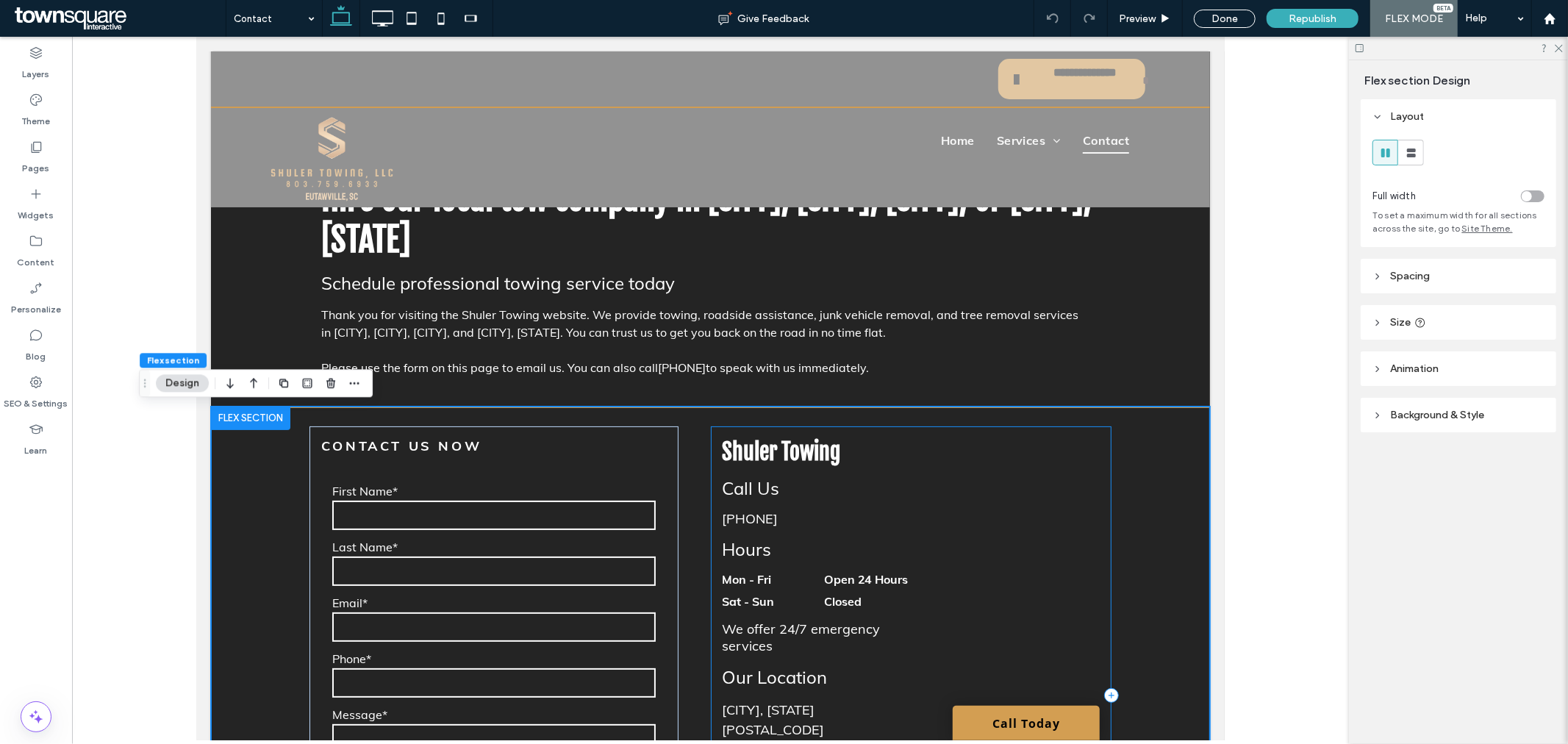 scroll, scrollTop: 82, scrollLeft: 0, axis: vertical 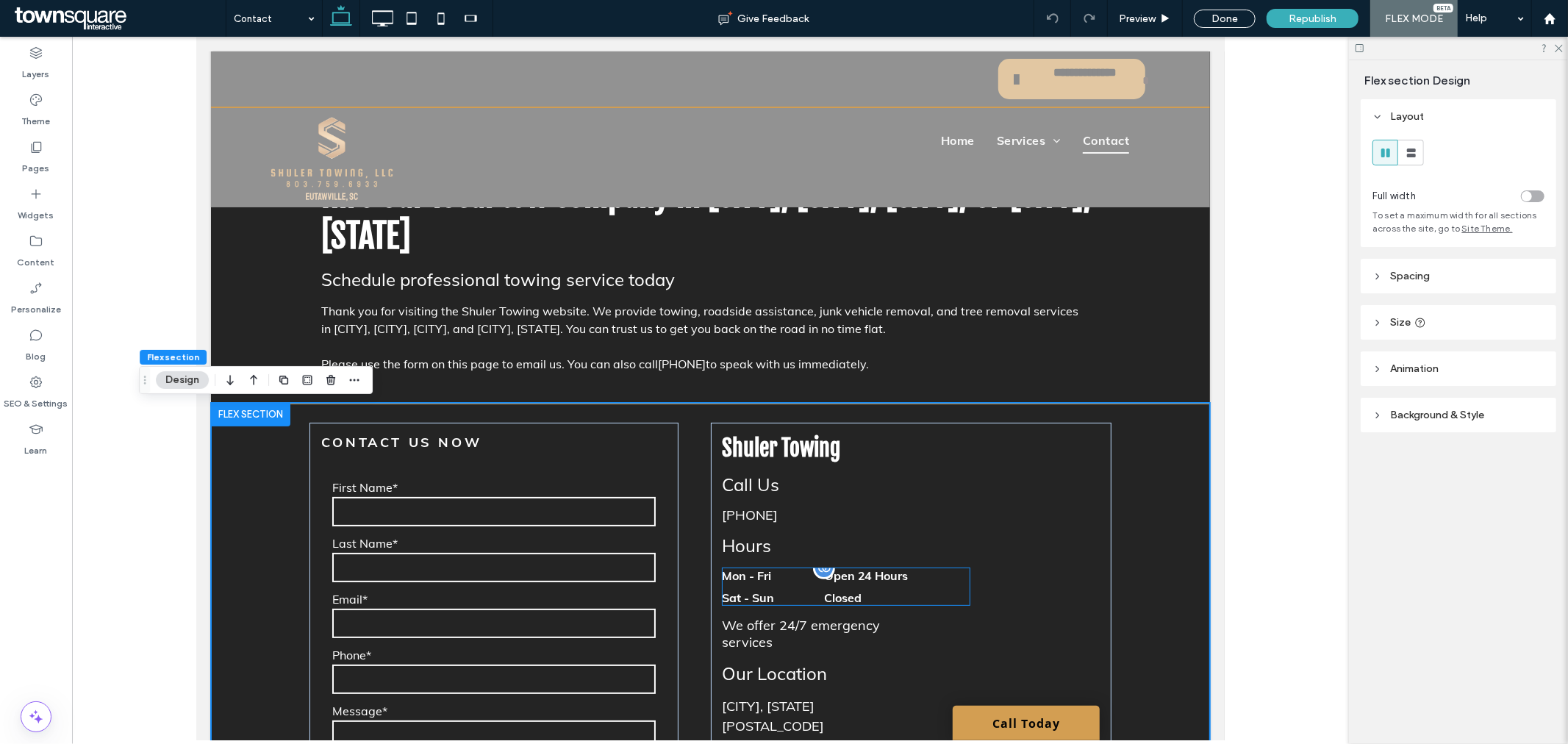 click on "Open 24 Hours" at bounding box center (896, 575) 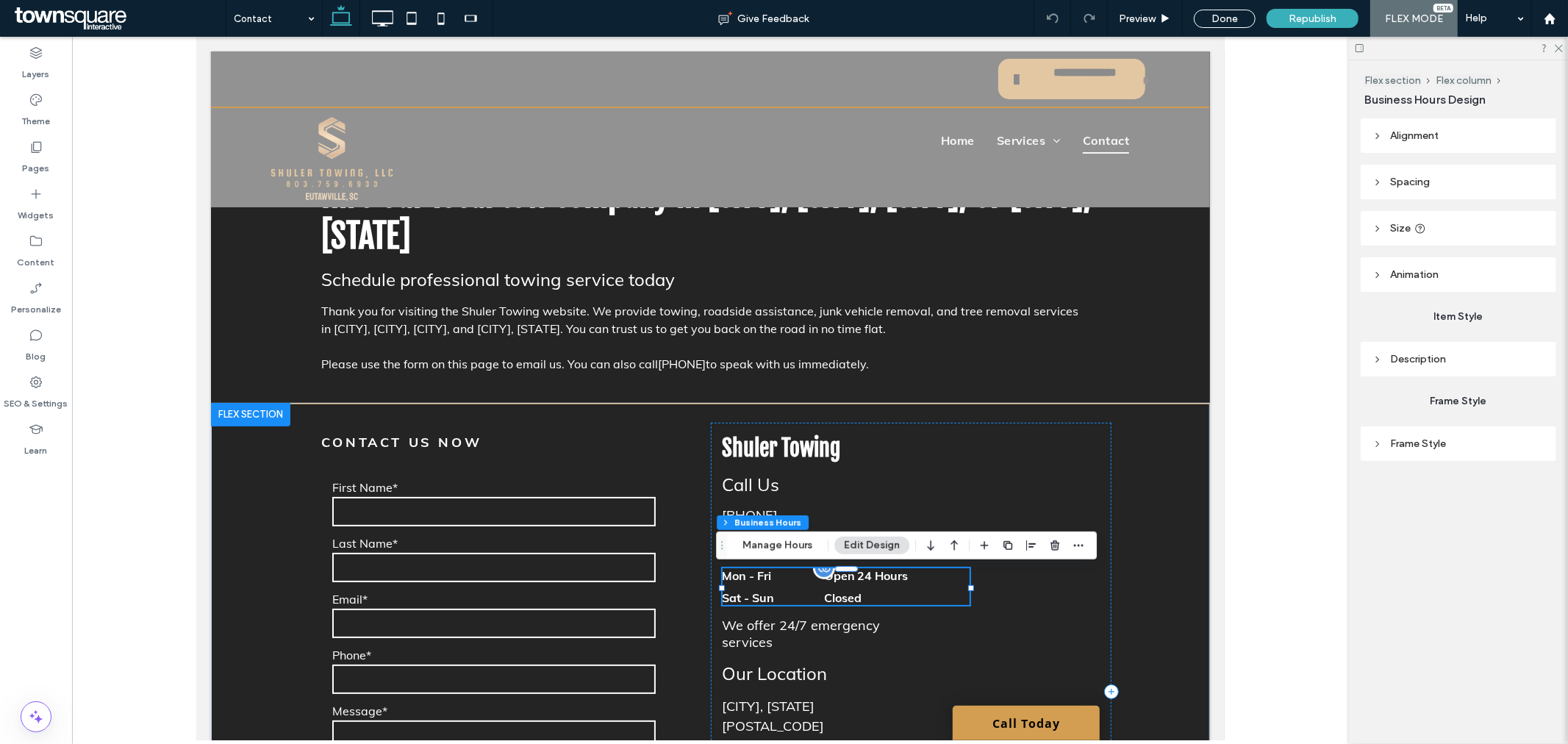 click on "Open 24 Hours" at bounding box center [896, 575] 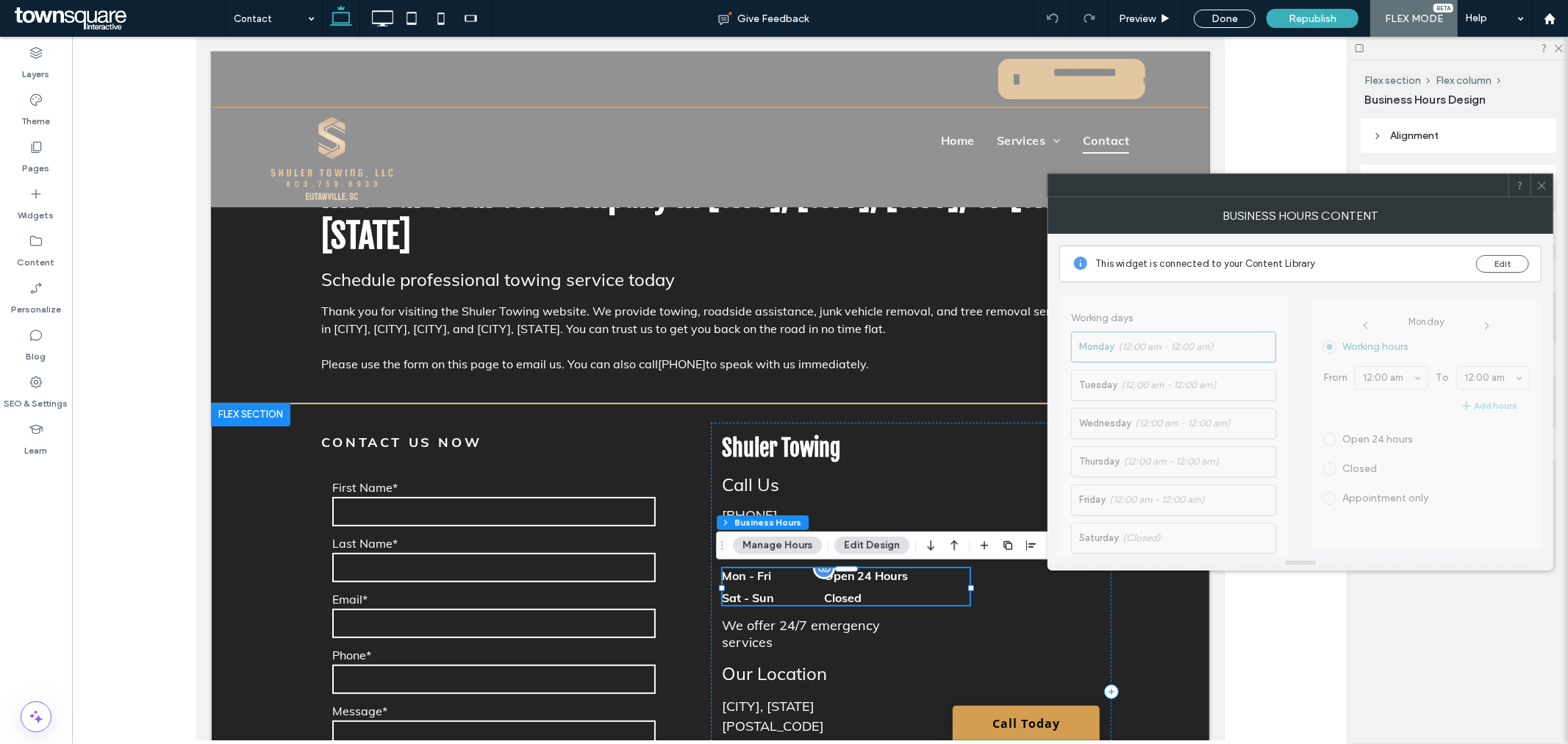 click on "Open 24 Hours" at bounding box center [896, 575] 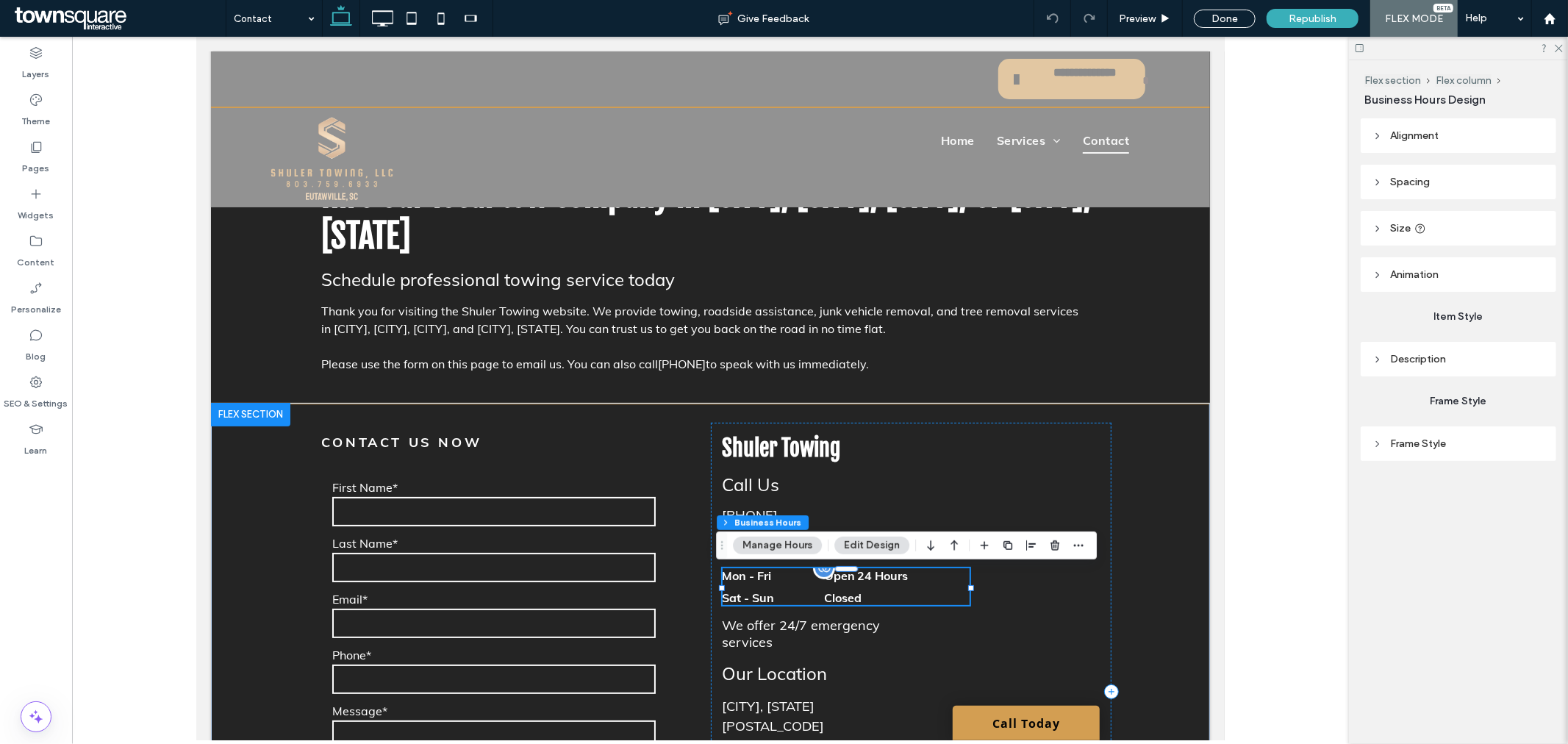 click on "Mon - Fri
Open 24 Hours" at bounding box center (845, 579) 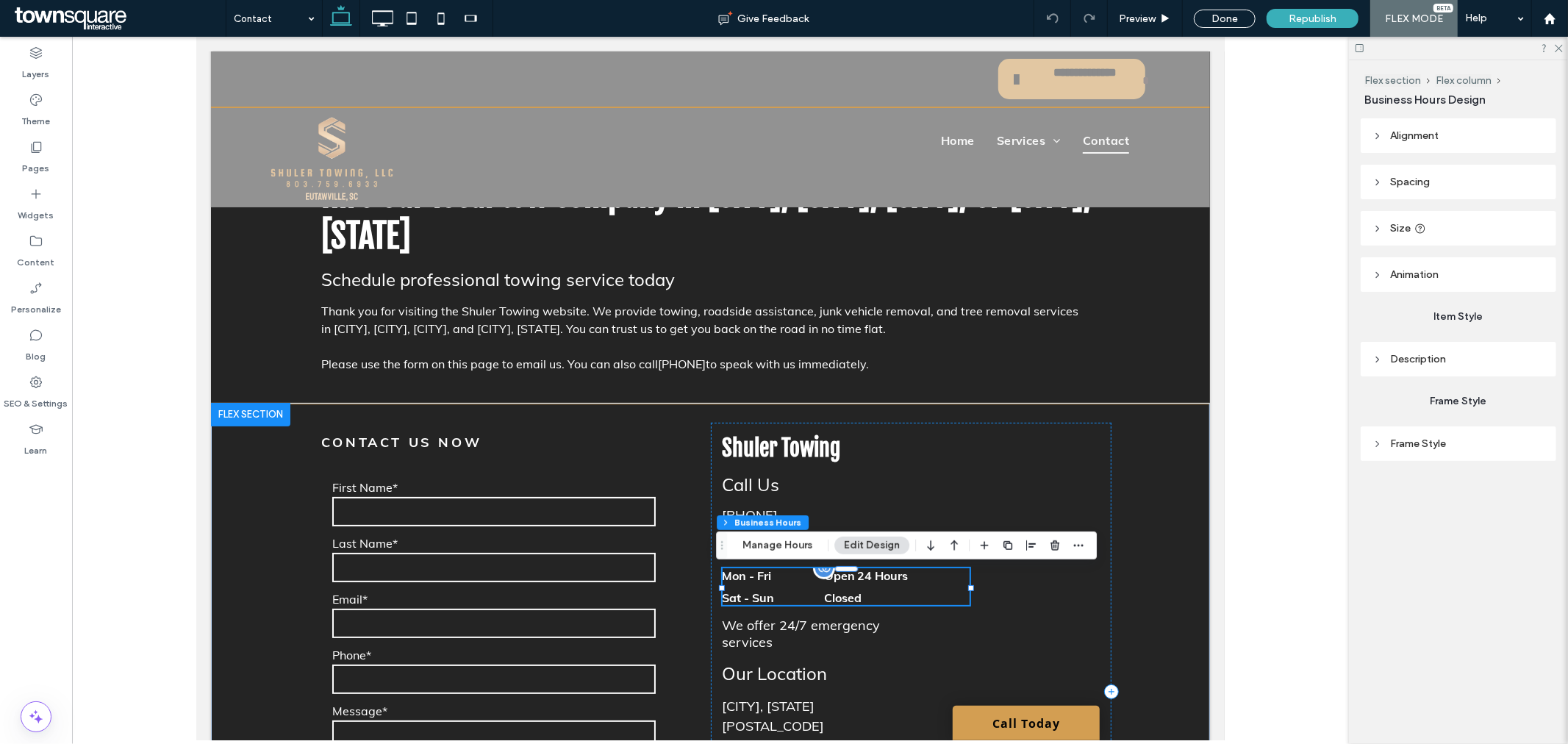 click on "Mon - Fri
Open 24 Hours" at bounding box center [845, 579] 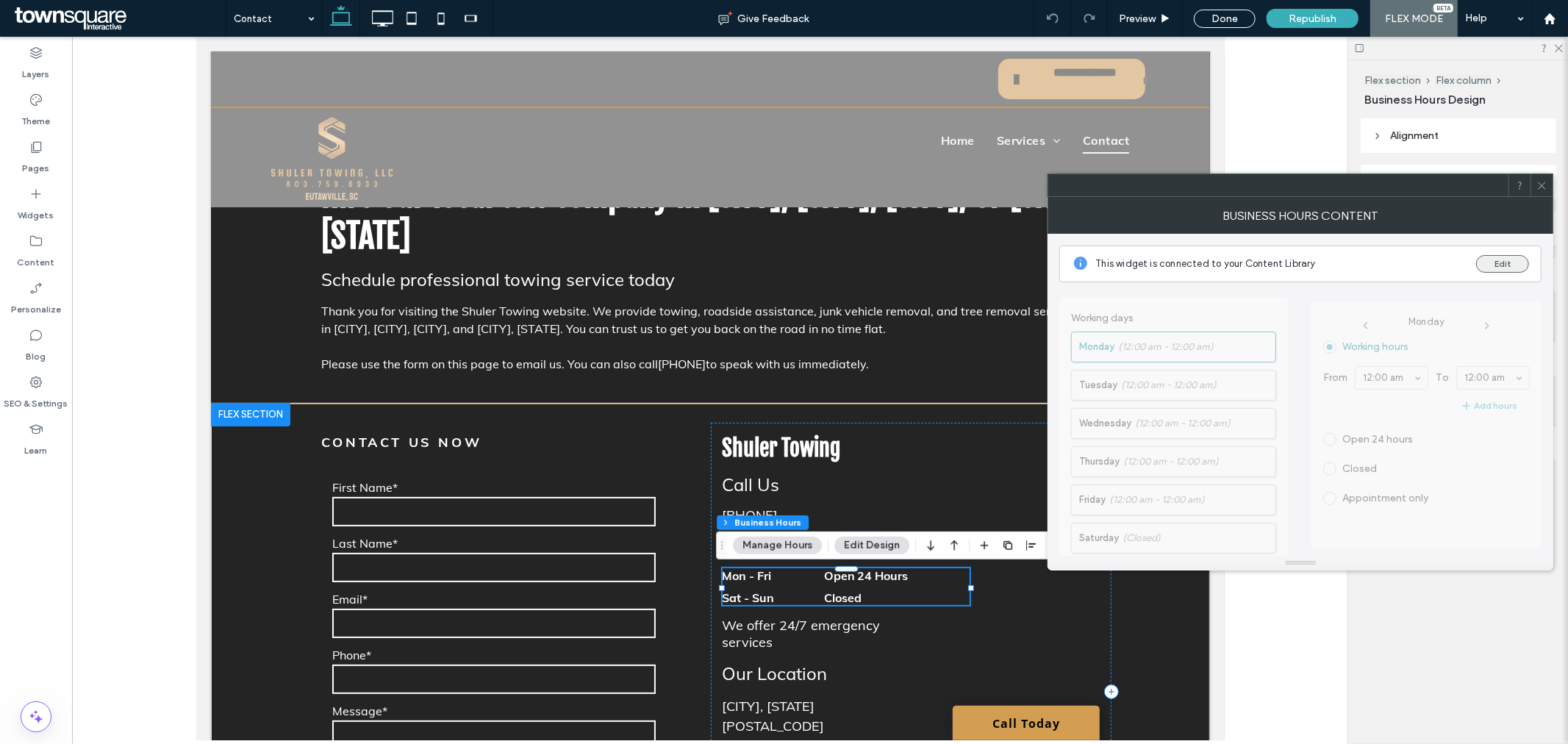 click on "Edit" at bounding box center (1503, 264) 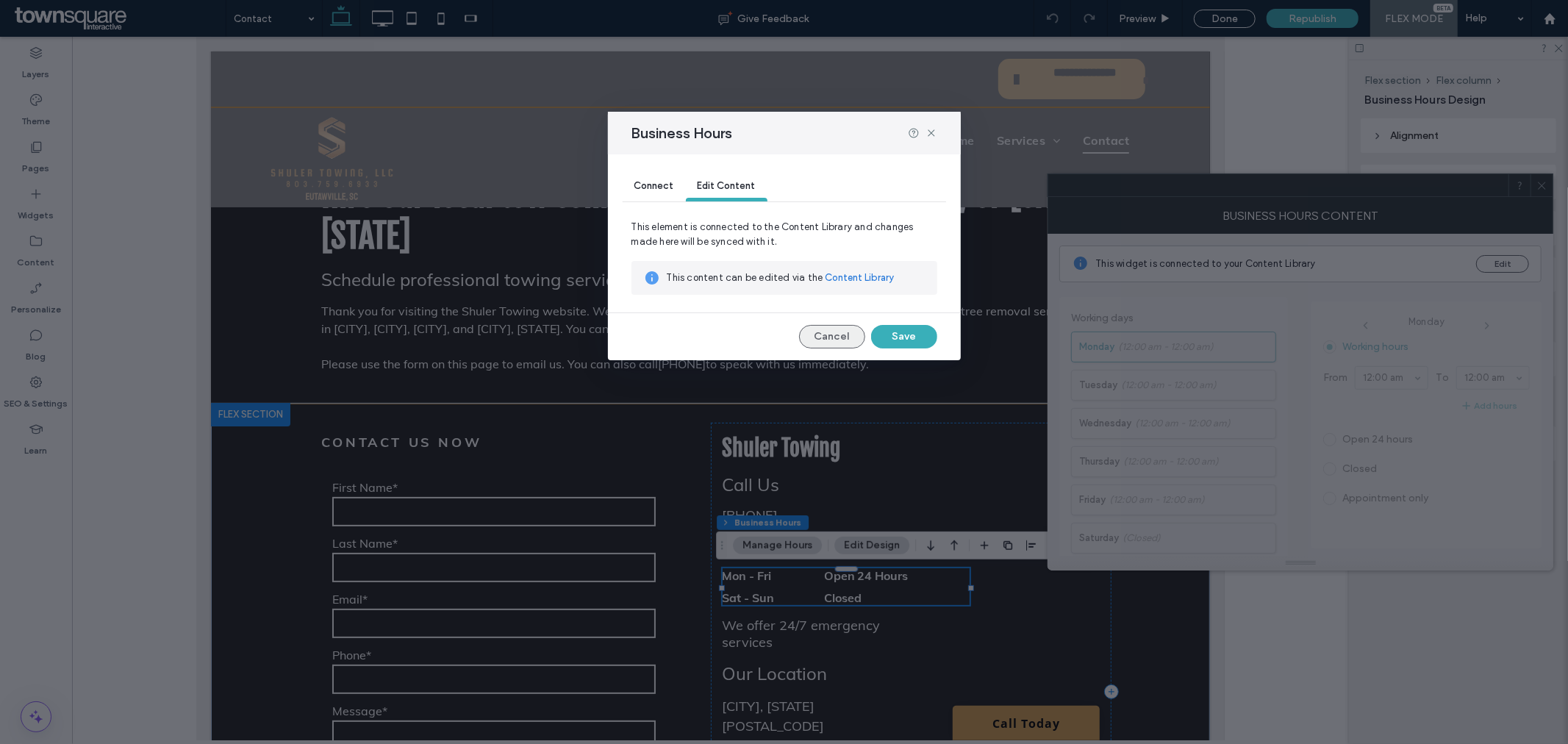 drag, startPoint x: 816, startPoint y: 332, endPoint x: 568, endPoint y: 440, distance: 270.49584 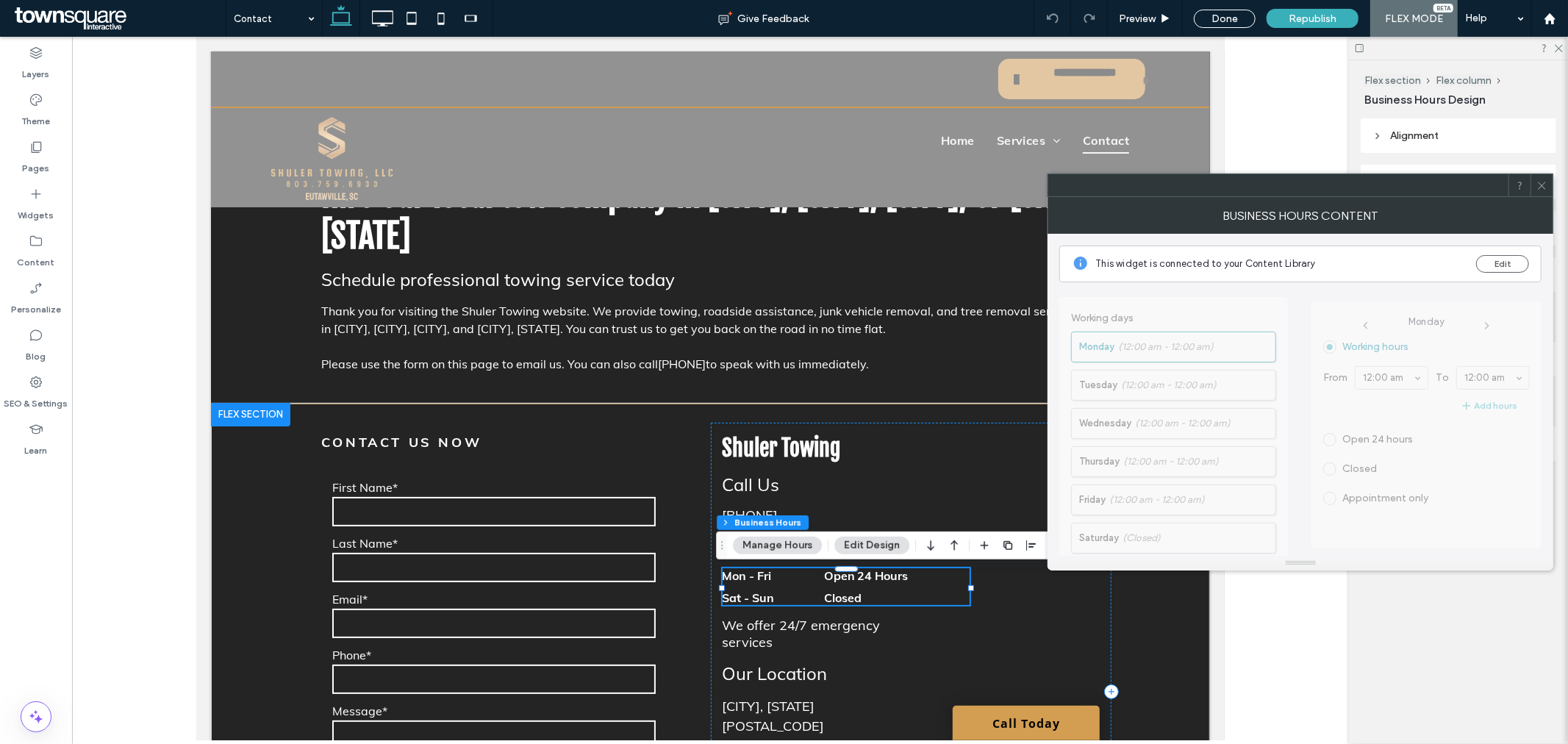 click on "Manage Hours" at bounding box center (777, 546) 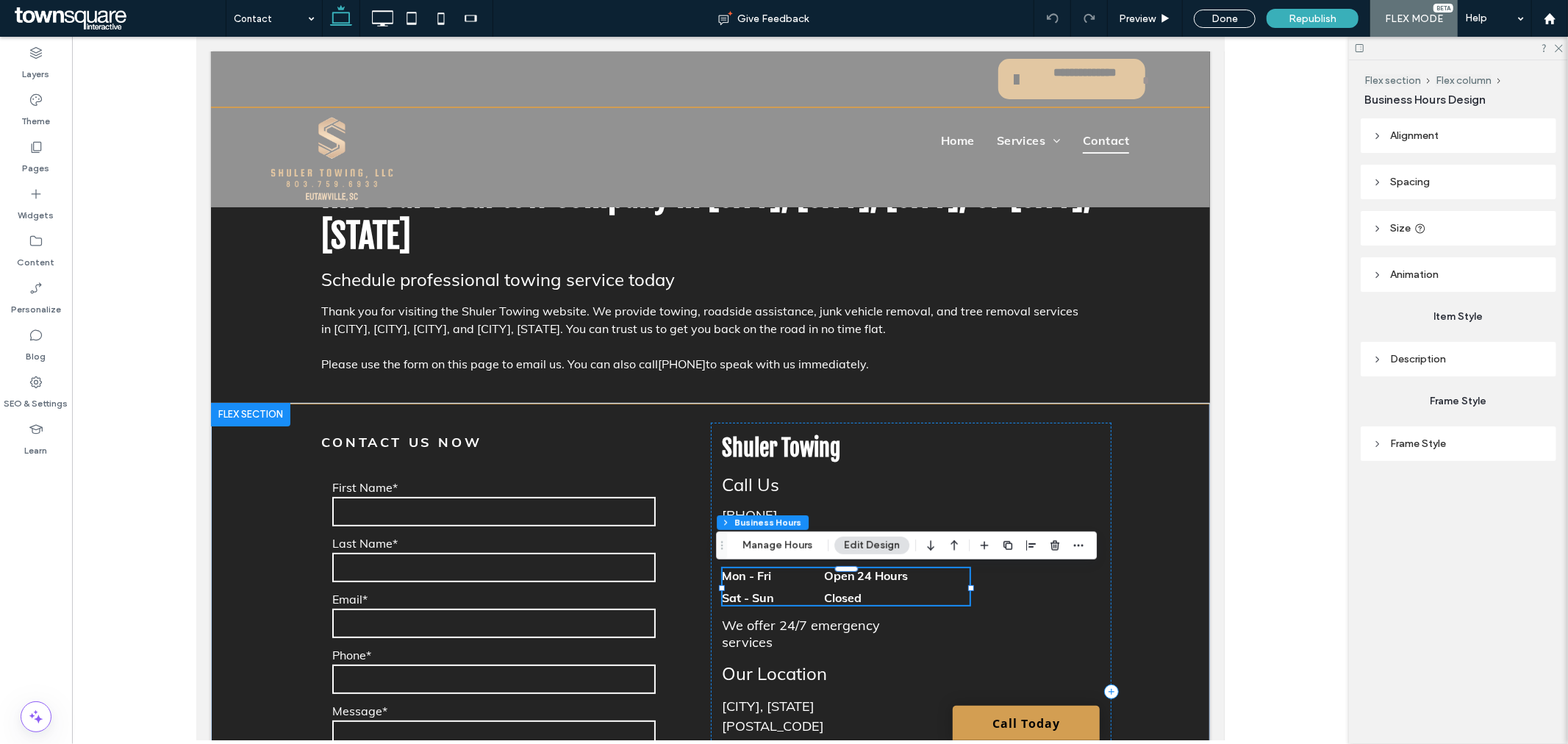 click on "Flex section Flex column Business Hours Manage Hours Edit Design" at bounding box center (906, 546) 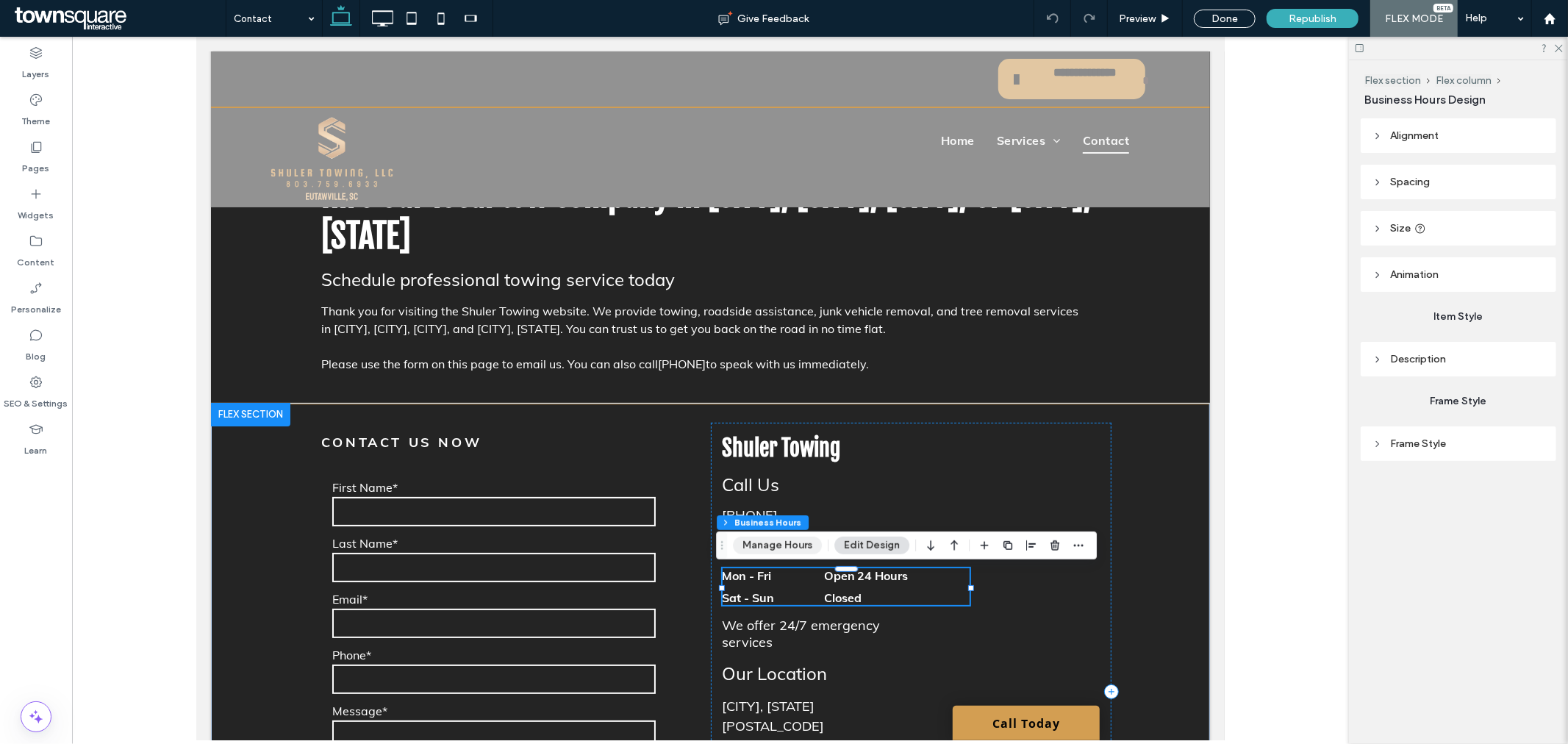 click on "Manage Hours" at bounding box center (777, 546) 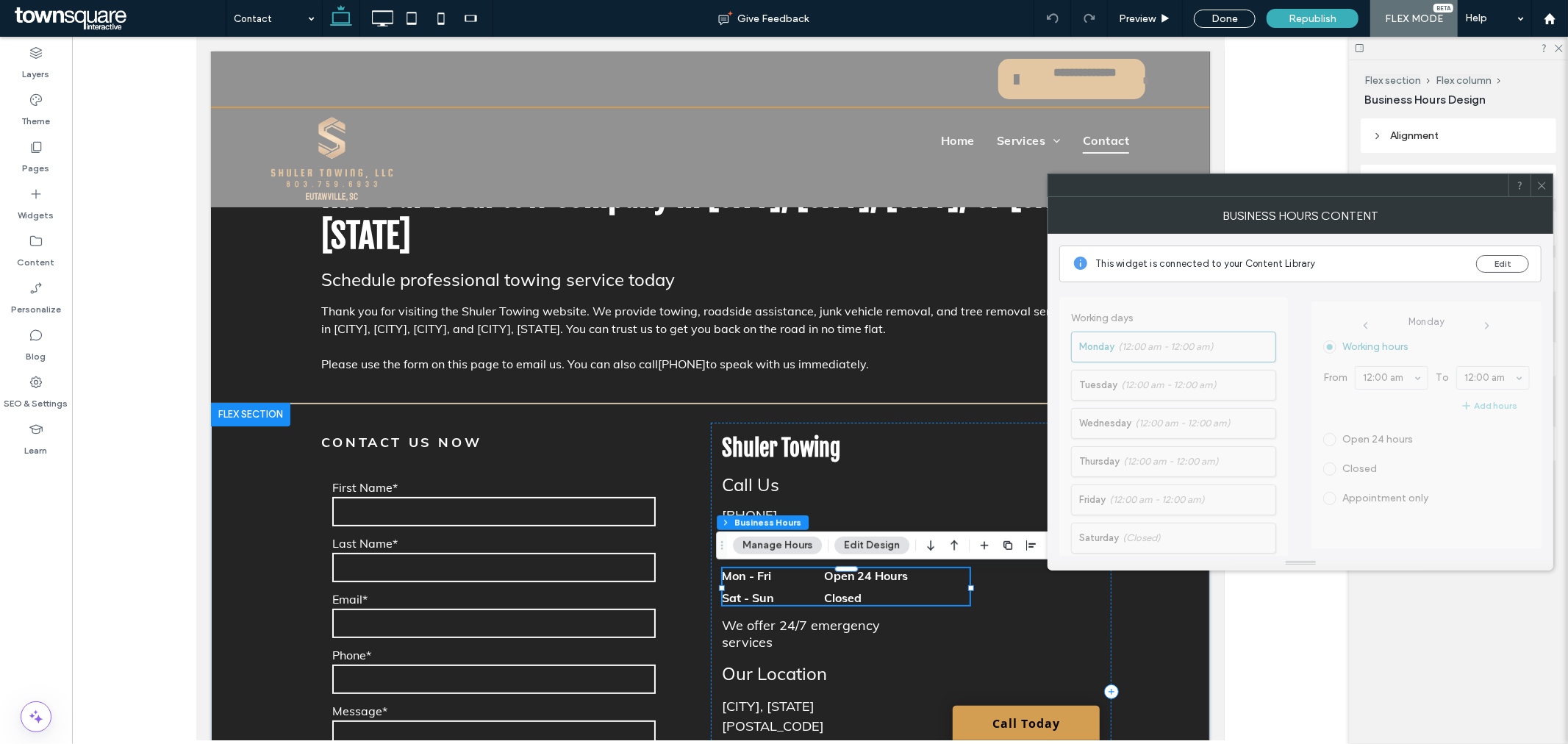 click on "Working days Monday (12:00 am - 12:00 am) Tuesday (12:00 am - 12:00 am) Wednesday (12:00 am - 12:00 am) Thursday (12:00 am - 12:00 am) Friday (12:00 am - 12:00 am) Saturday (Closed) Sunday (Closed) To translate the days of week, go to Site Settings >    Site Languages   Set special days and holidays" at bounding box center (1173, 486) 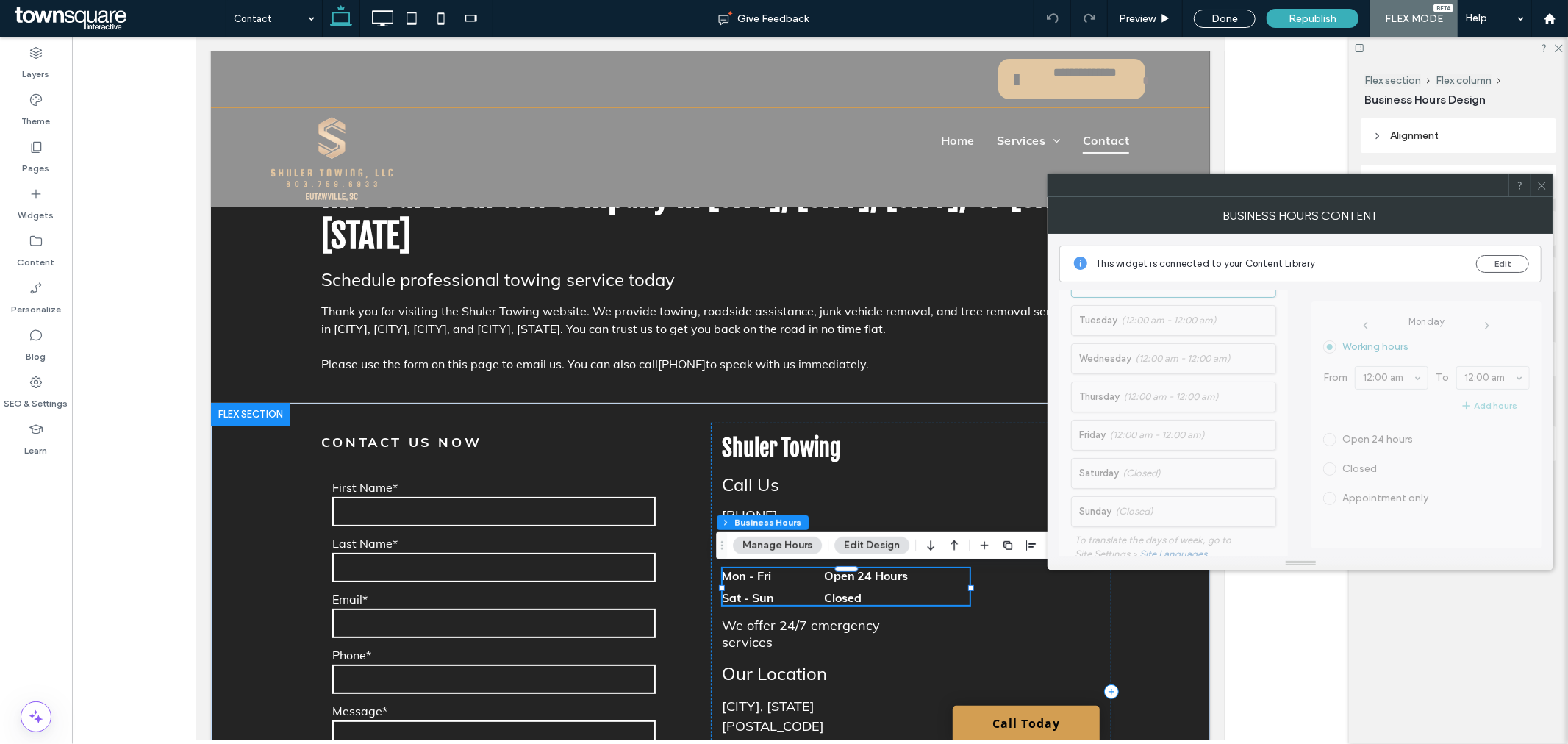 scroll, scrollTop: 0, scrollLeft: 0, axis: both 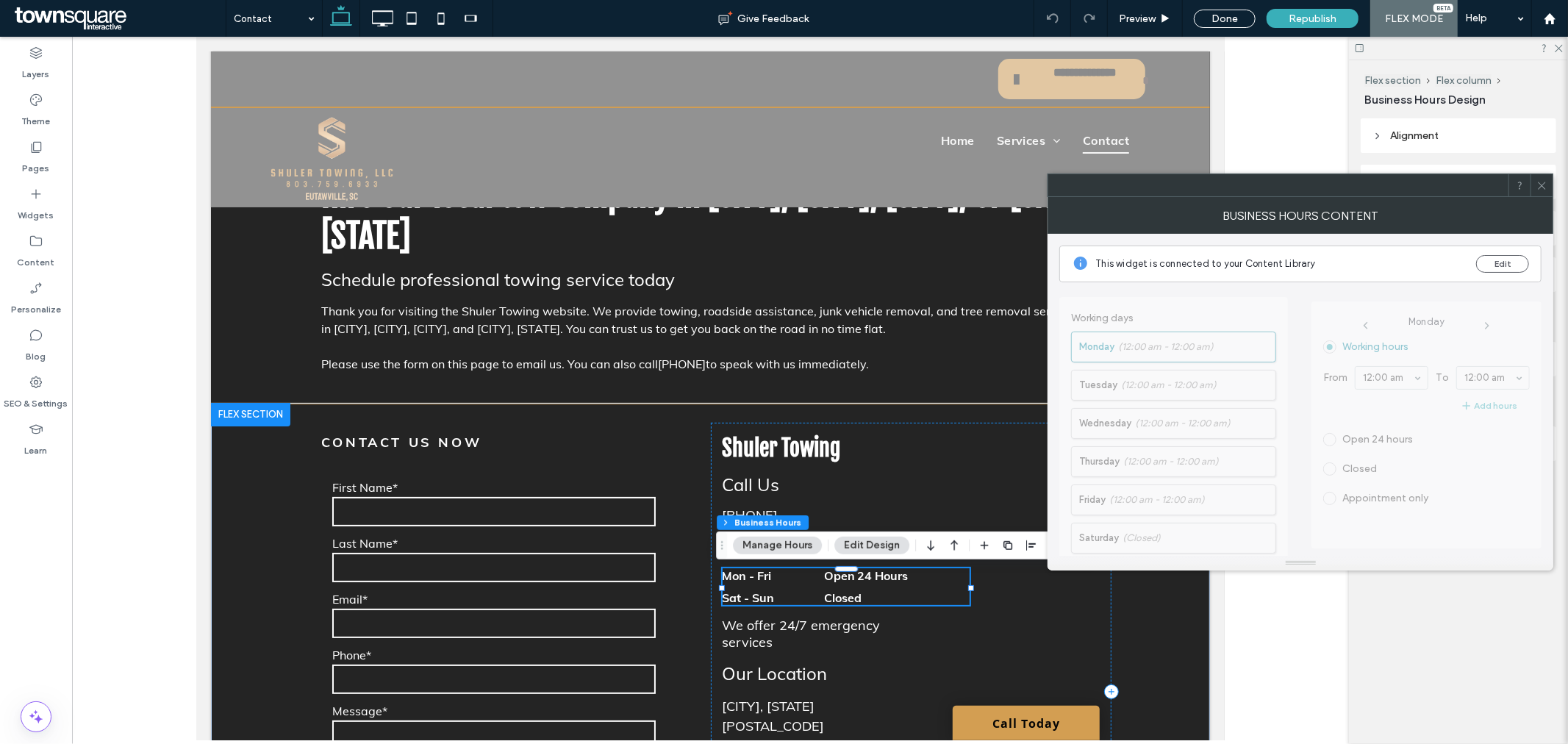 click on "Monday Working hours From 12:00 am To 12:00 am Add hours Open 24 hours Closed Appointment only" at bounding box center (1426, 419) 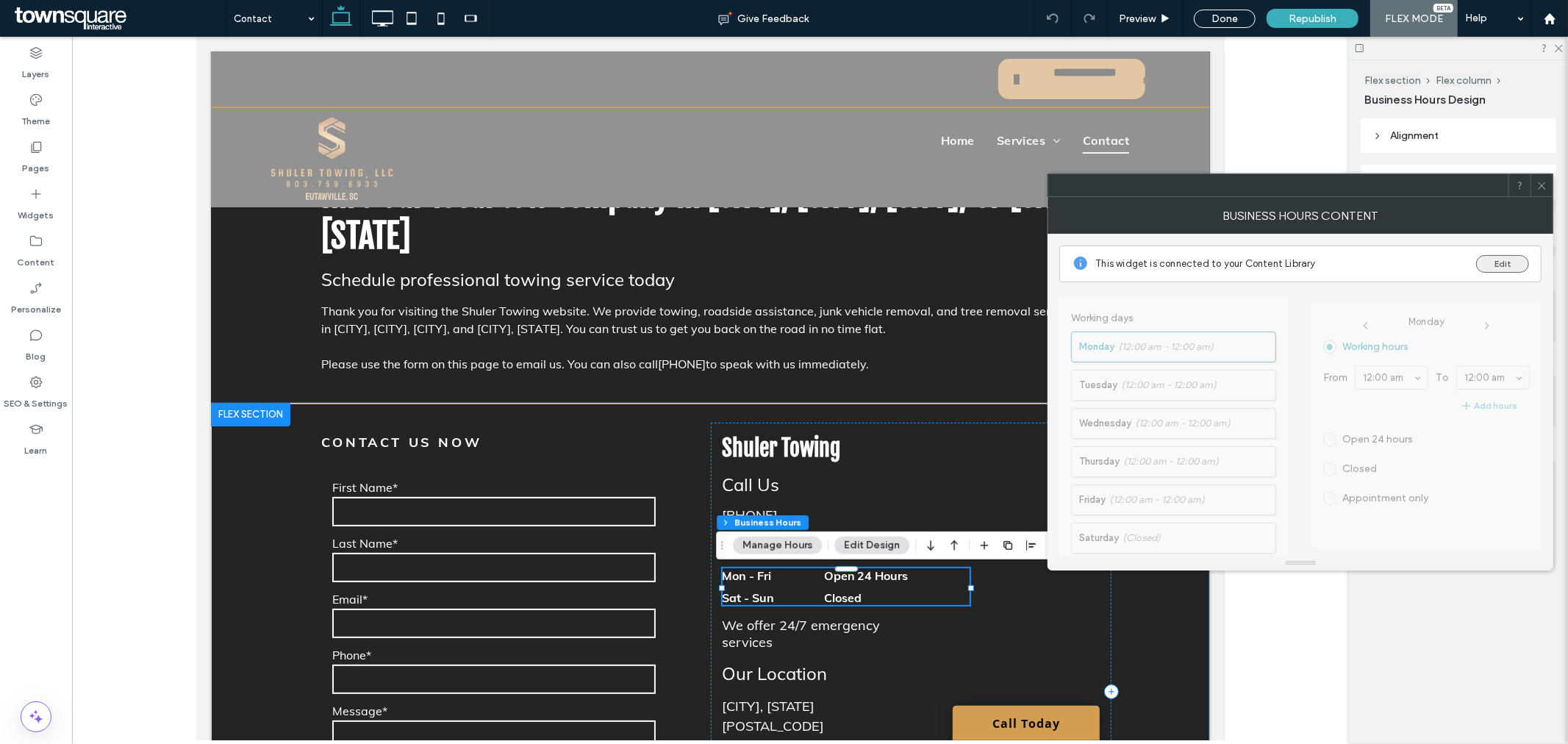click on "Edit" at bounding box center [1503, 264] 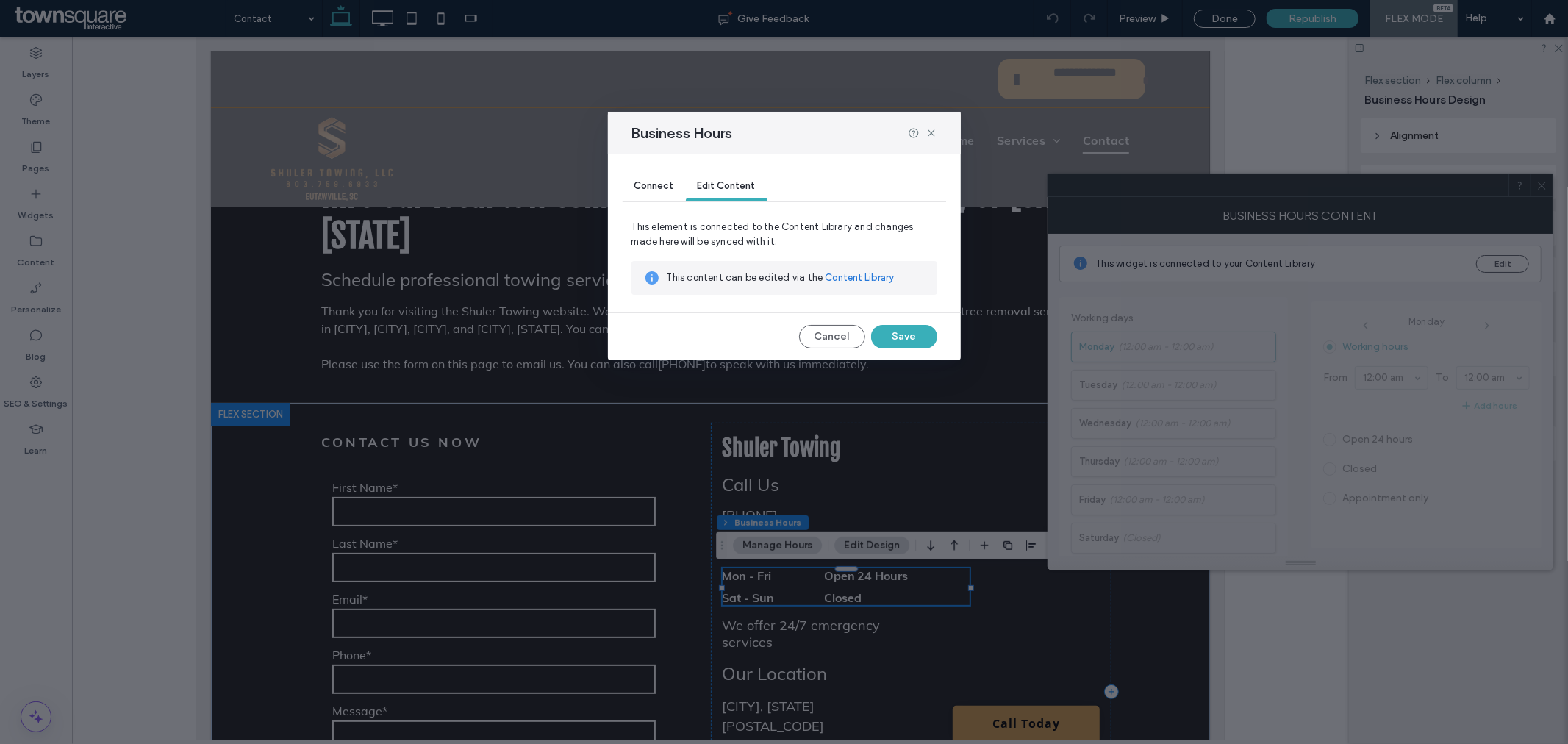 click on "Connect" at bounding box center [654, 187] 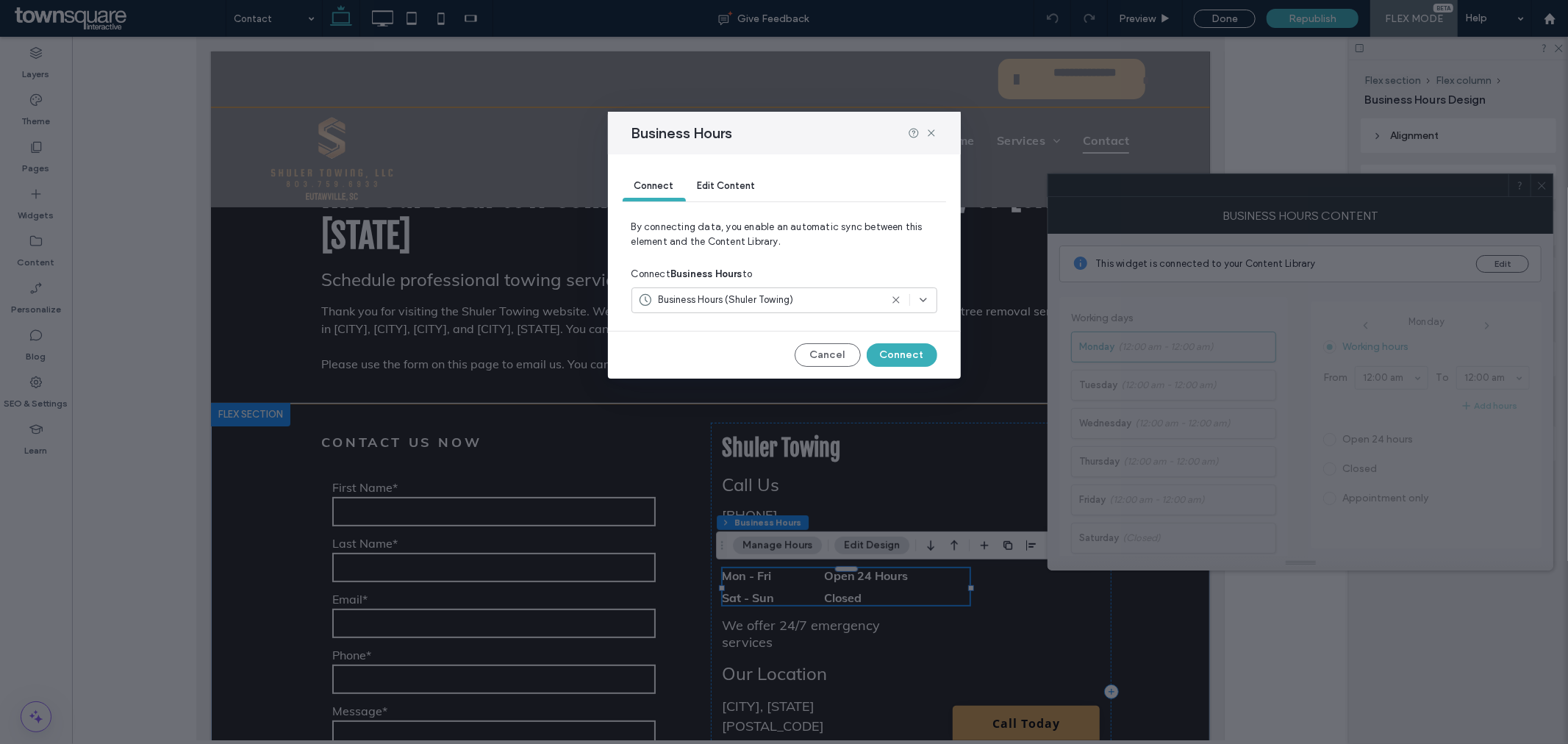 click 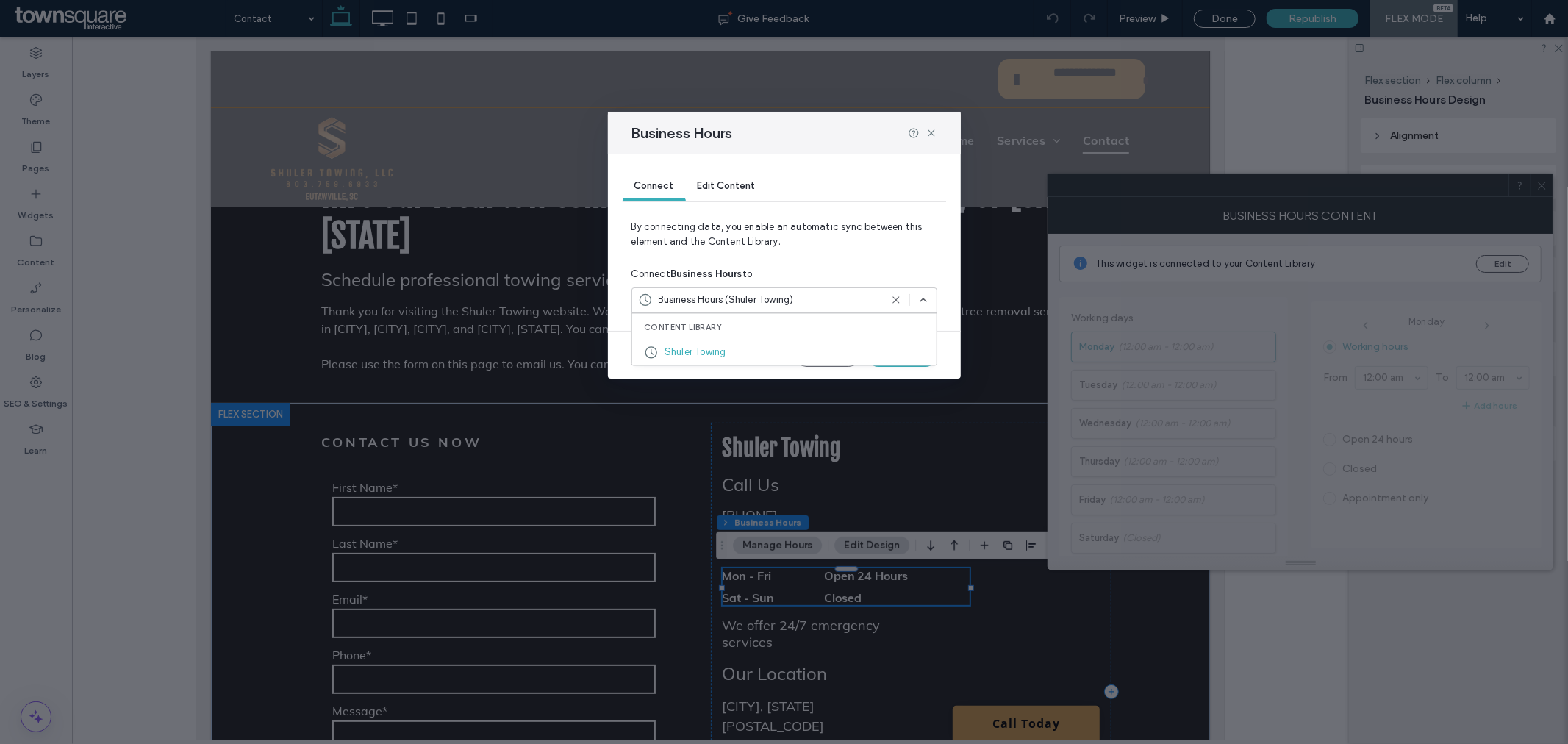 click on "By connecting data, you enable an automatic sync between this element and the Content Library." at bounding box center (784, 240) 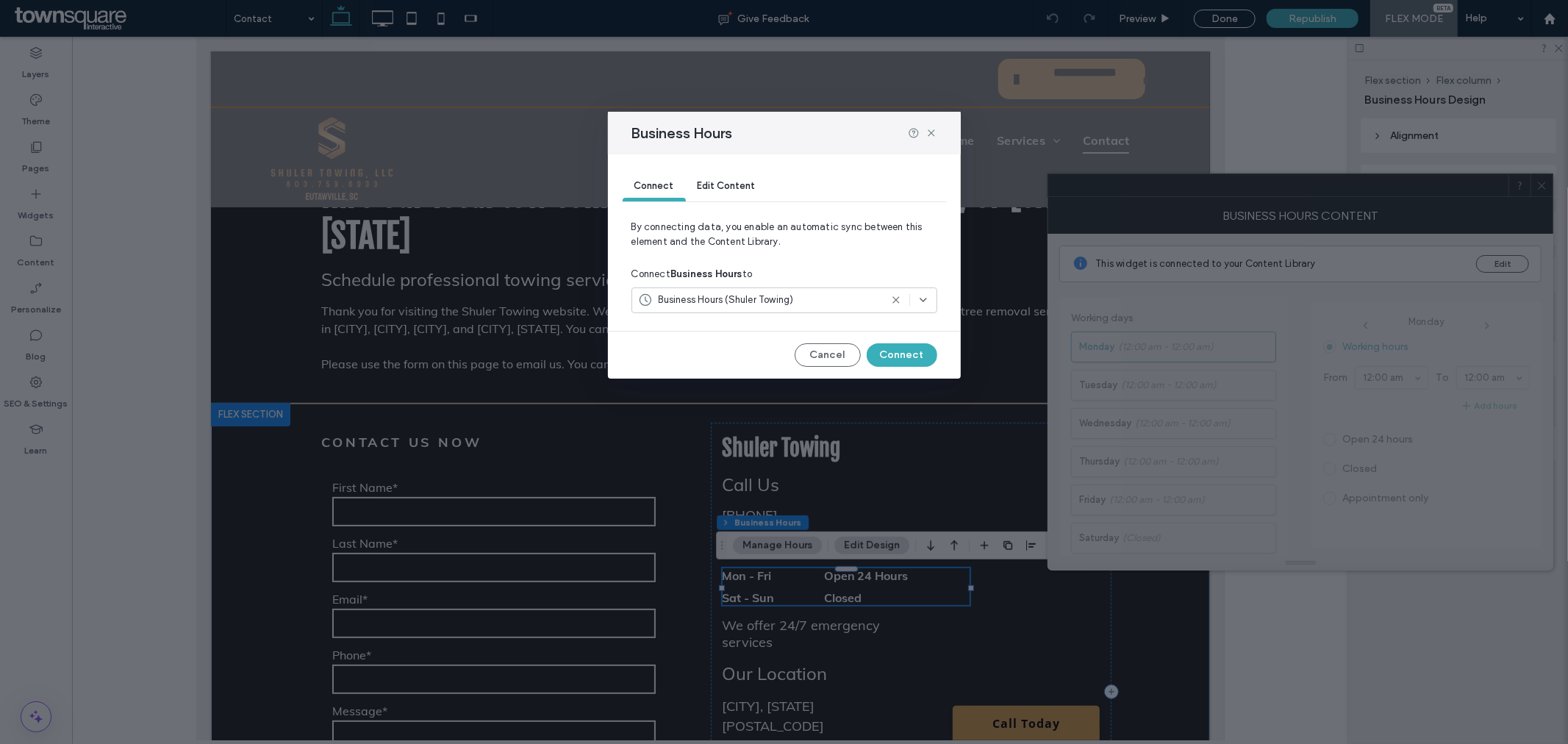 click on "Edit Content" at bounding box center (726, 187) 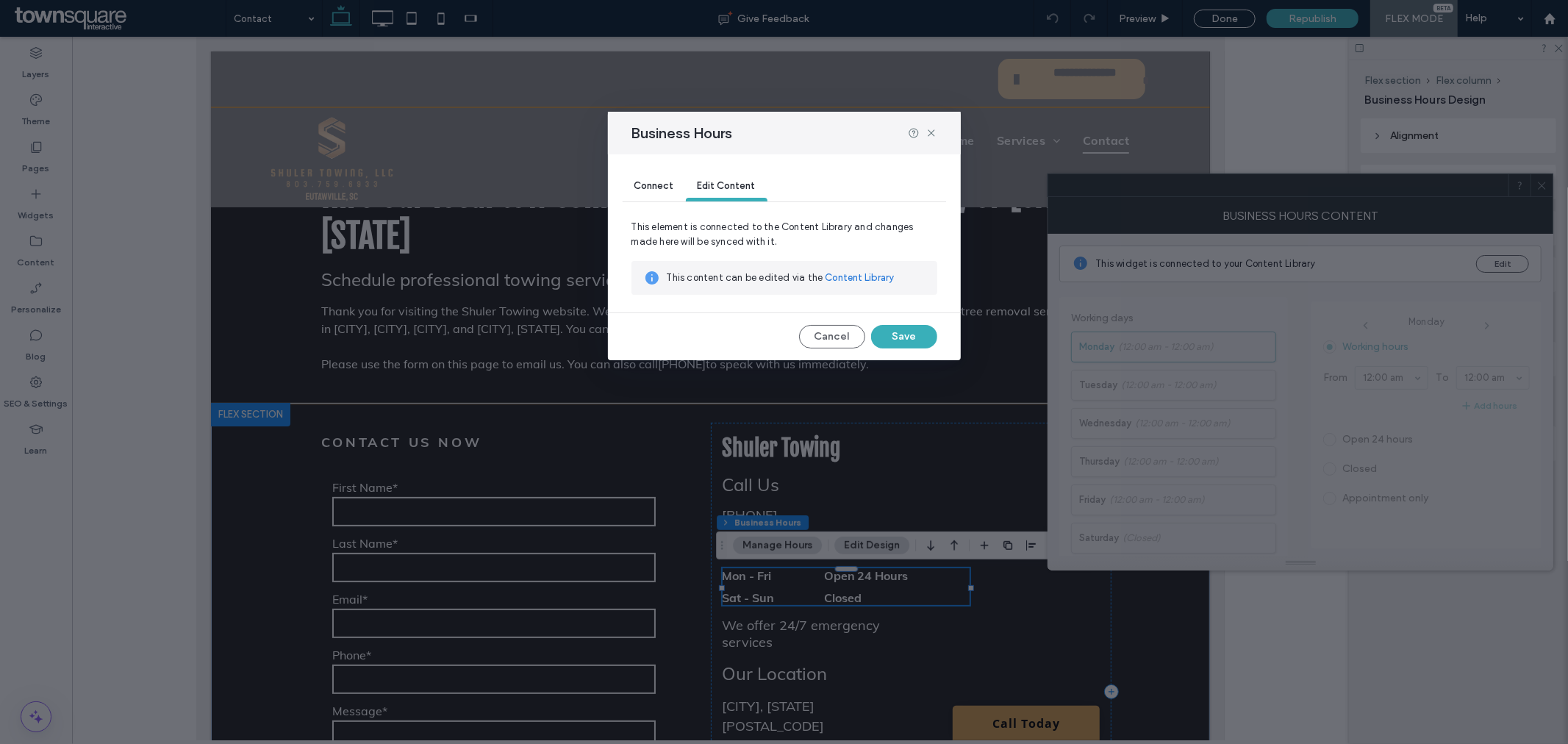 click on "Content Library" at bounding box center (859, 278) 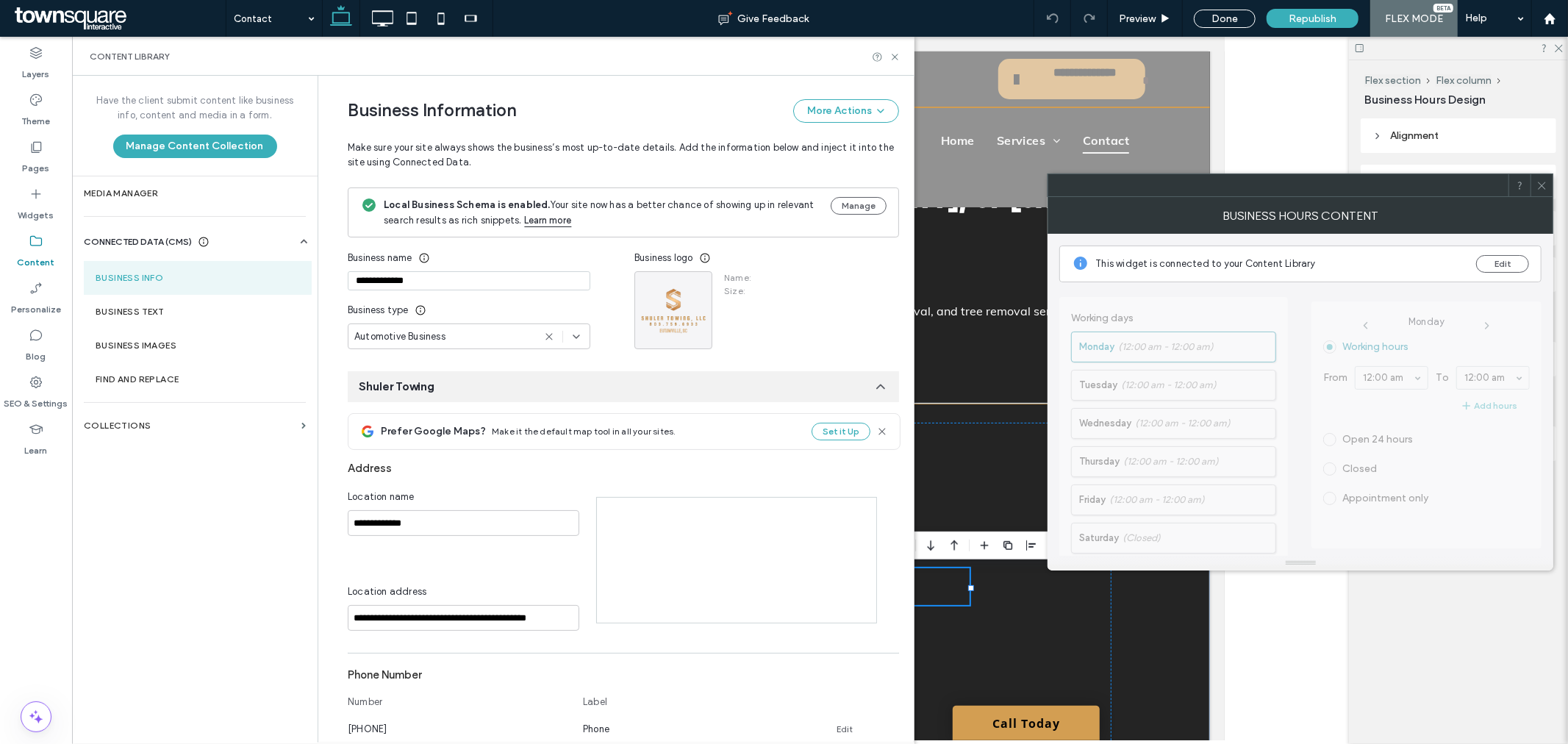type on "**********" 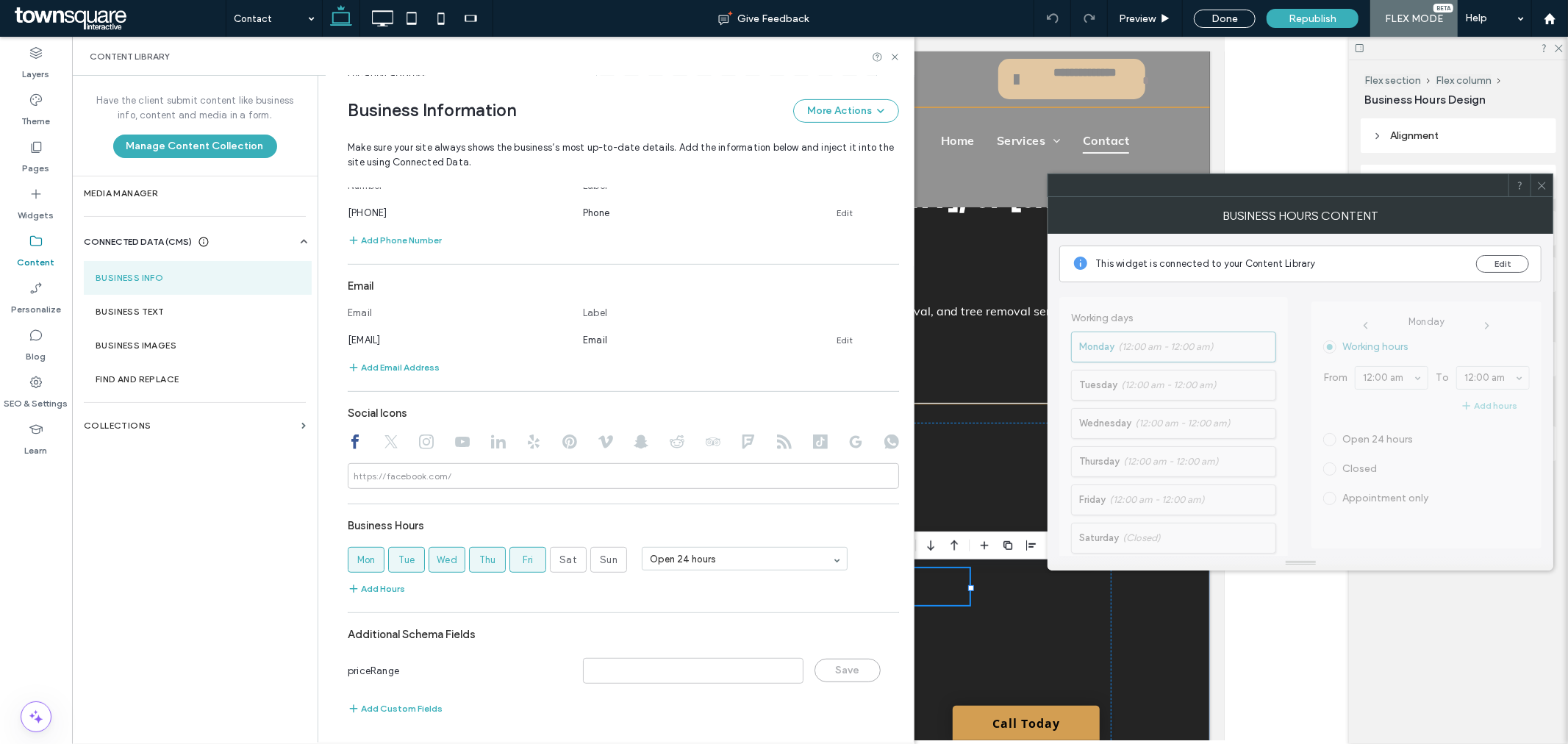 scroll, scrollTop: 476, scrollLeft: 0, axis: vertical 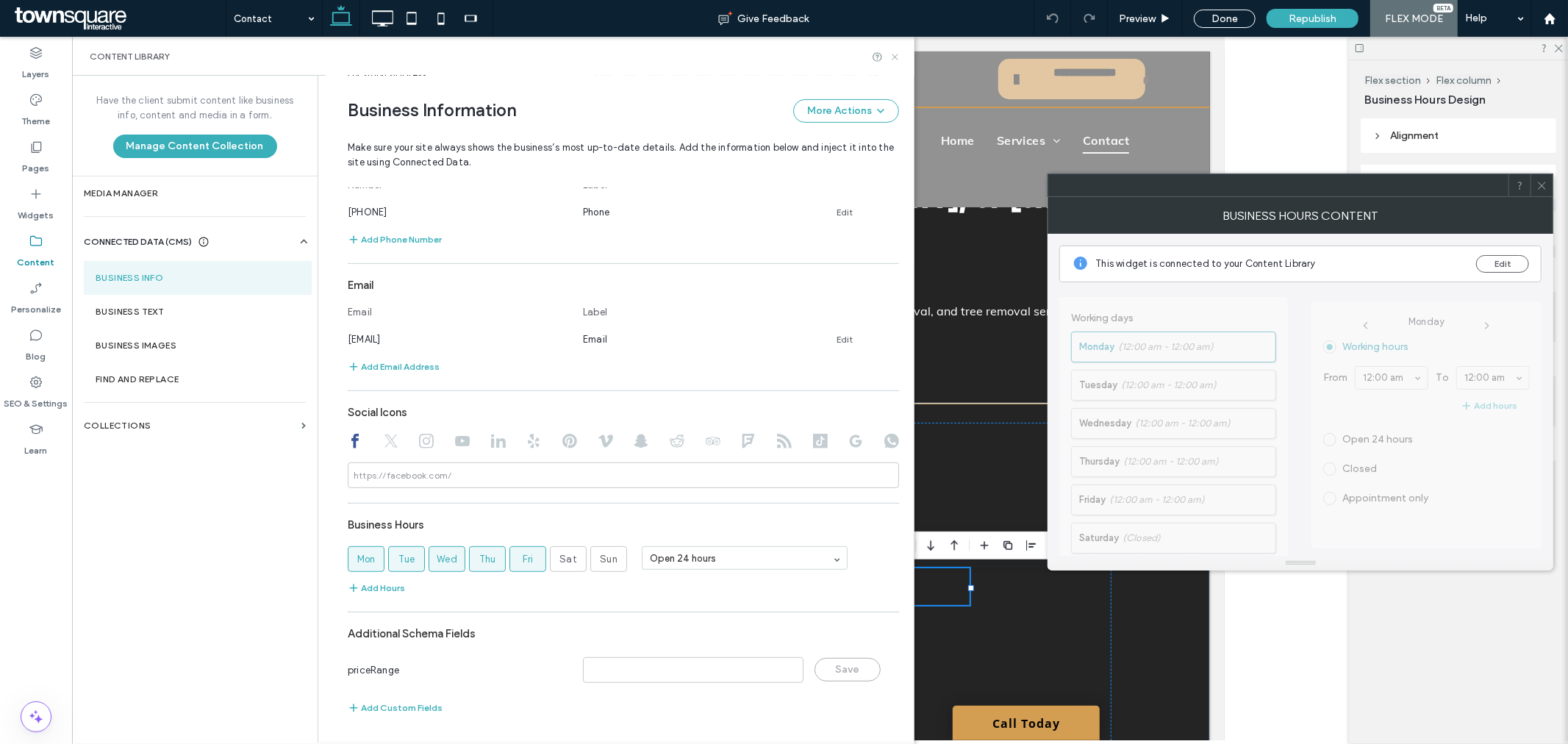 drag, startPoint x: 895, startPoint y: 55, endPoint x: 670, endPoint y: 24, distance: 227.12552 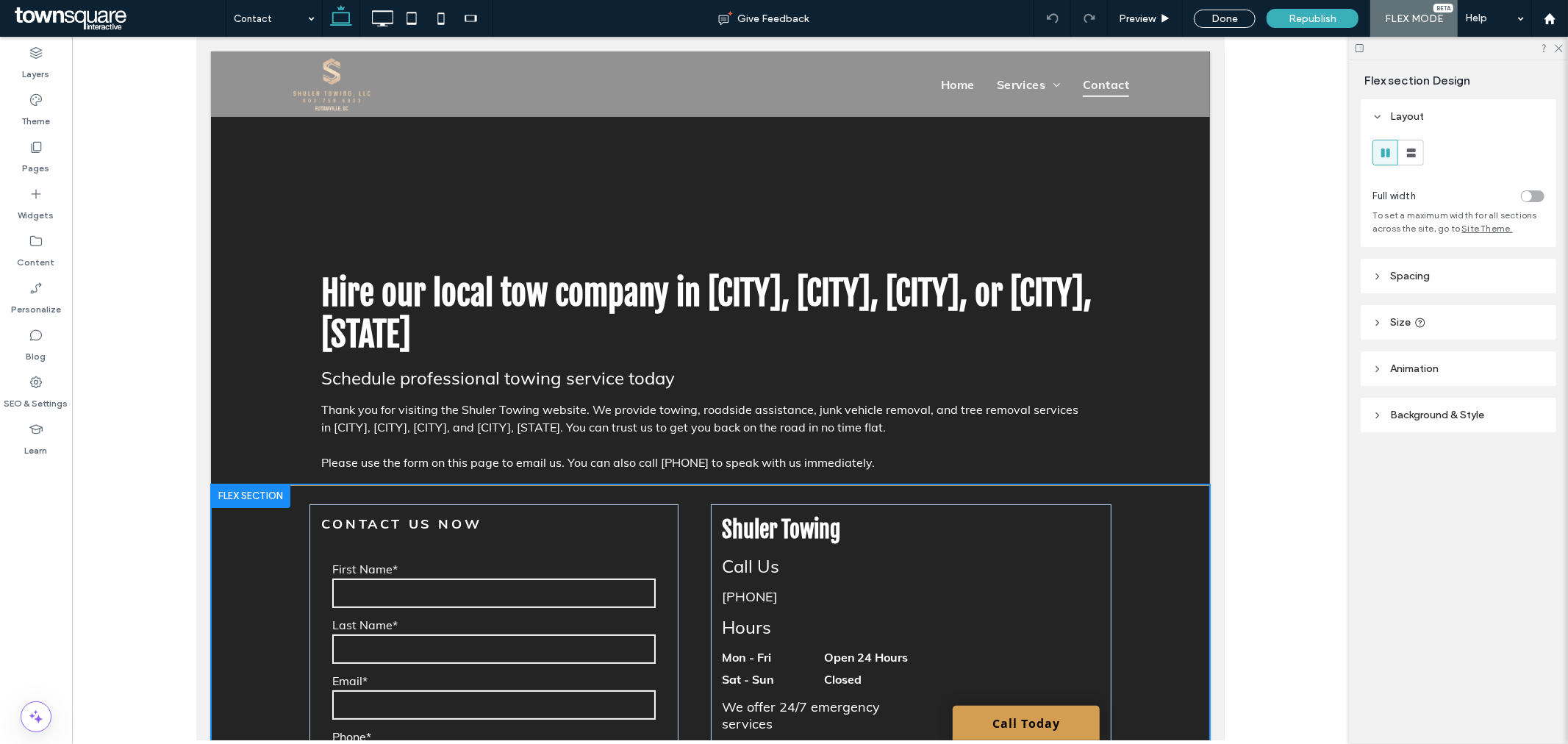 scroll, scrollTop: 338, scrollLeft: 0, axis: vertical 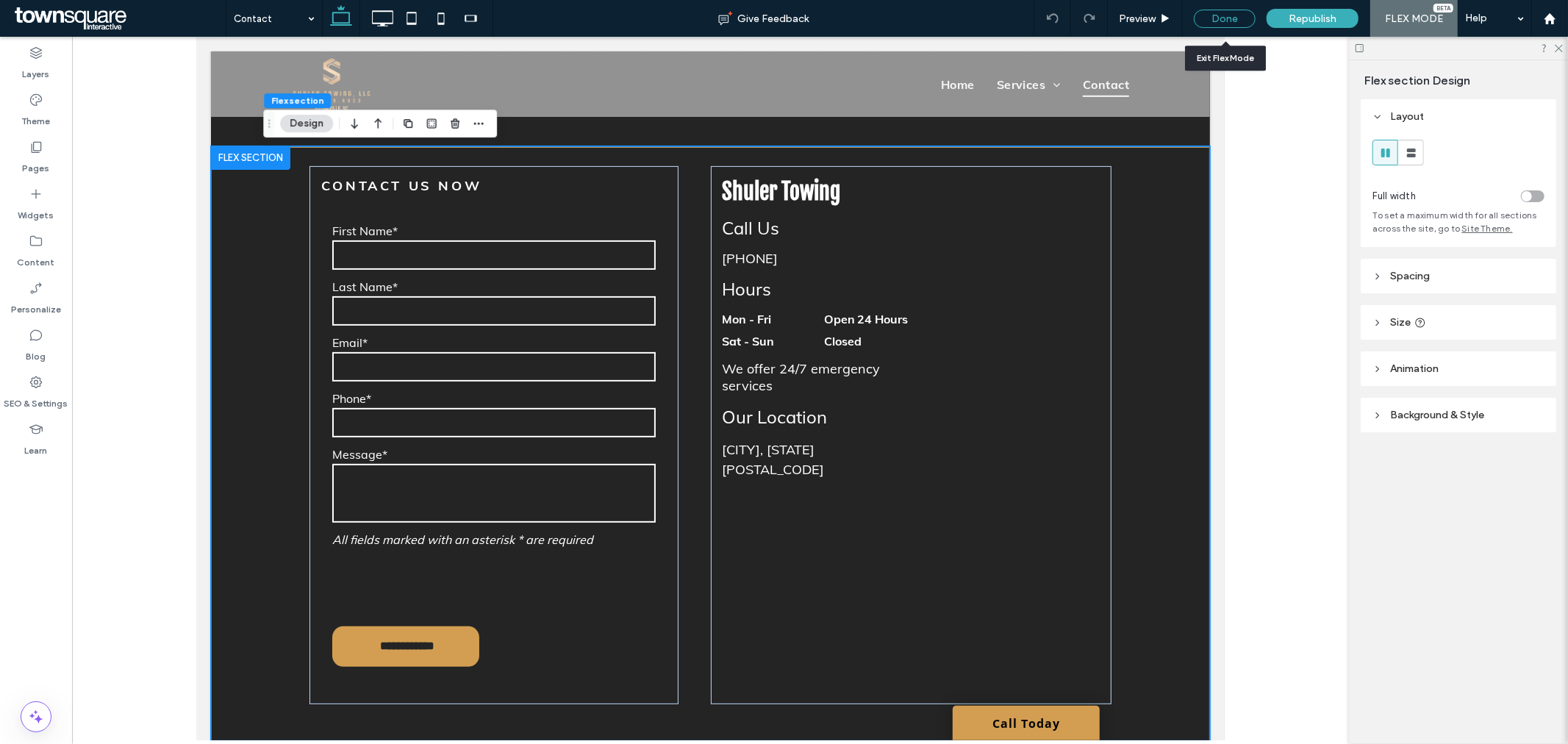click on "Done" at bounding box center [1225, 18] 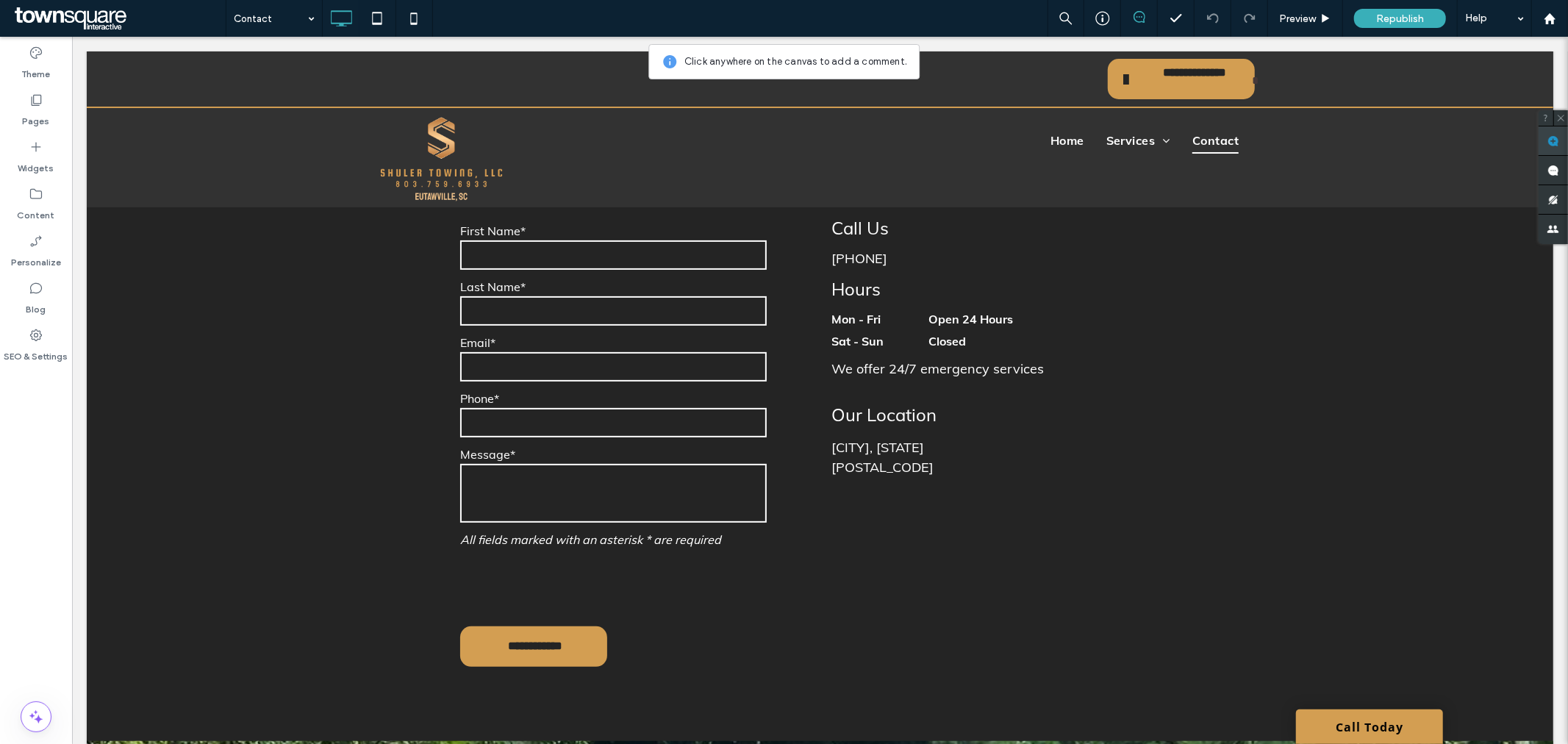 click 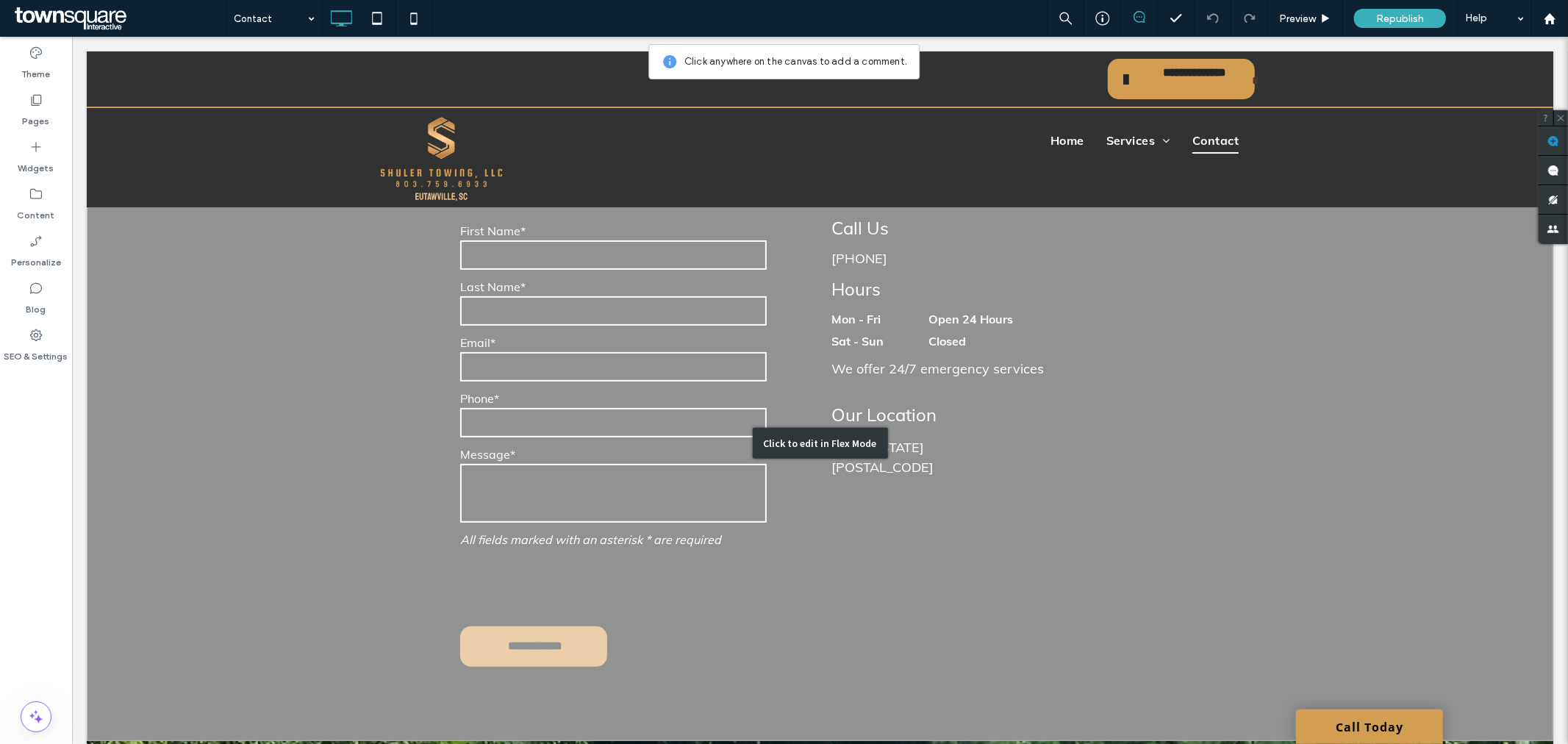 click on "Click to edit in Flex Mode" at bounding box center (819, 443) 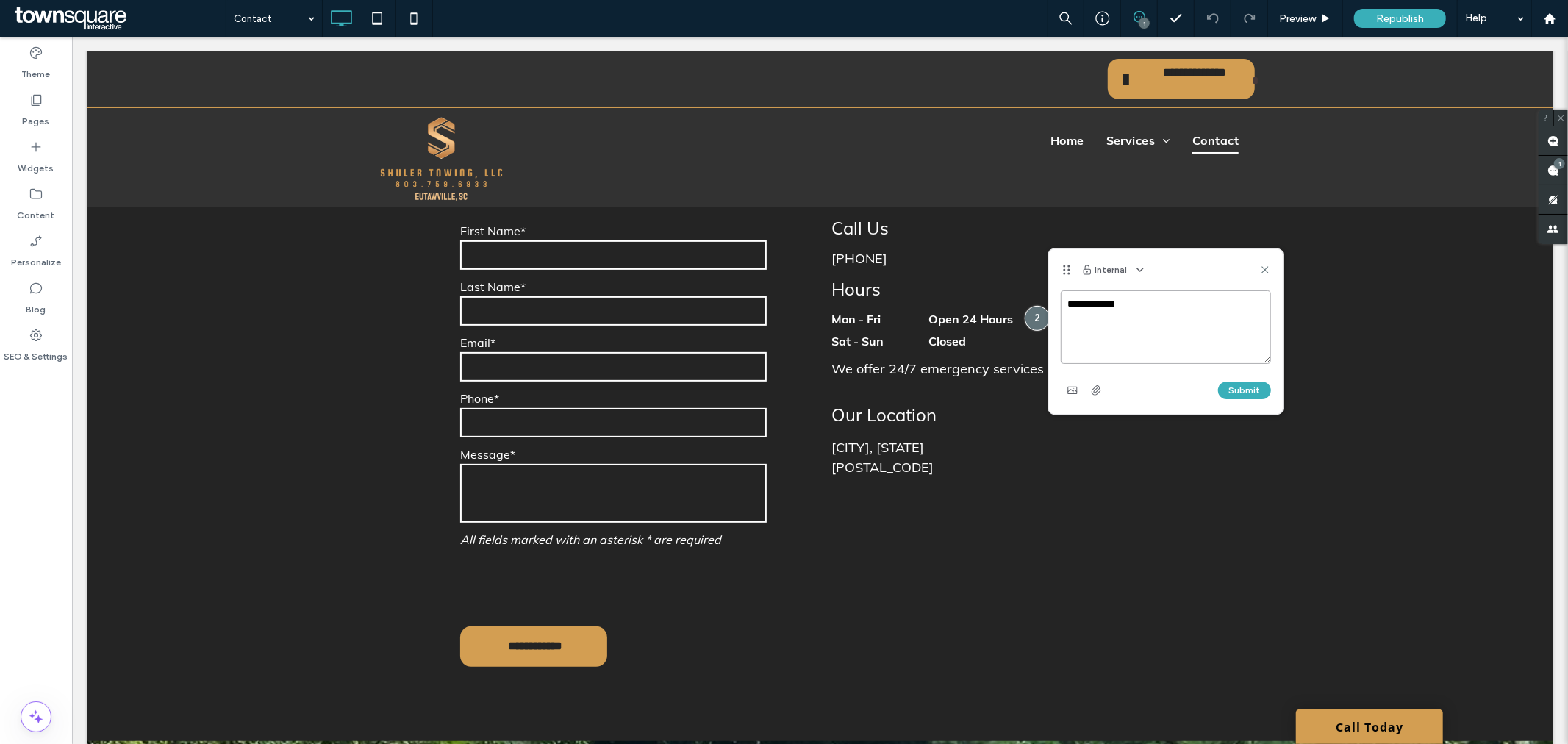 paste on "**********" 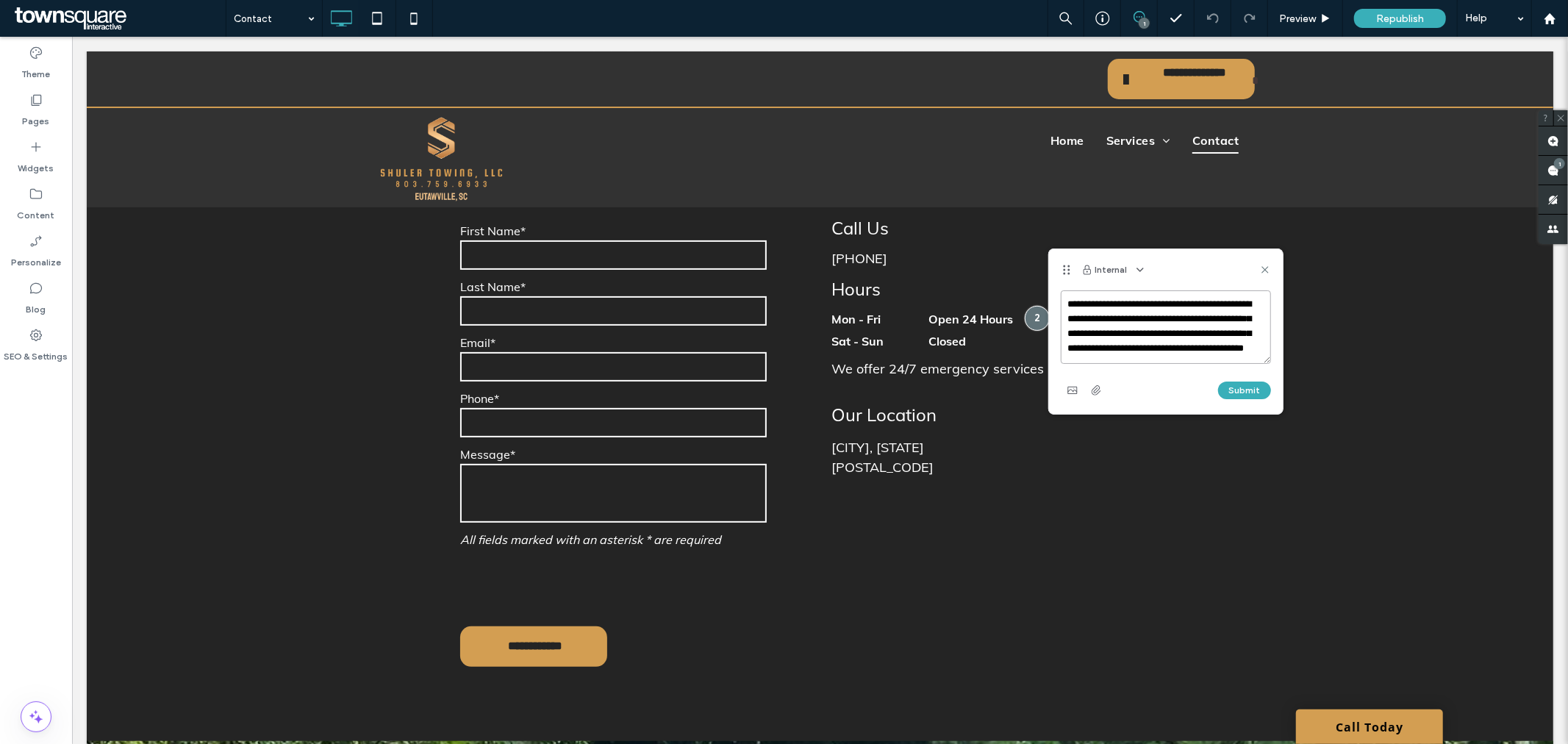 scroll, scrollTop: 5, scrollLeft: 0, axis: vertical 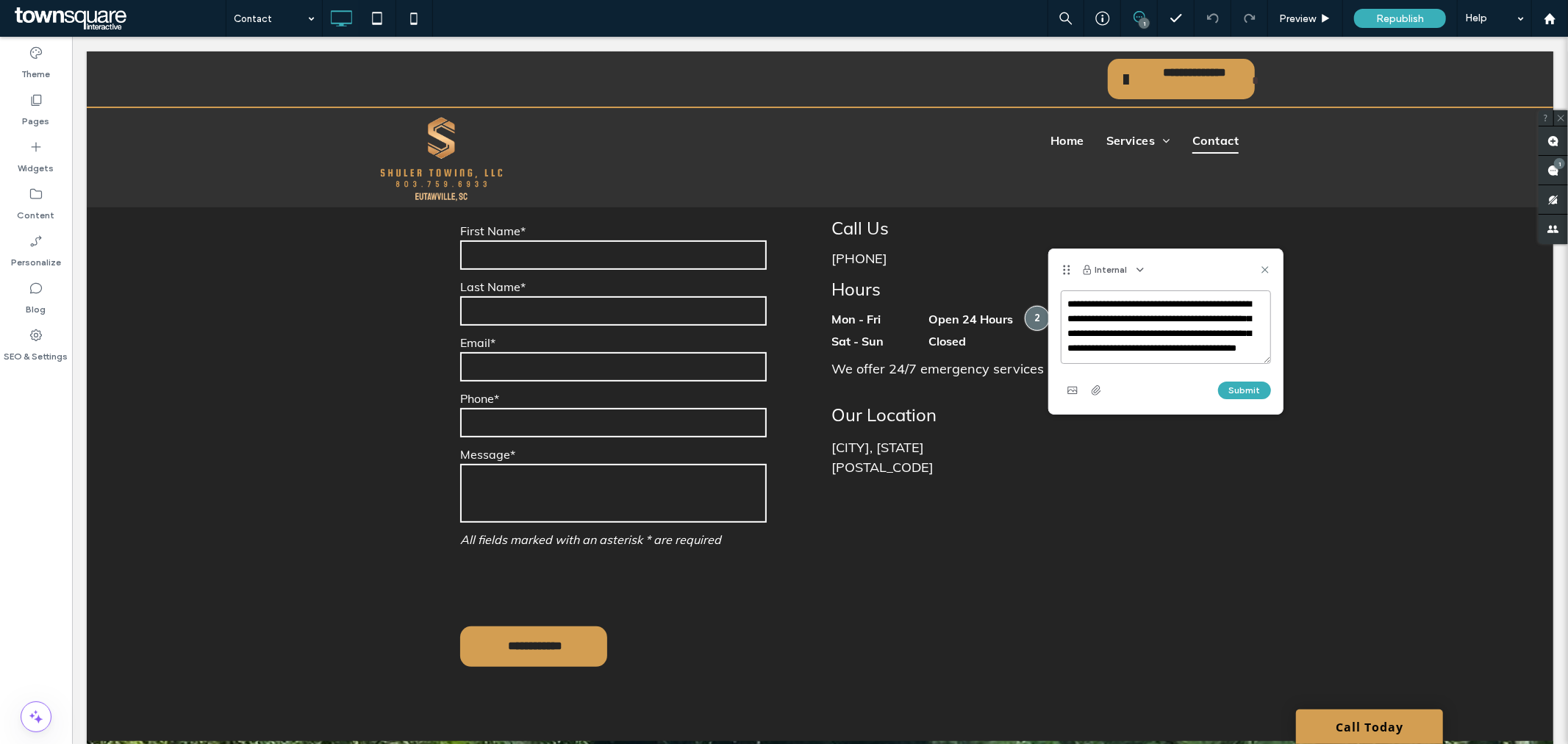 click on "**********" at bounding box center (1166, 327) 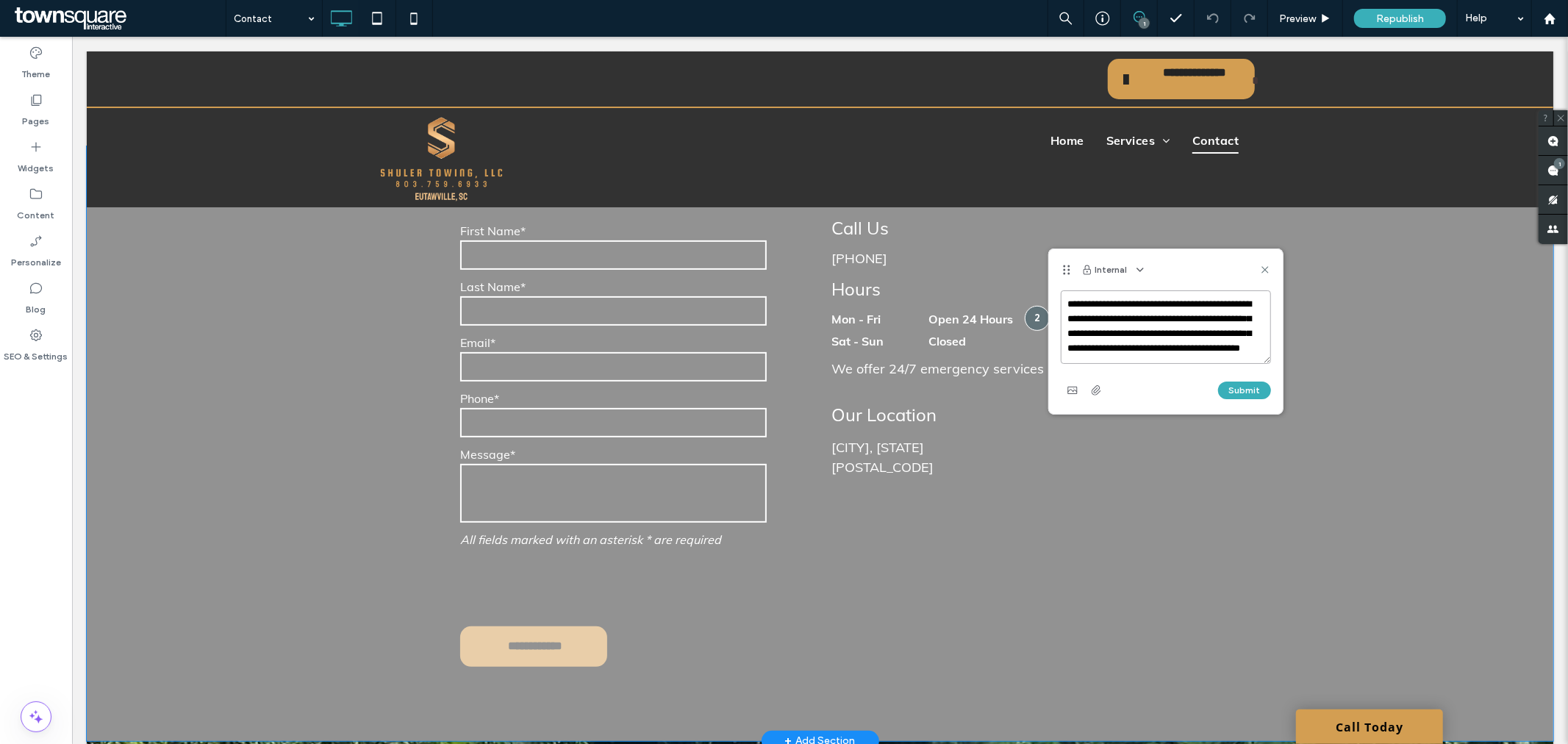 type on "**********" 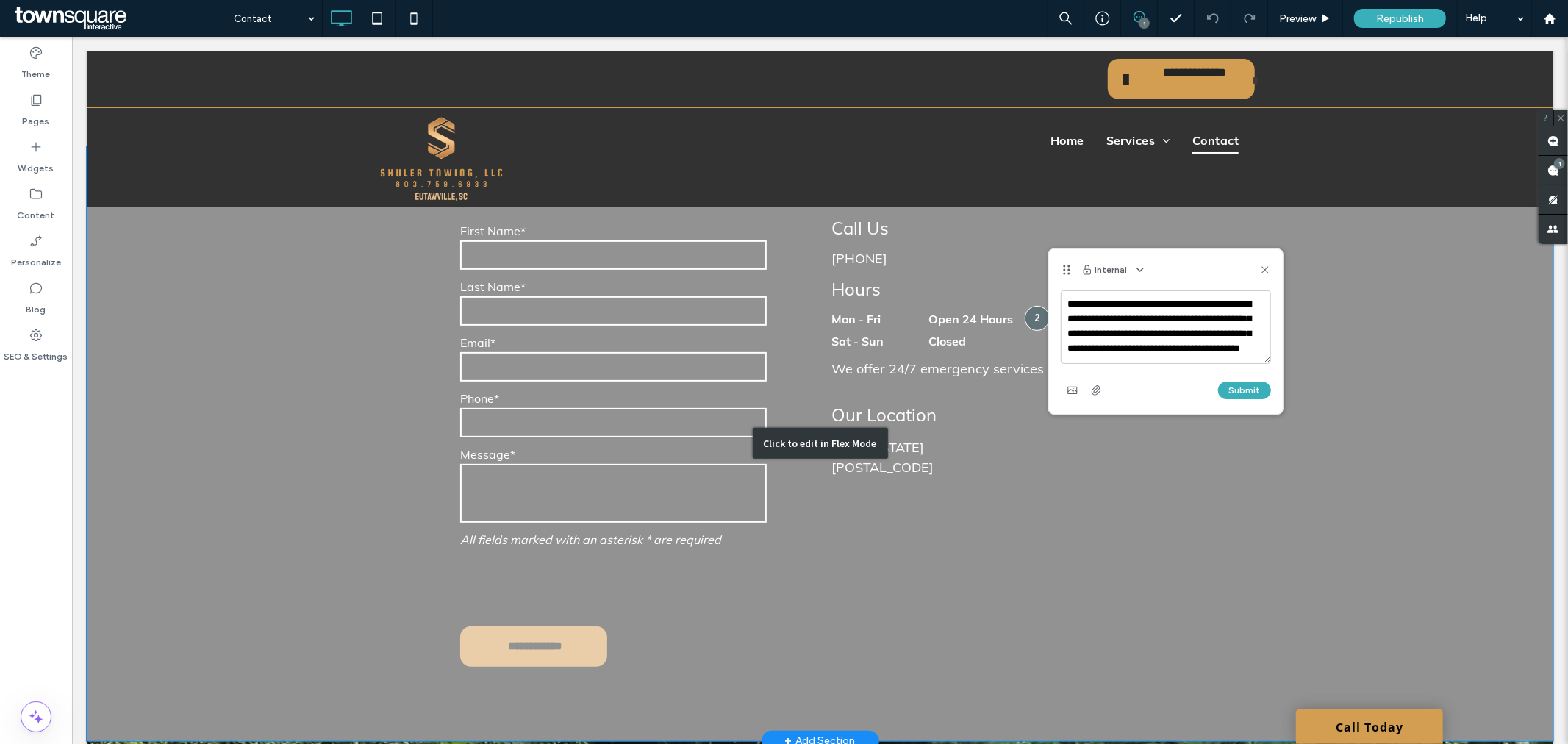 click on "Click to edit in Flex Mode" at bounding box center (819, 443) 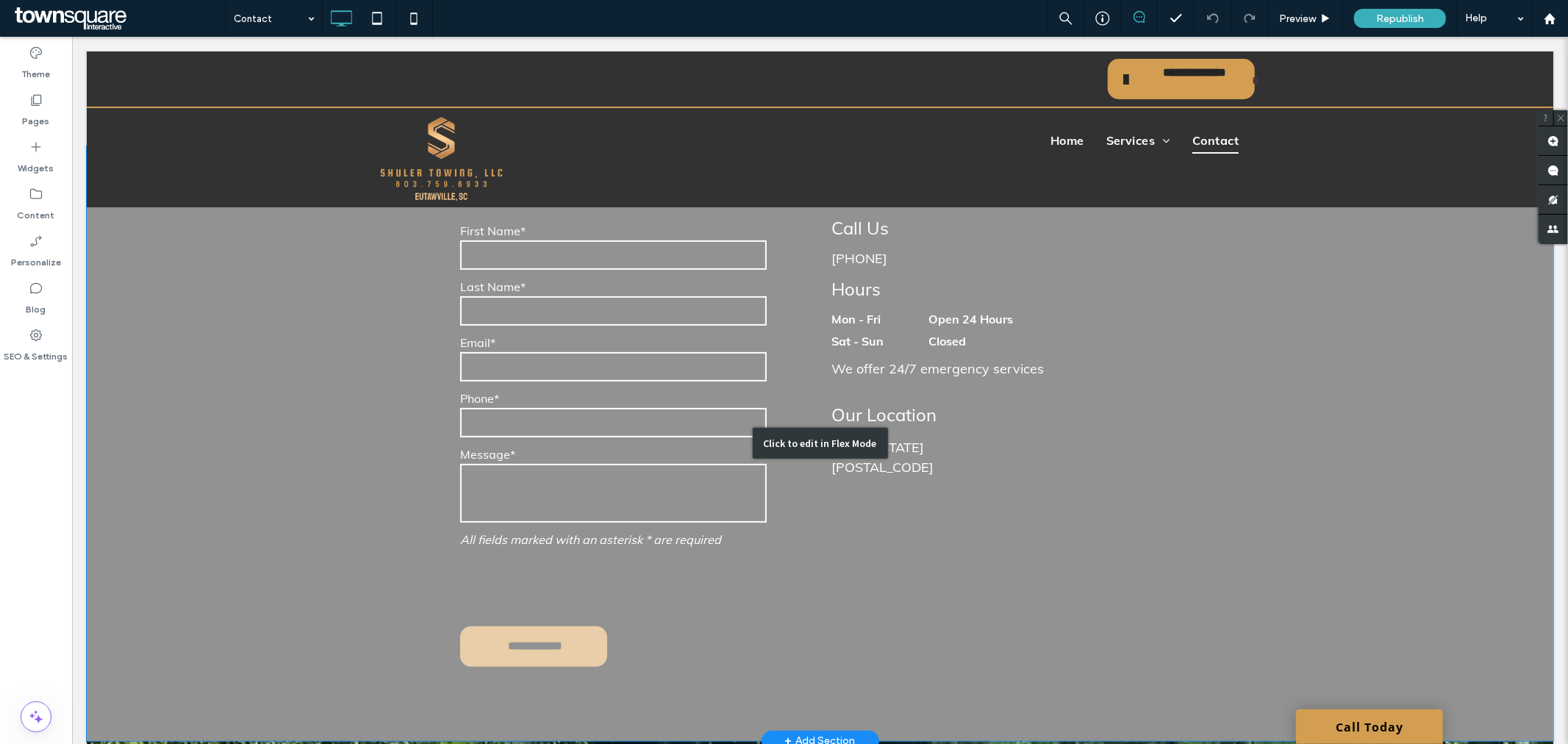 click on "Click to edit in Flex Mode" at bounding box center (819, 443) 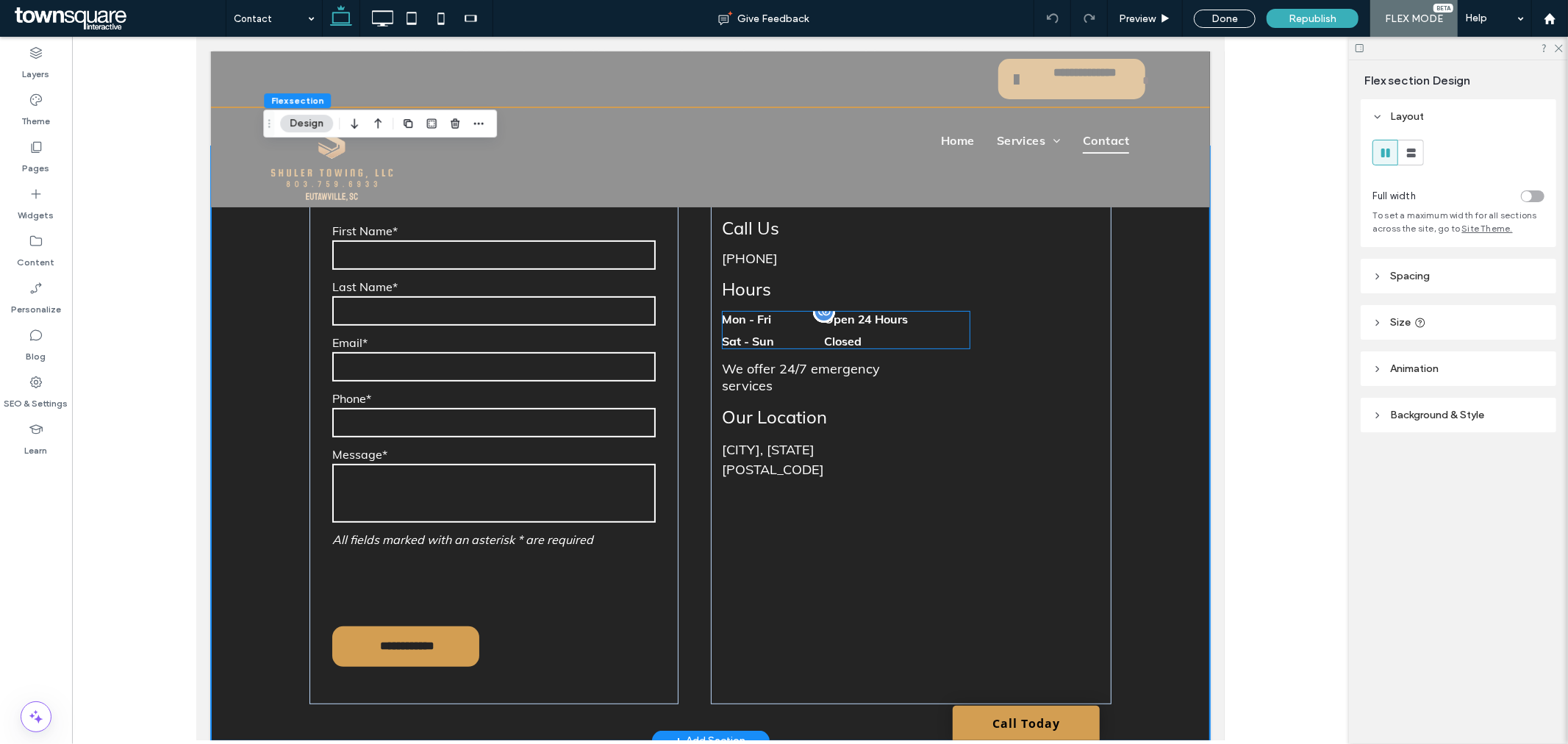 click on "Mon - Fri
Open 24 Hours" at bounding box center [845, 322] 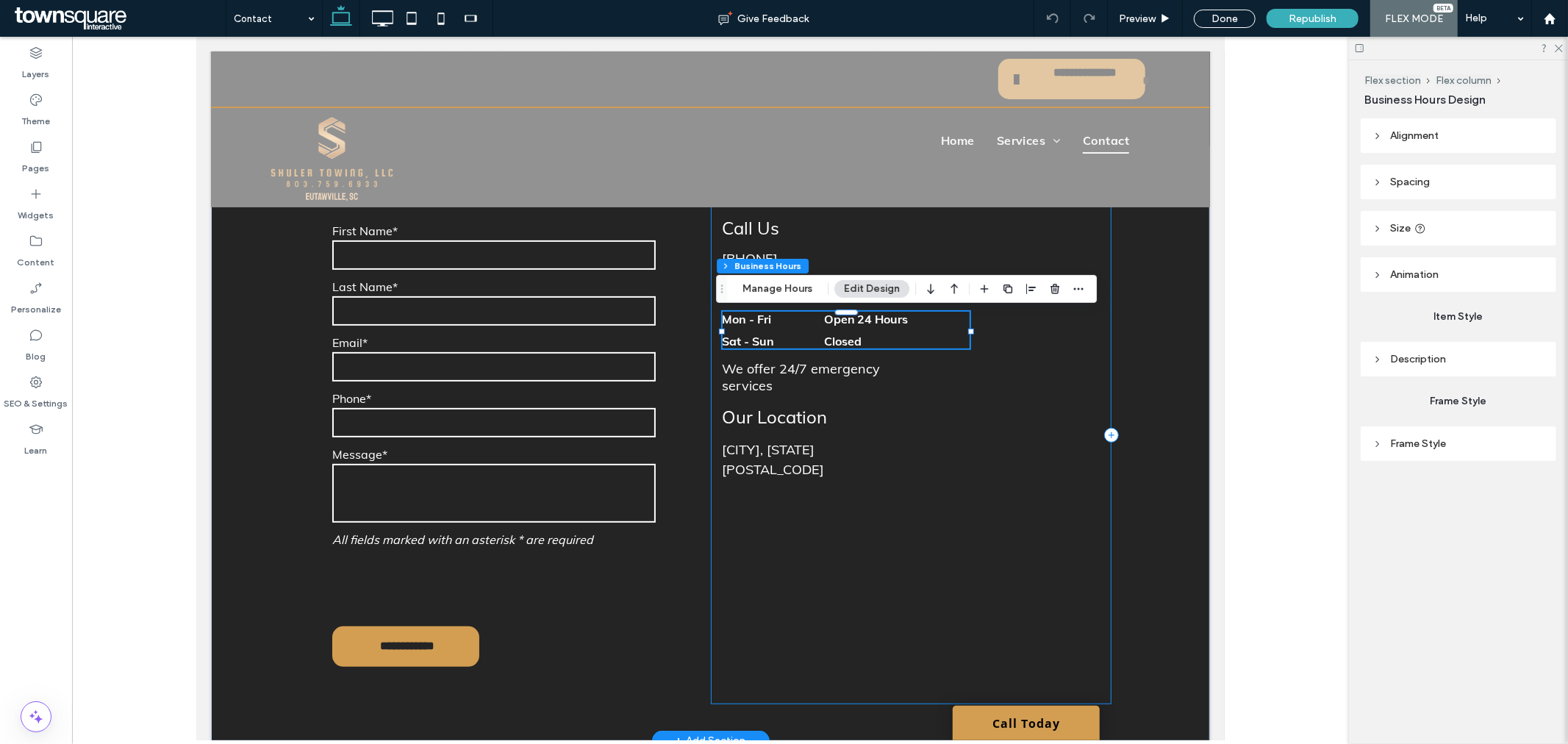 click on "Call Us
(803) 759-6933
Hours
Mon - Fri
Open 24 Hours
Sat - Sun
Closed
We offer 24/7 emergency services
Our Location
Eutawville, SC 29048
Shuler Towing" at bounding box center (911, 434) 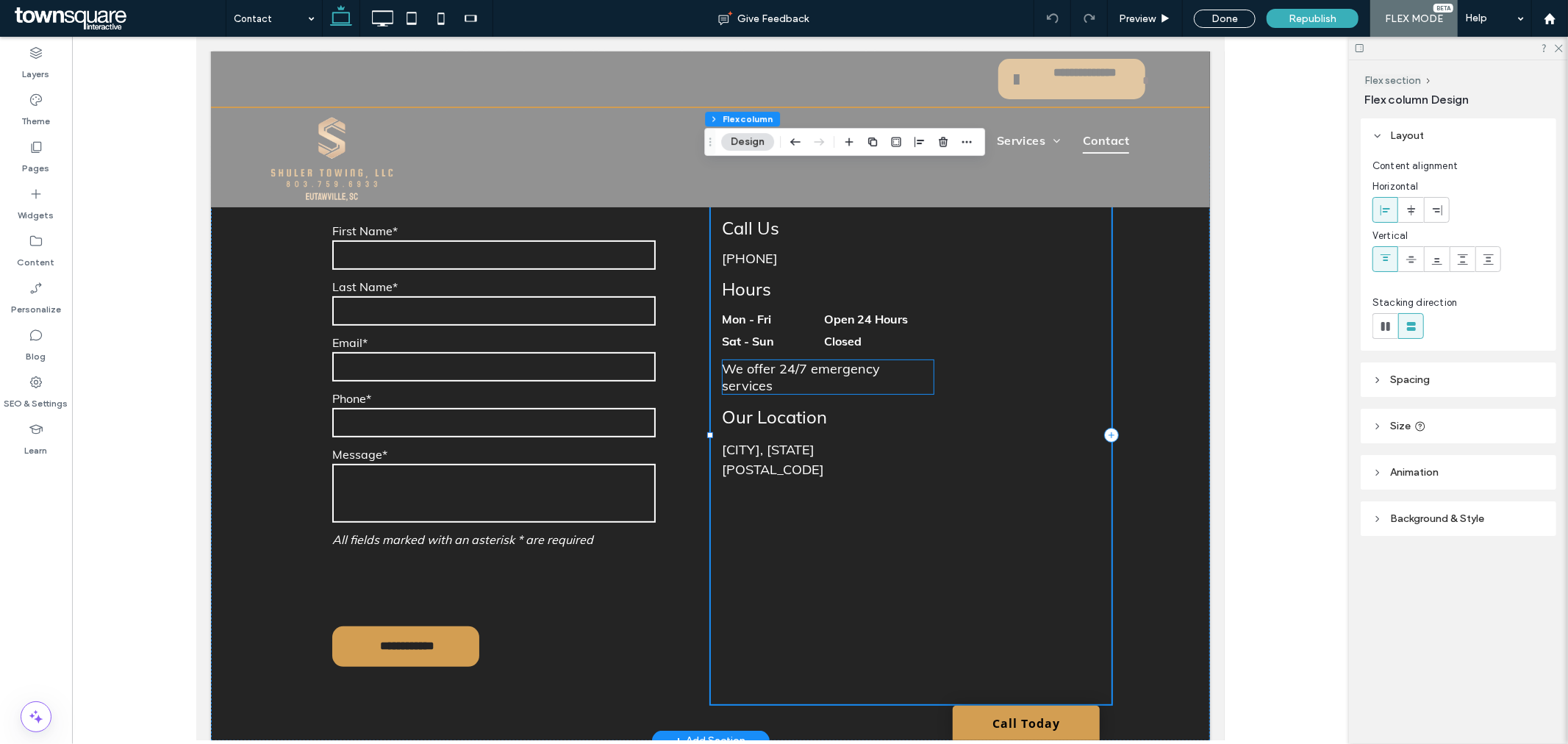 click on "We offer 24/7 emergency services" at bounding box center (801, 376) 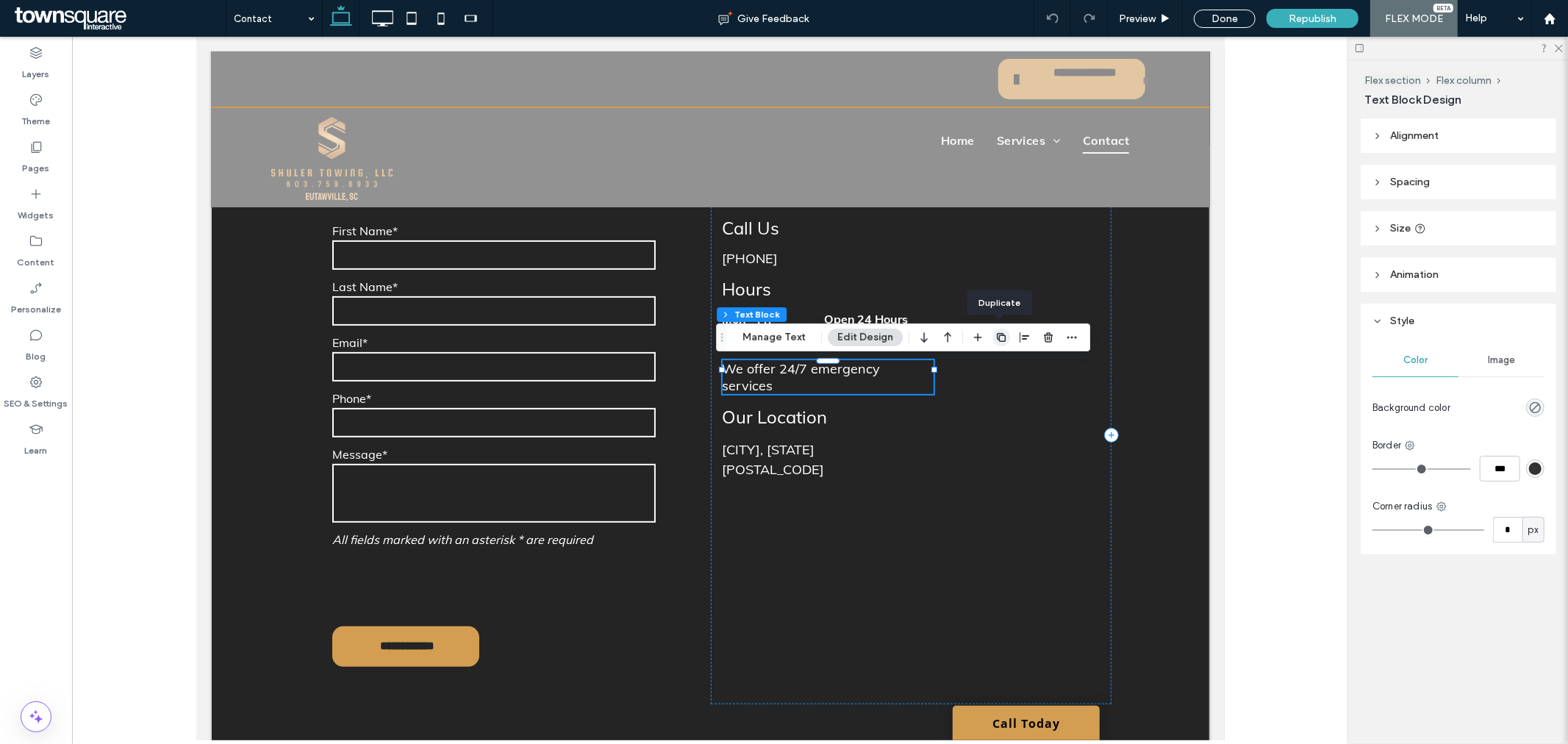 click 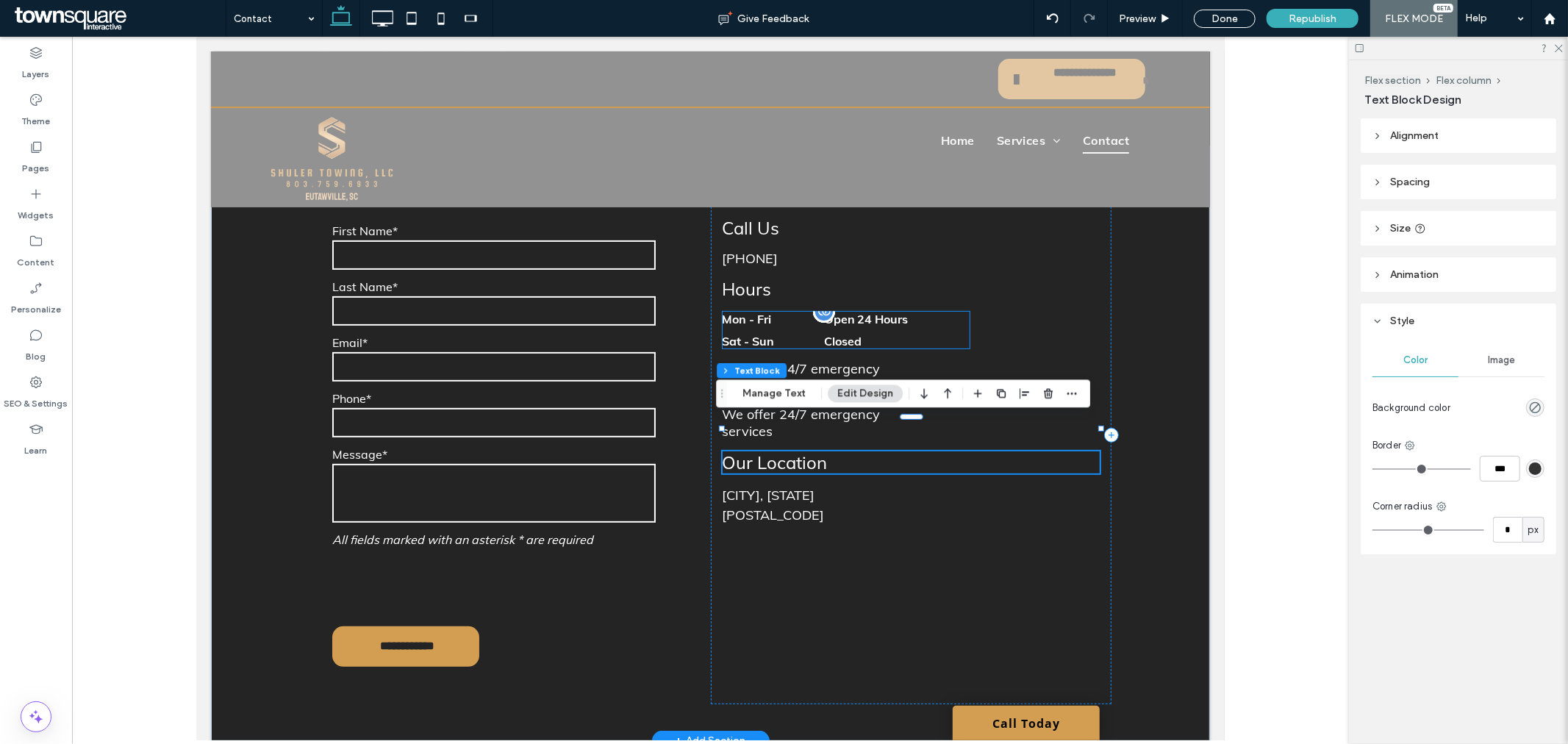 click on "Closed" at bounding box center [896, 340] 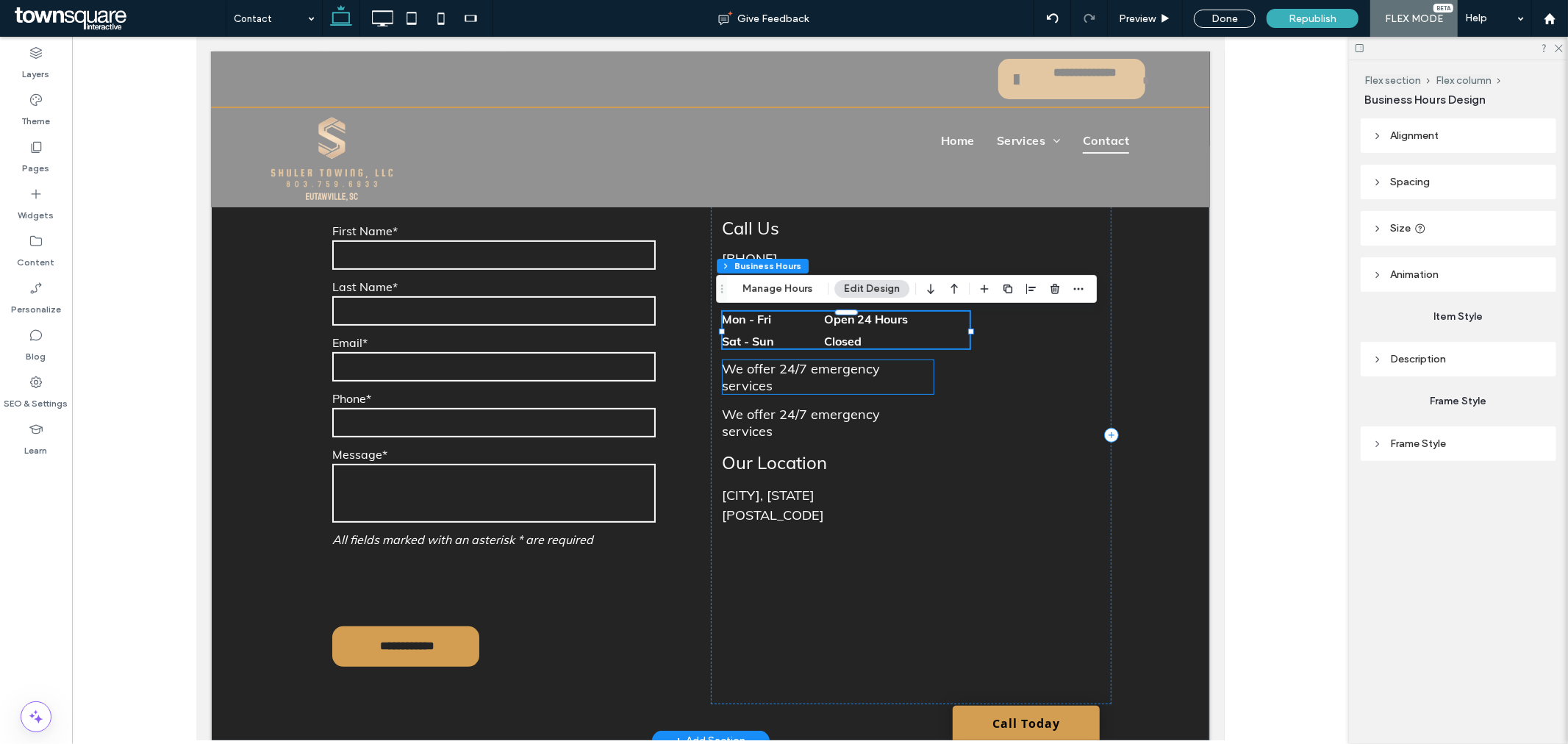 click on "We offer 24/7 emergency services" at bounding box center (801, 376) 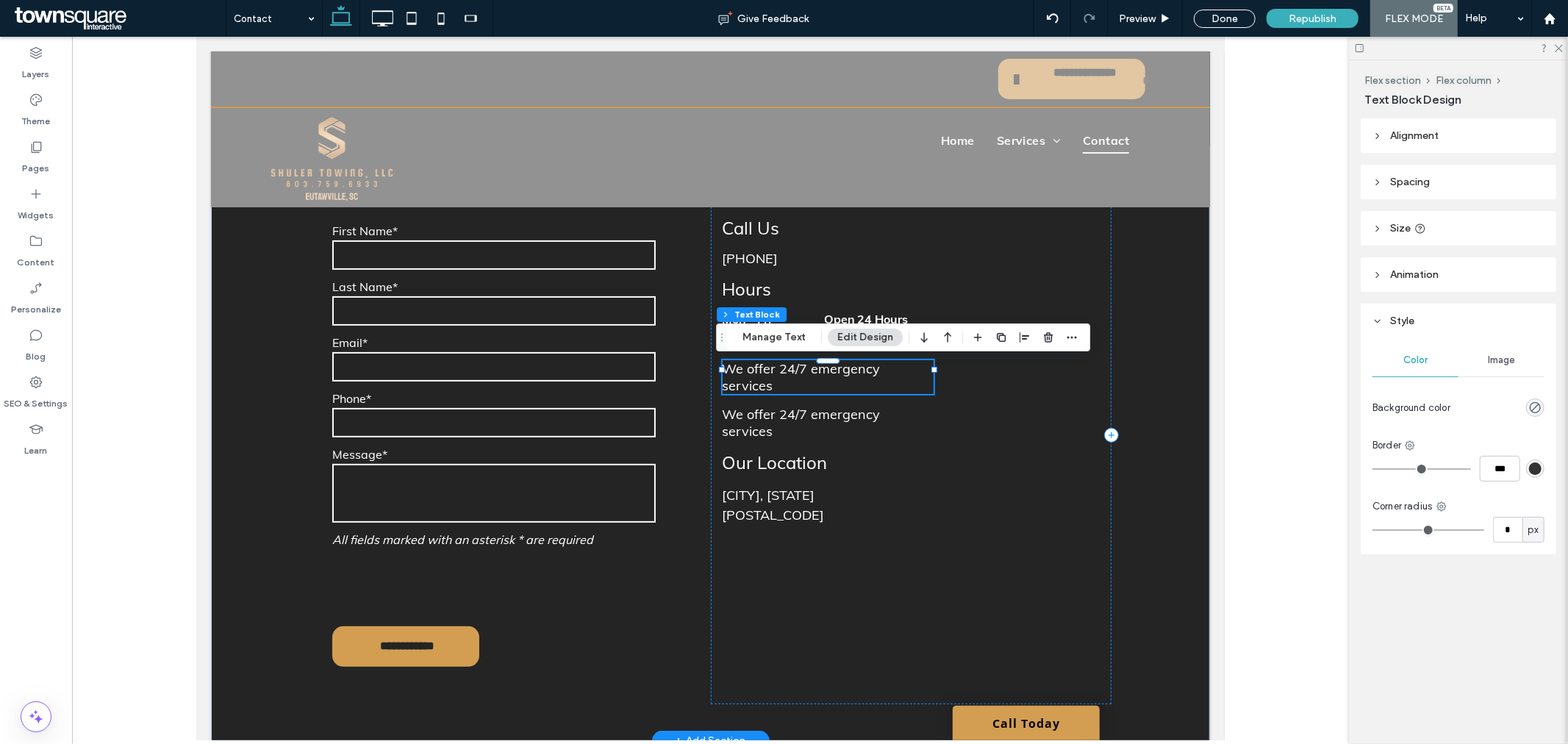 click on "We offer 24/7 emergency services" at bounding box center [801, 376] 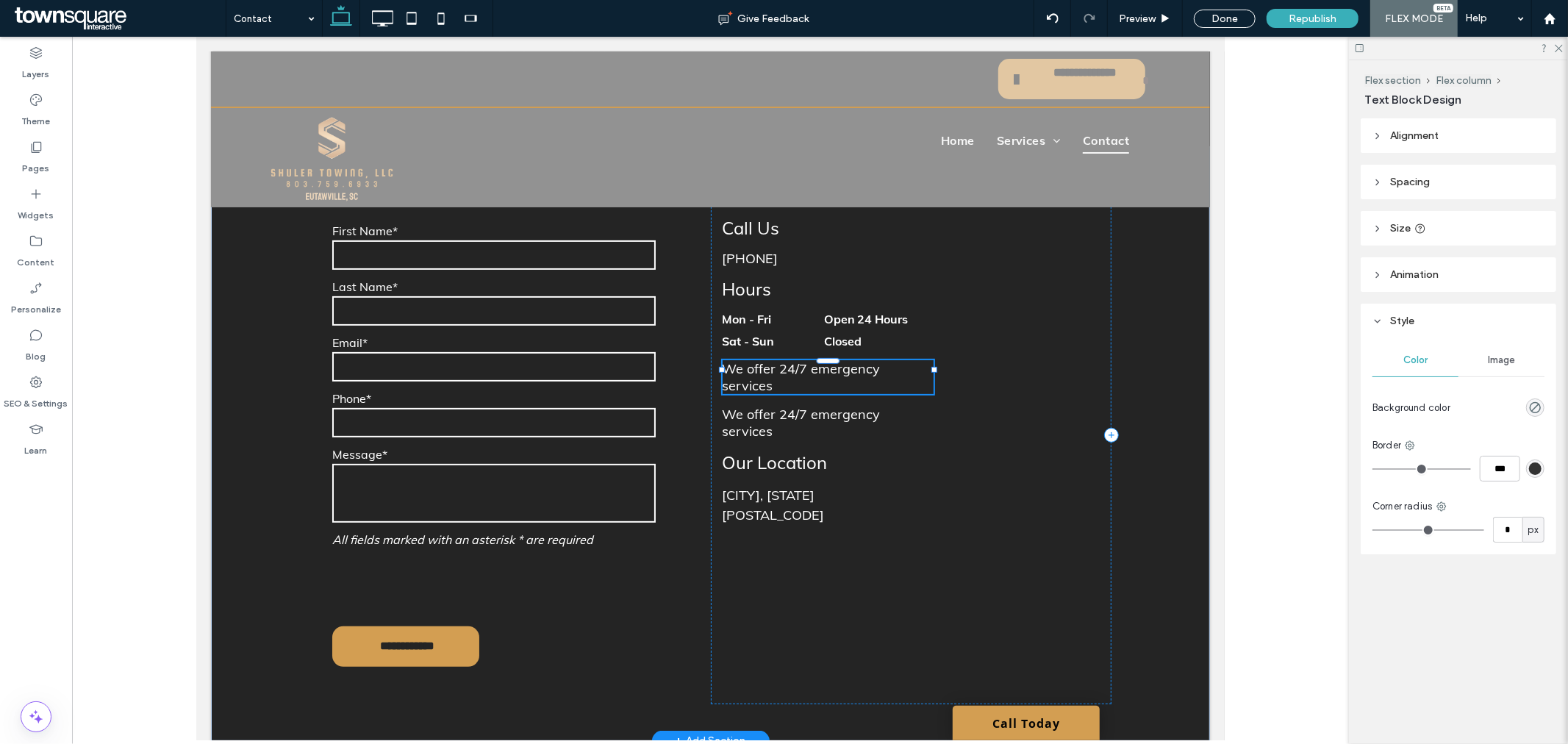 type on "****" 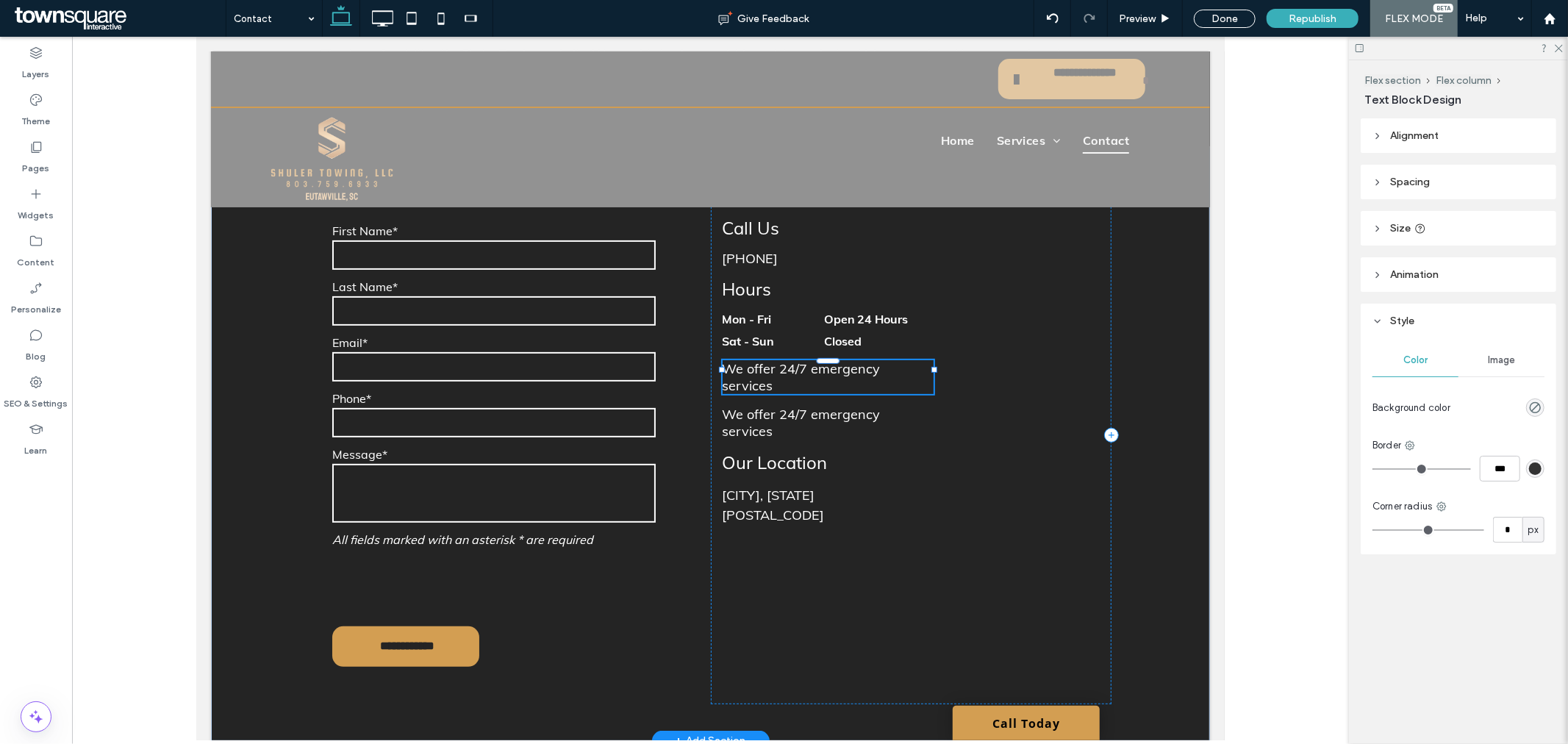type on "**" 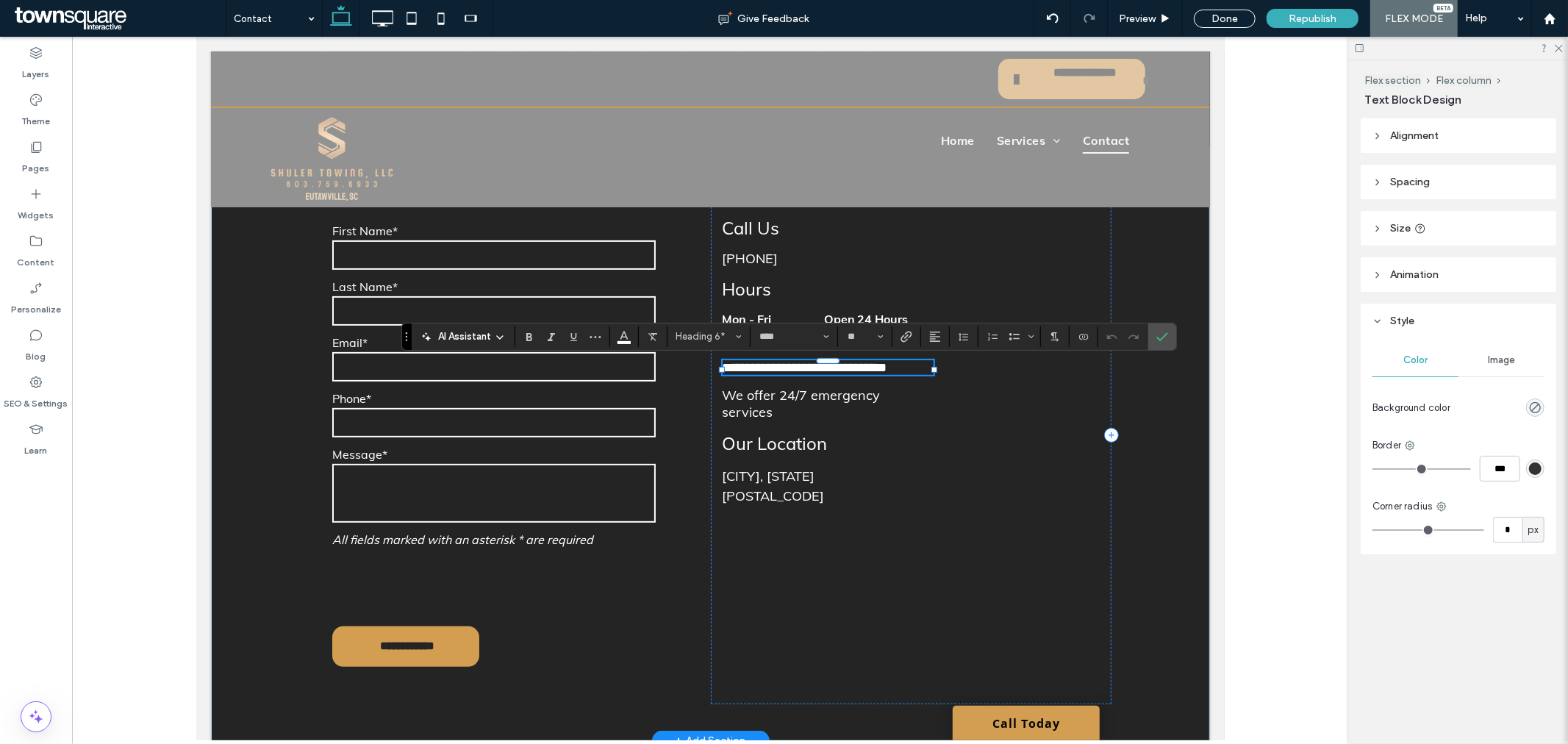 type 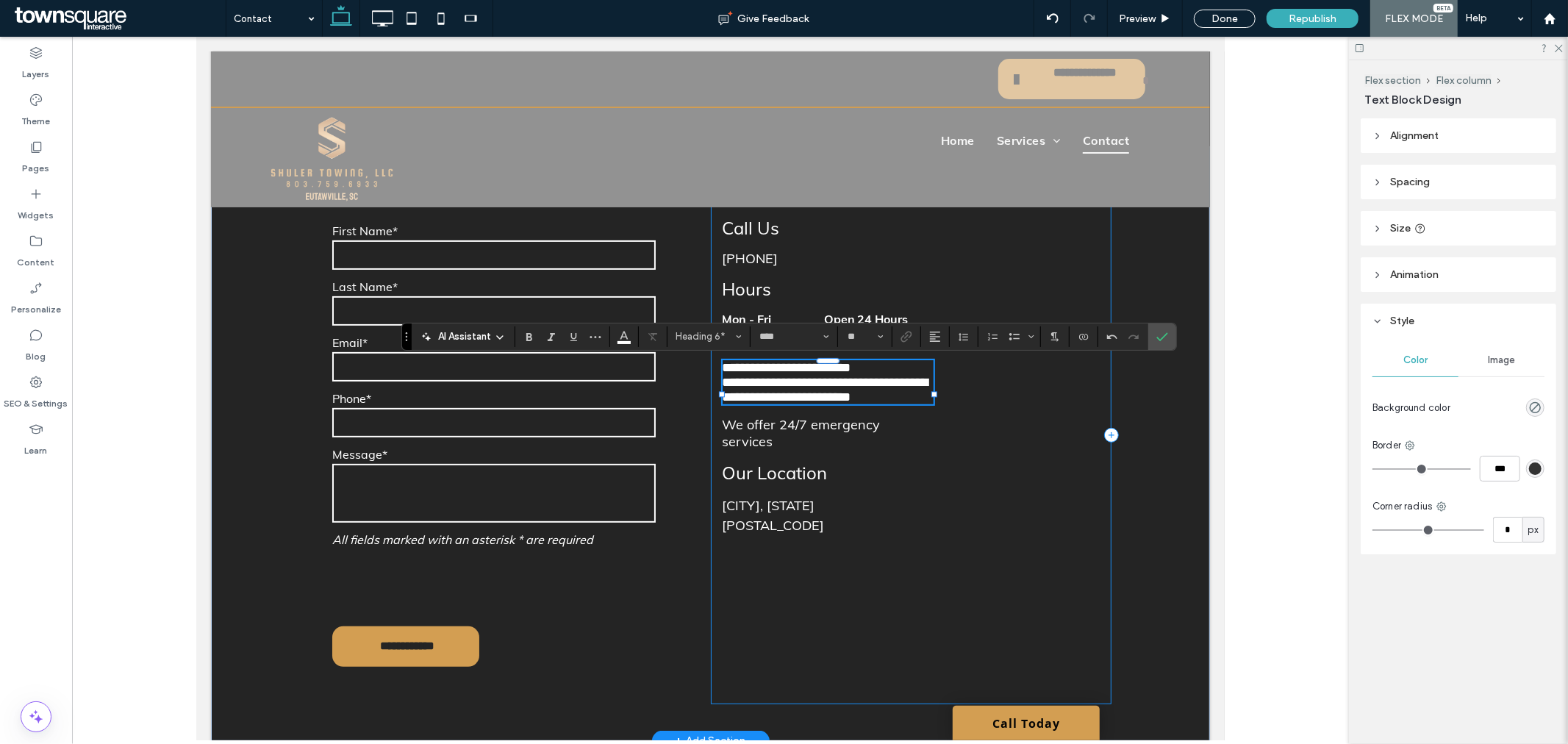 click on "**********" at bounding box center [911, 434] 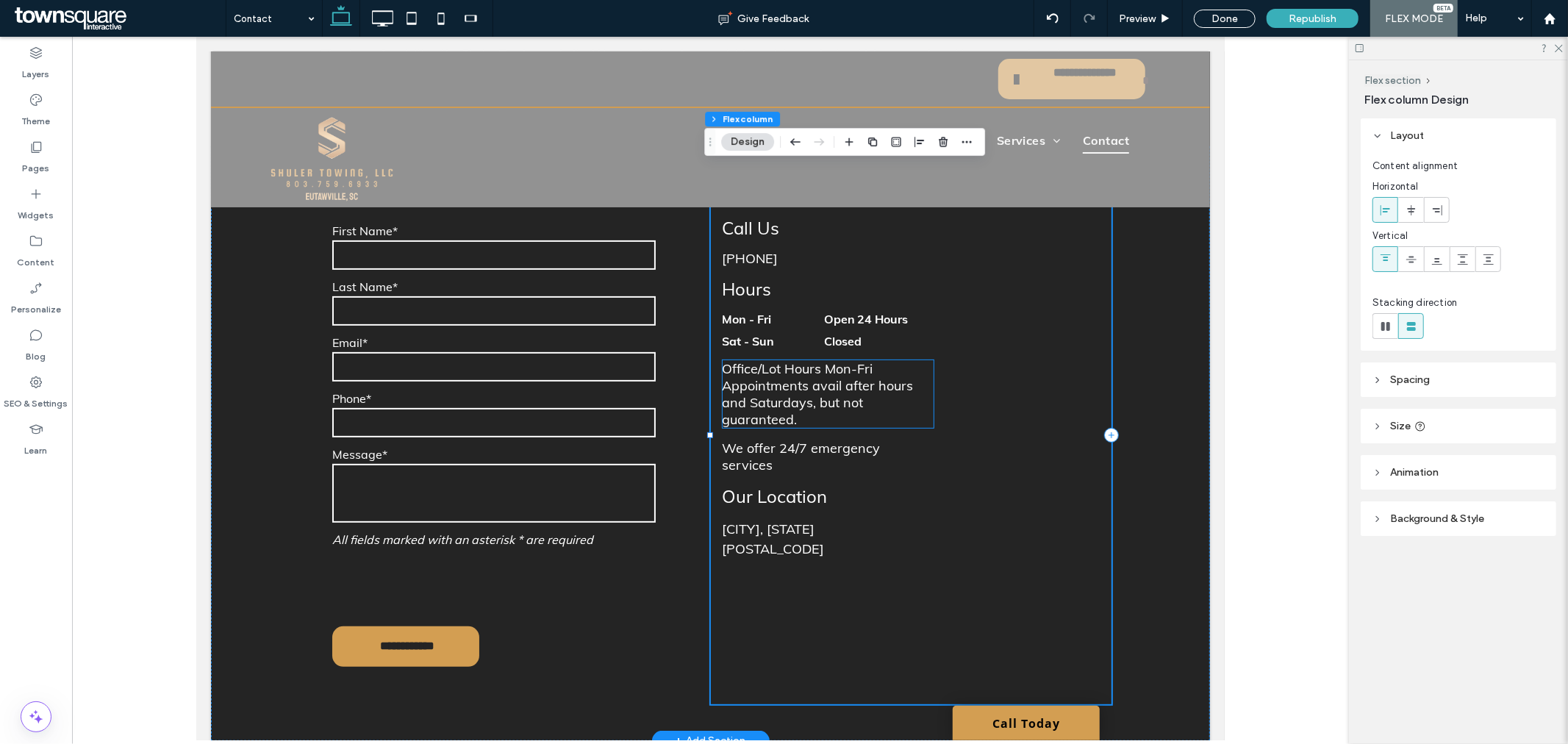 click on "Office/Lot Hours Mon-Fri" at bounding box center [797, 368] 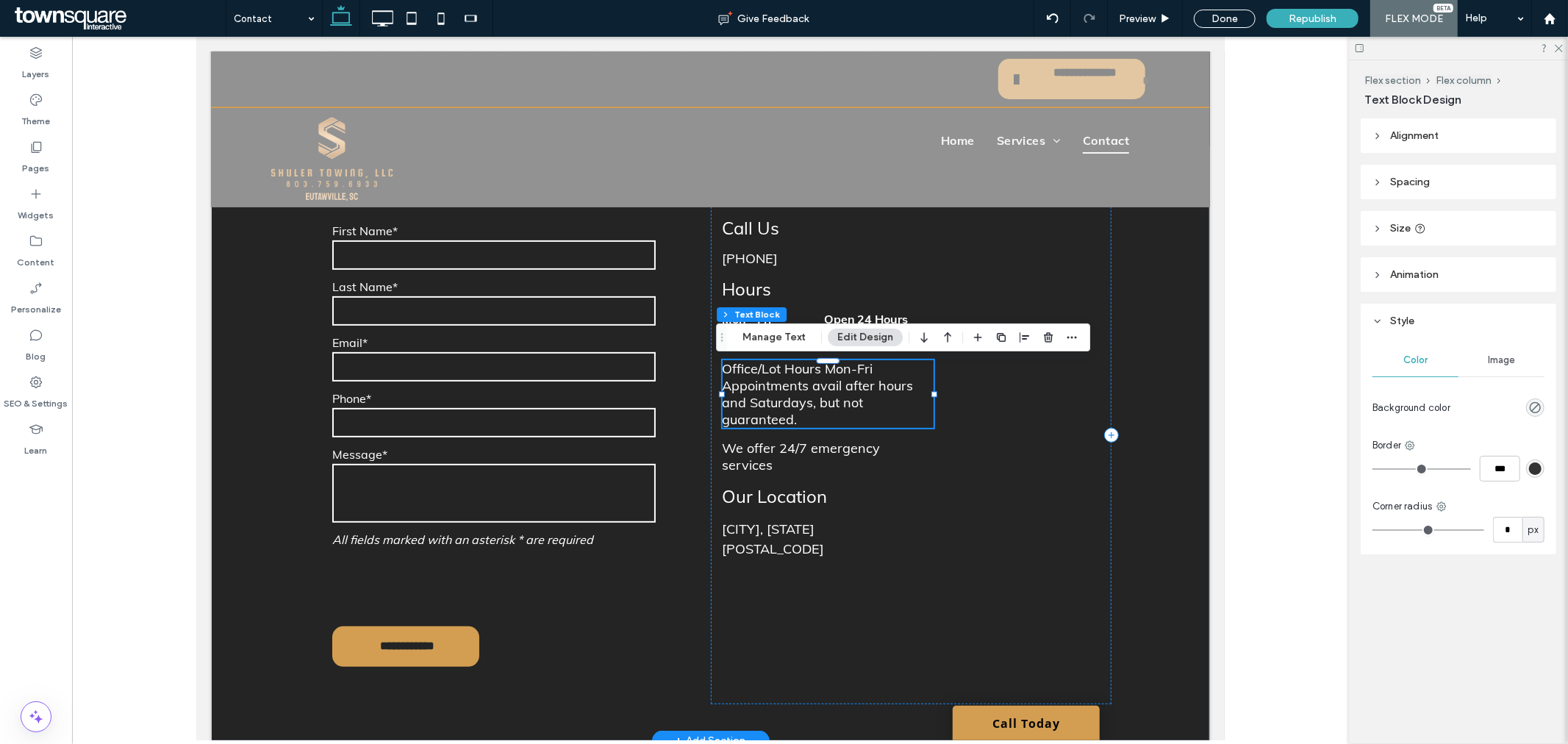 click on "Office/Lot Hours Mon-Fri" at bounding box center (827, 368) 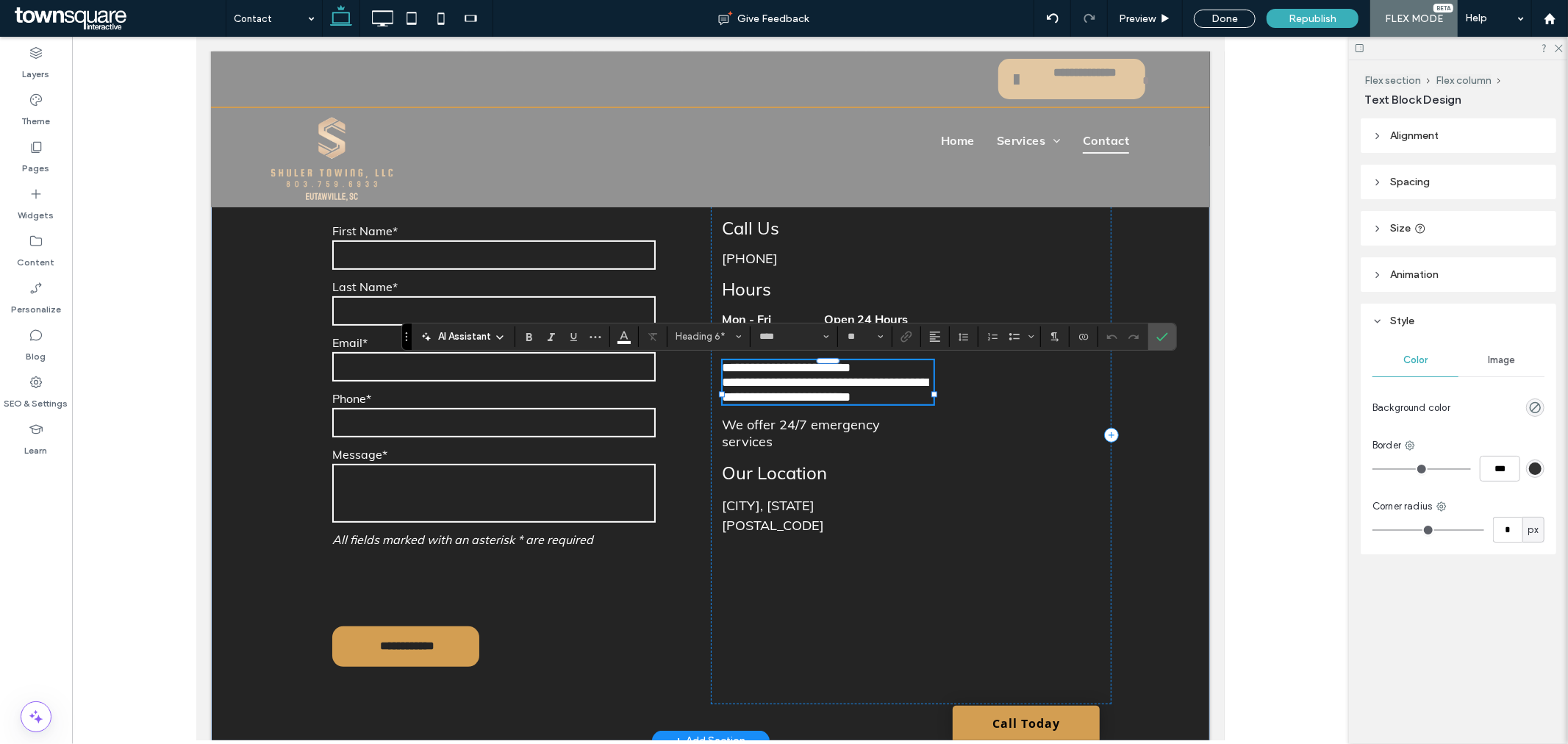 click on "**********" at bounding box center [827, 367] 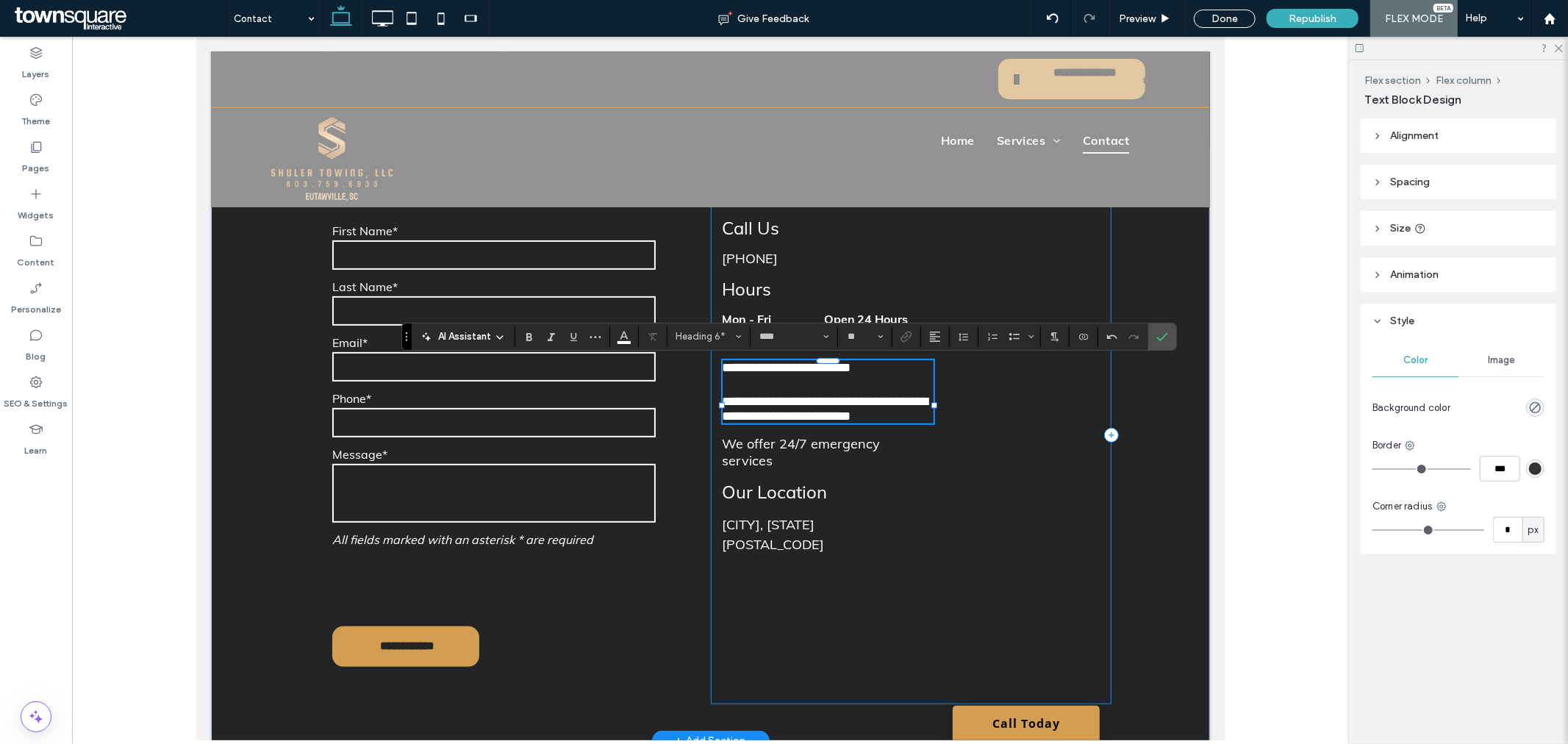 click on "**********" at bounding box center [911, 434] 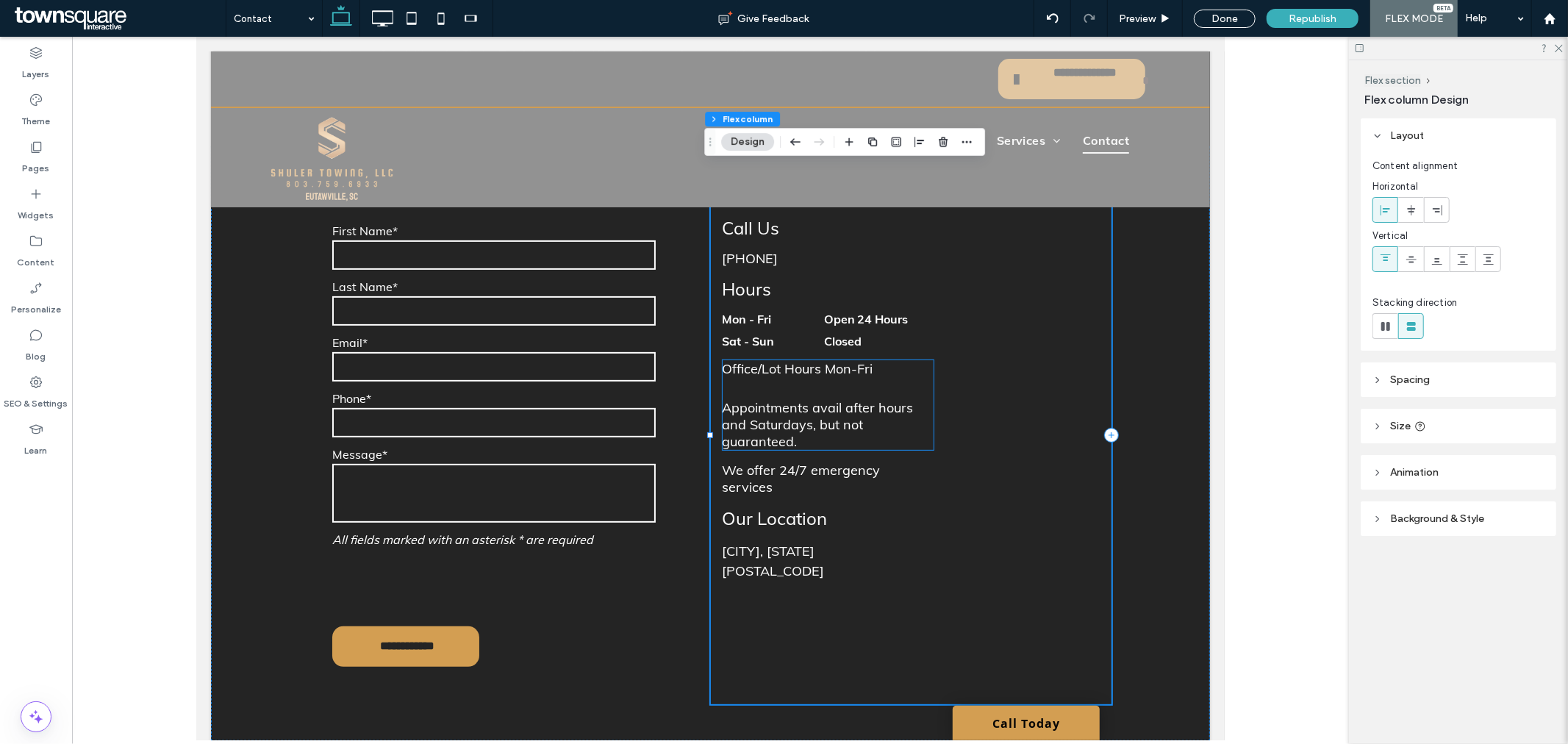 click on "Office/Lot Hours Mon-Fri" at bounding box center [797, 368] 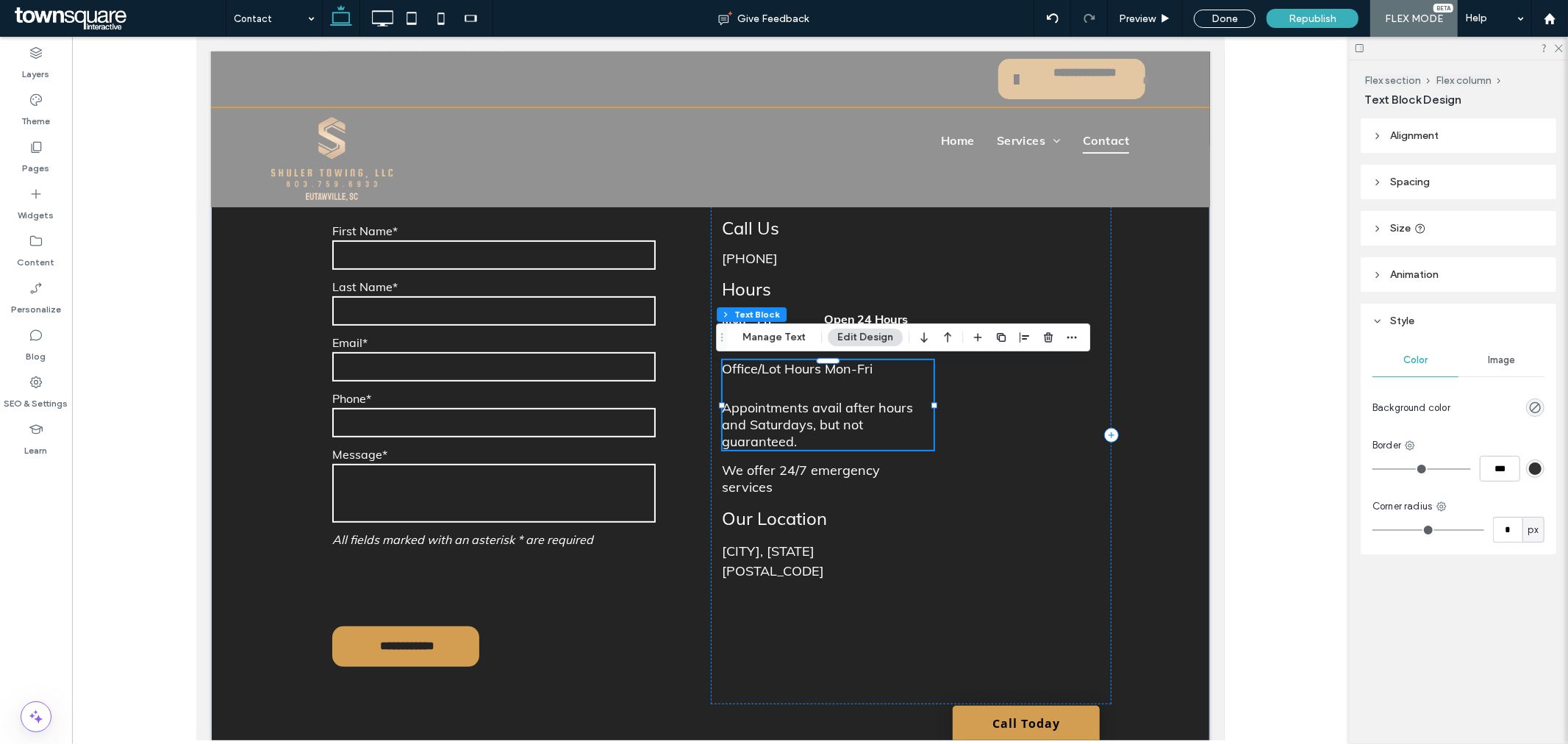 click on "Office/Lot Hours Mon-Fri" at bounding box center [797, 368] 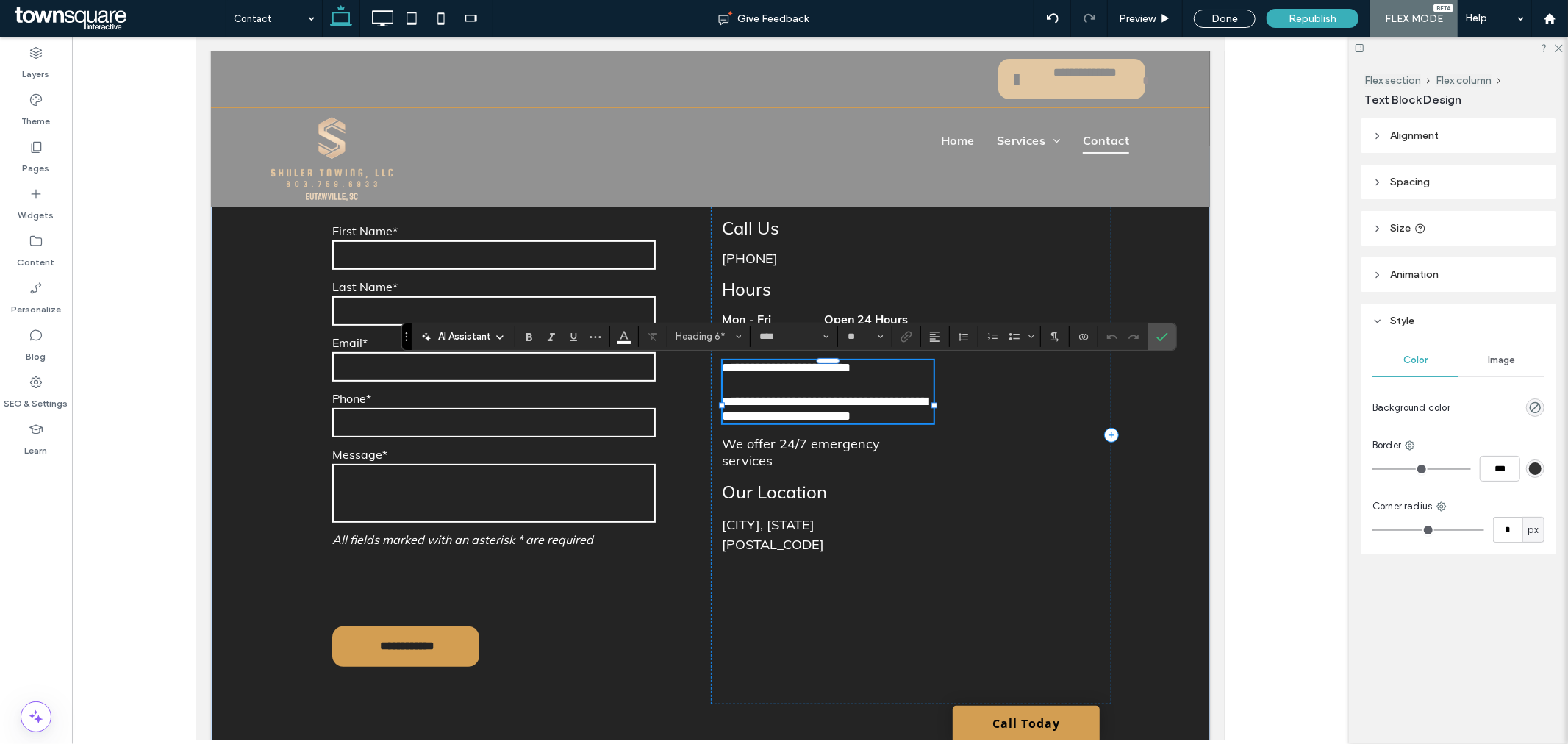 type on "**" 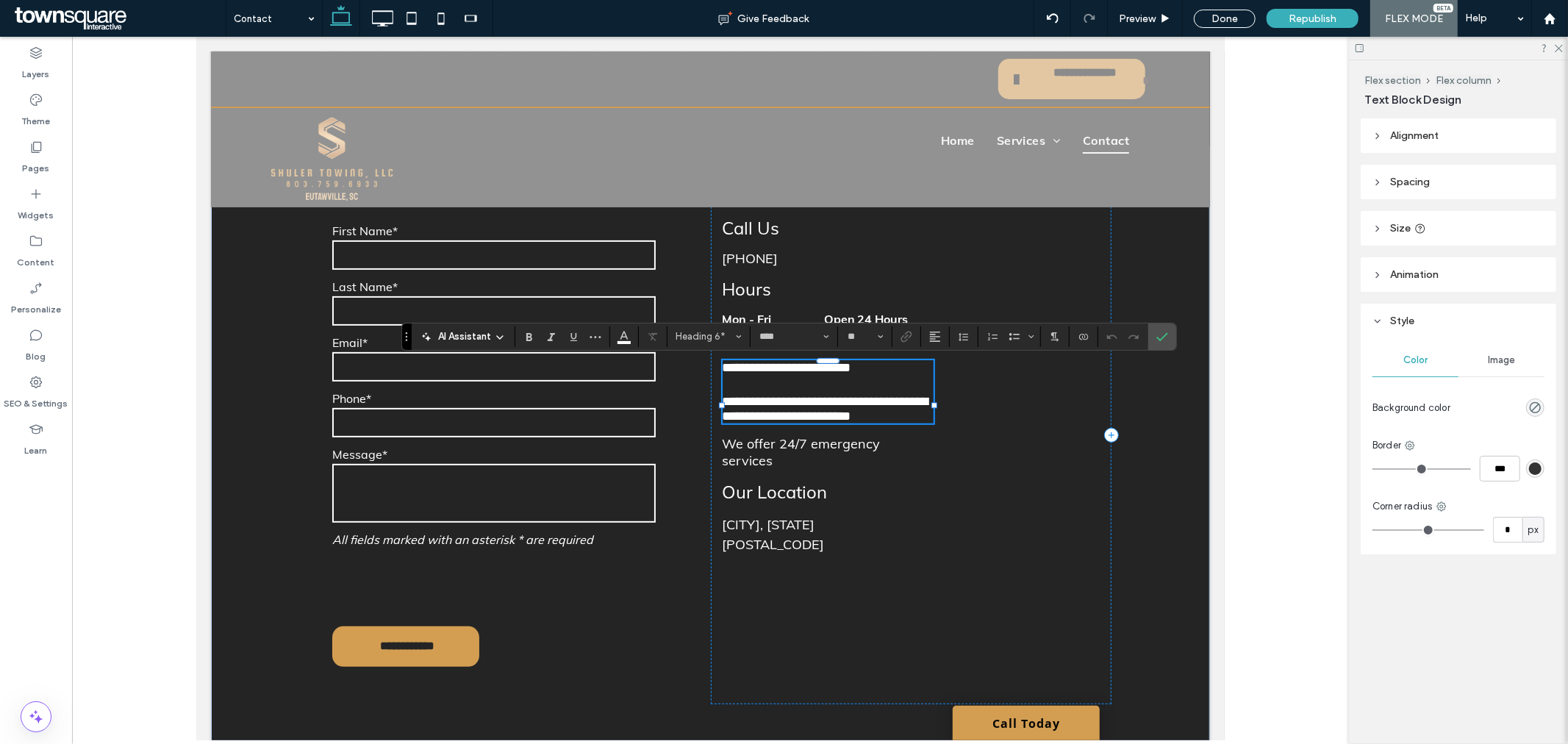 type 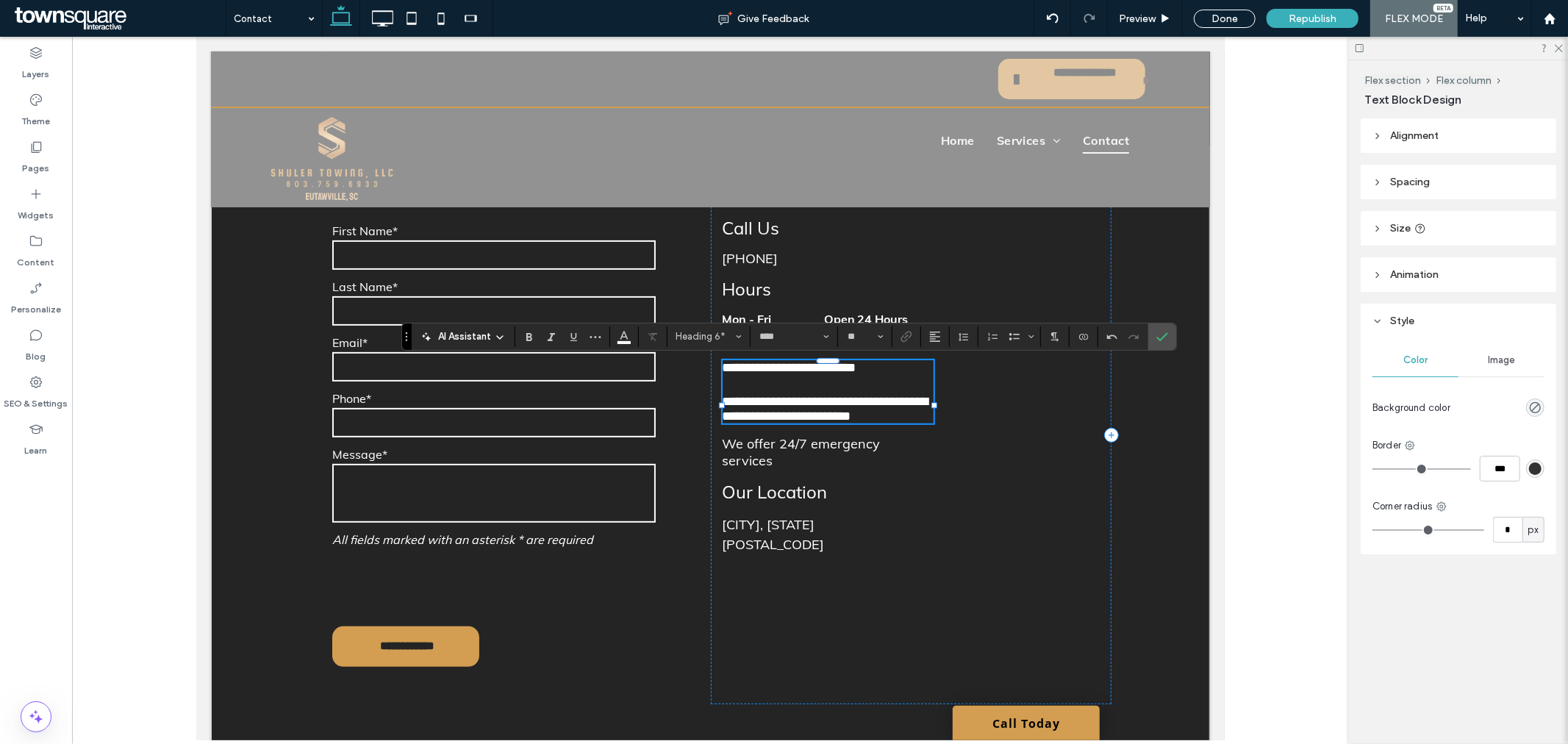 click on "**********" at bounding box center (825, 408) 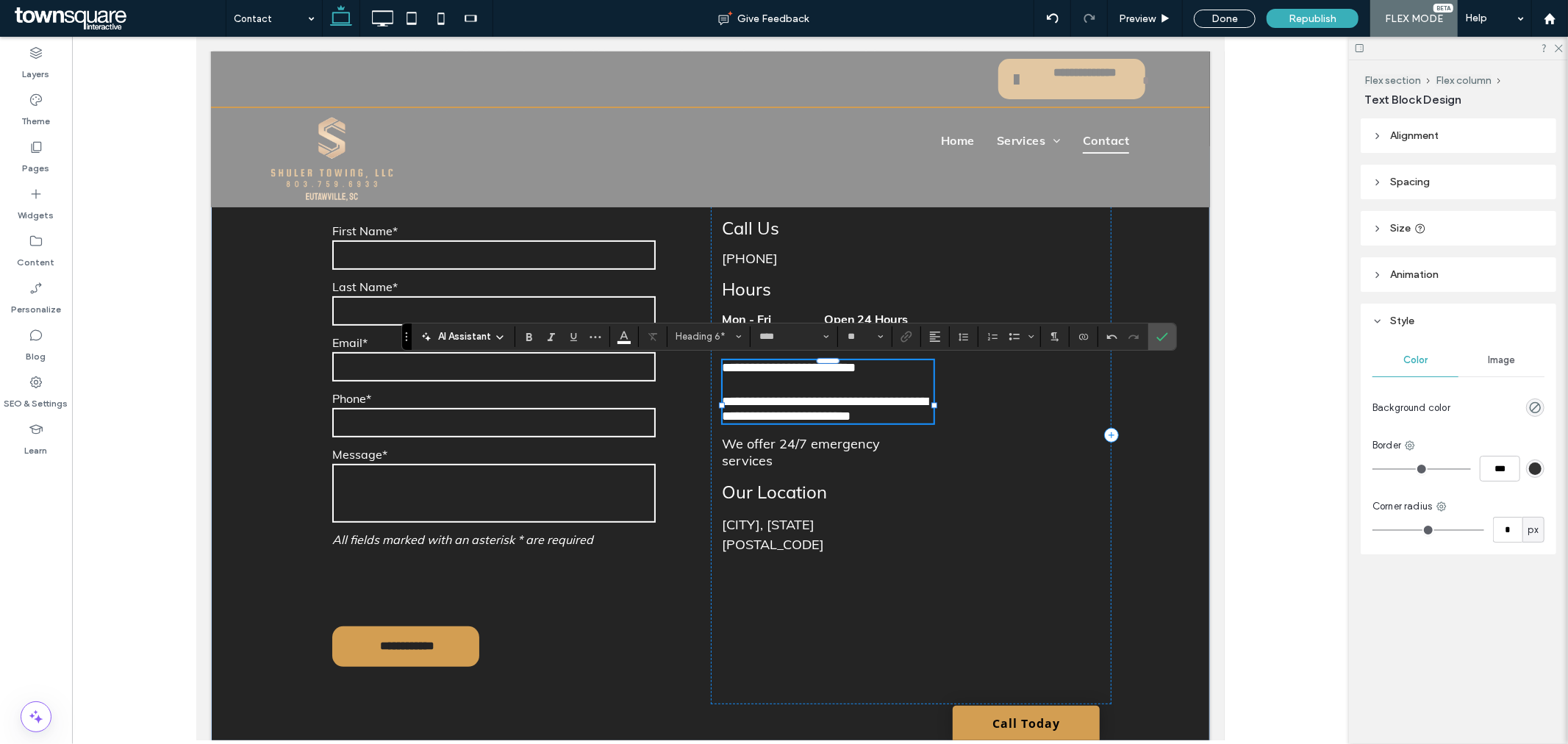 click on "**********" at bounding box center (789, 367) 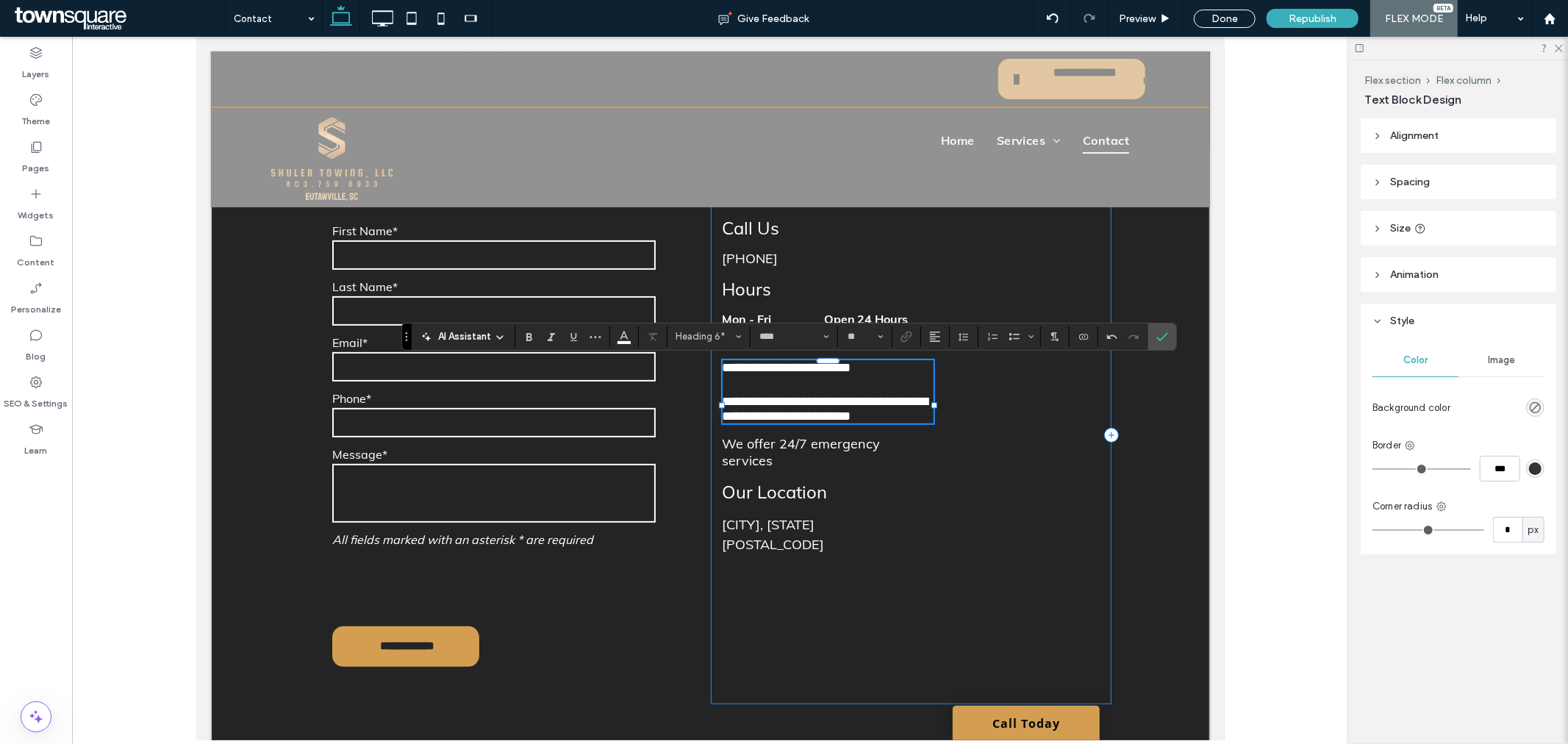 click on "**********" at bounding box center [911, 434] 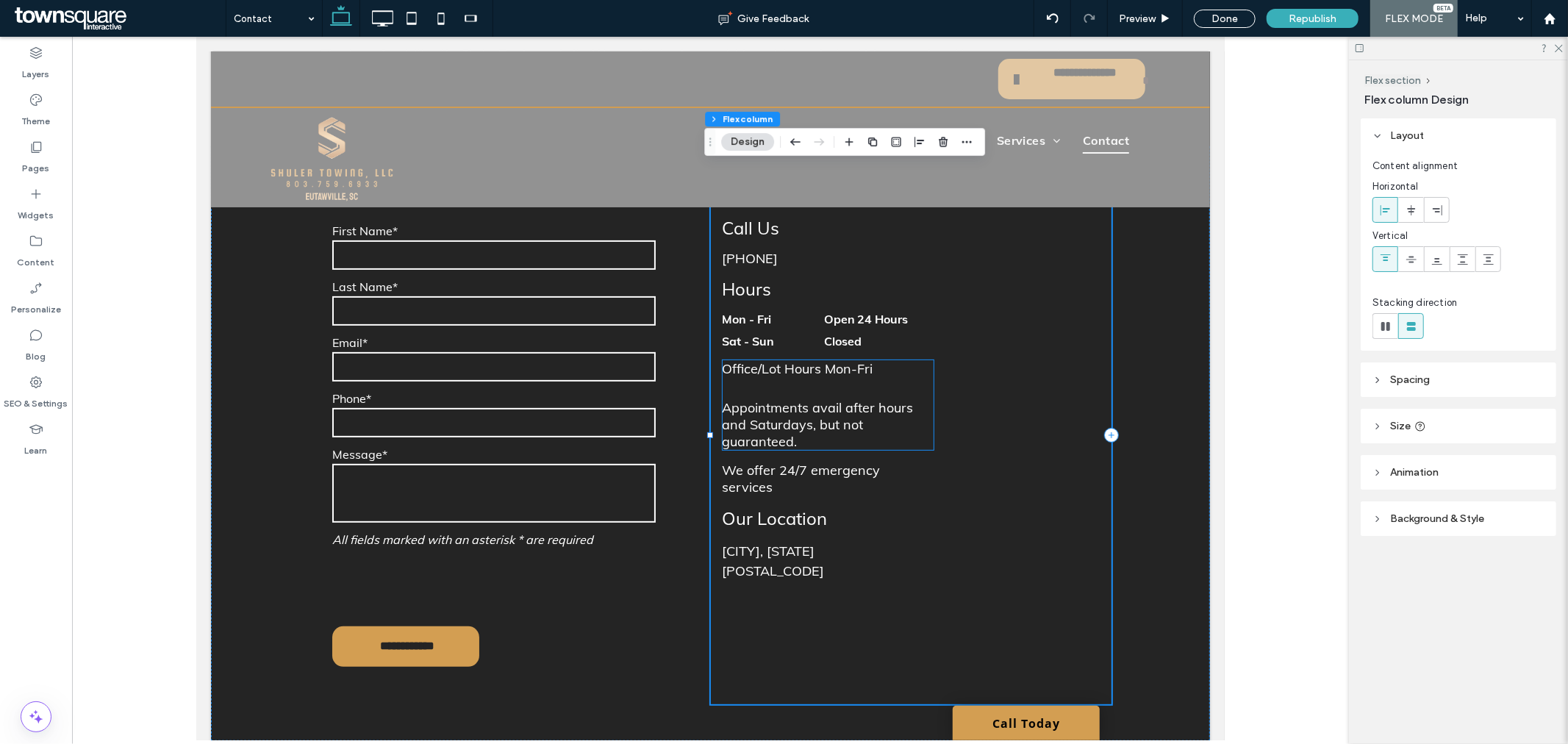 click on "Appointments avail after hours and Saturdays, but not guaranteed." at bounding box center [817, 423] 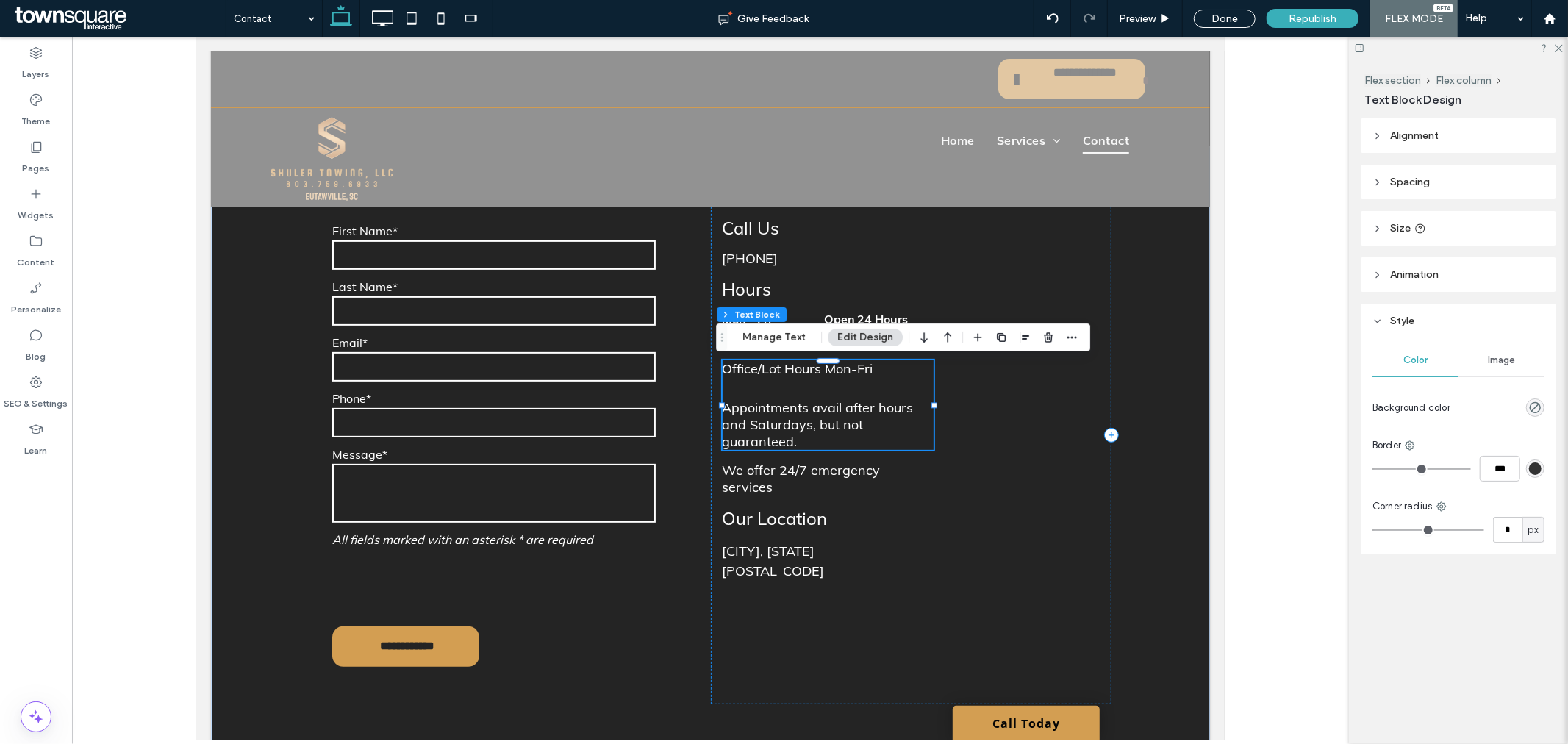 click on "Appointments avail after hours and Saturdays, but not guaranteed." at bounding box center (817, 423) 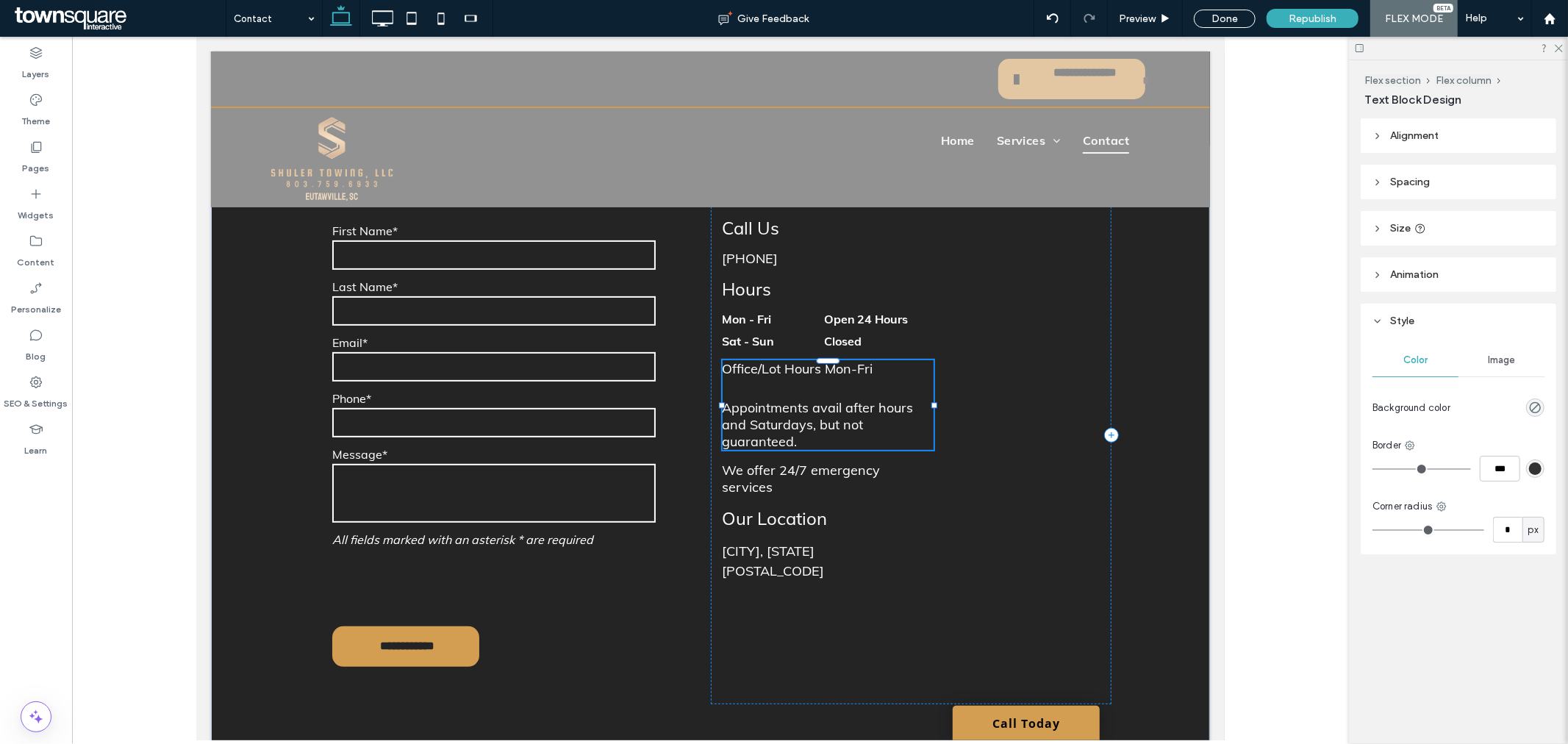 type on "****" 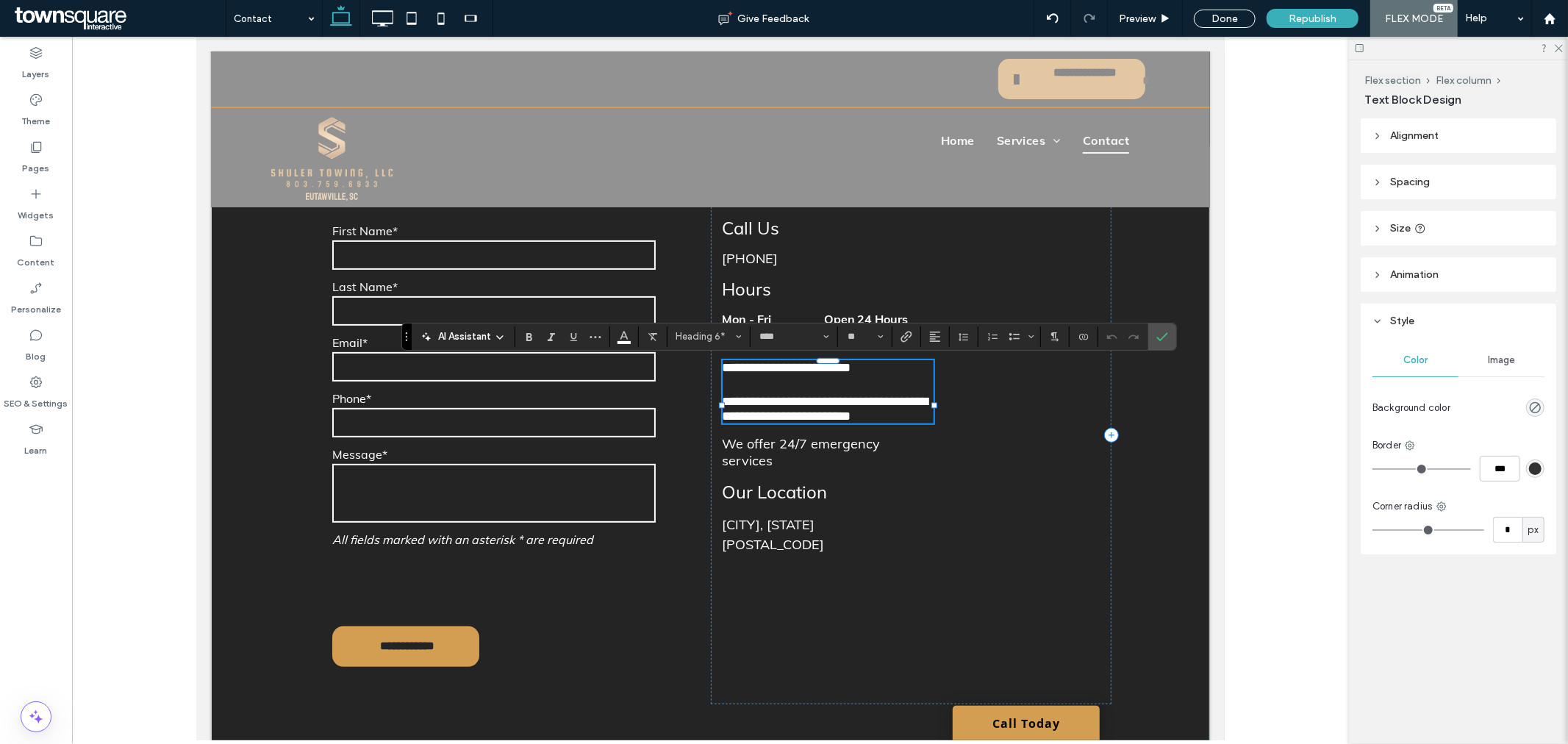 click on "**********" at bounding box center (825, 408) 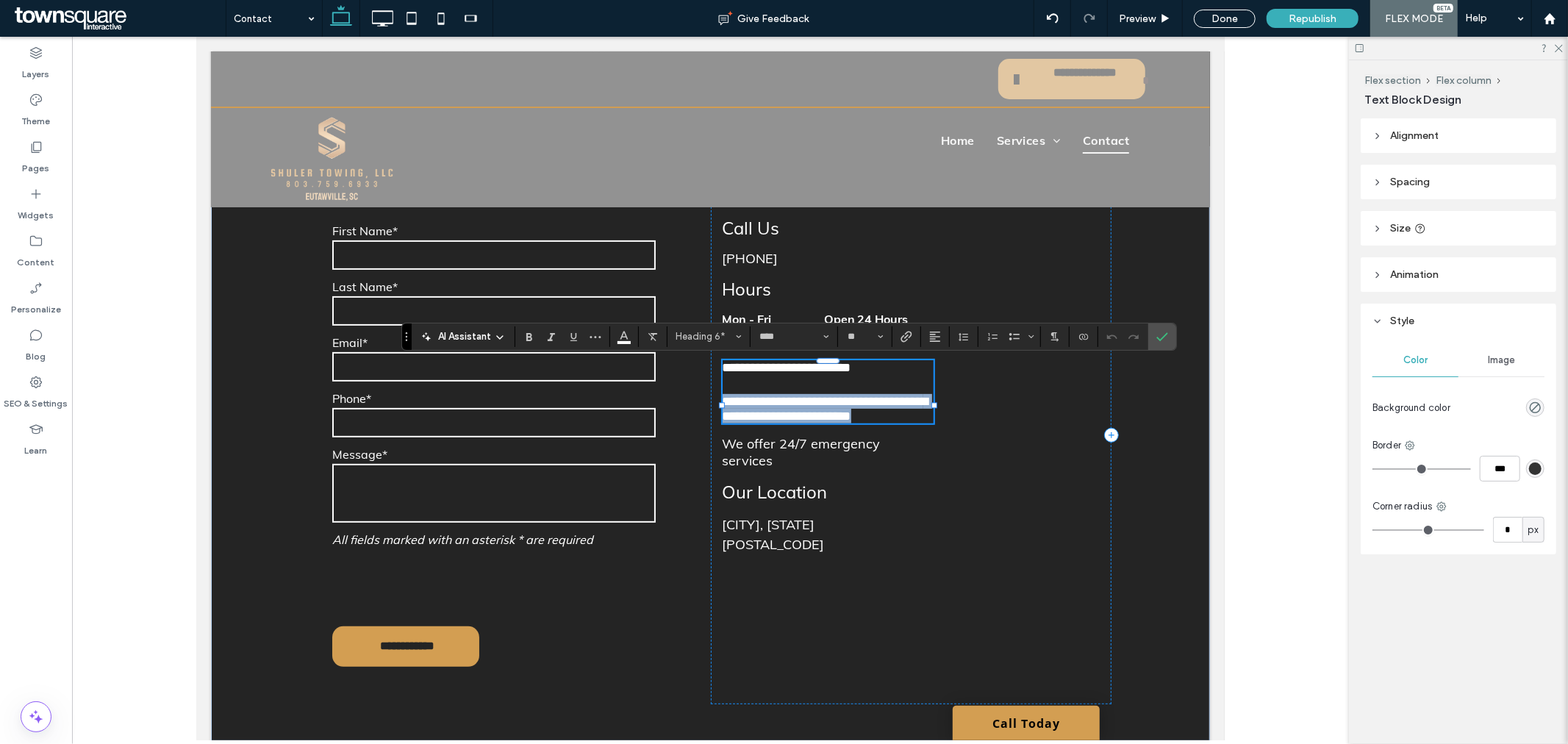 drag, startPoint x: 716, startPoint y: 407, endPoint x: 865, endPoint y: 436, distance: 151.79592 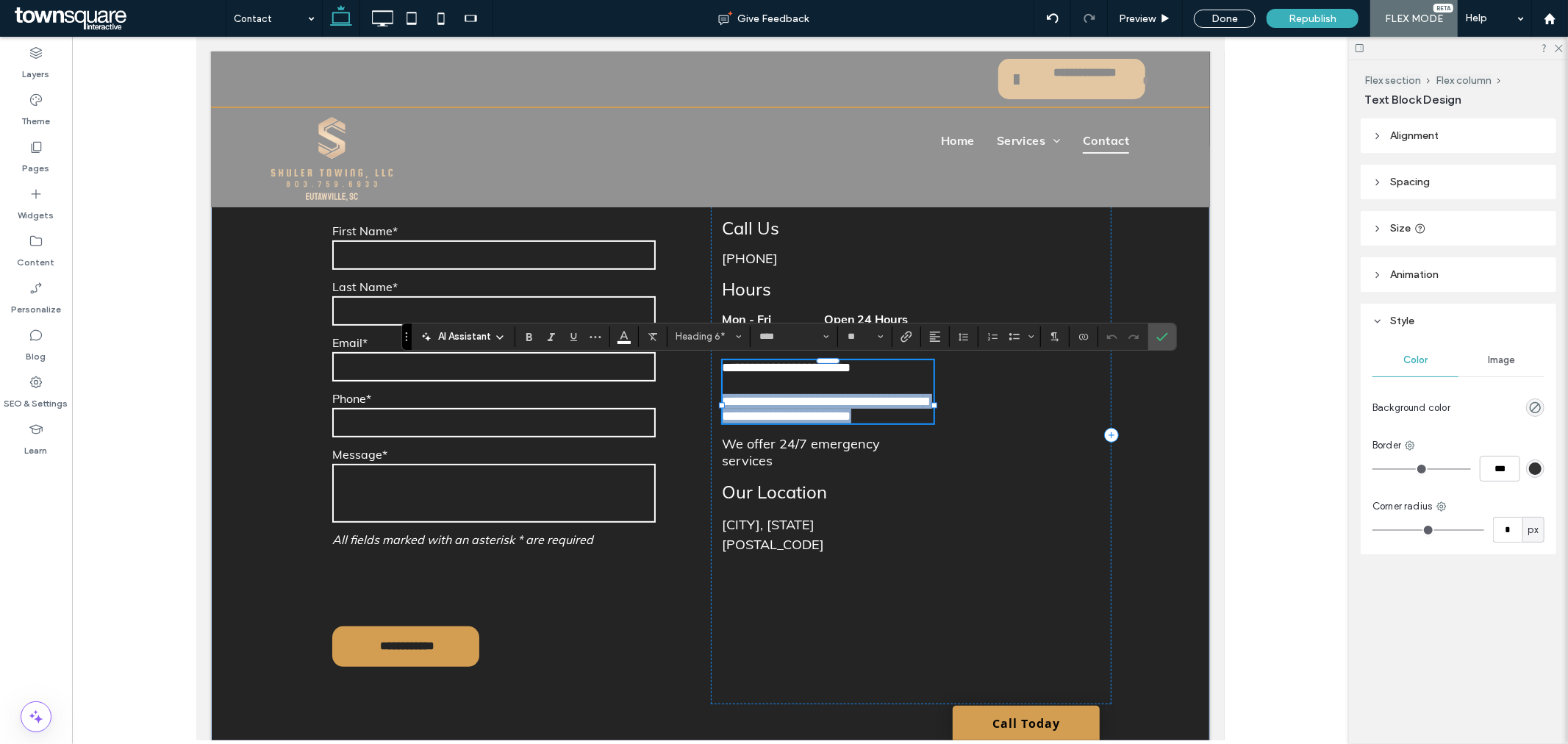 click on "**********" at bounding box center [827, 408] 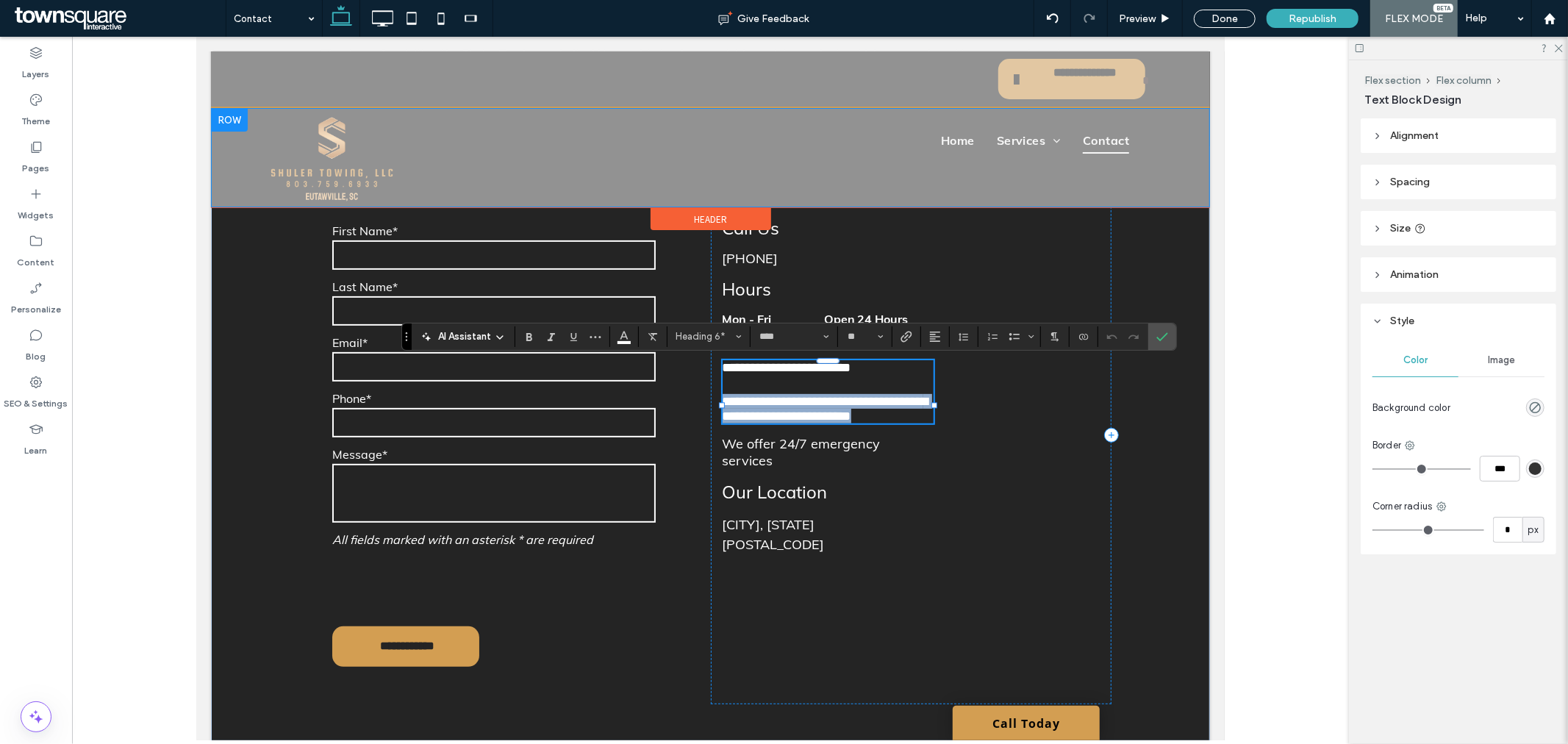 type 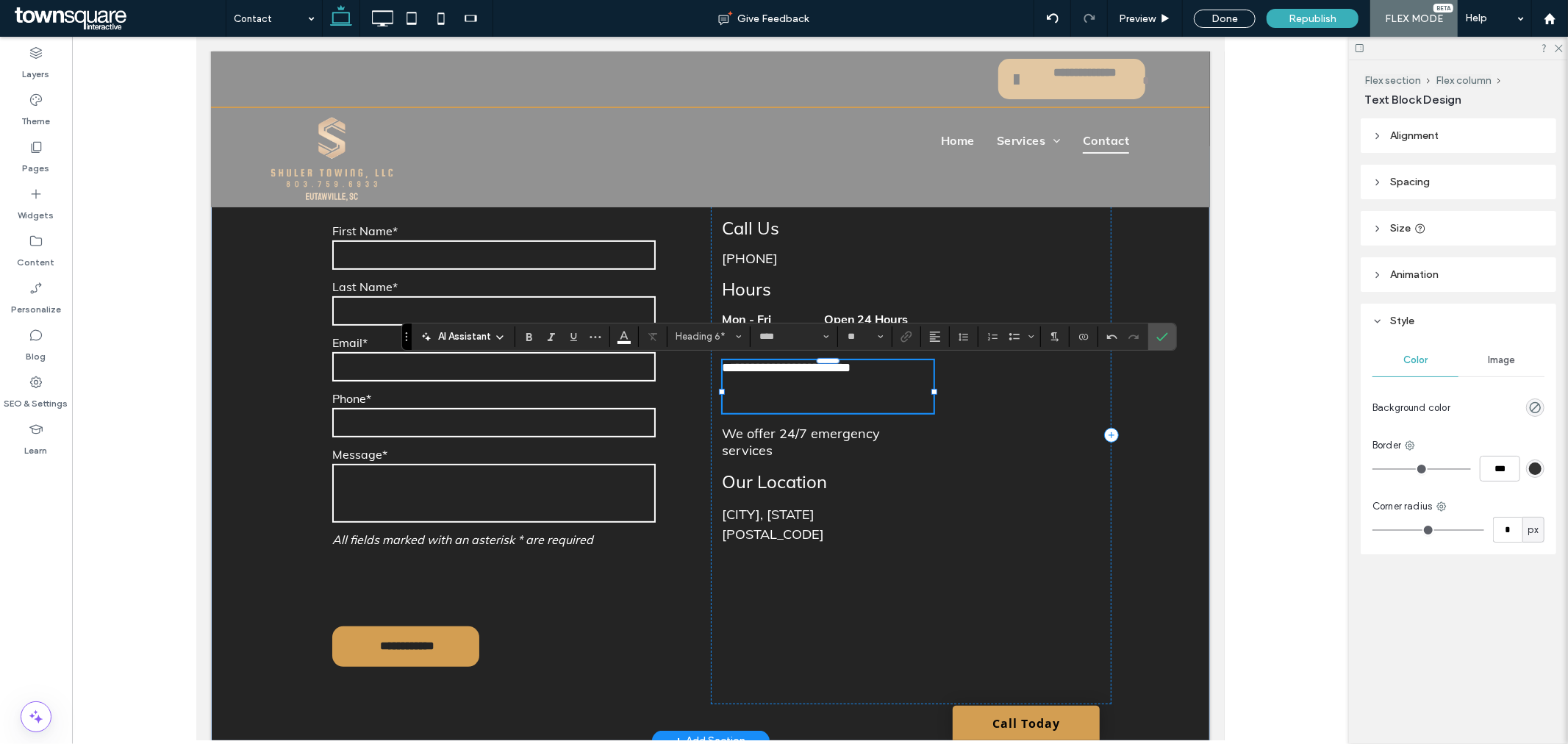 click on "﻿" at bounding box center [827, 403] 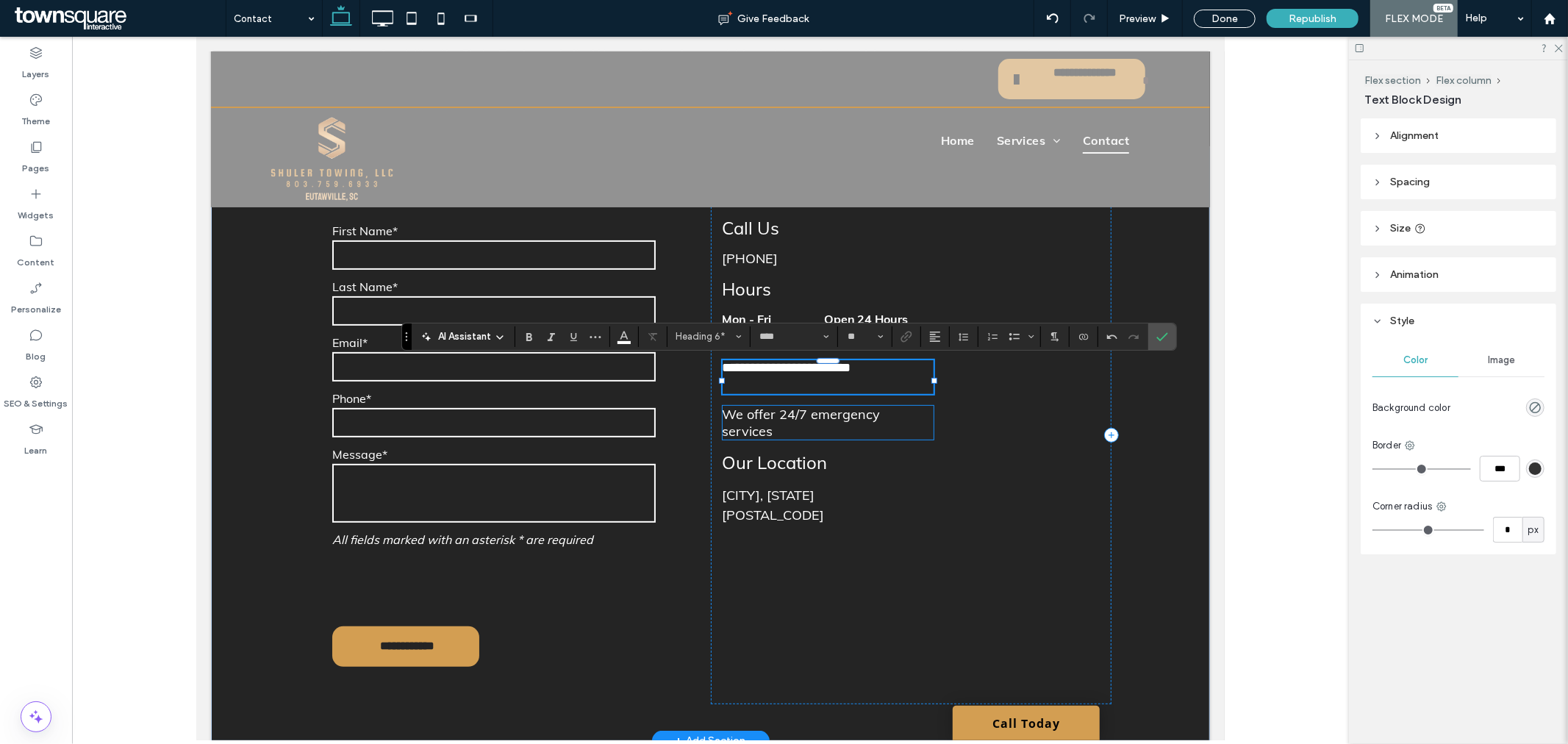 type on "**" 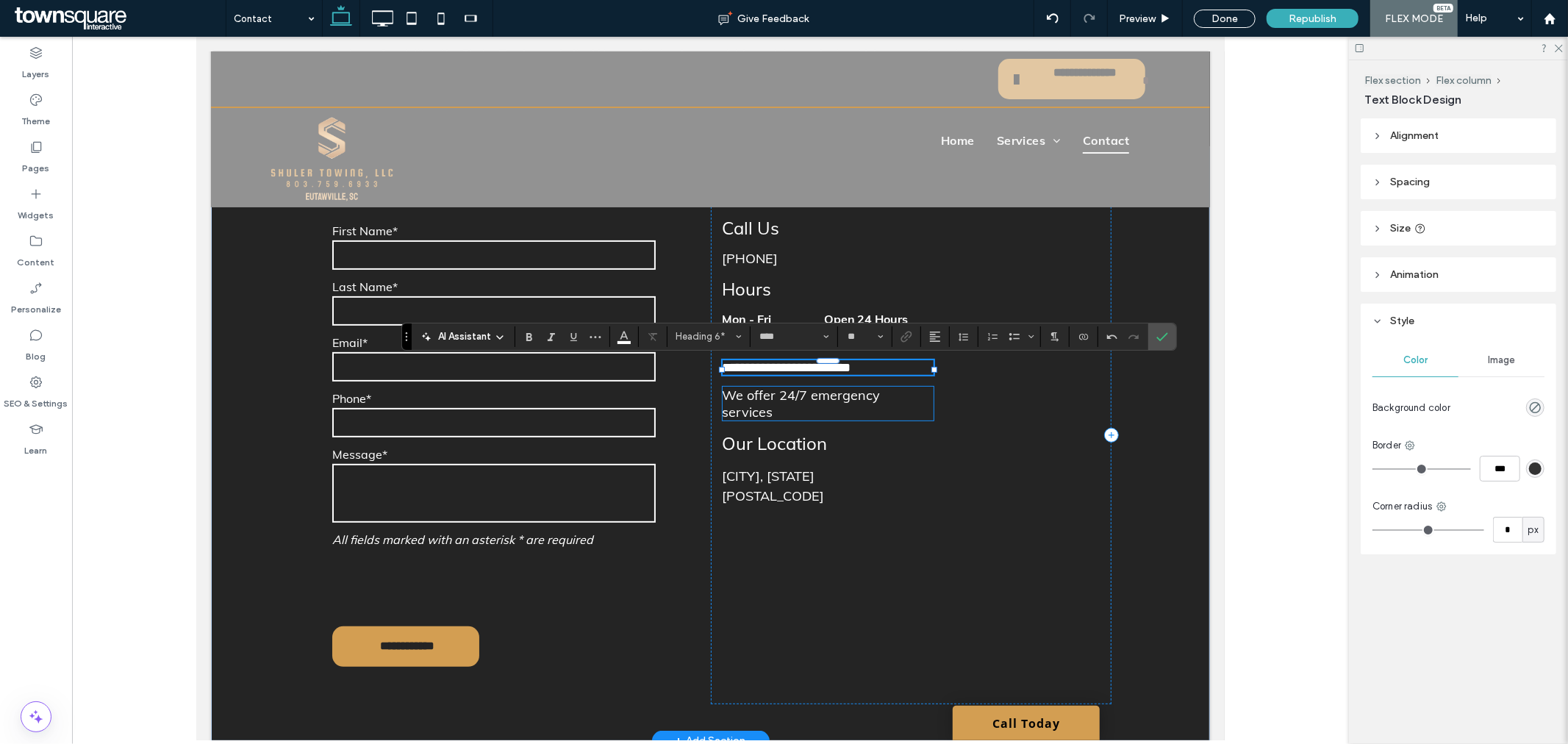 click on "We offer 24/7 emergency services" at bounding box center (827, 403) 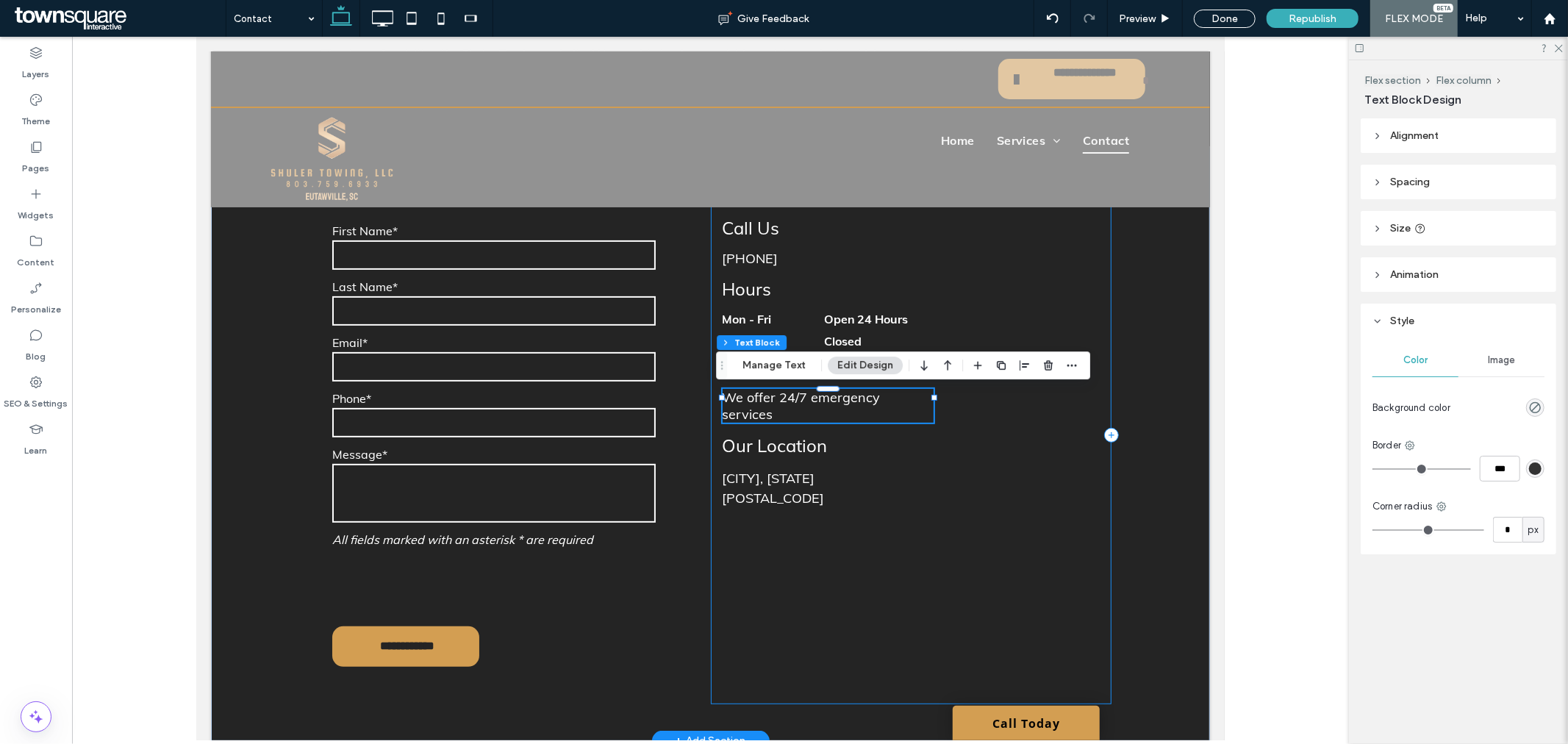 click on "Call Us
(803) 759-6933
Hours
Mon - Fri
Open 24 Hours
Sat - Sun
Closed
Office/Lot Hours Mon-Fri  ﻿
We offer 24/7 emergency services
Our Location
Eutawville, SC 29048
Shuler Towing" at bounding box center [911, 434] 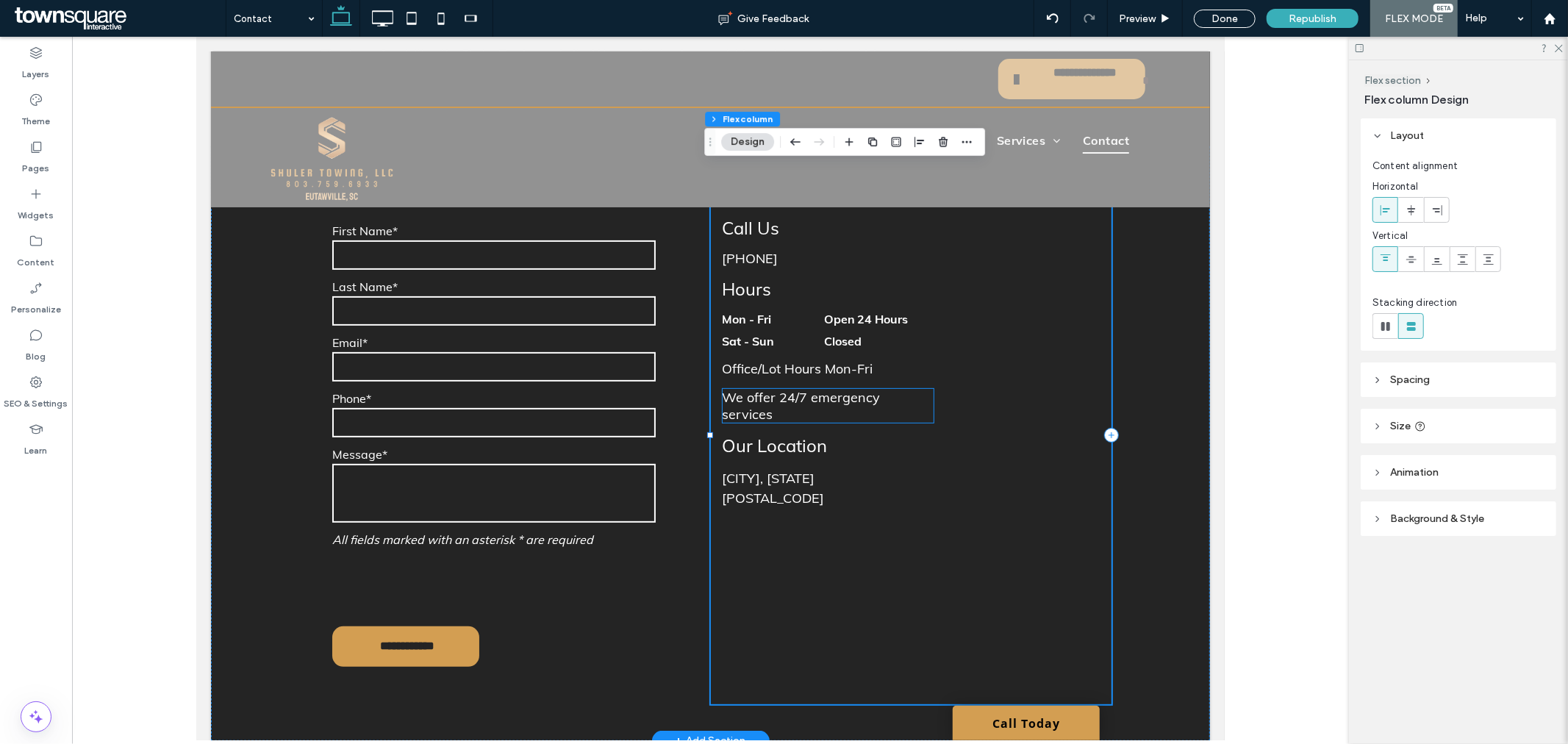 click on "We offer 24/7 emergency services" at bounding box center [827, 405] 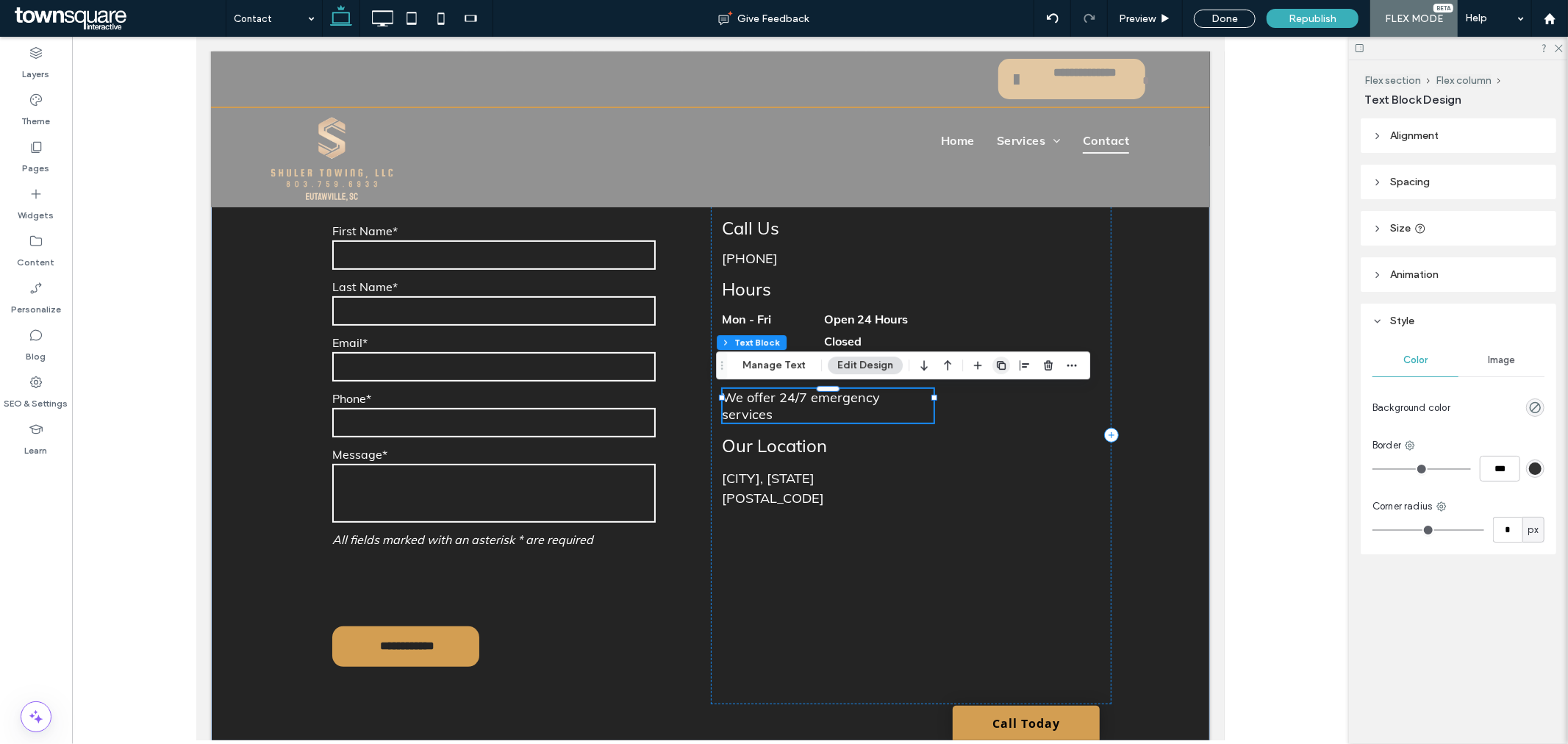click 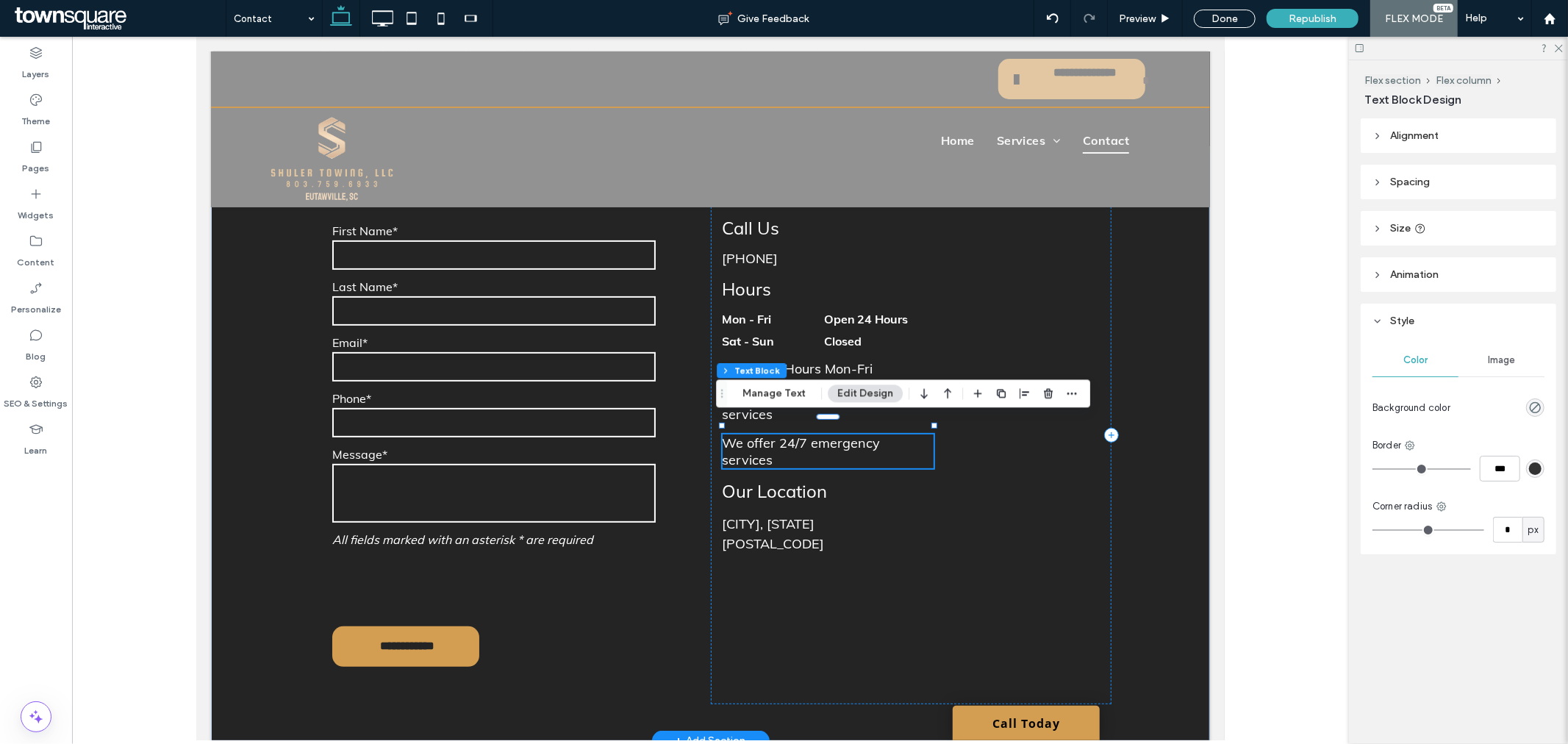 click on "We offer 24/7 emergency services" at bounding box center (801, 451) 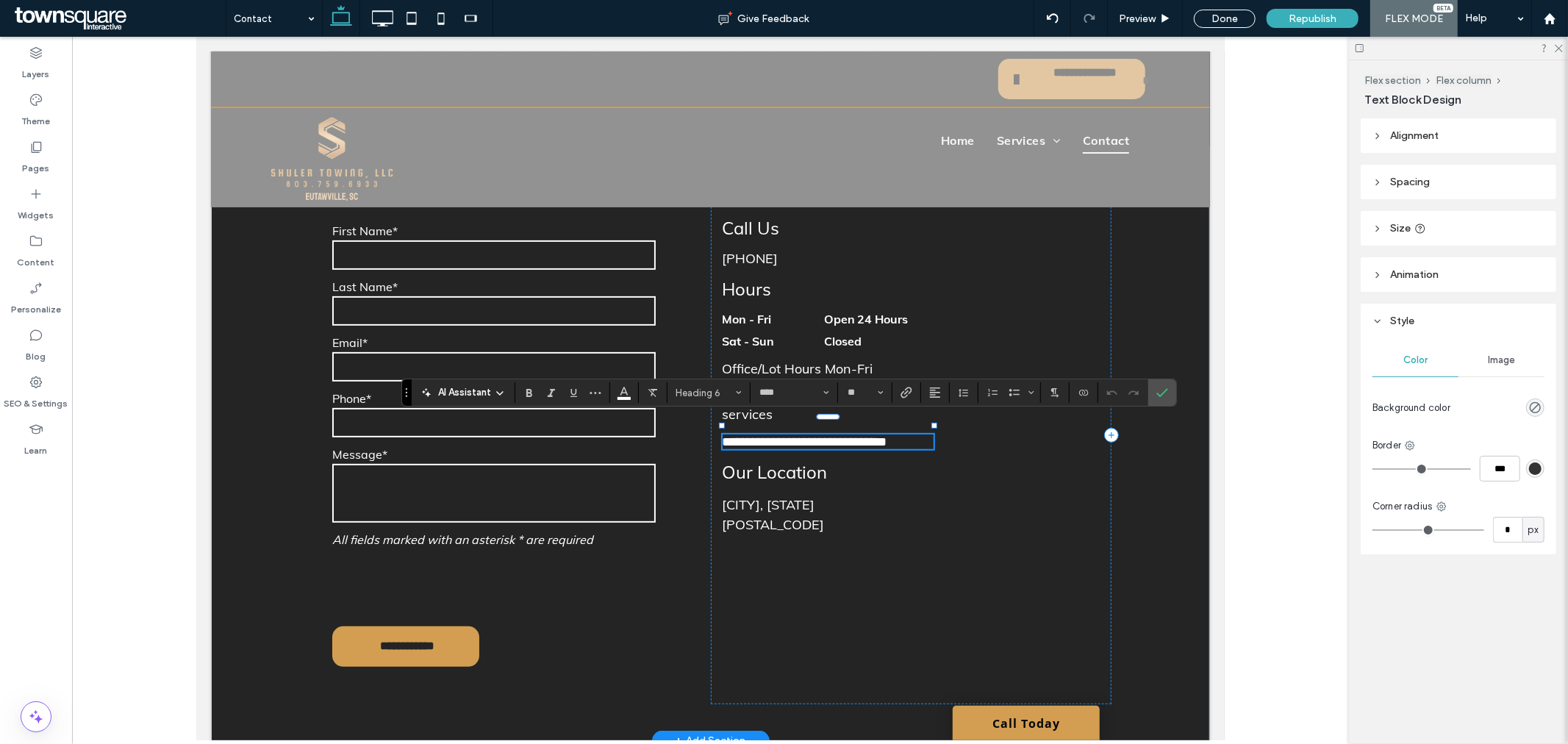click on "**********" at bounding box center (804, 441) 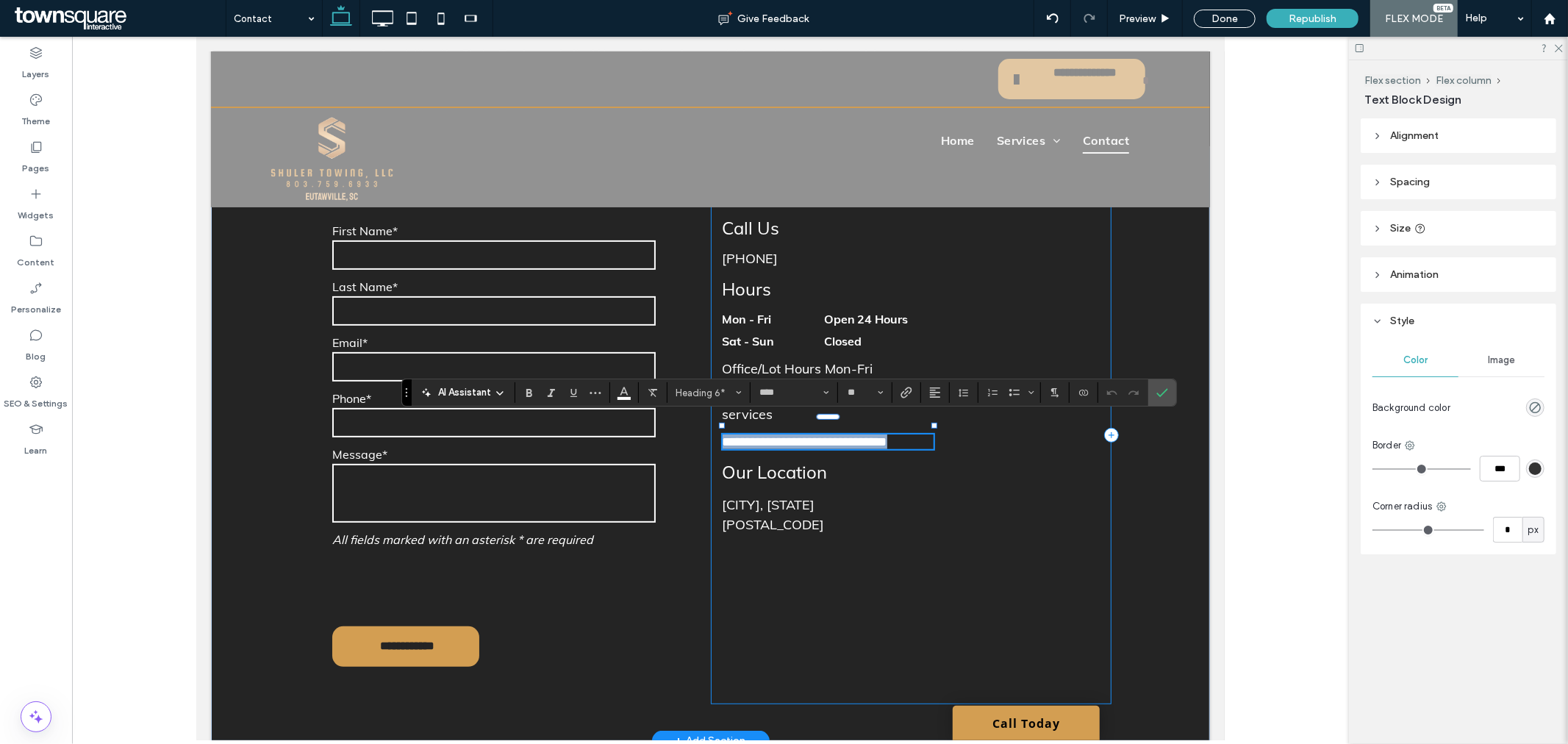 type on "**" 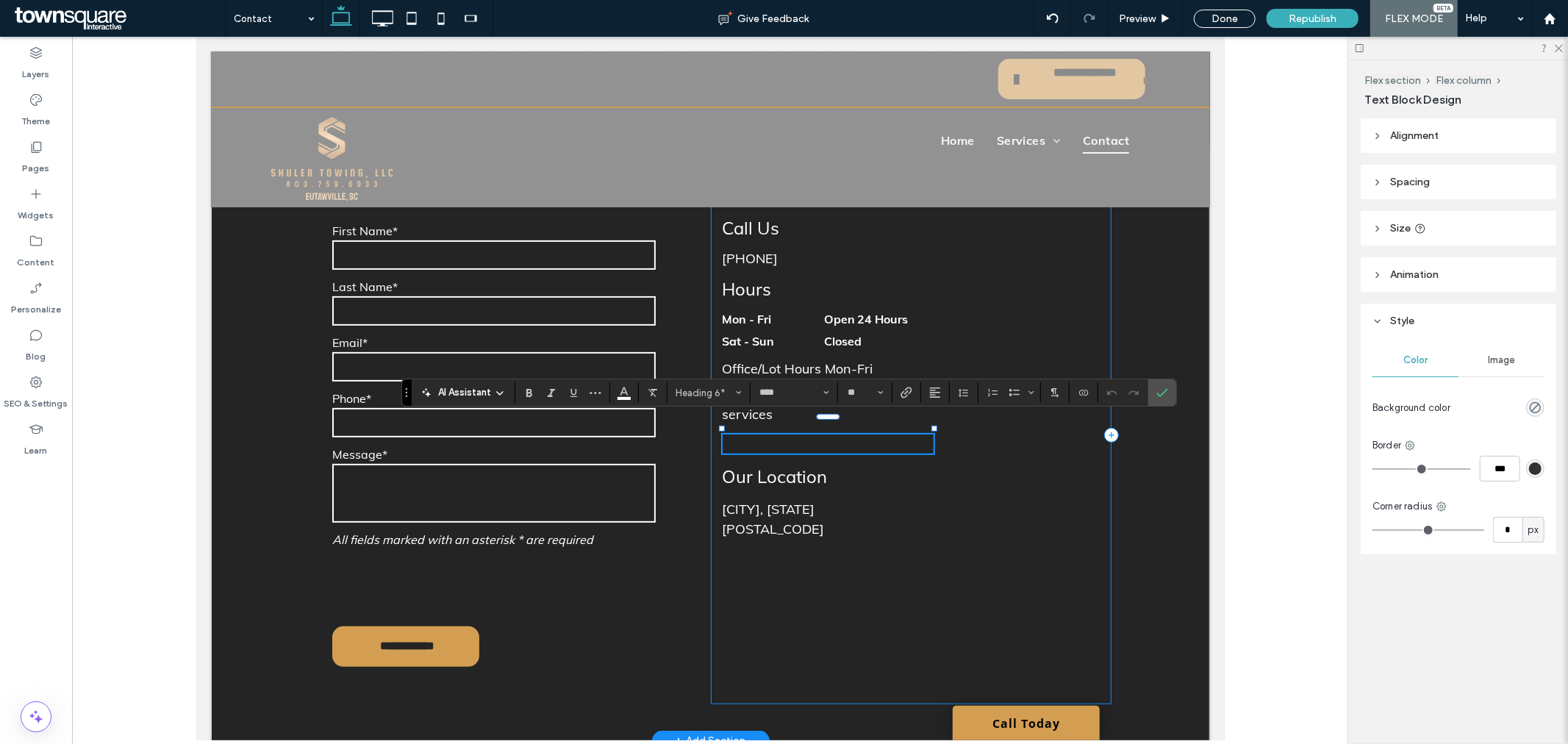paste 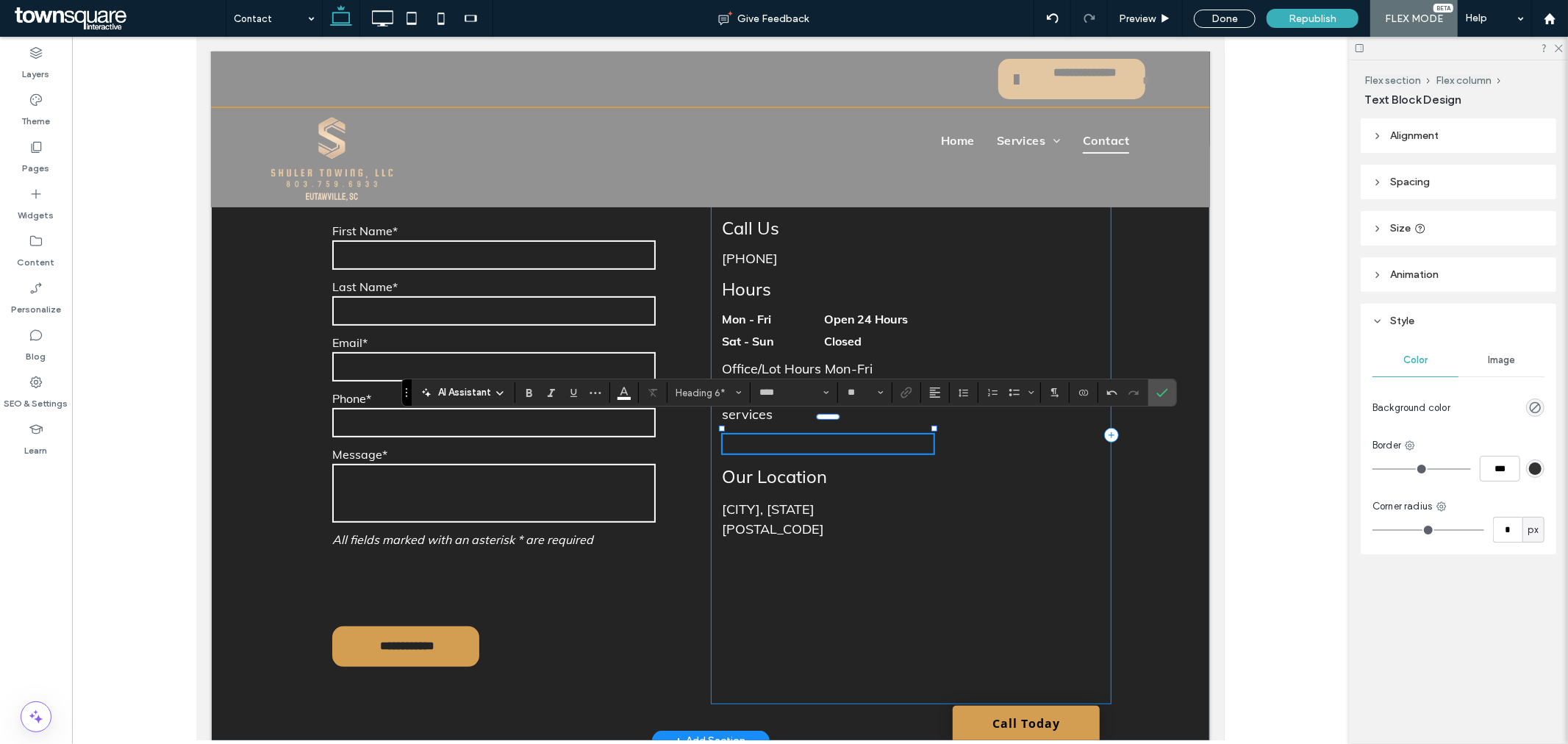 type on "**" 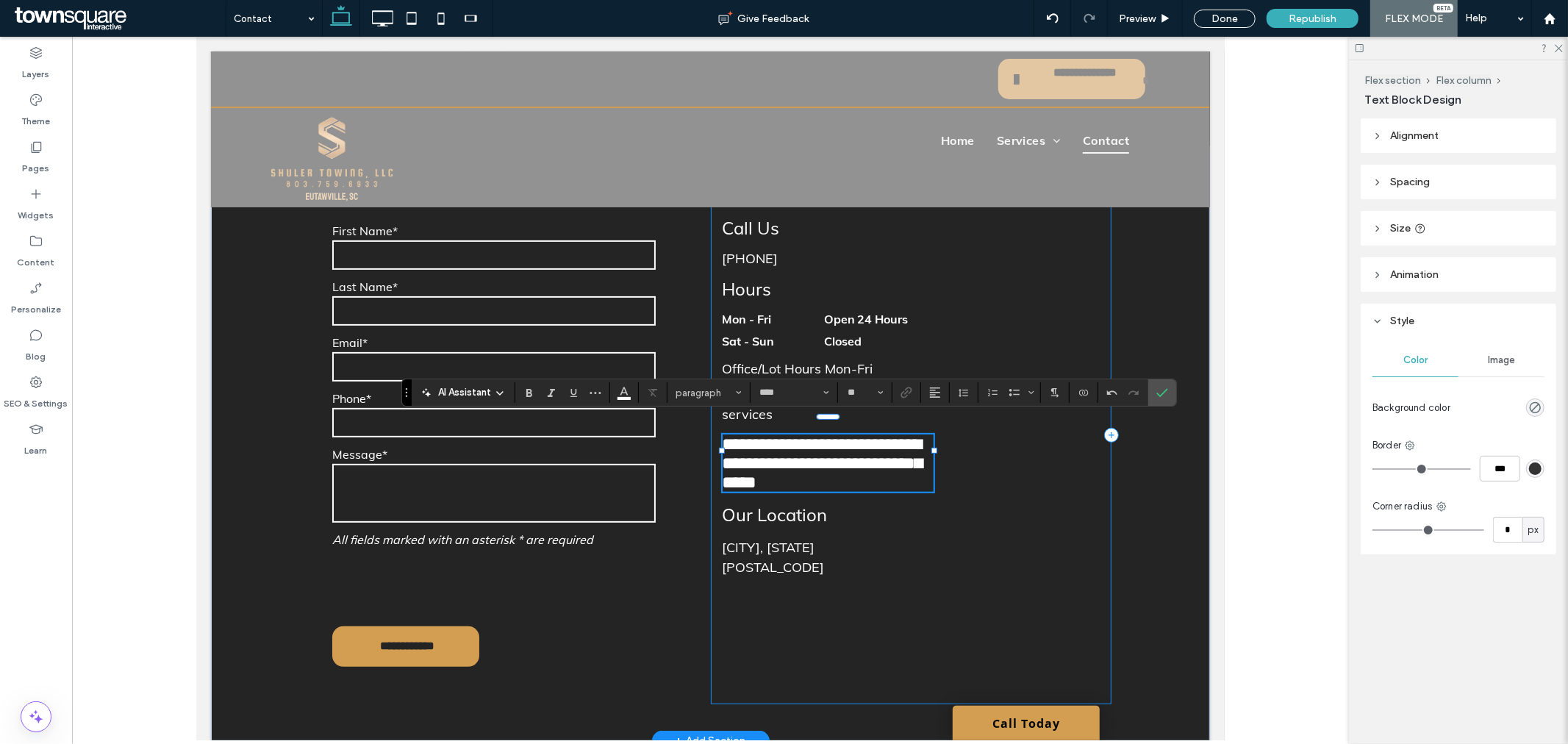click on "**********" at bounding box center [911, 434] 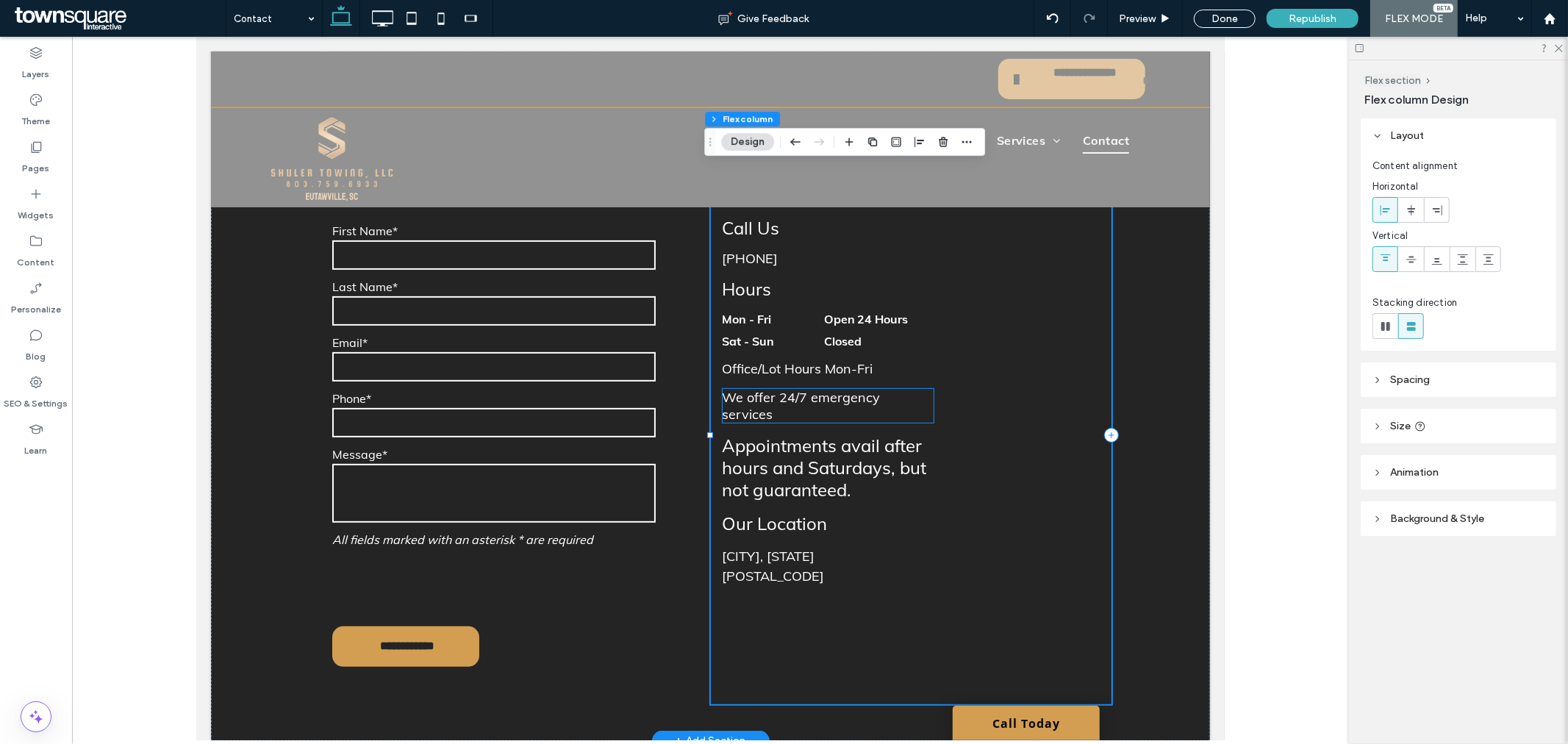 click on "We offer 24/7 emergency services" at bounding box center (801, 405) 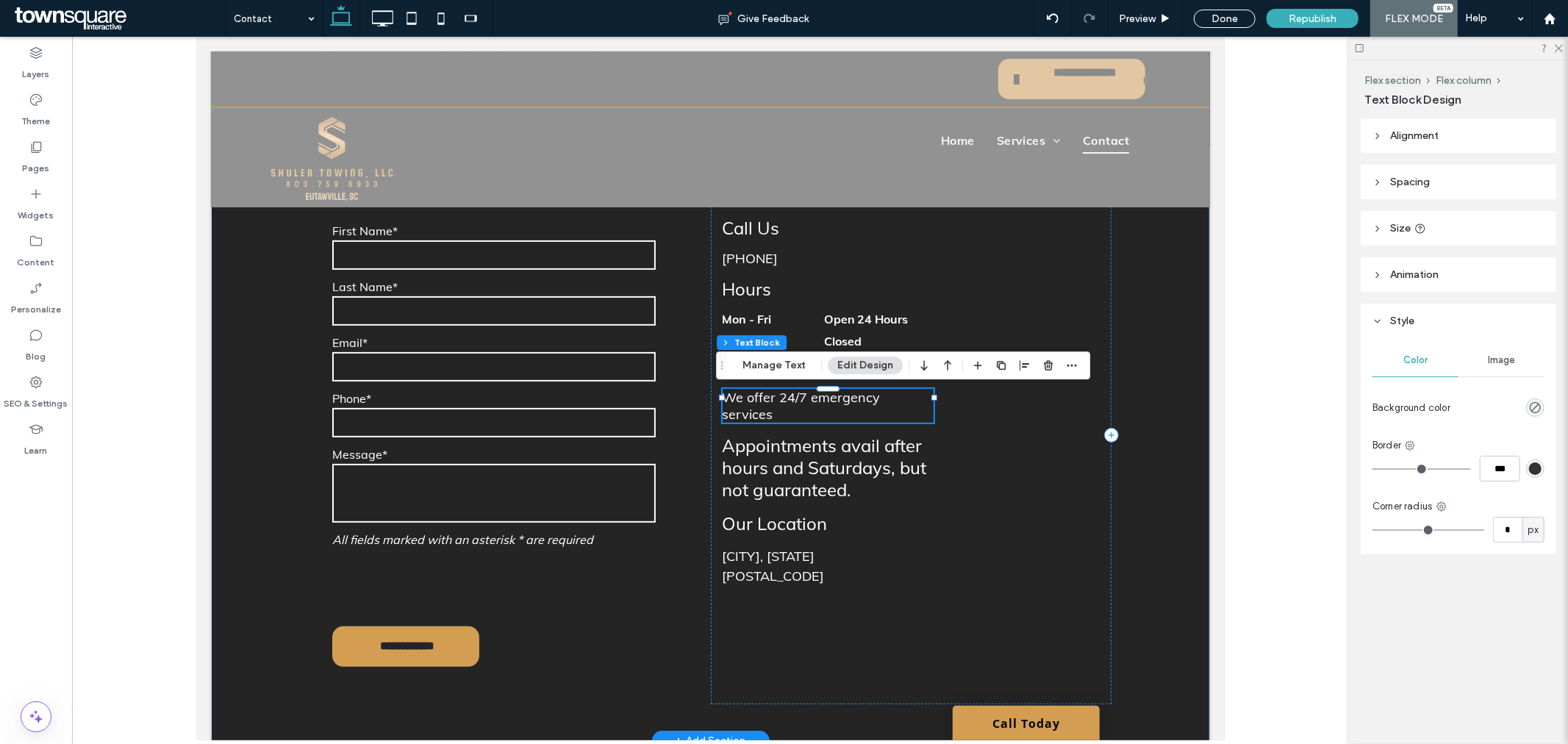 click on "We offer 24/7 emergency services" at bounding box center (801, 405) 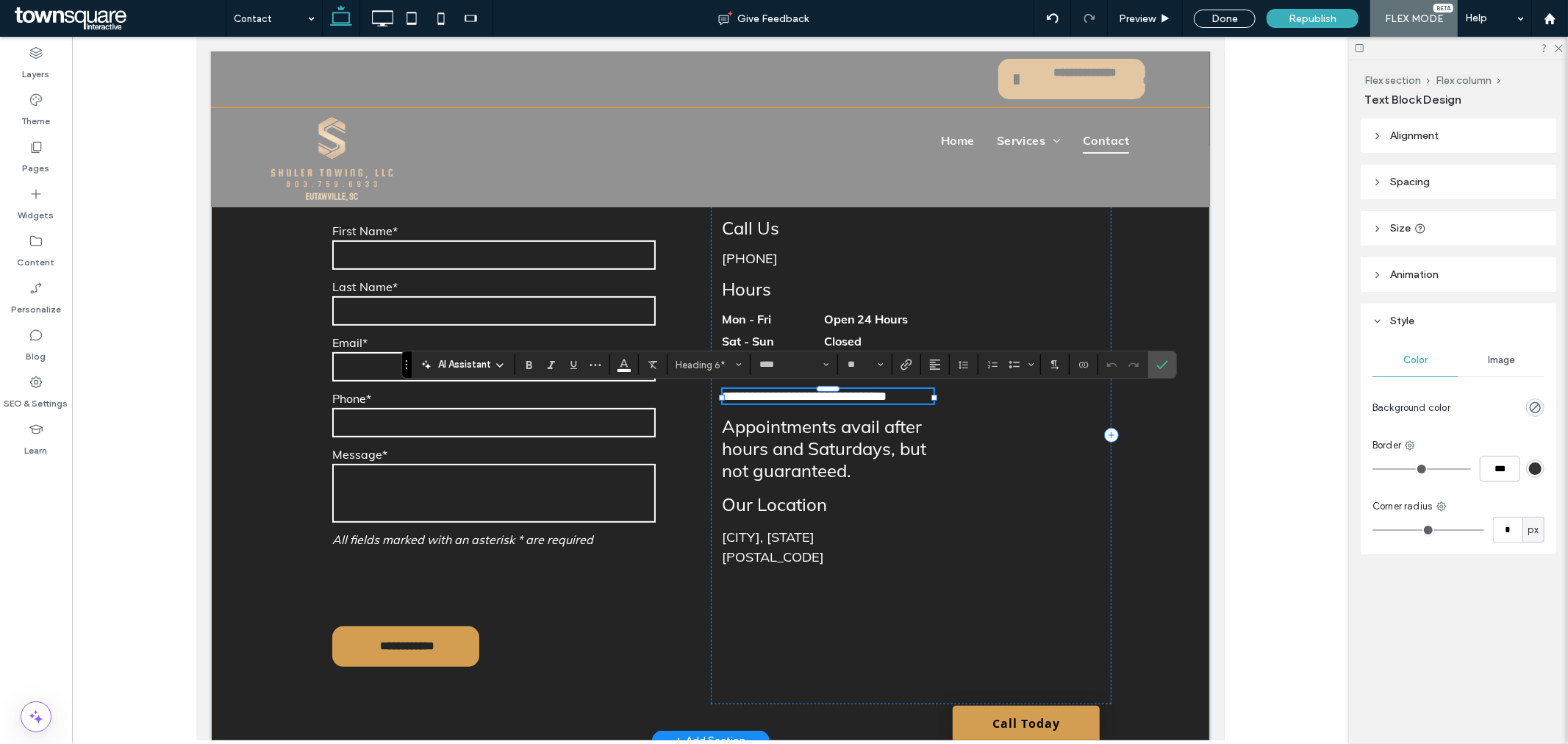 click on "**********" at bounding box center [804, 396] 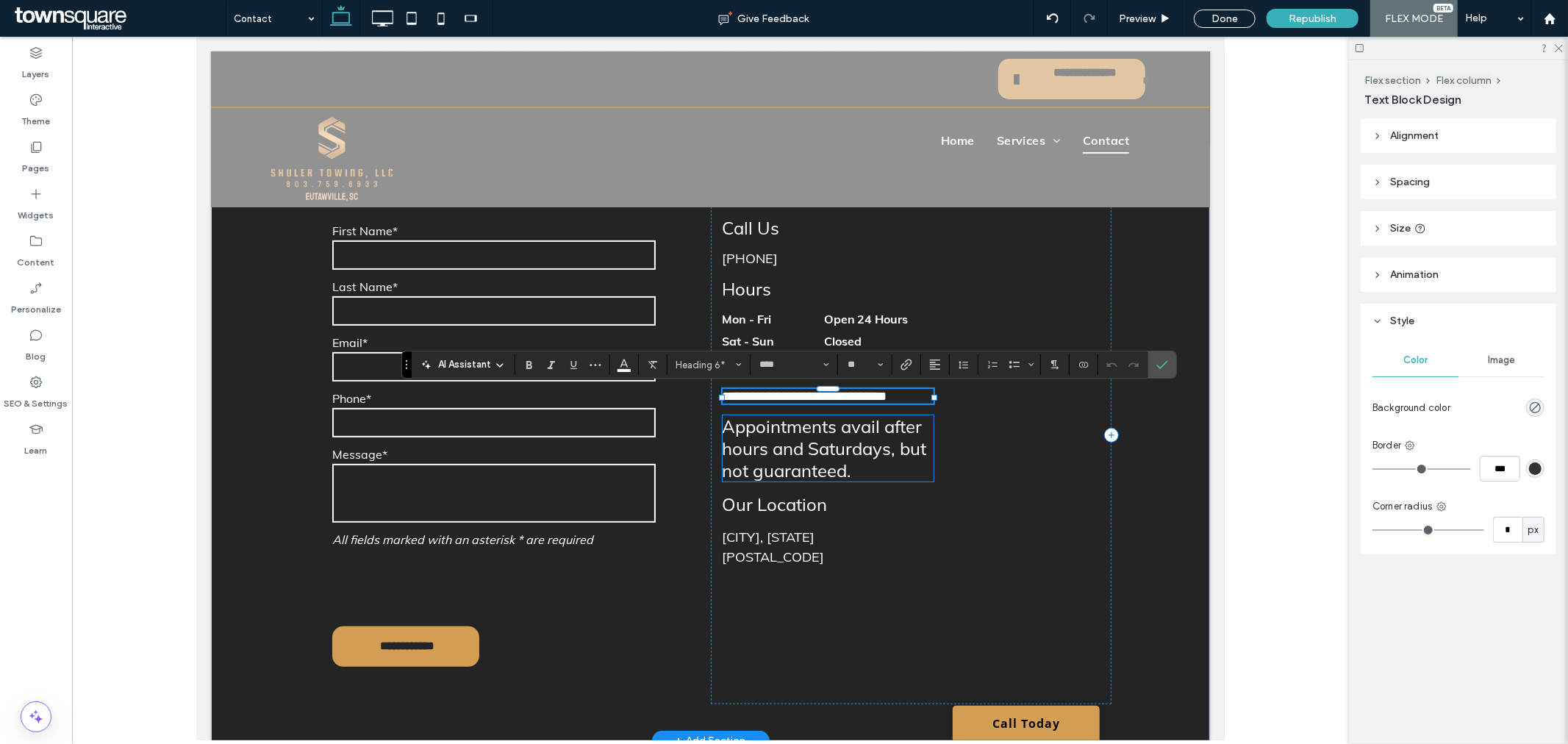 click on "Appointments avail after hours and Saturdays, but not guaranteed." at bounding box center (824, 448) 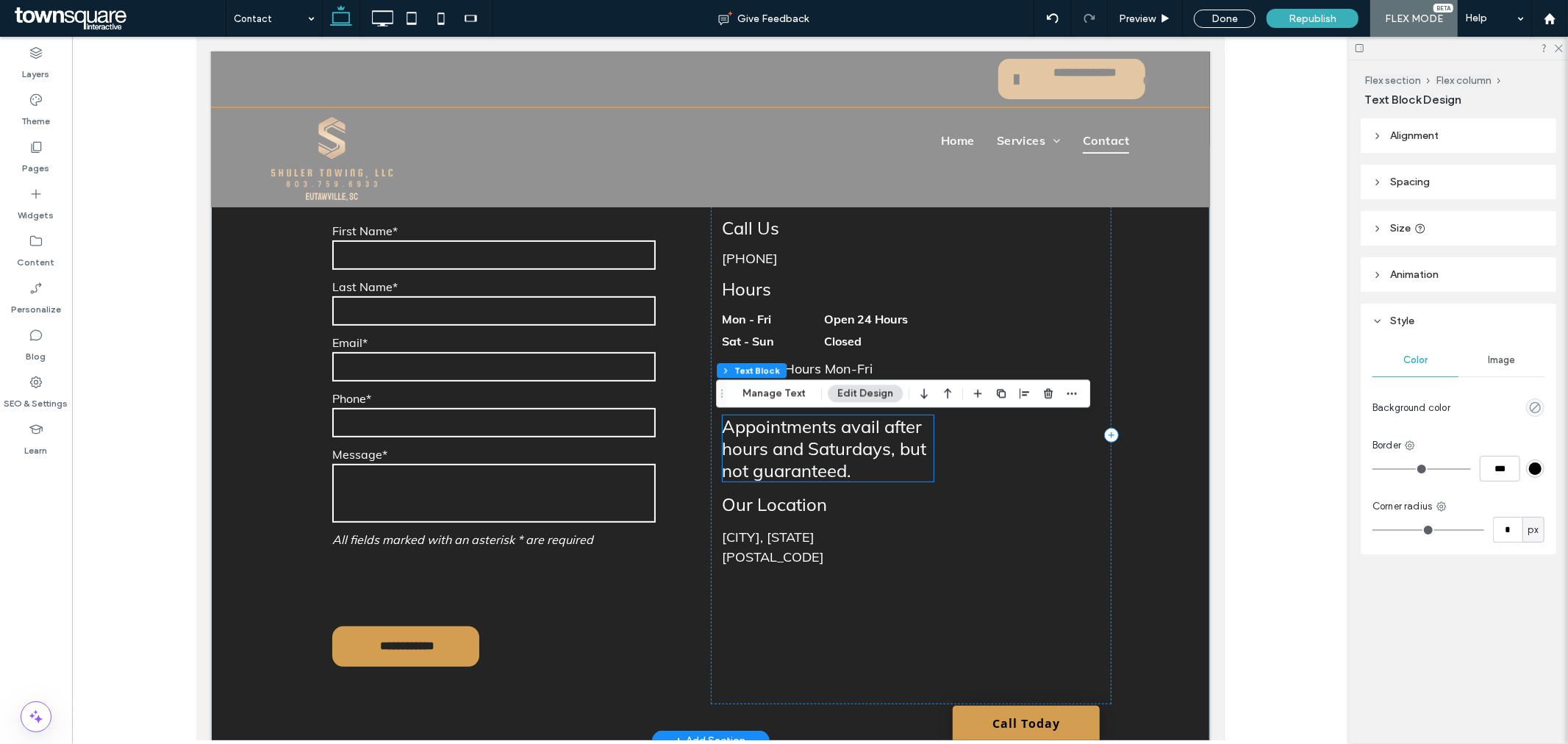 click on "Appointments avail after hours and Saturdays, but not guaranteed." at bounding box center (827, 448) 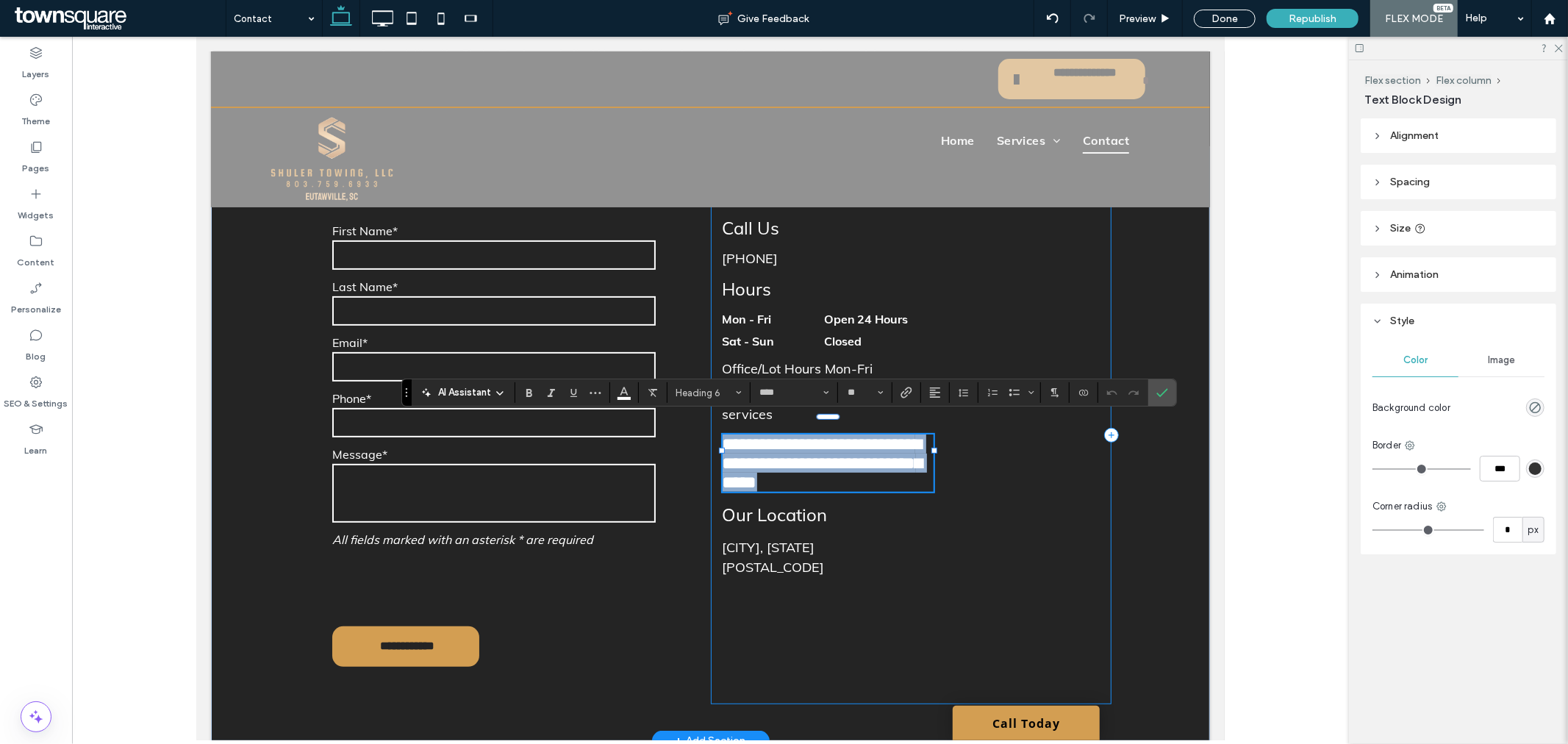 drag, startPoint x: 870, startPoint y: 478, endPoint x: 723, endPoint y: 424, distance: 156.6046 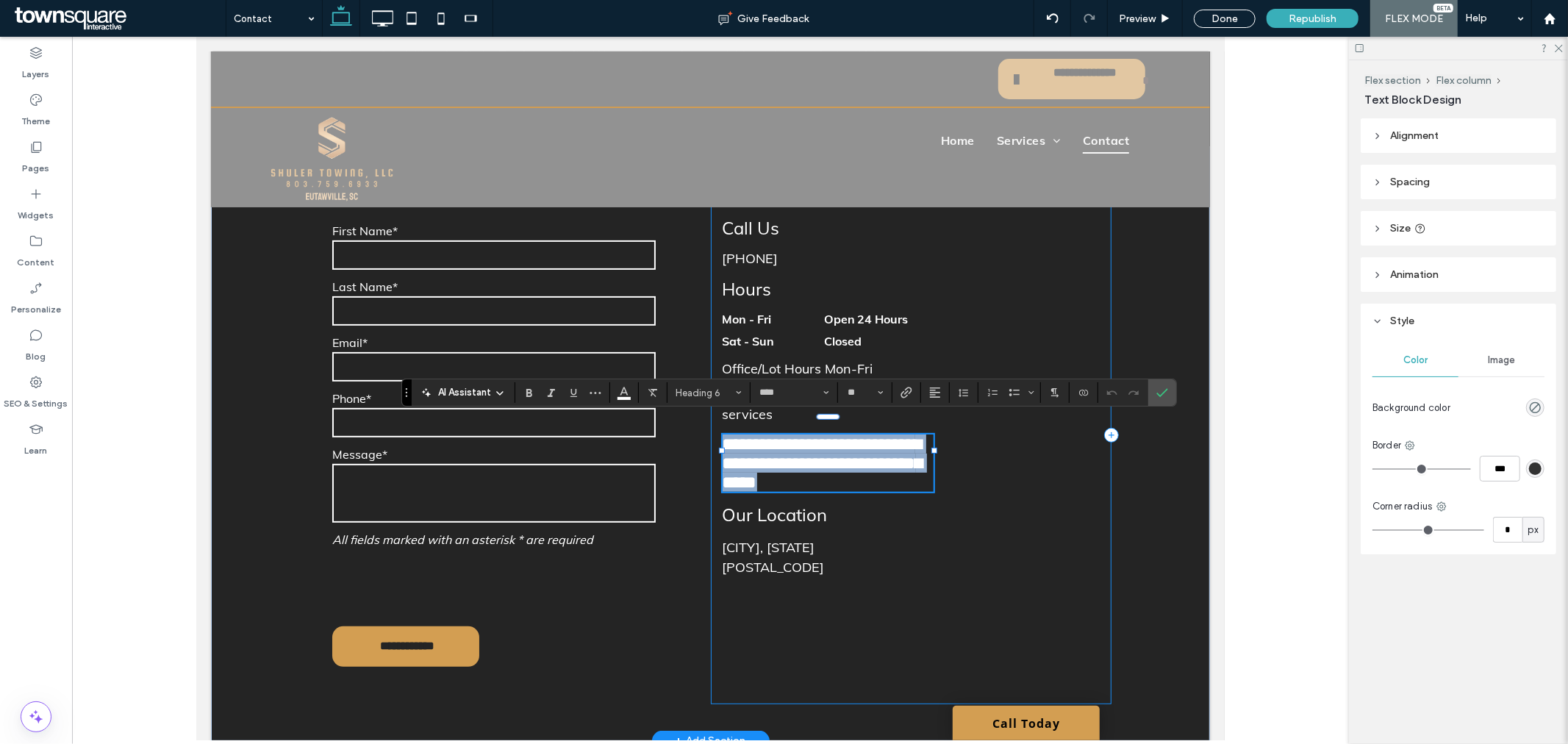 click on "**********" at bounding box center (911, 434) 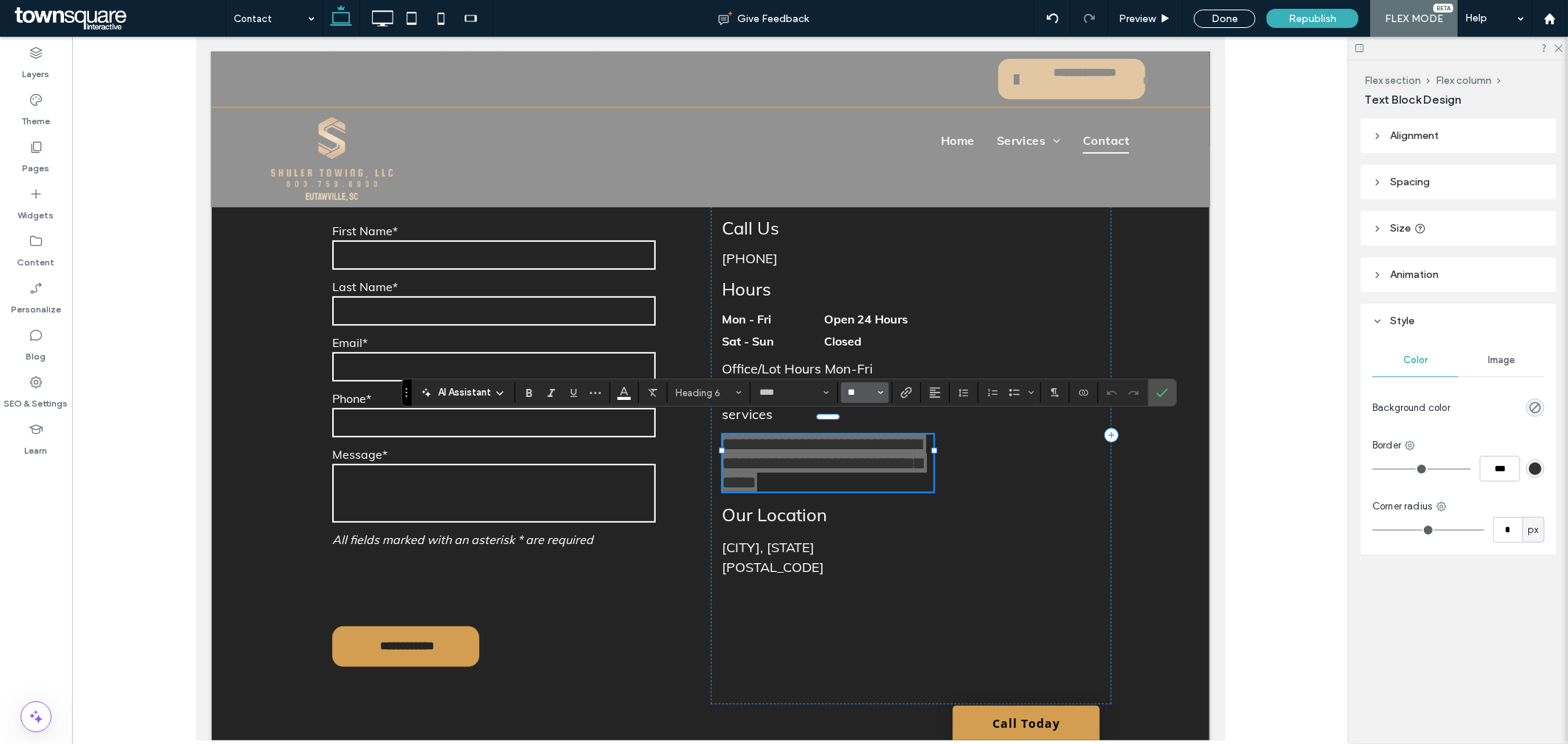 click on "**" at bounding box center [860, 393] 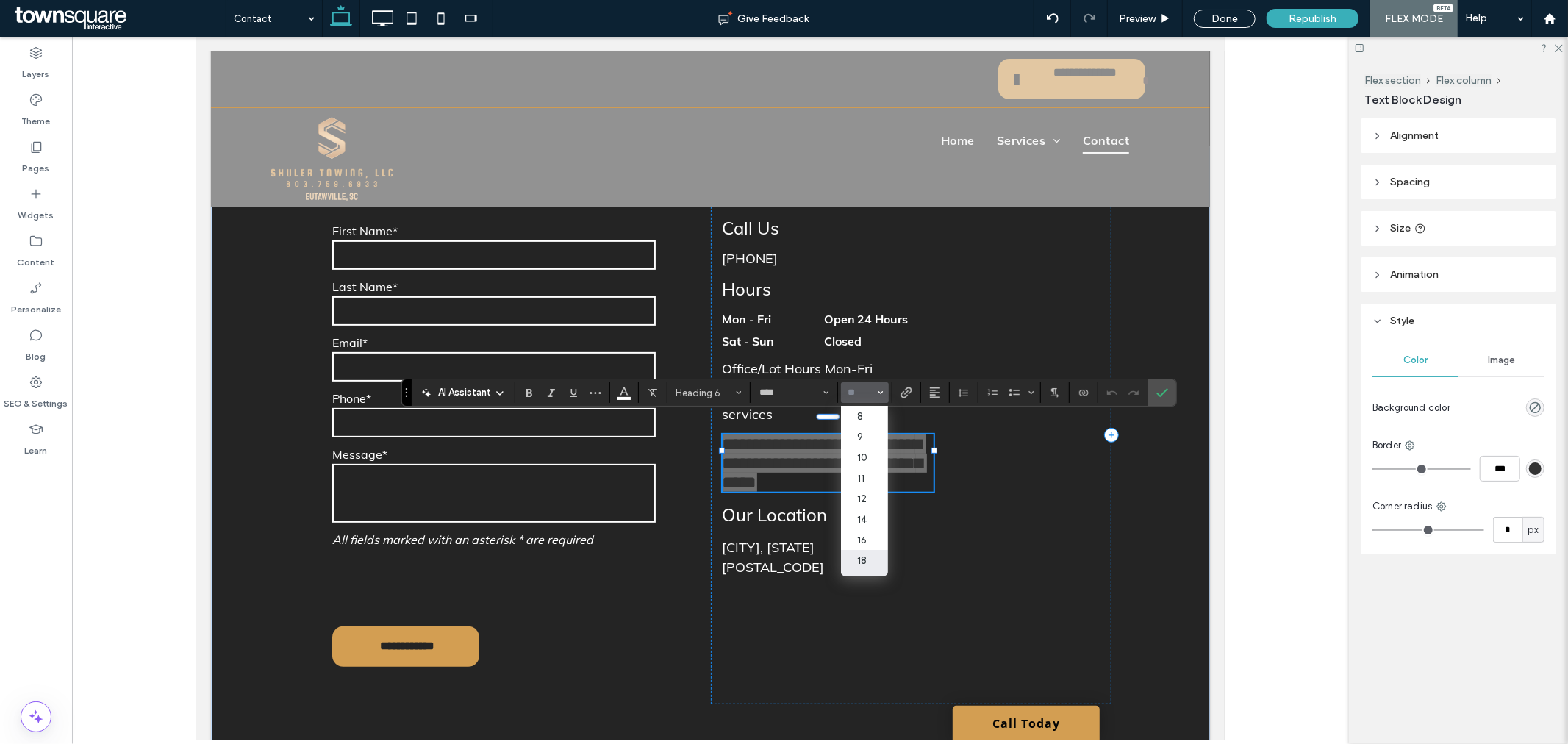 click on "18" at bounding box center (864, 560) 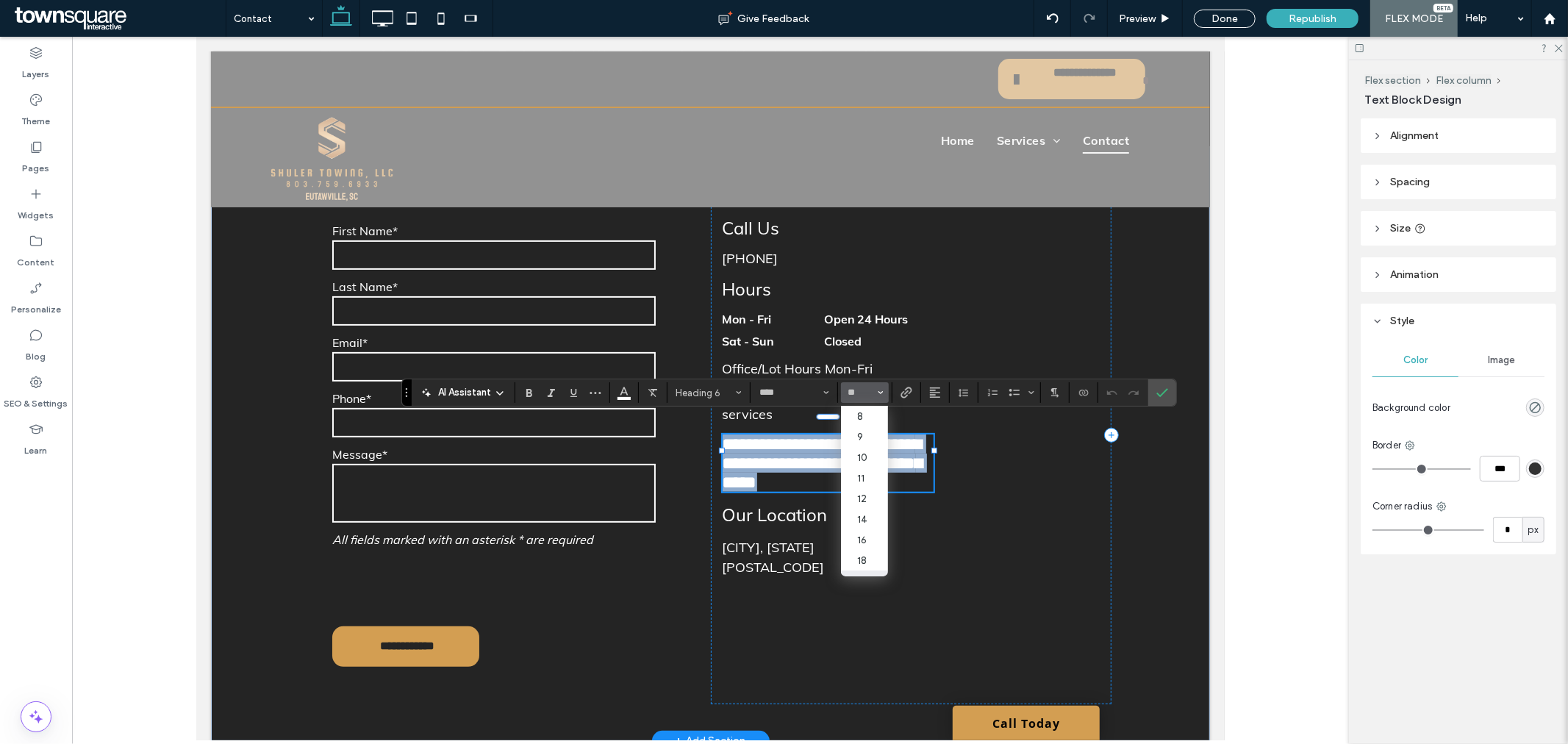 type on "**" 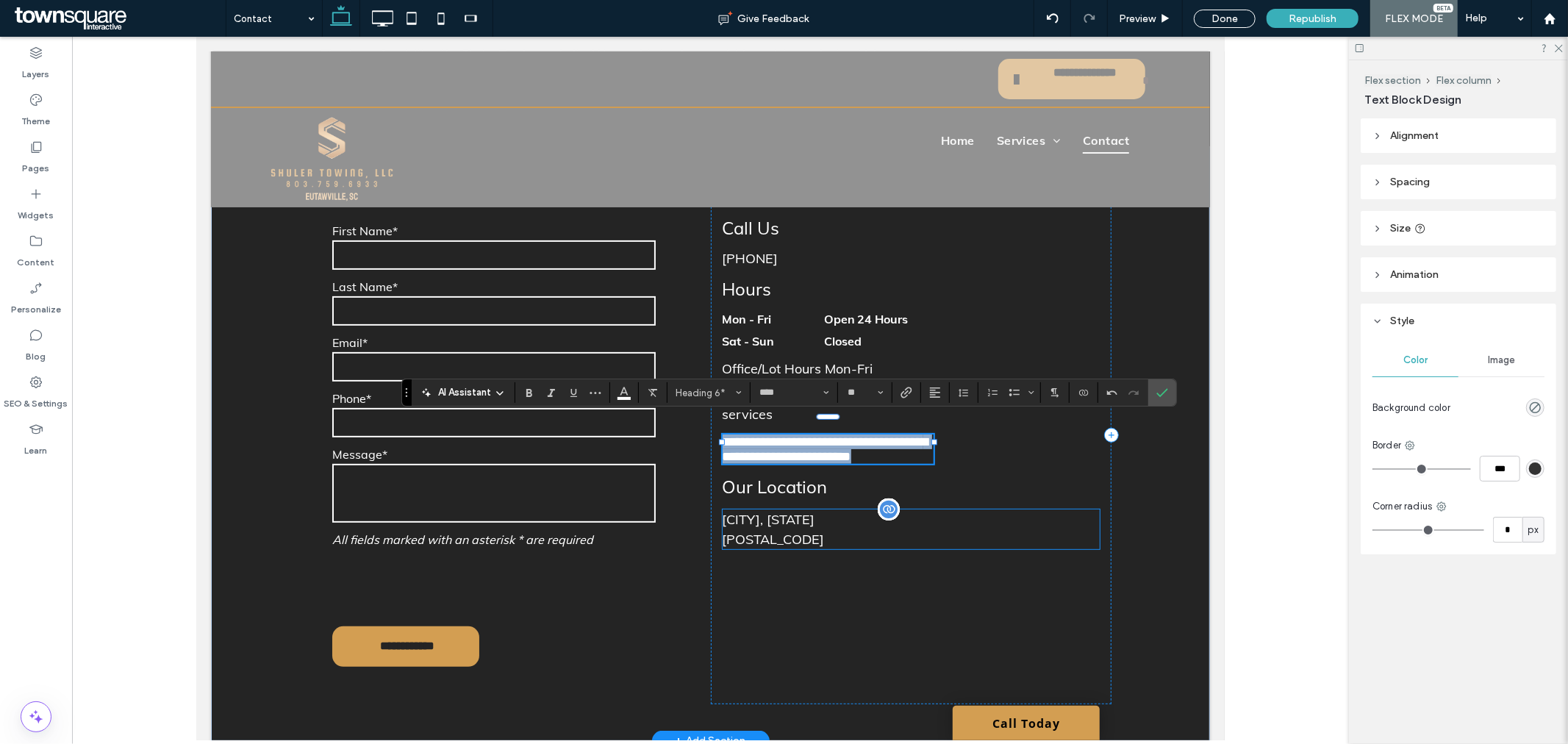 click on "29048" at bounding box center [911, 538] 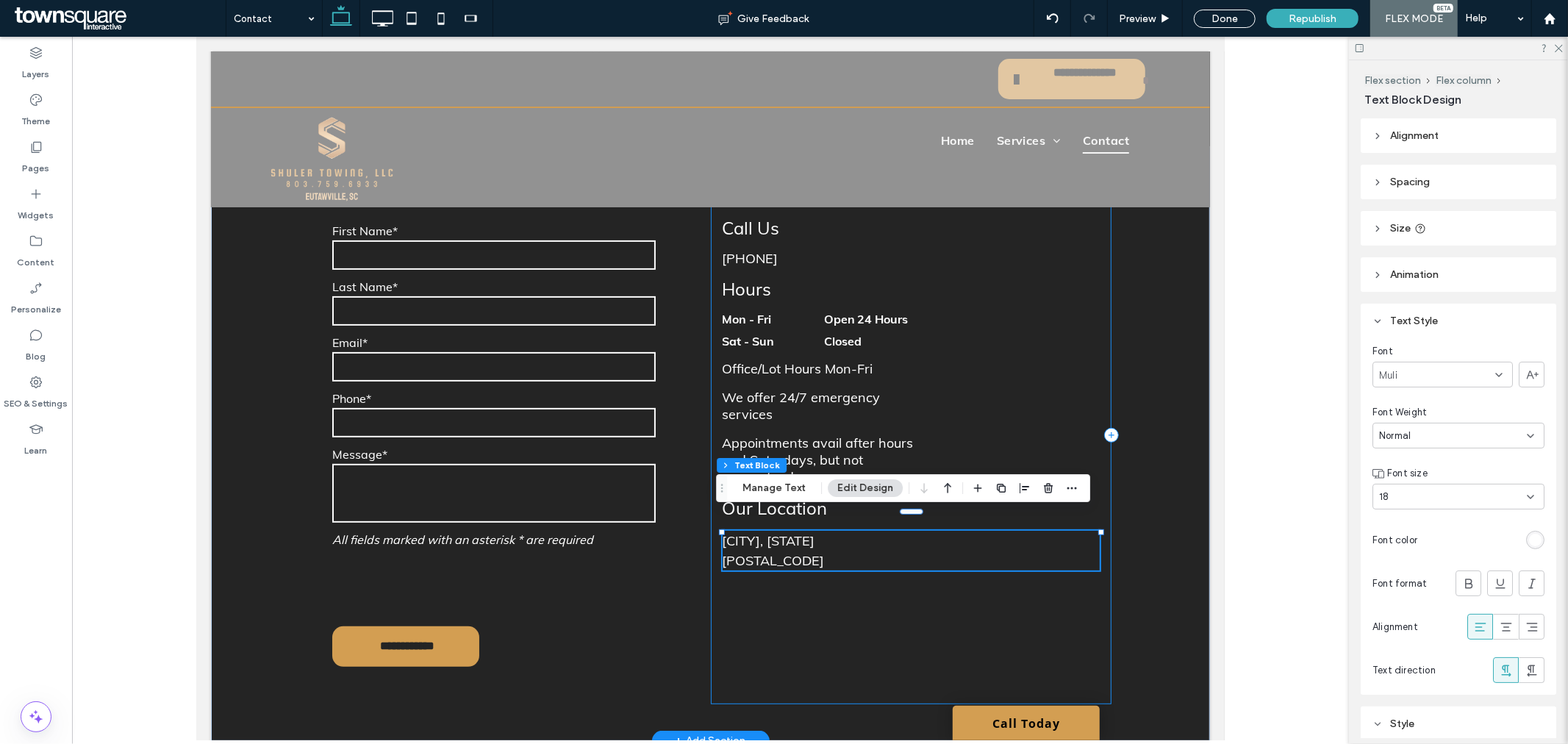click on "Call Us
(803) 759-6933
Hours
Mon - Fri
Open 24 Hours
Sat - Sun
Closed
Office/Lot Hours Mon-Fri  ﻿
We offer 24/7 emergency services
Appointments avail after hours and Saturdays, but not guaranteed.     Our Location
Eutawville, SC 29048
Shuler Towing" at bounding box center [911, 434] 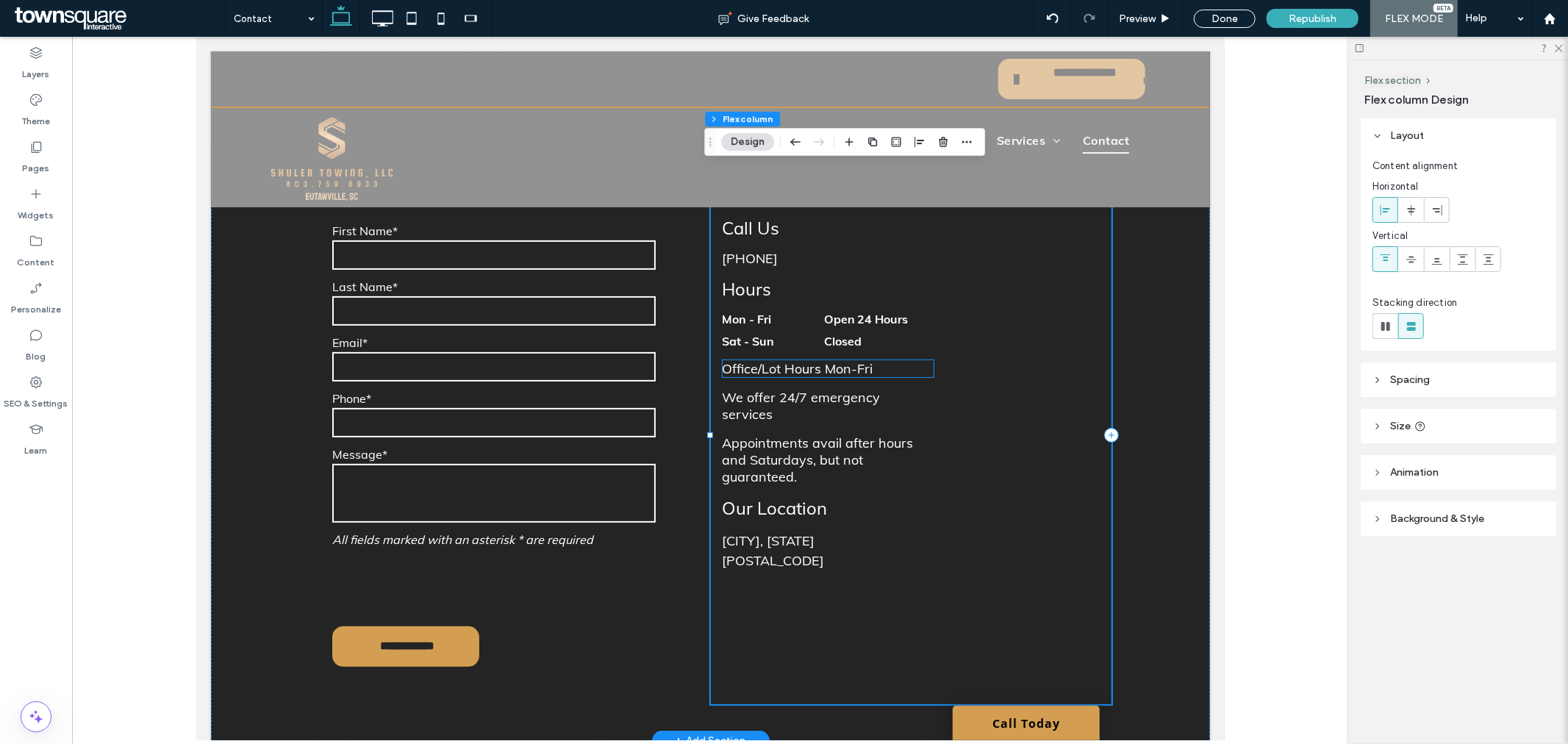click on "Office/Lot Hours Mon-Fri" at bounding box center (797, 368) 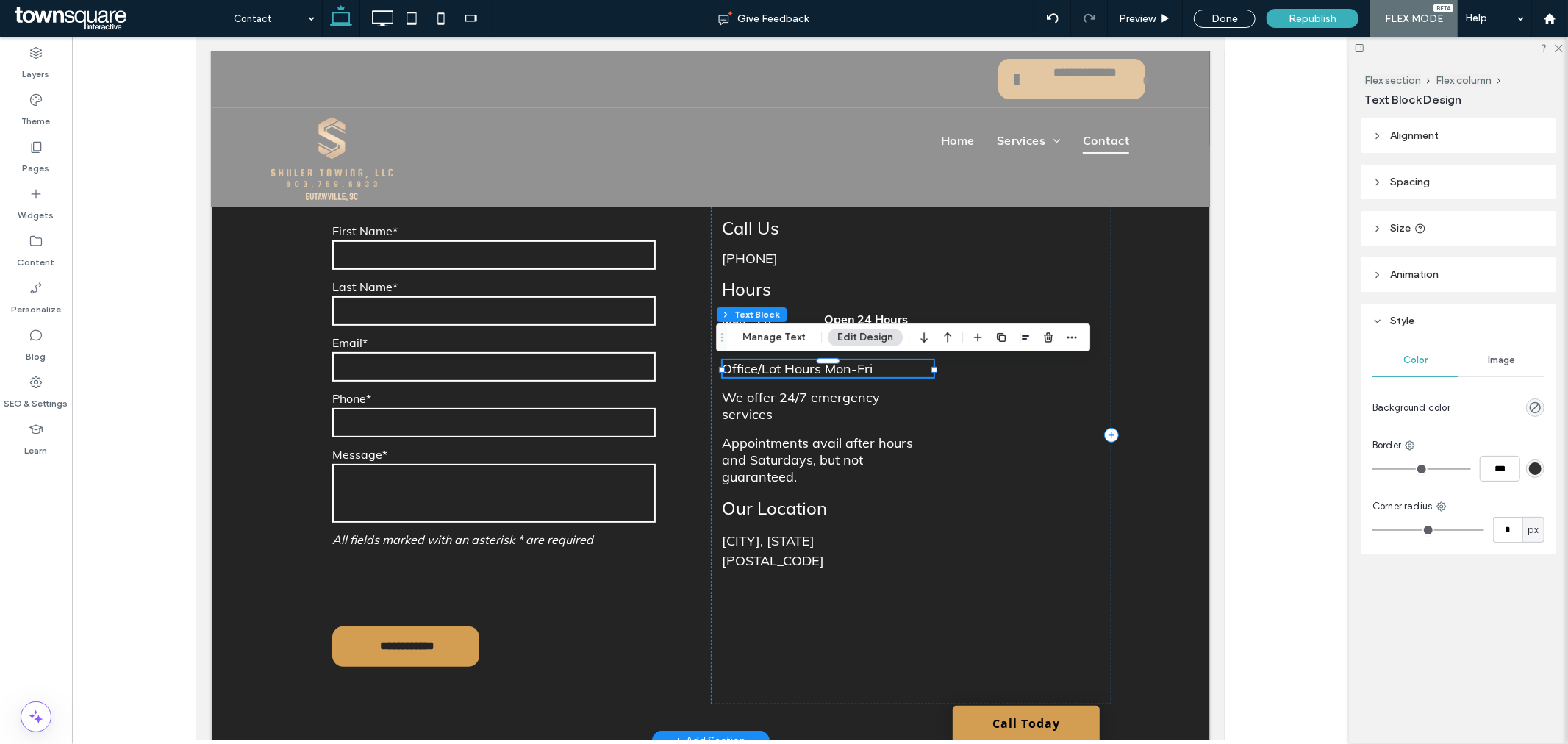 click on "Office/Lot Hours Mon-Fri" at bounding box center [797, 368] 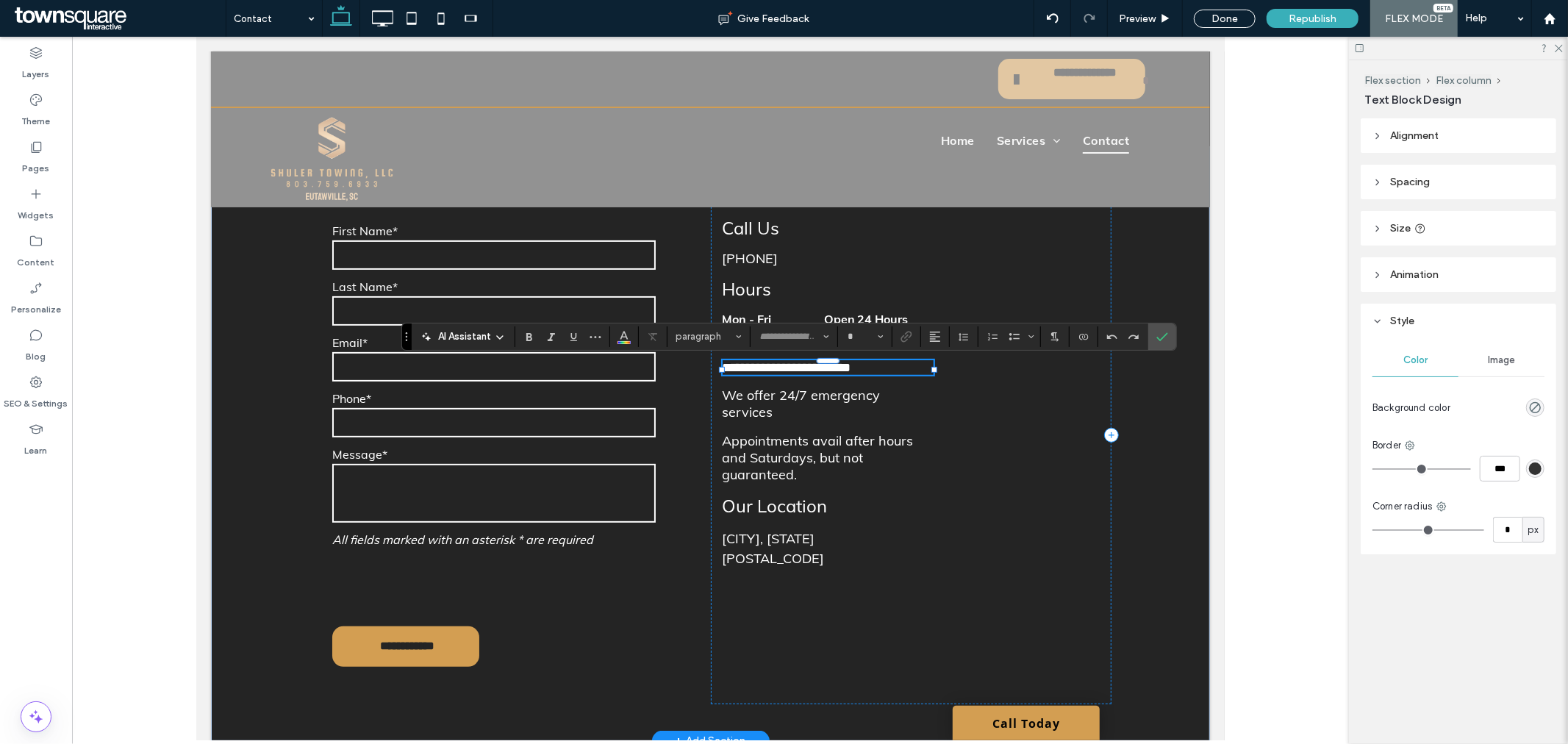 click at bounding box center (721, 369) 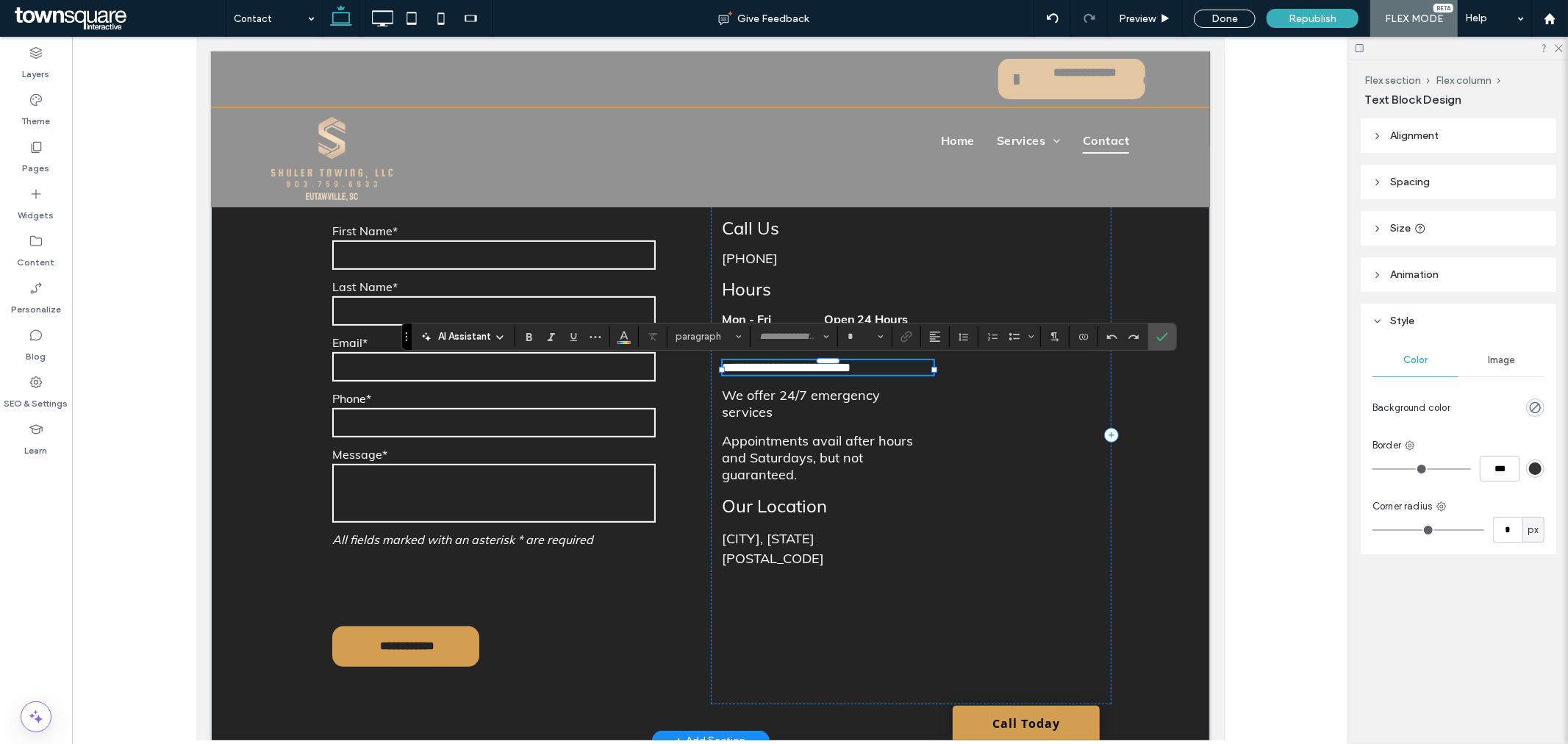type on "****" 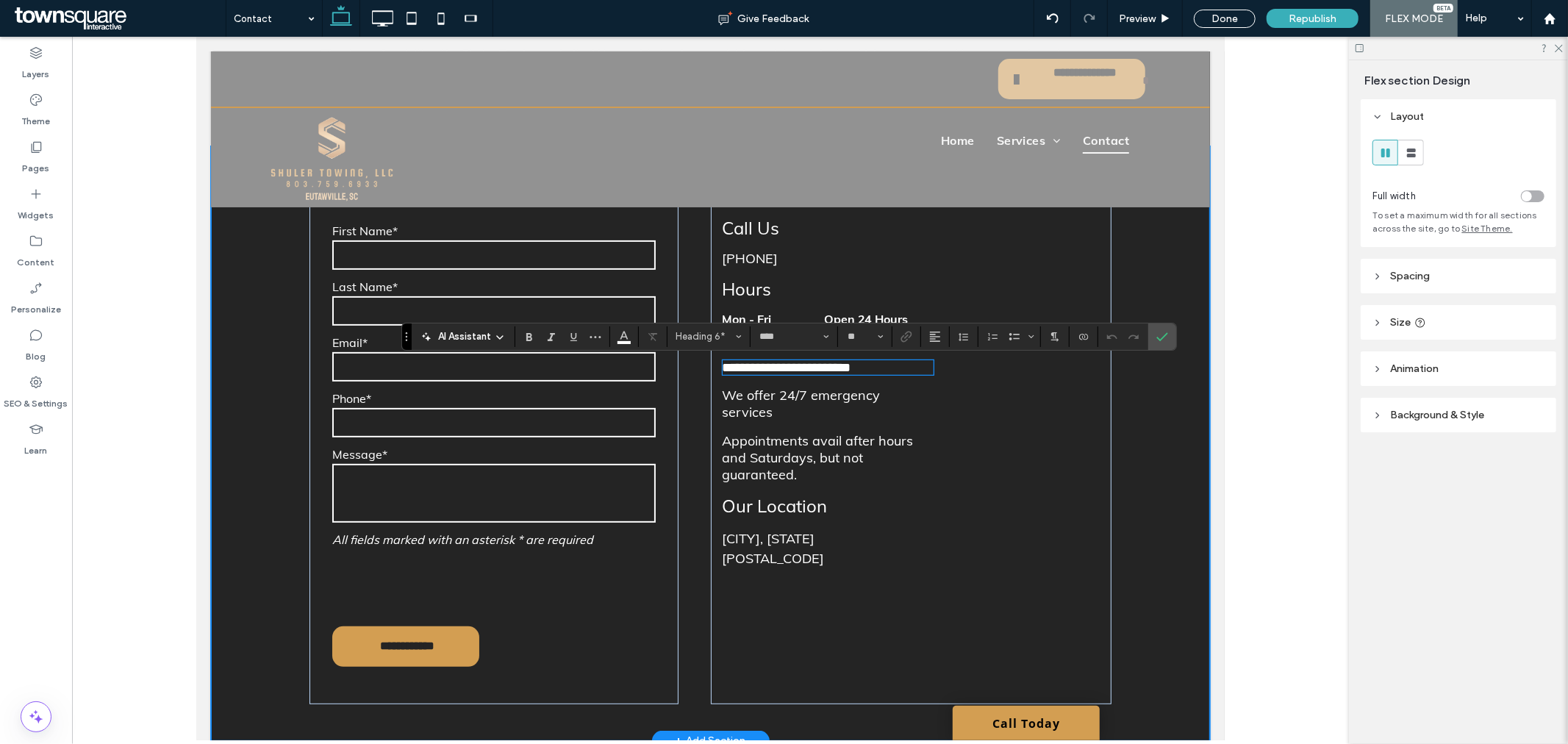 click on "**********" at bounding box center (786, 367) 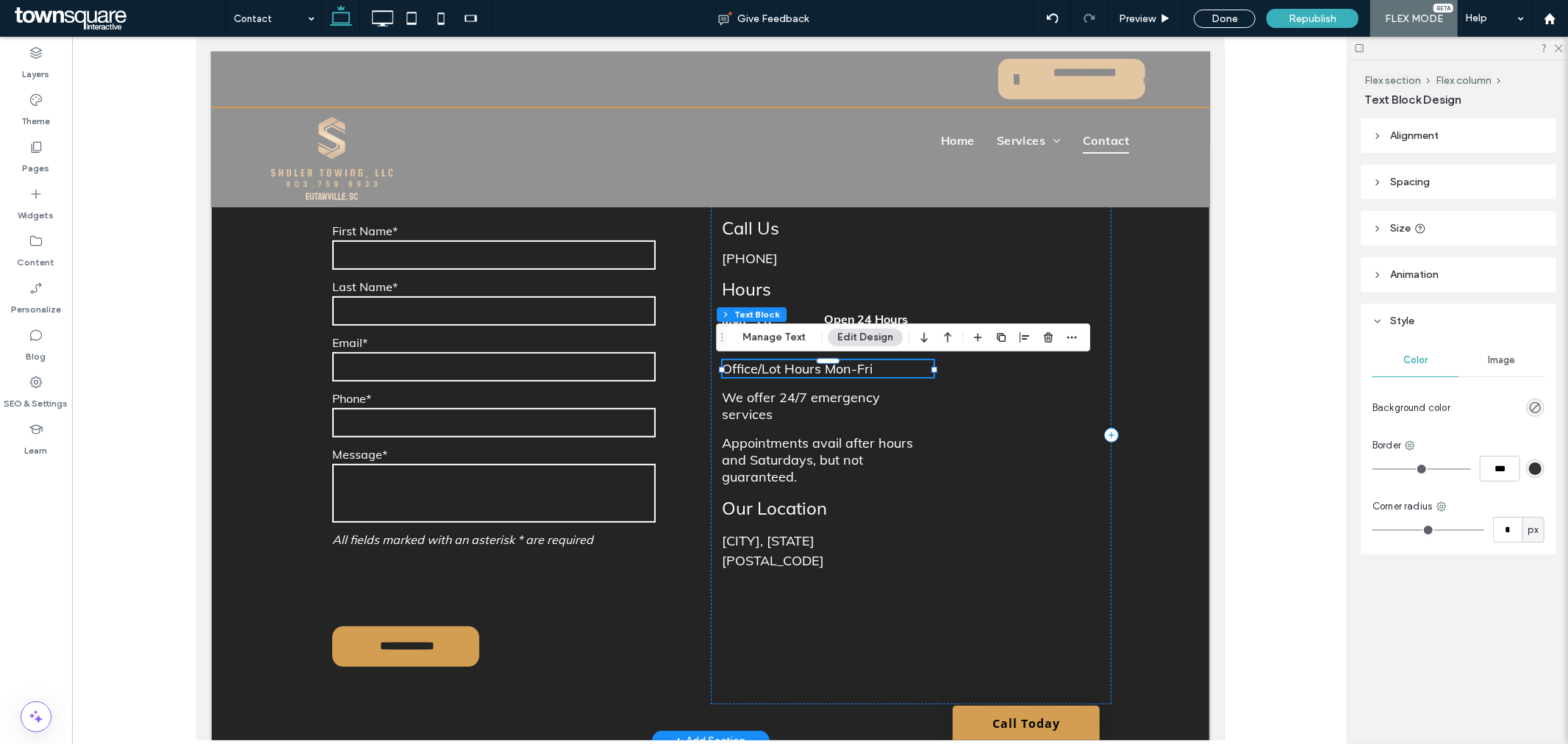 click on "Office/Lot Hours Mon-Fri" at bounding box center [797, 368] 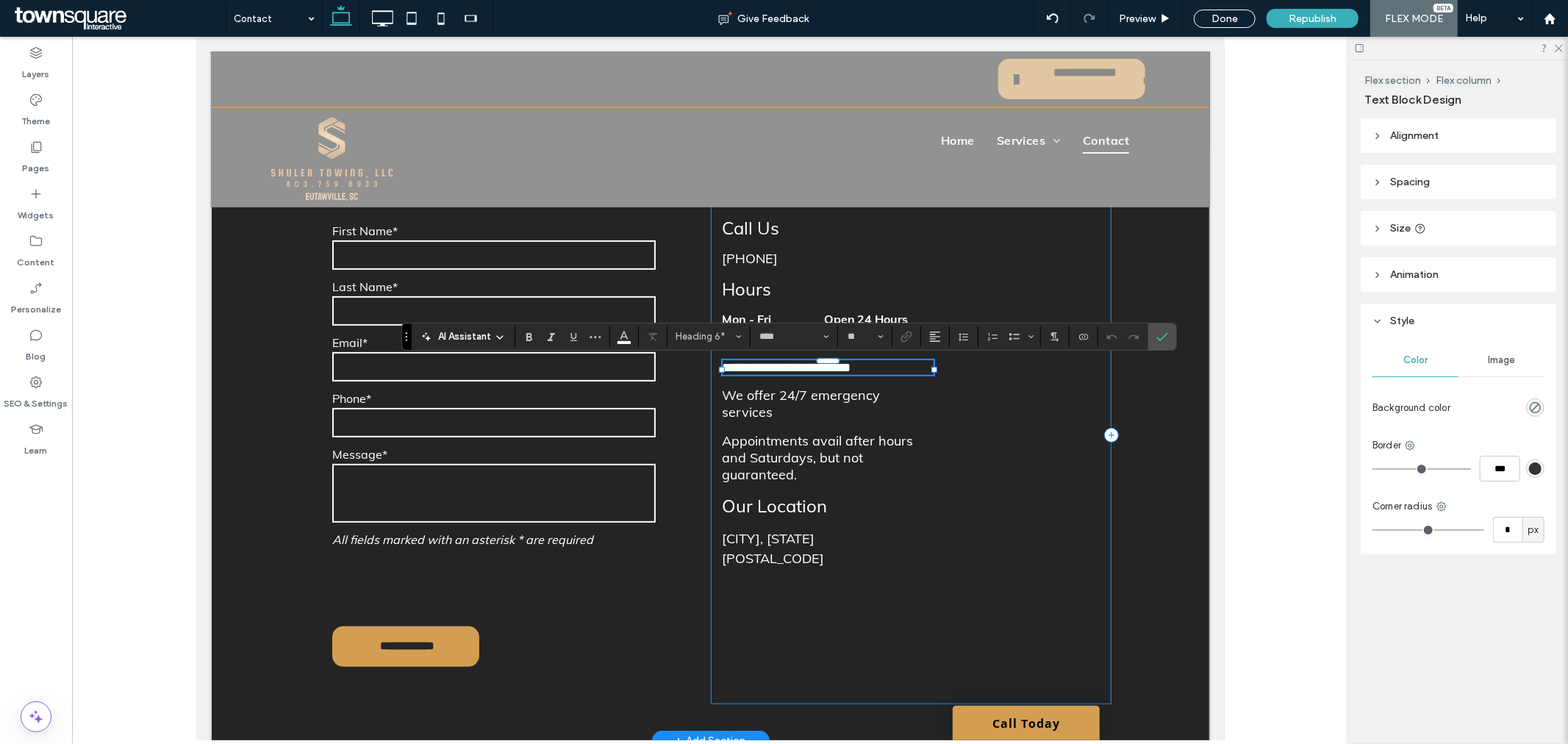type 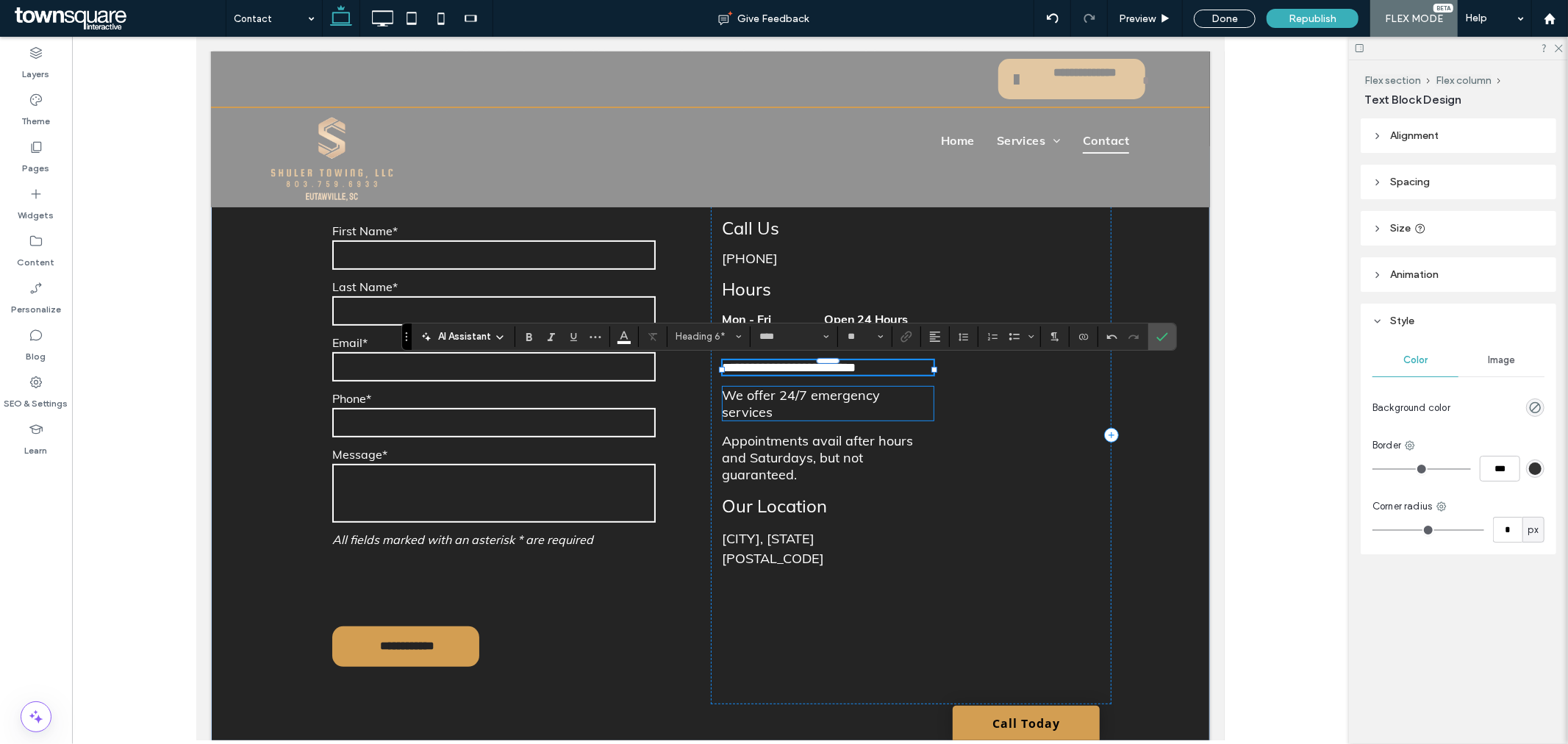 click on "We offer 24/7 emergency services" at bounding box center (801, 403) 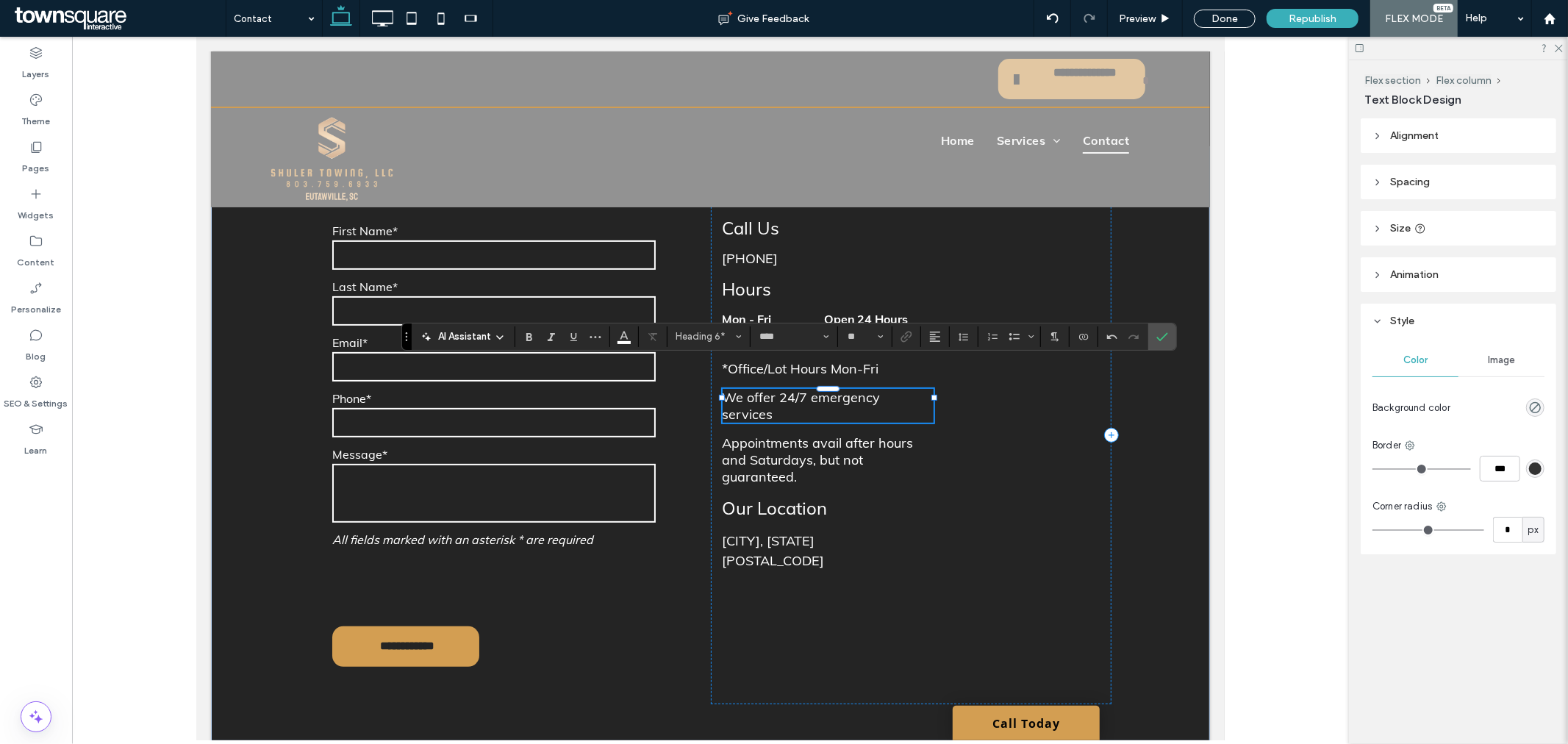 click on "We offer 24/7 emergency services" at bounding box center (827, 405) 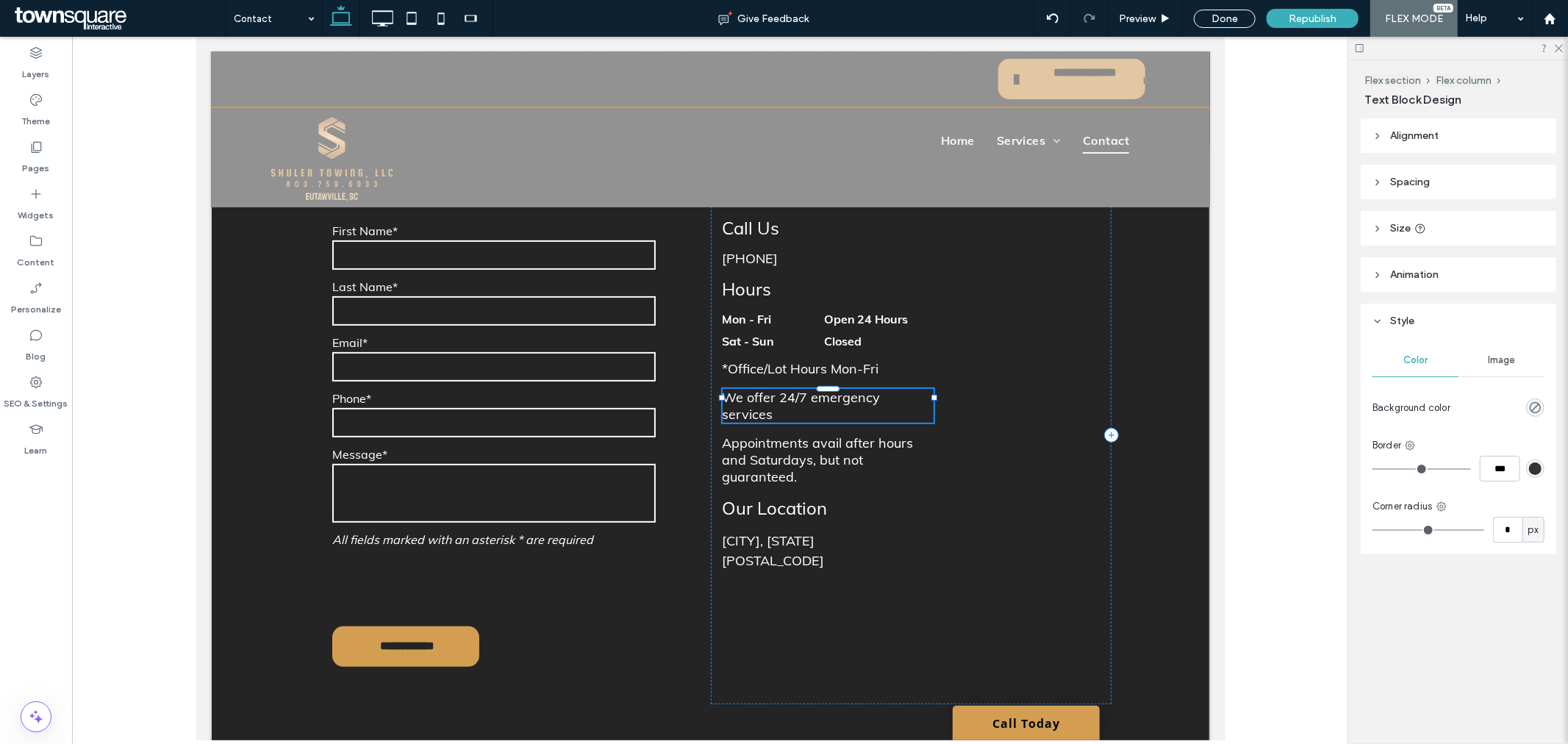 type on "****" 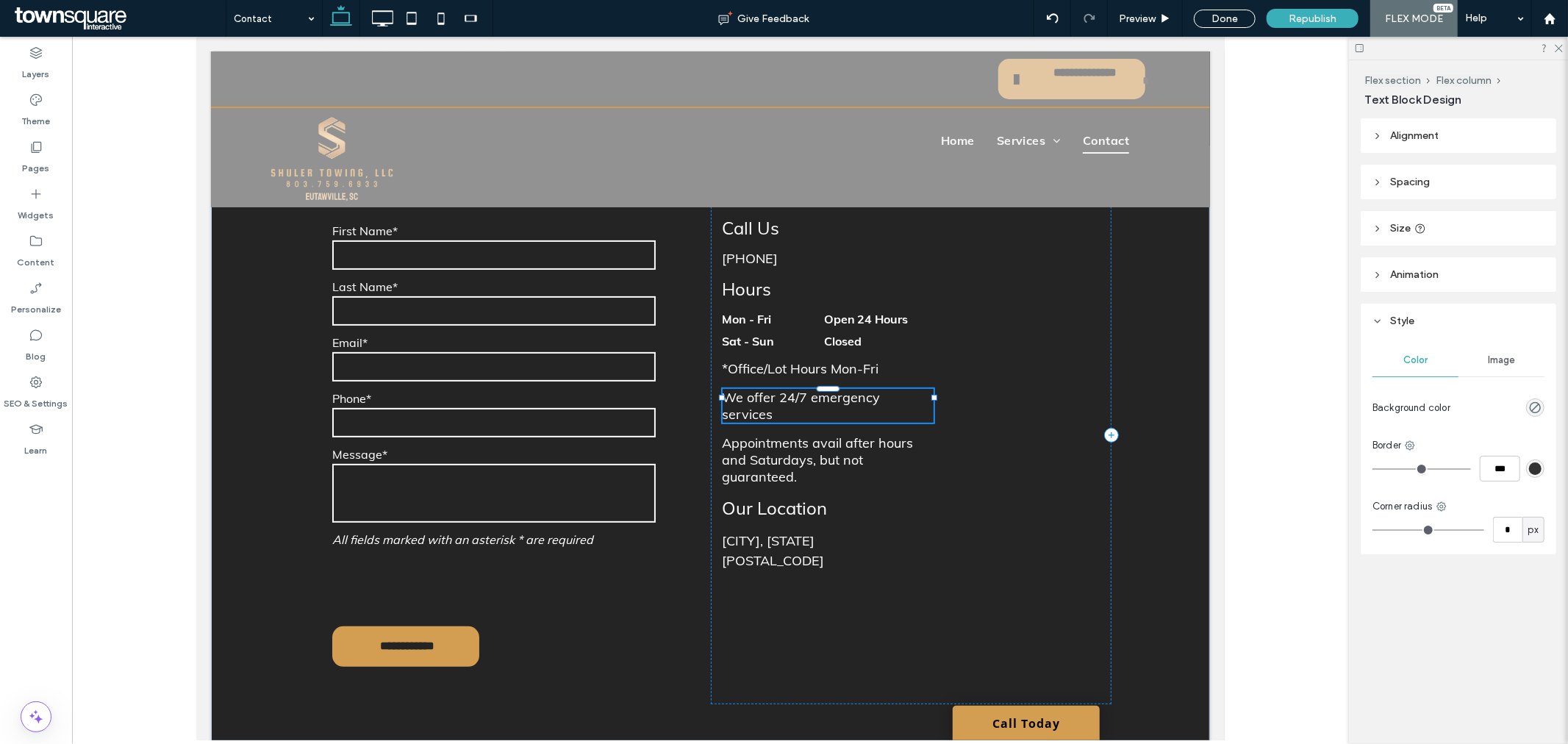 type on "**" 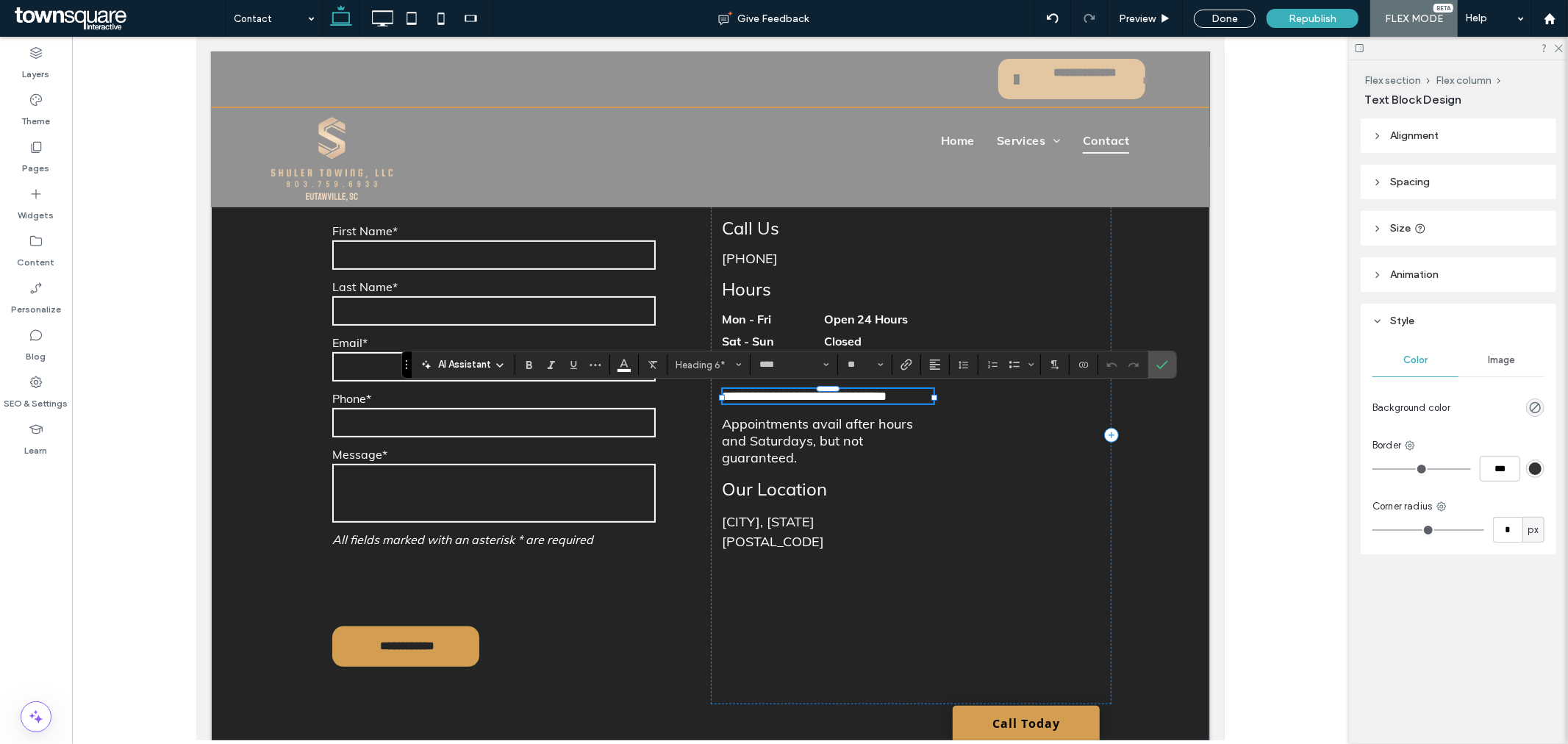 click on "**********" at bounding box center [804, 396] 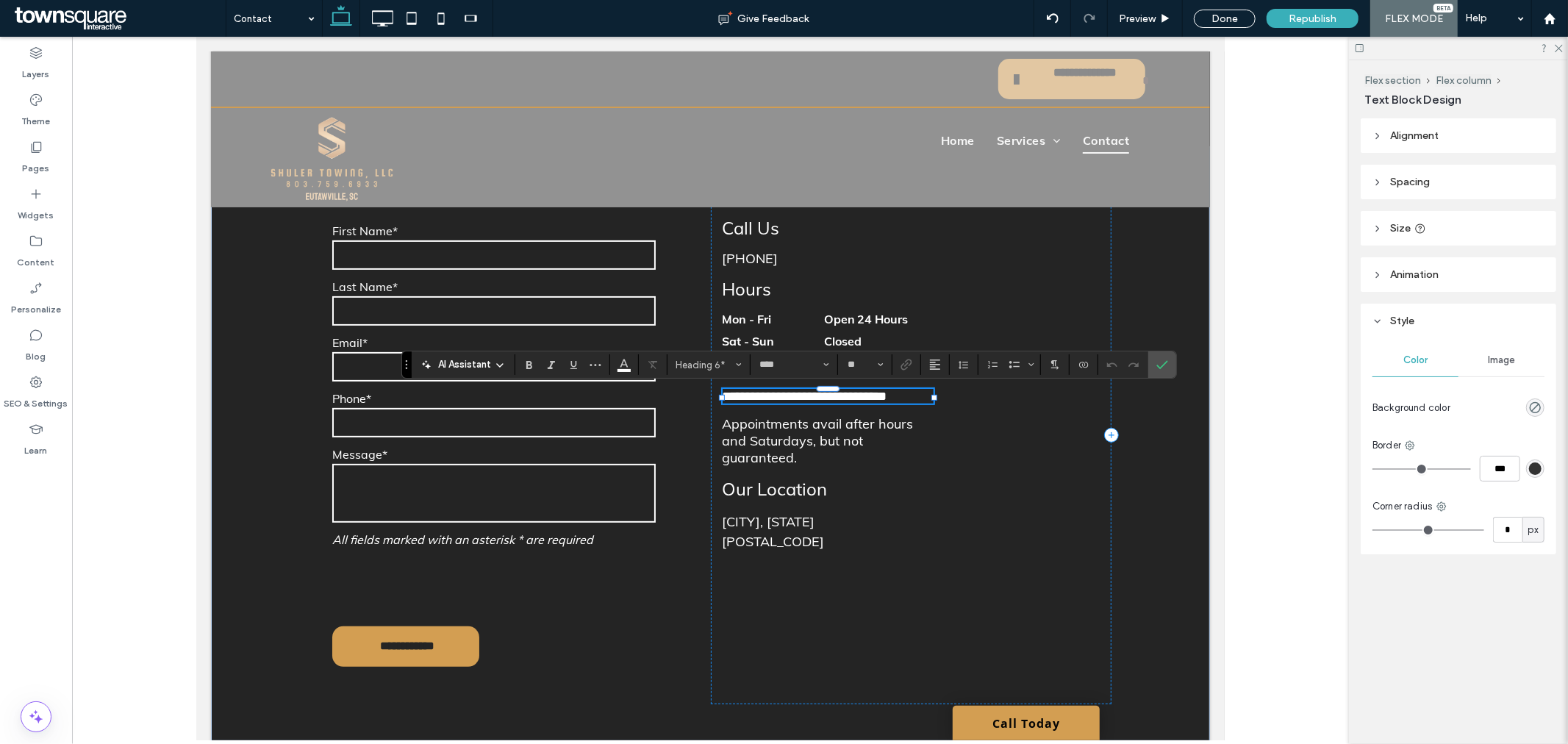 click on "**********" at bounding box center (804, 396) 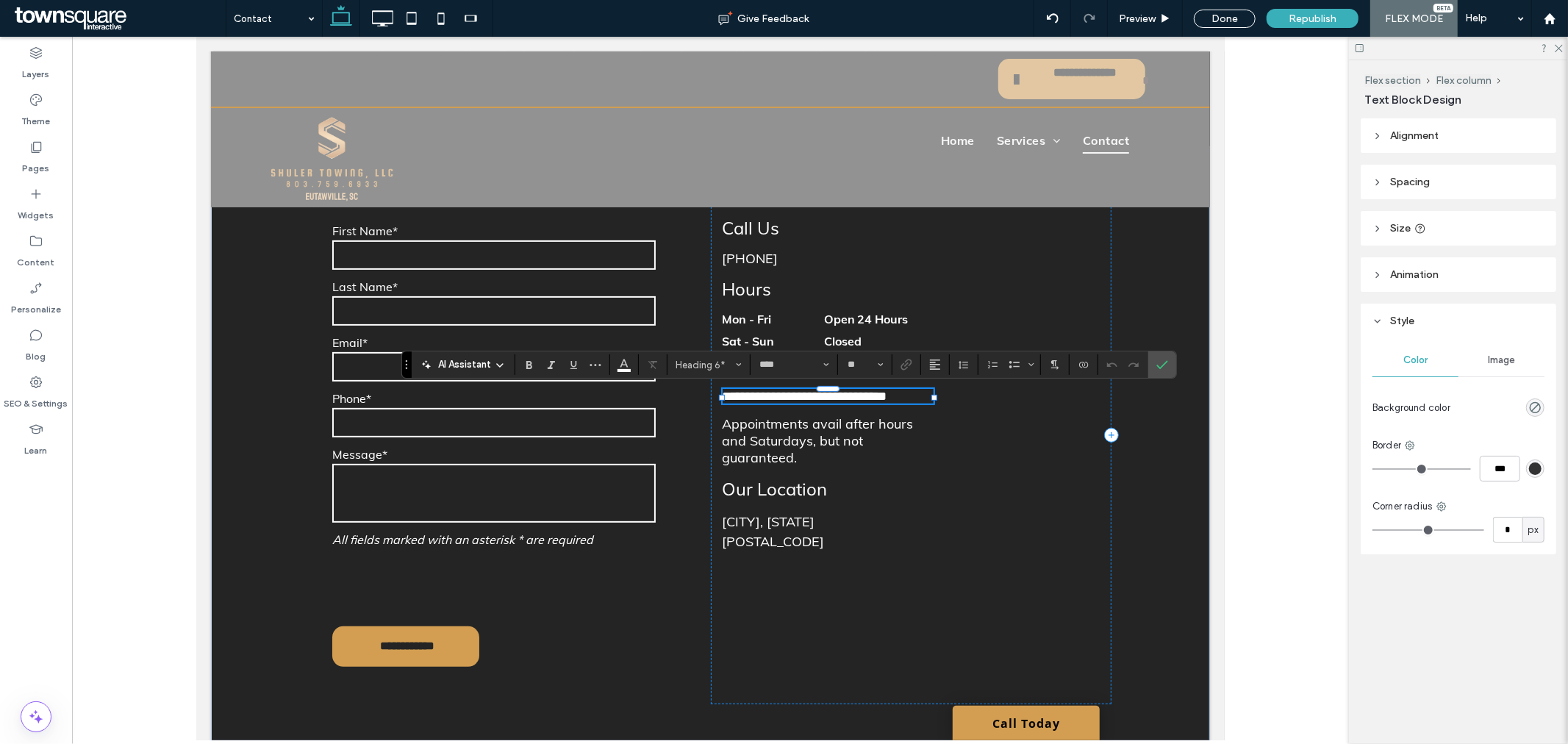 type 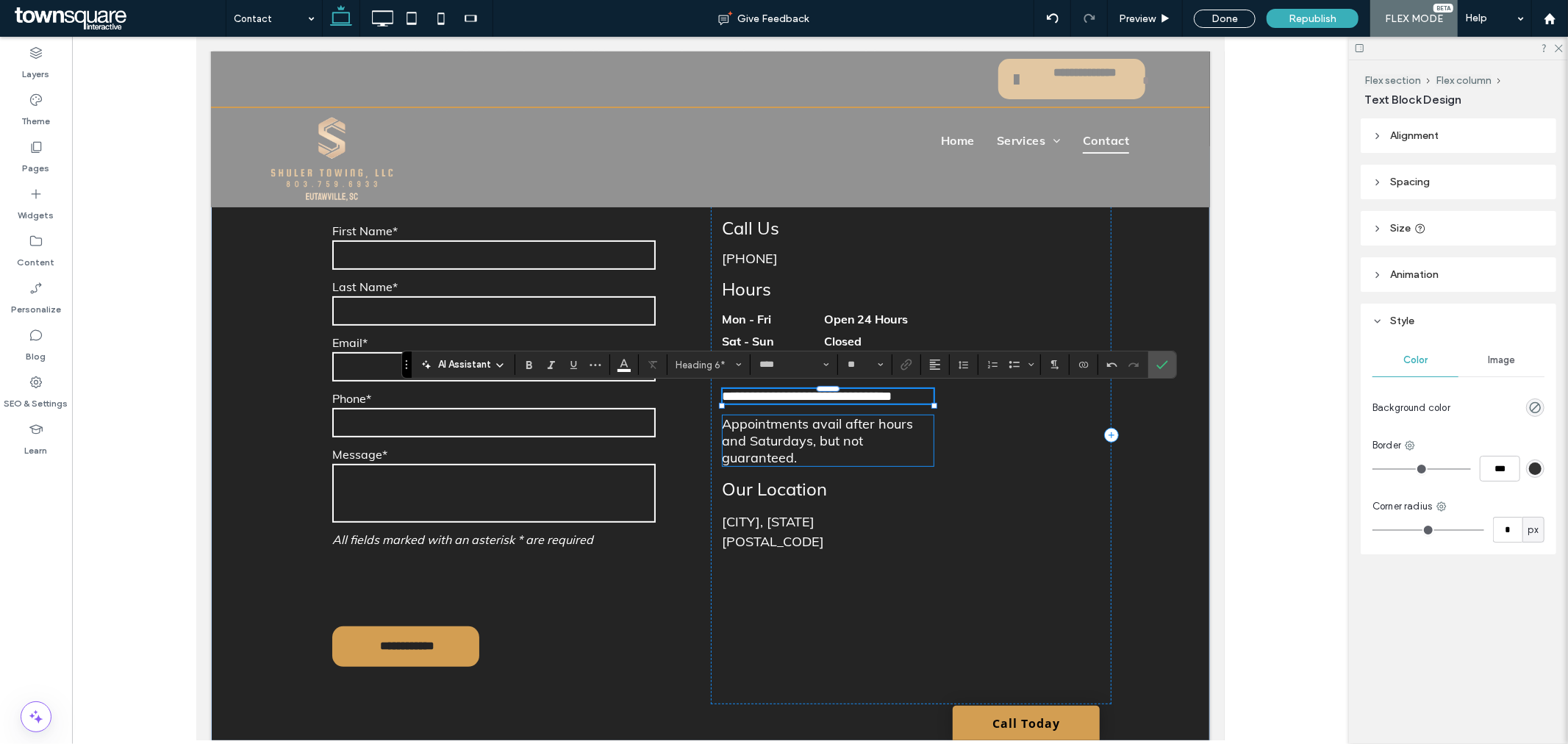 click on "Appointments avail after hours and Saturdays, but not guaranteed." at bounding box center (817, 440) 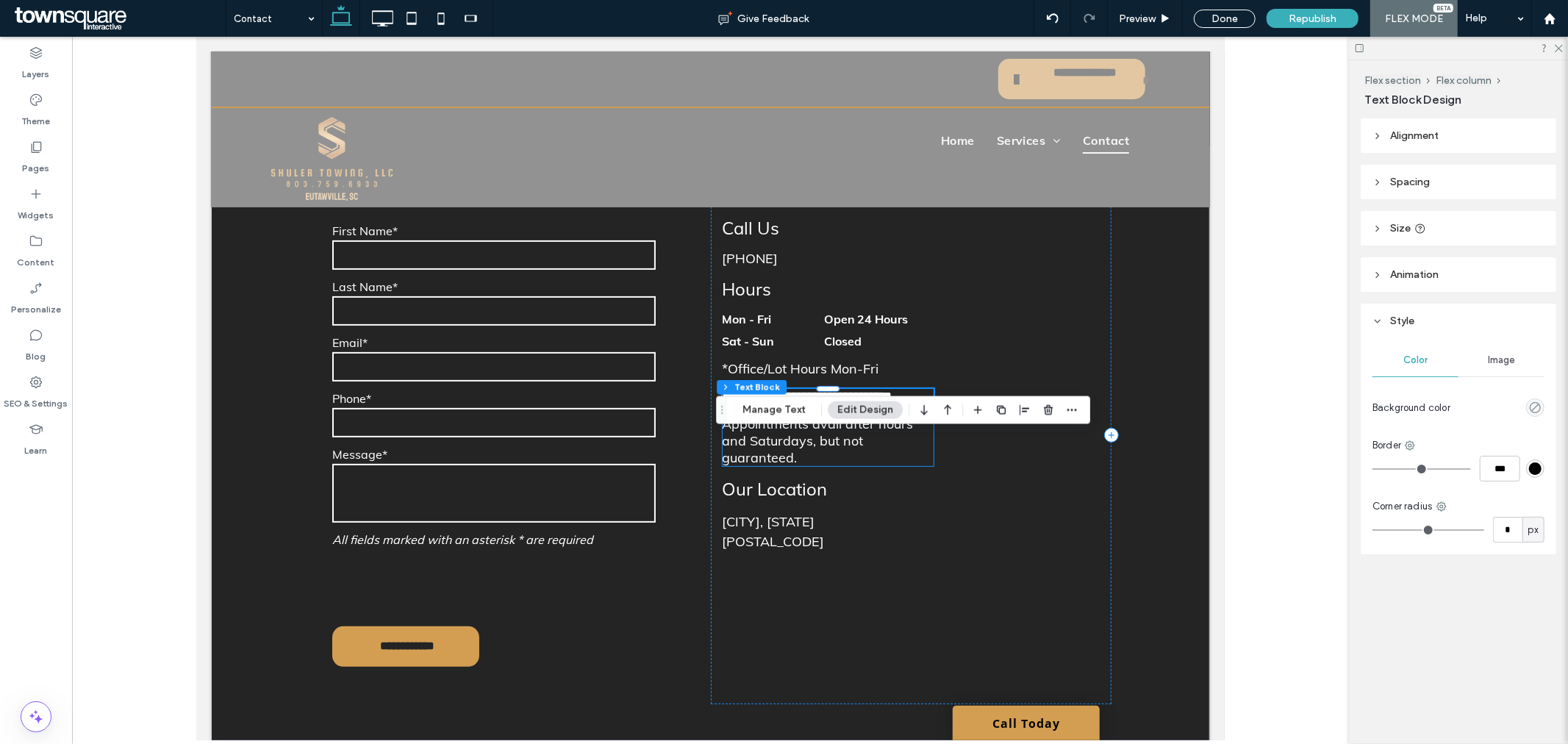 click on "Appointments avail after hours and Saturdays, but not guaranteed." at bounding box center [827, 440] 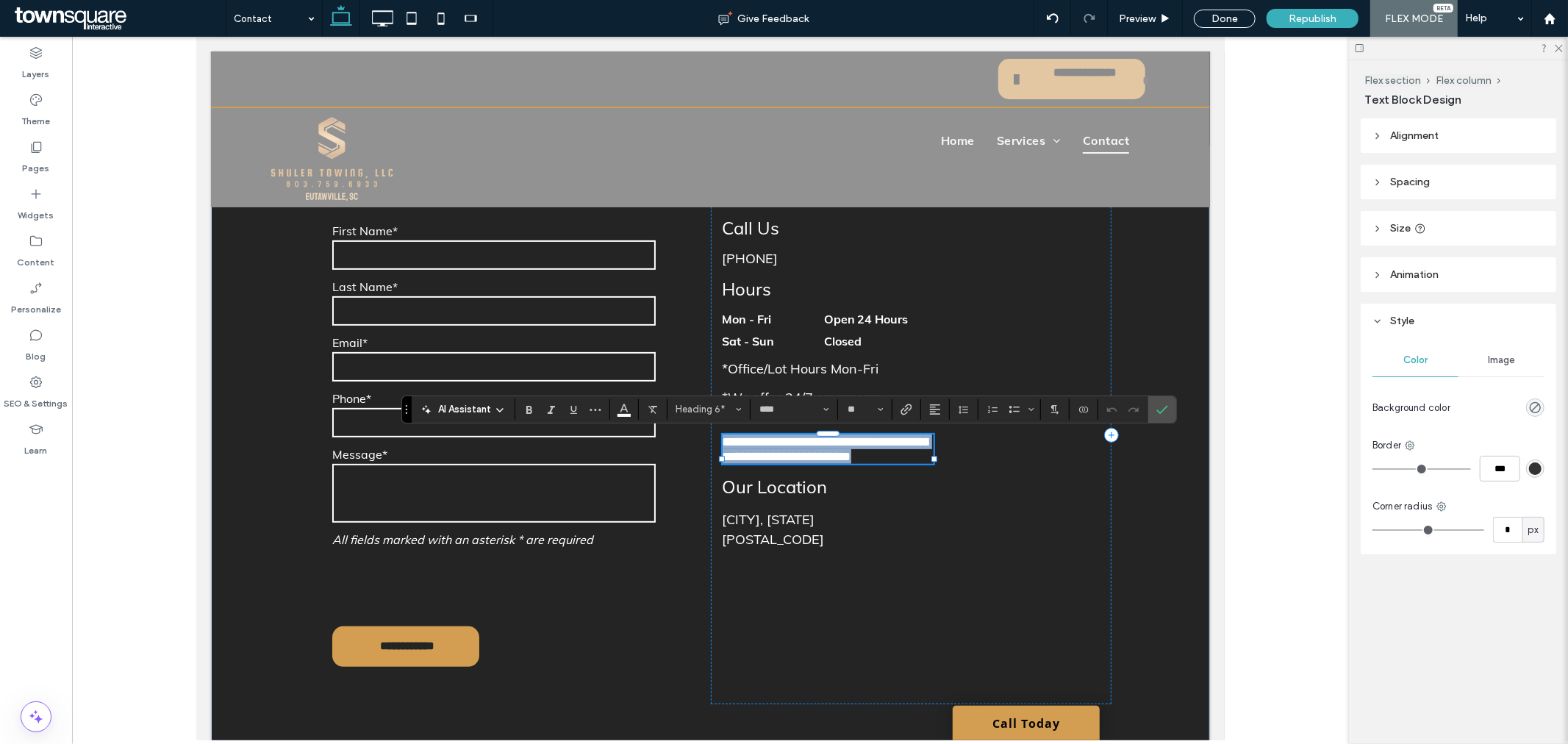 click on "**********" at bounding box center [825, 448] 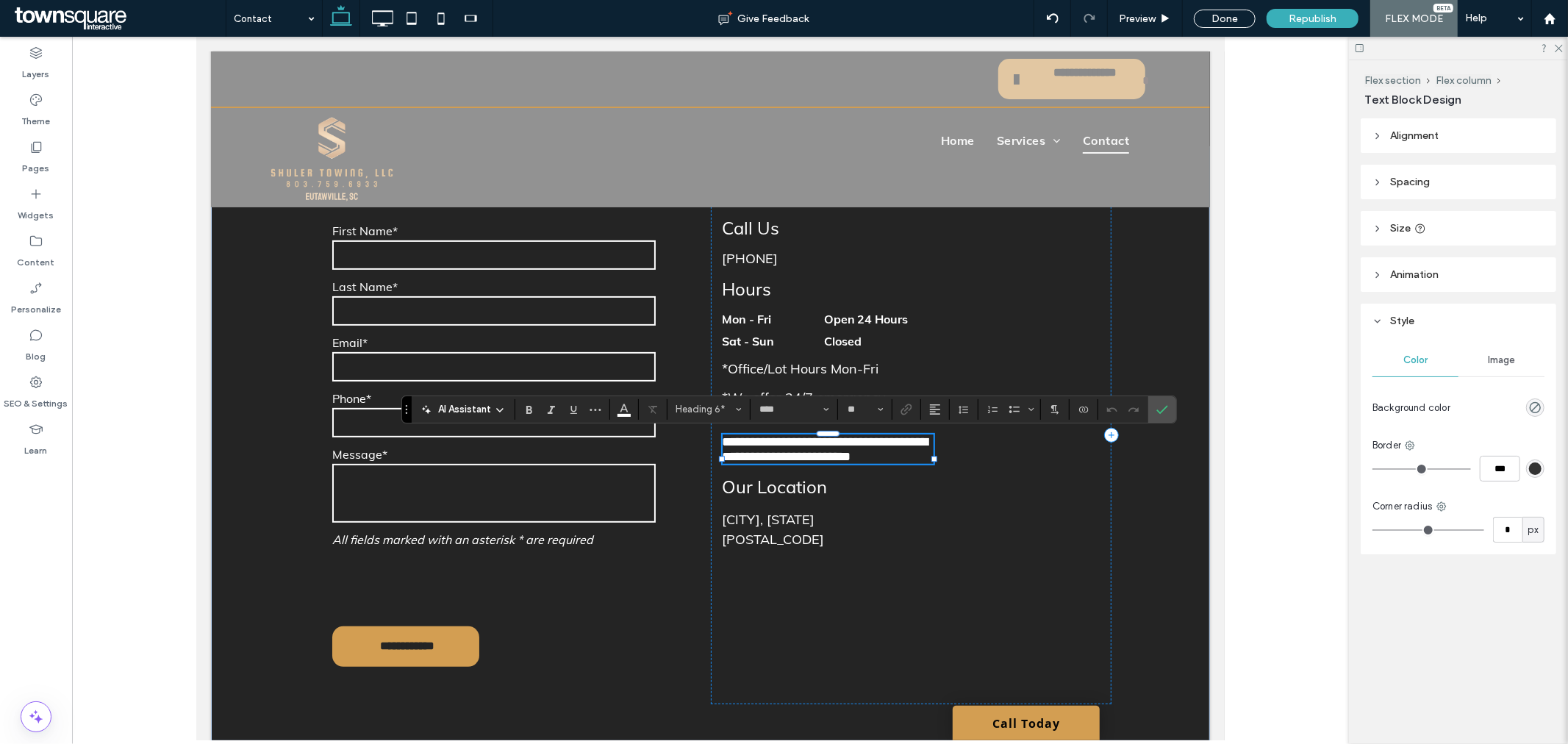 type 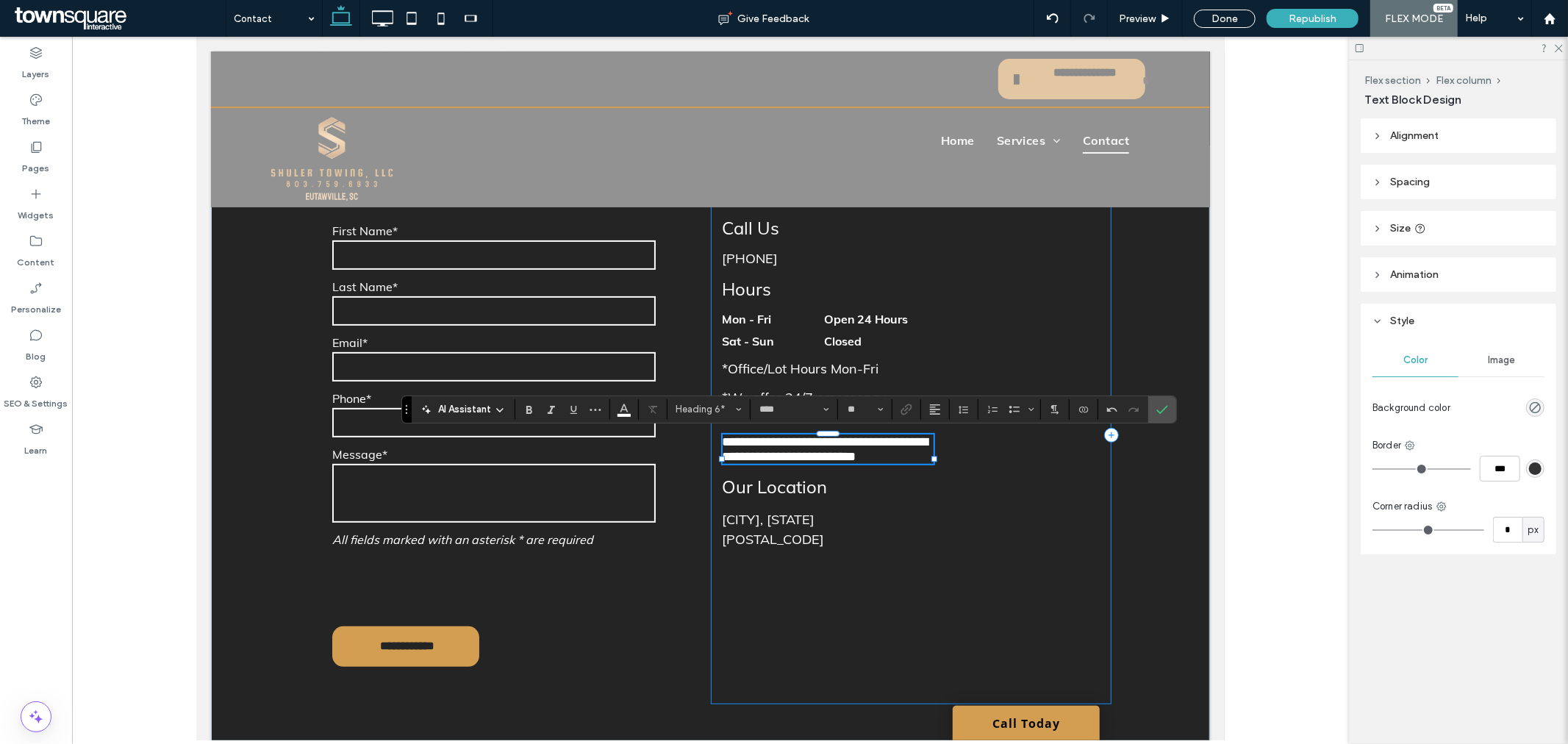 click on "**********" at bounding box center (911, 434) 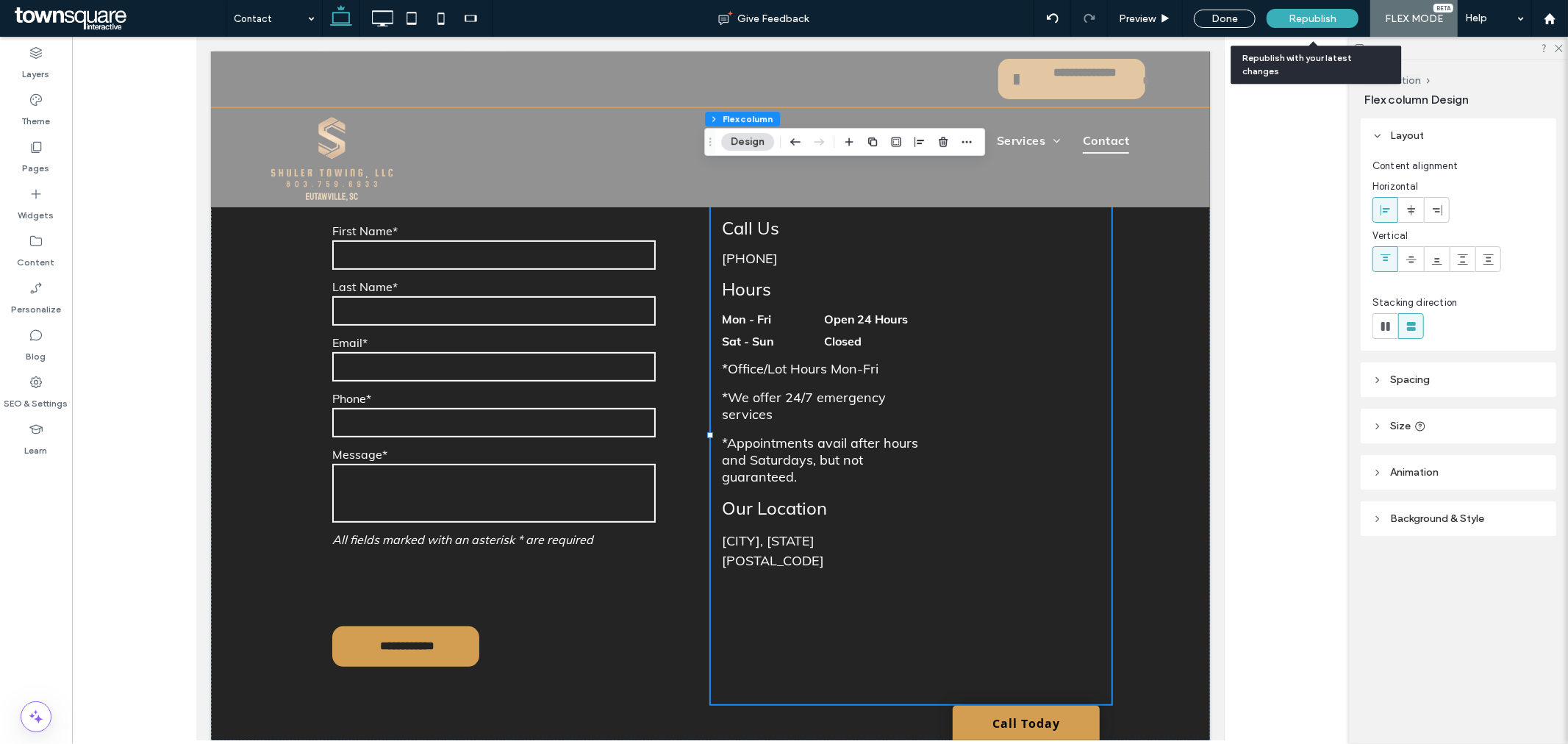 click on "Republish" at bounding box center (1312, 18) 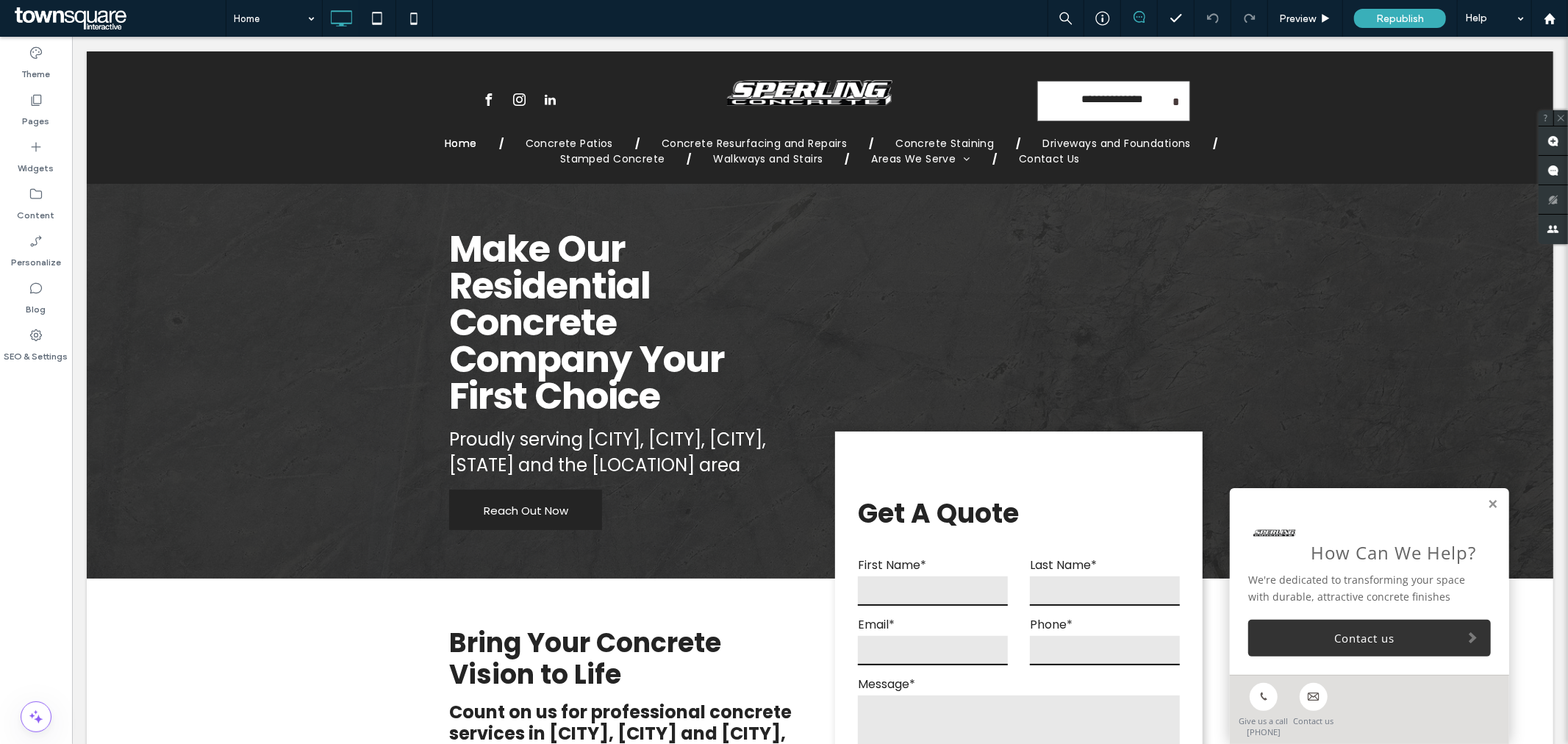 scroll, scrollTop: 0, scrollLeft: 0, axis: both 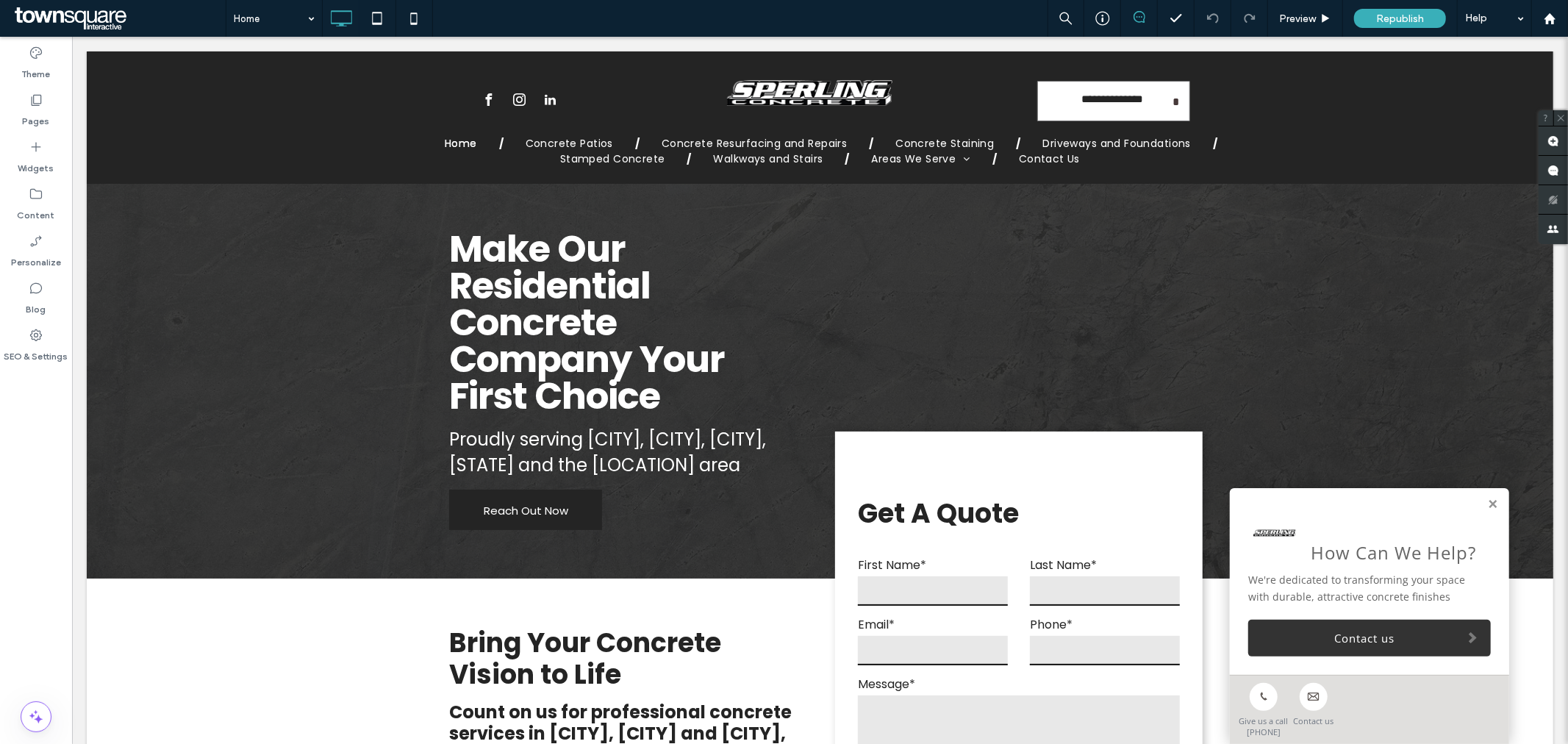 click at bounding box center (118, 18) 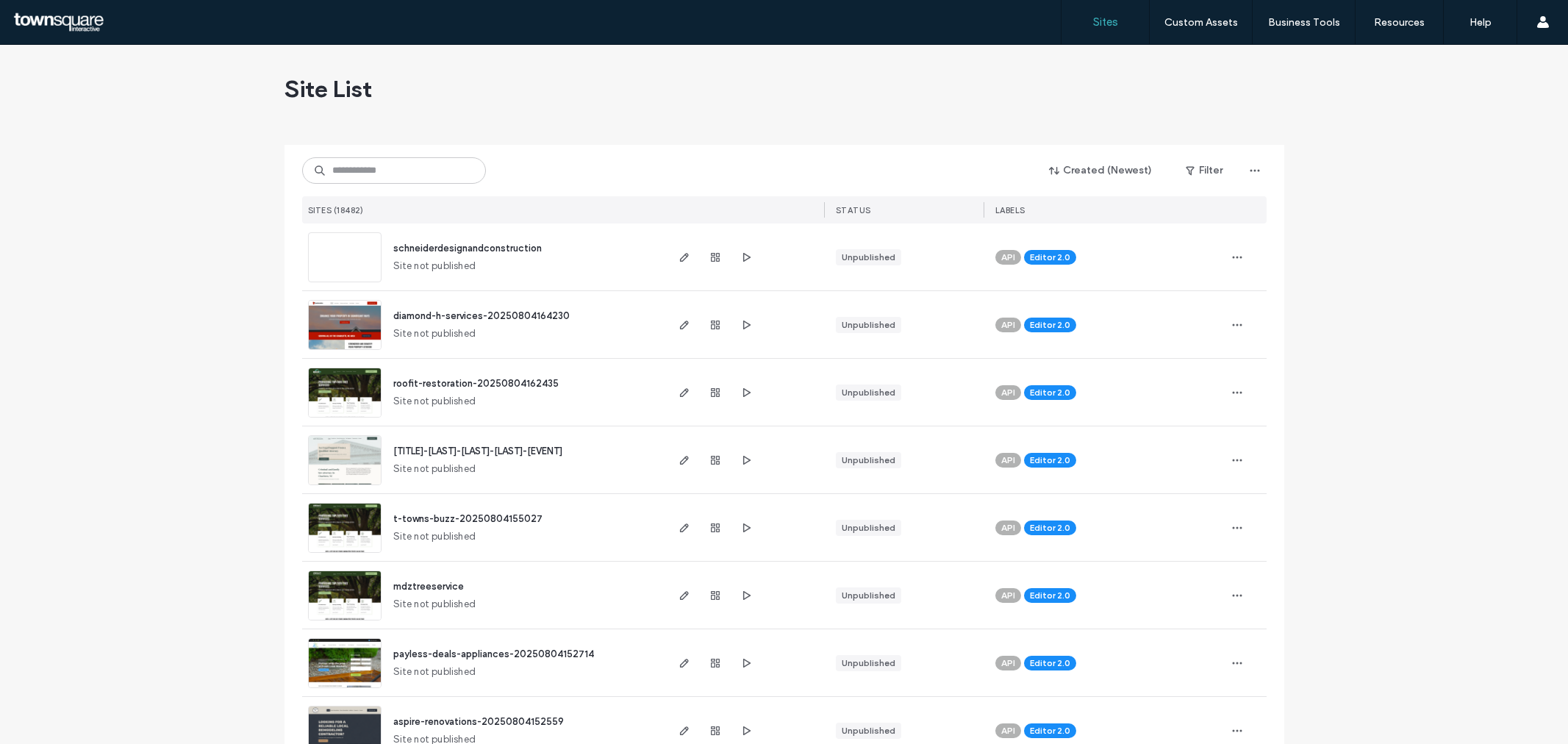 scroll, scrollTop: 0, scrollLeft: 0, axis: both 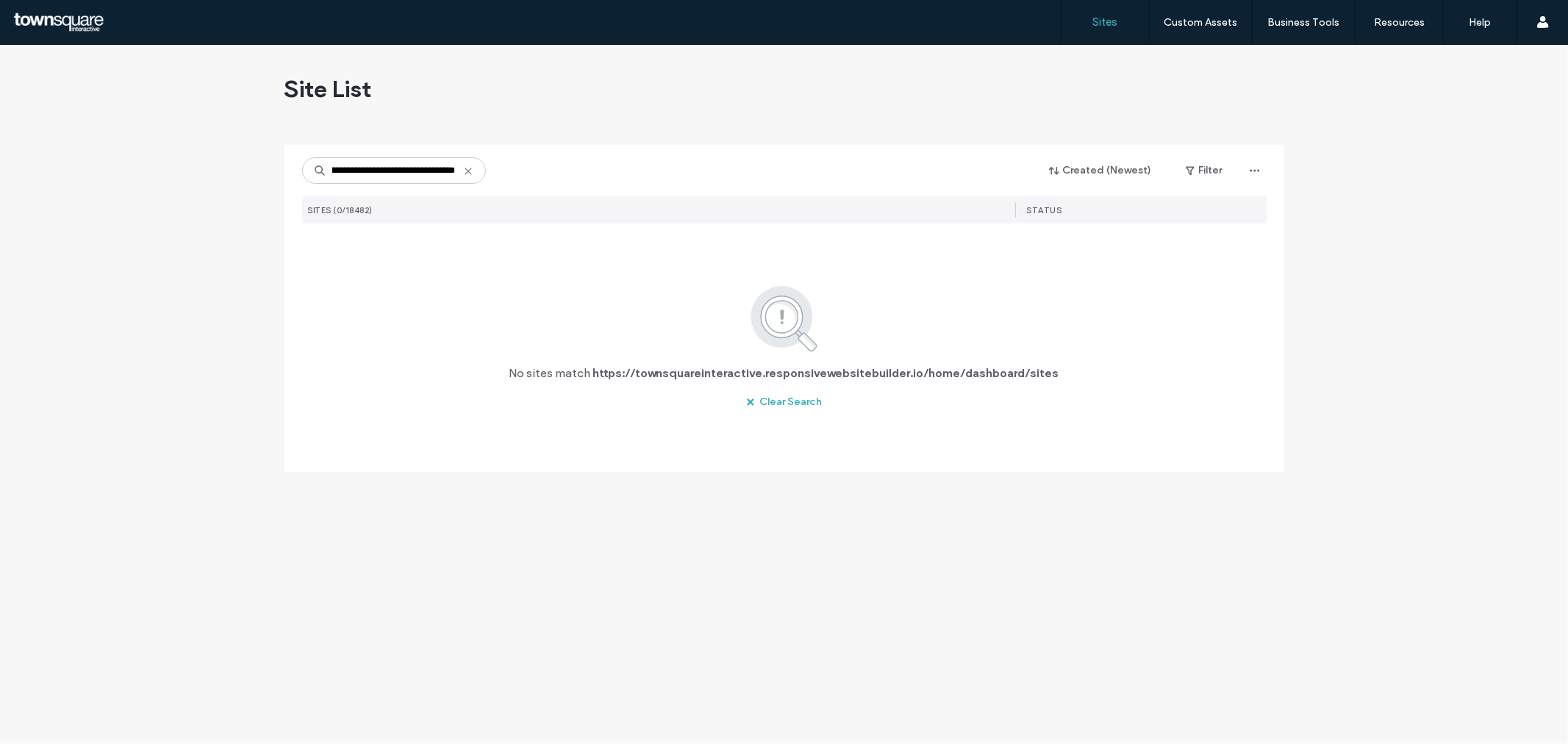 type on "**********" 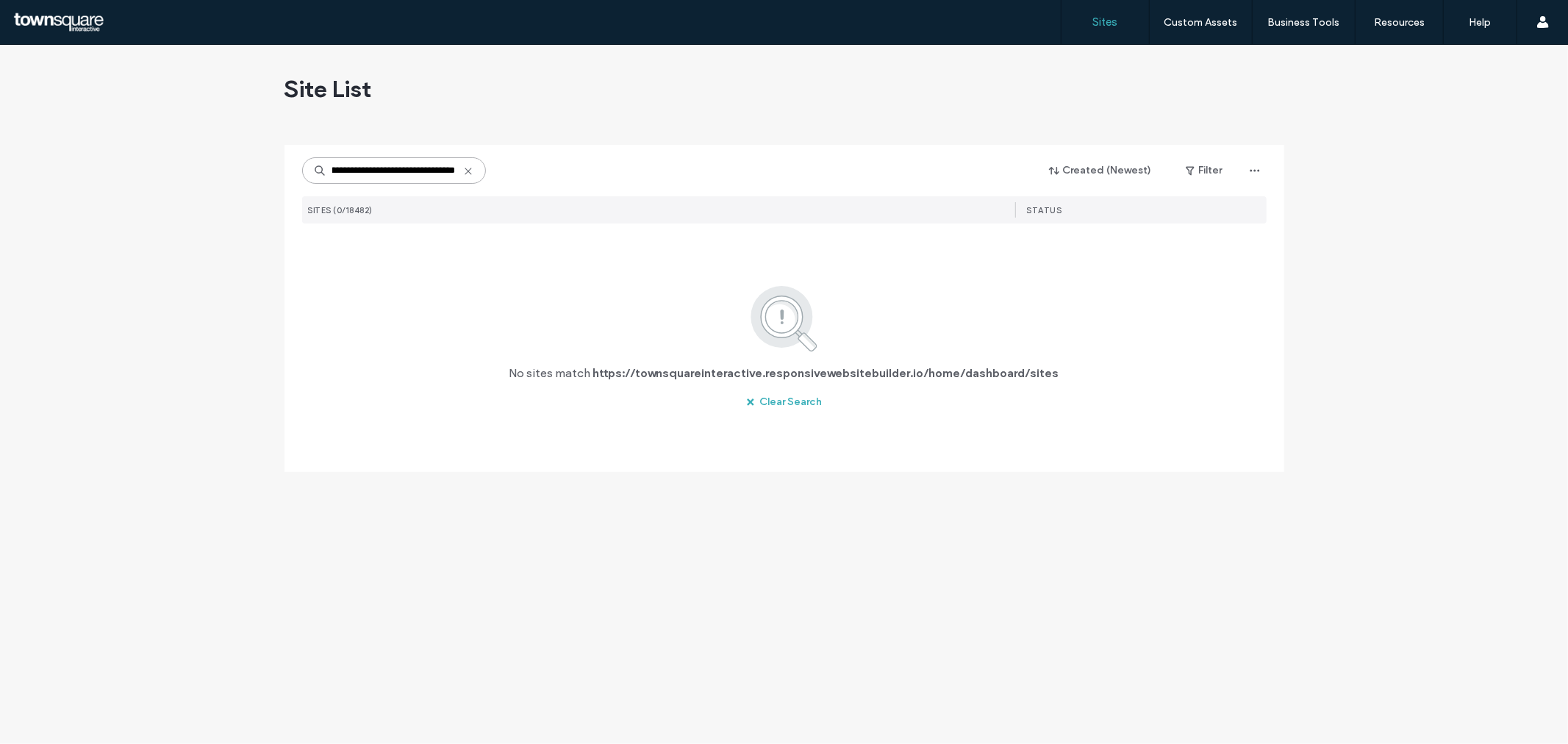 scroll, scrollTop: 0, scrollLeft: 0, axis: both 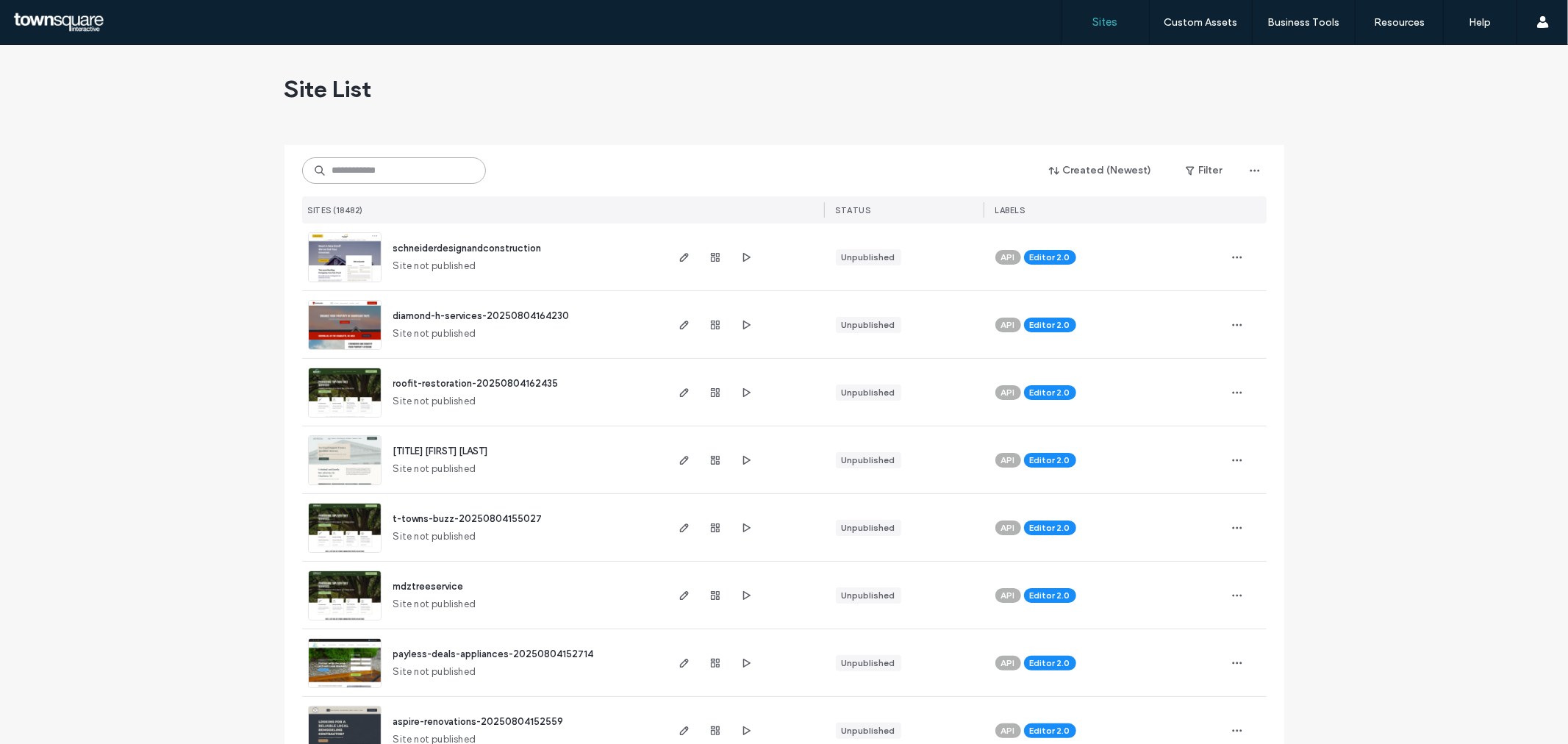 click at bounding box center (394, 171) 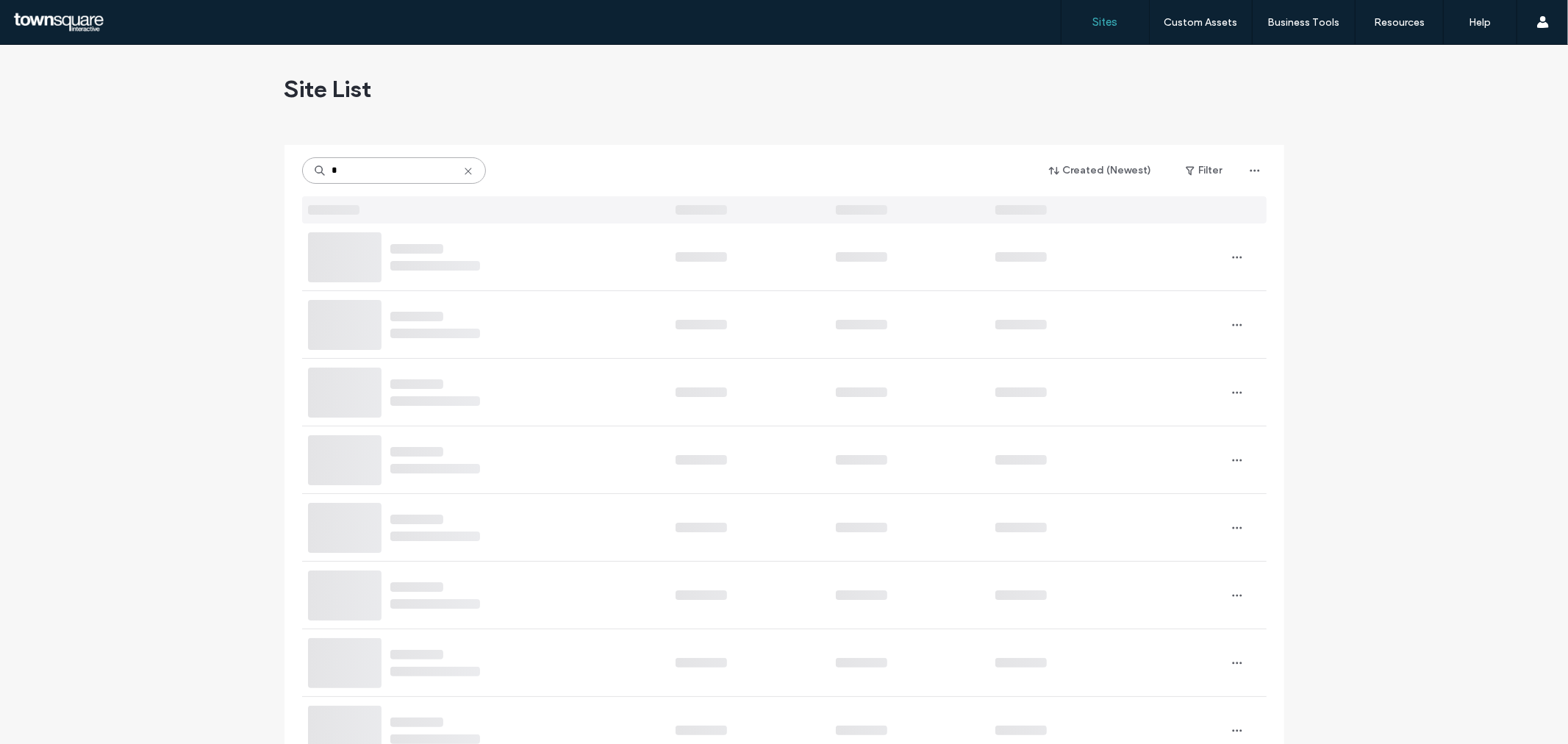 type on "*" 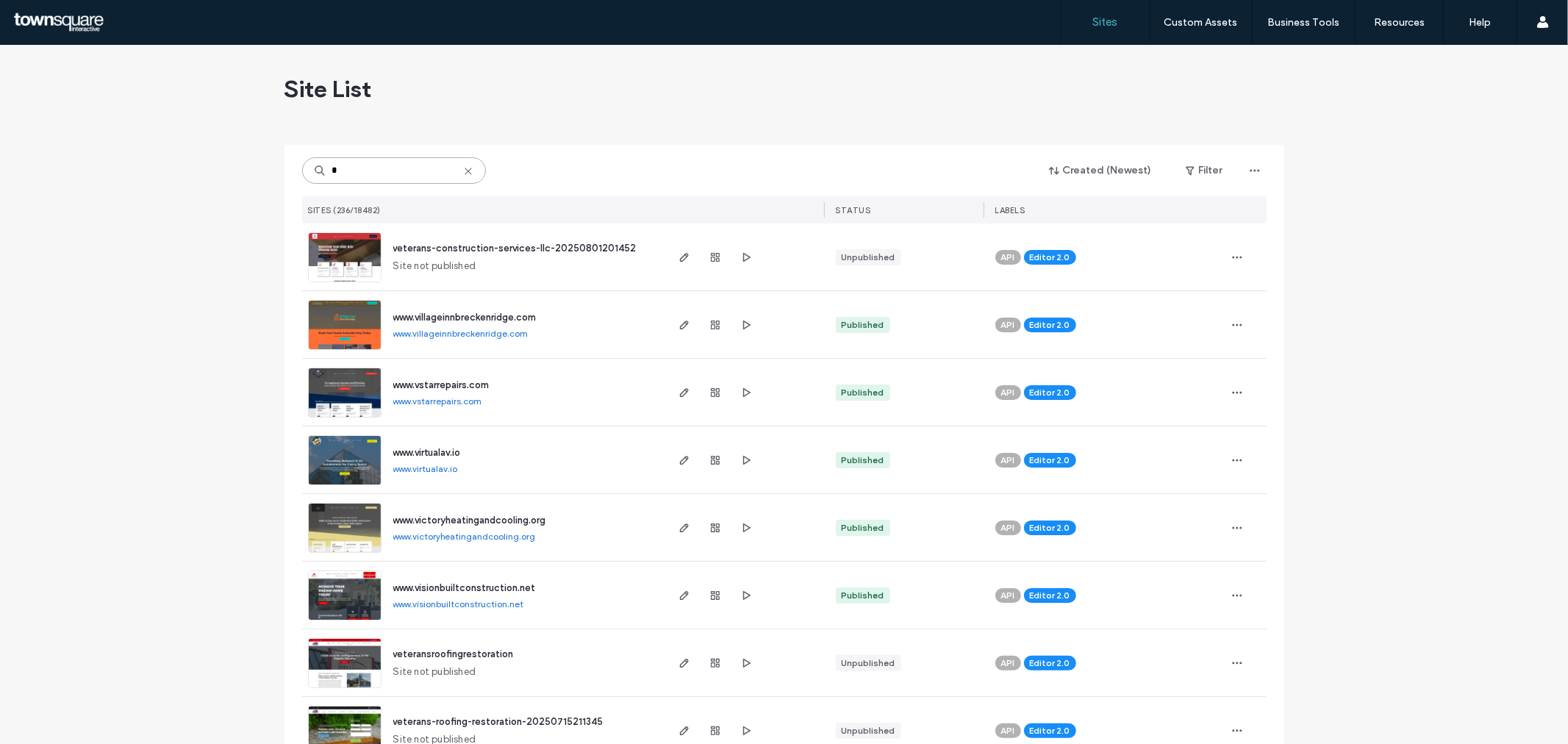 drag, startPoint x: 351, startPoint y: 174, endPoint x: 303, endPoint y: 175, distance: 48.01042 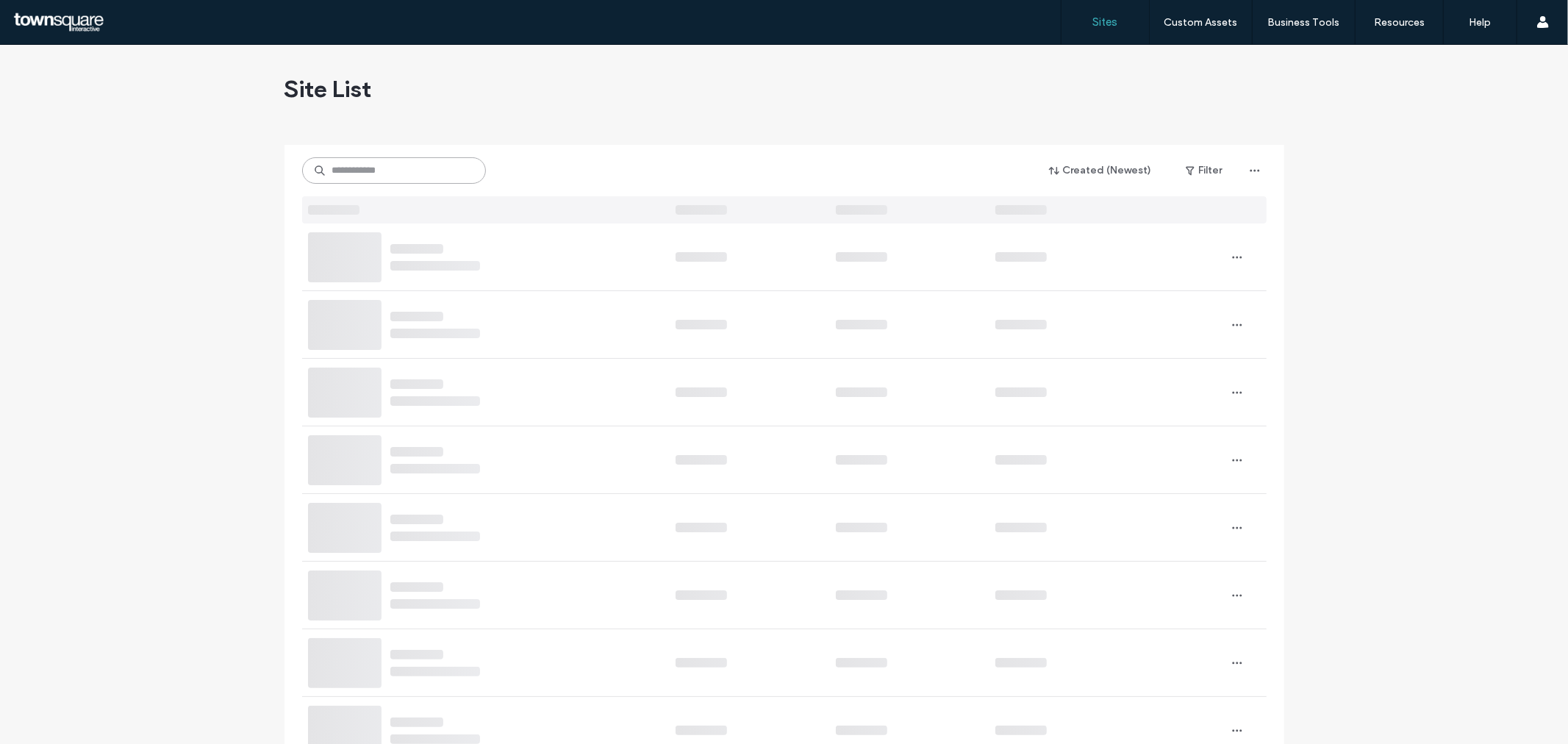 paste on "**********" 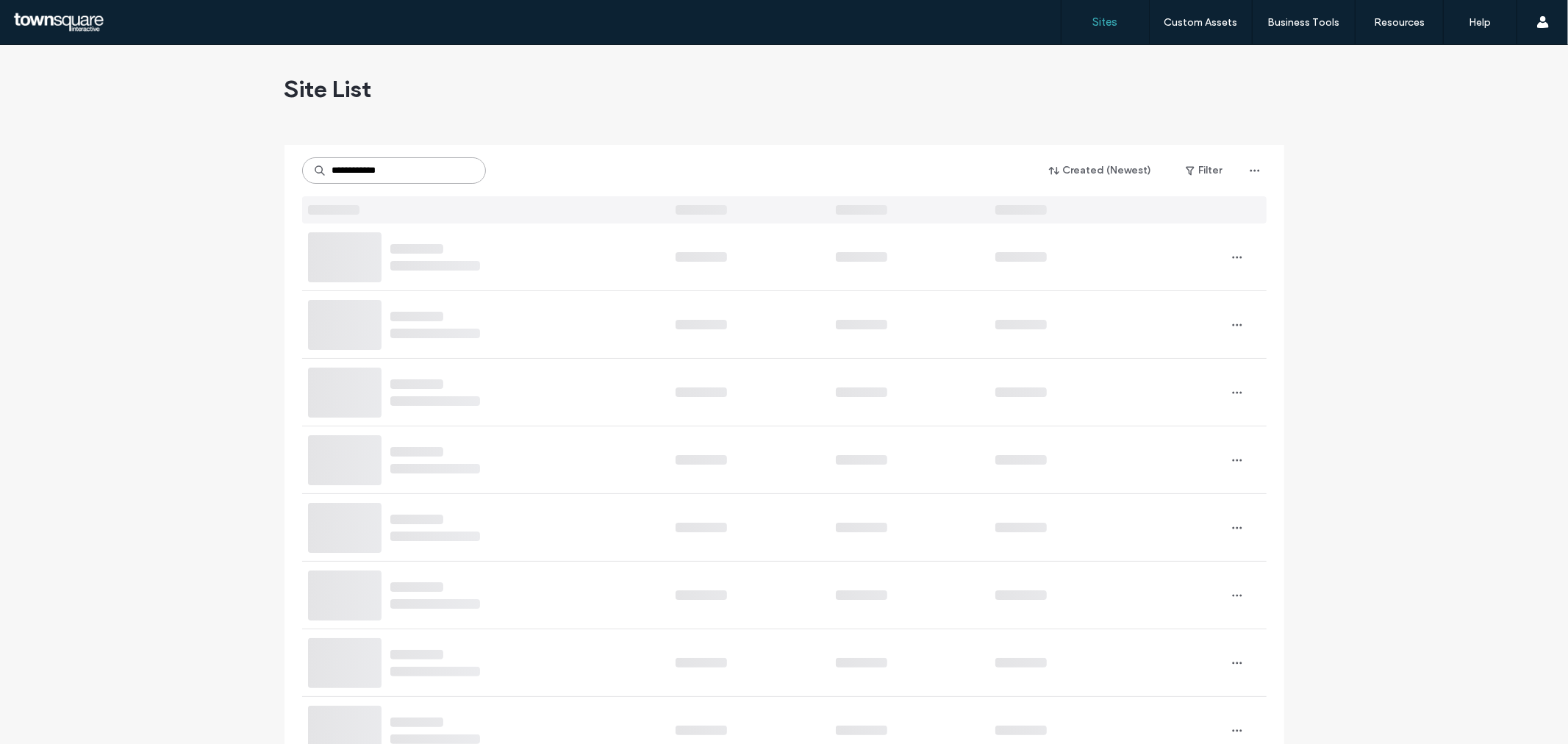 type on "**********" 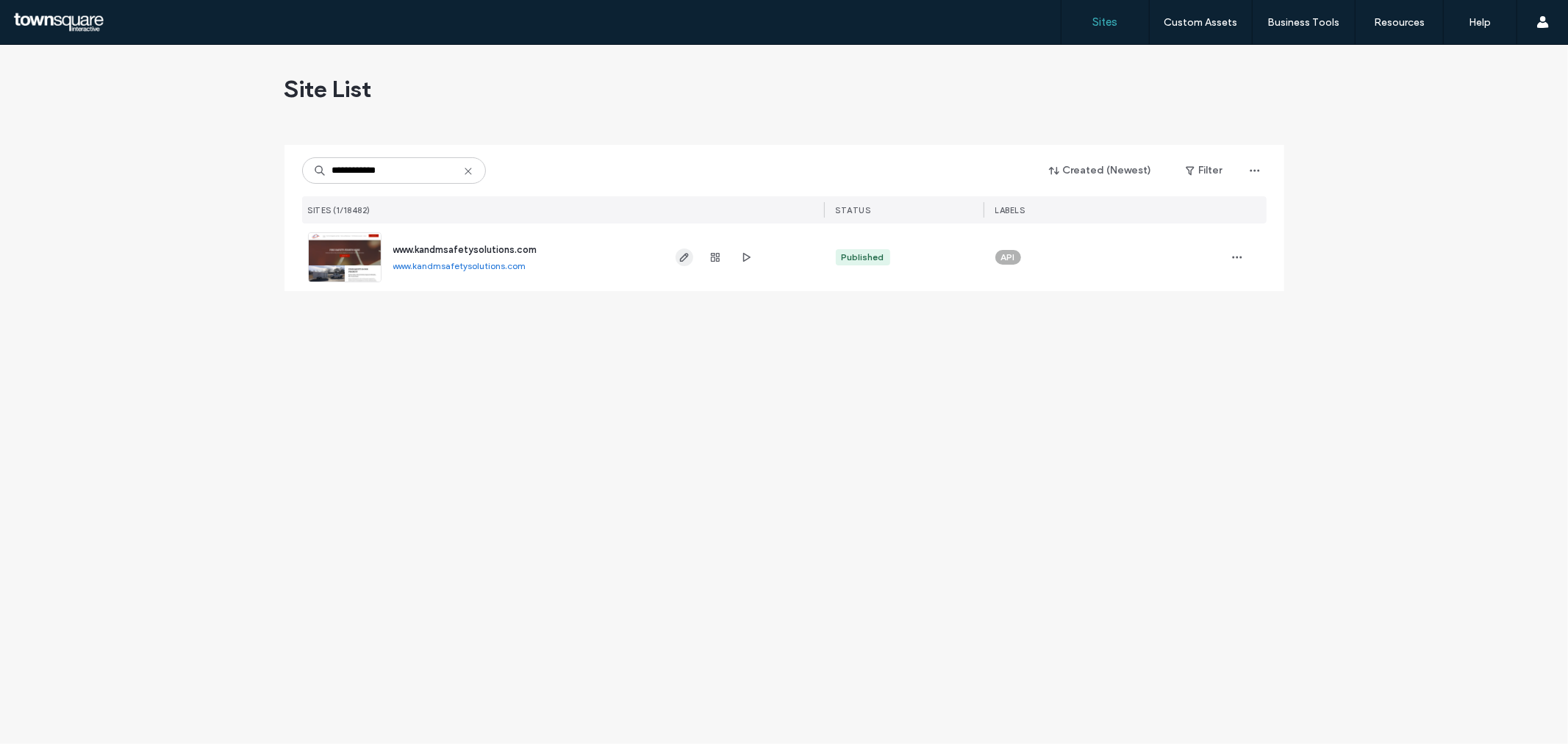 click 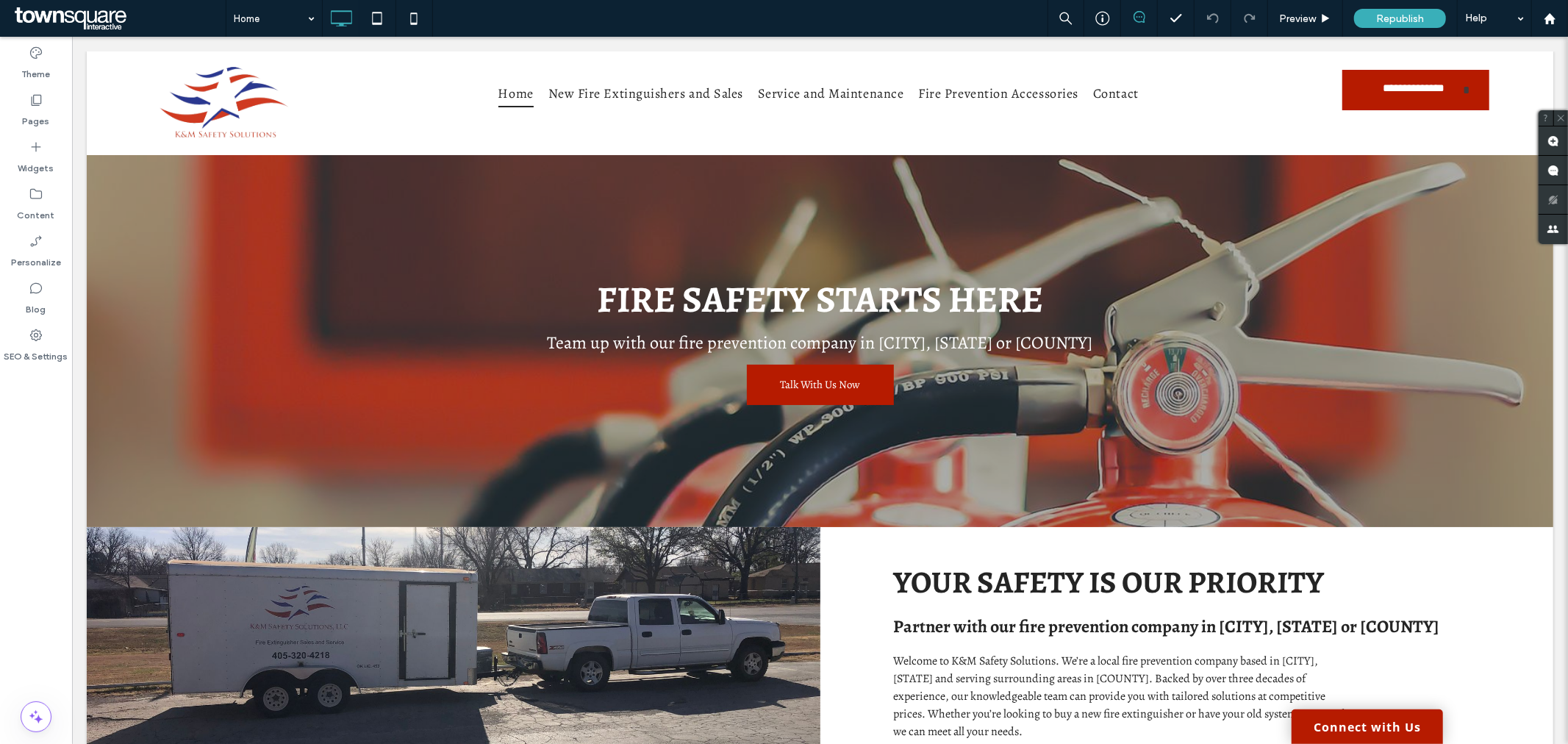 scroll, scrollTop: 0, scrollLeft: 0, axis: both 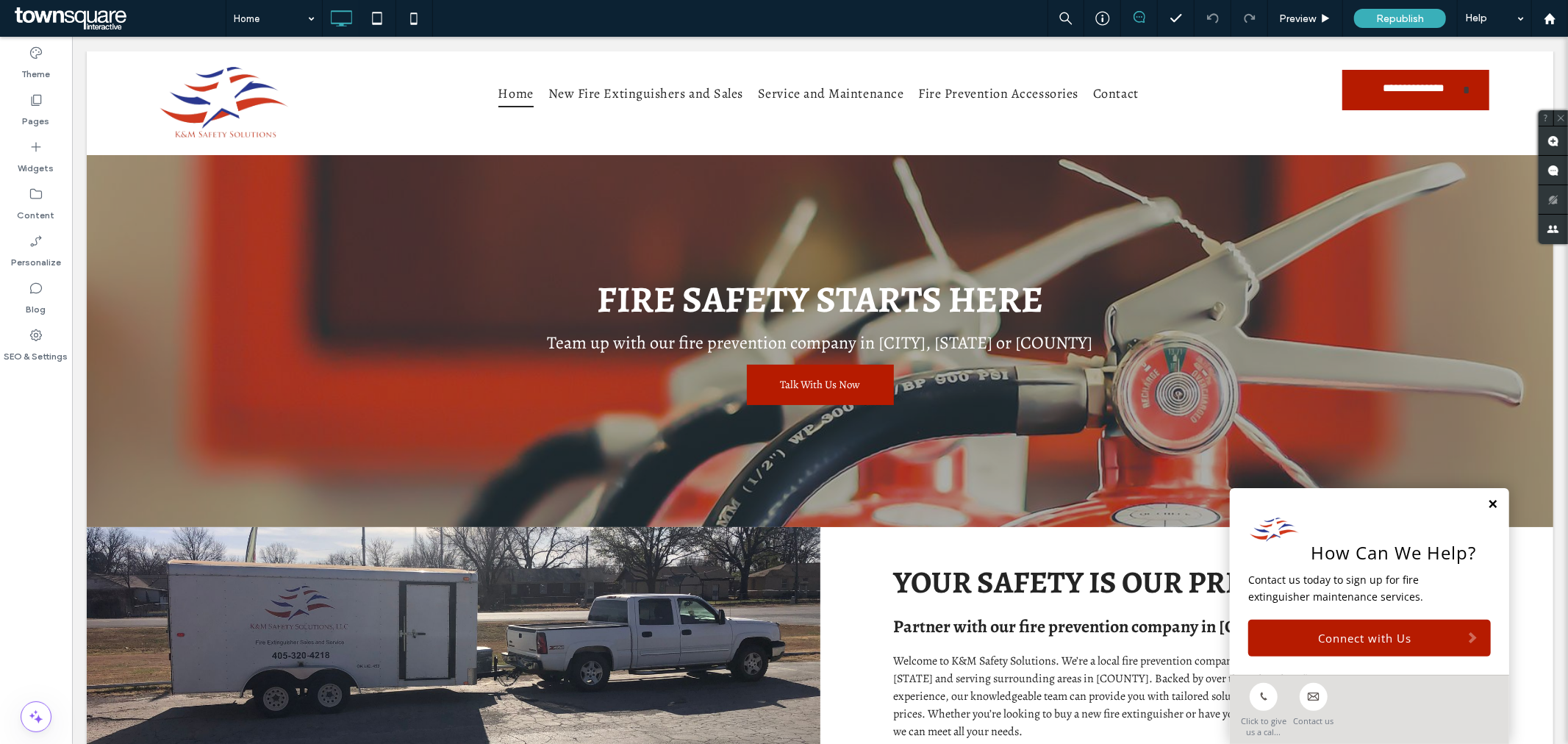 click at bounding box center [1492, 504] 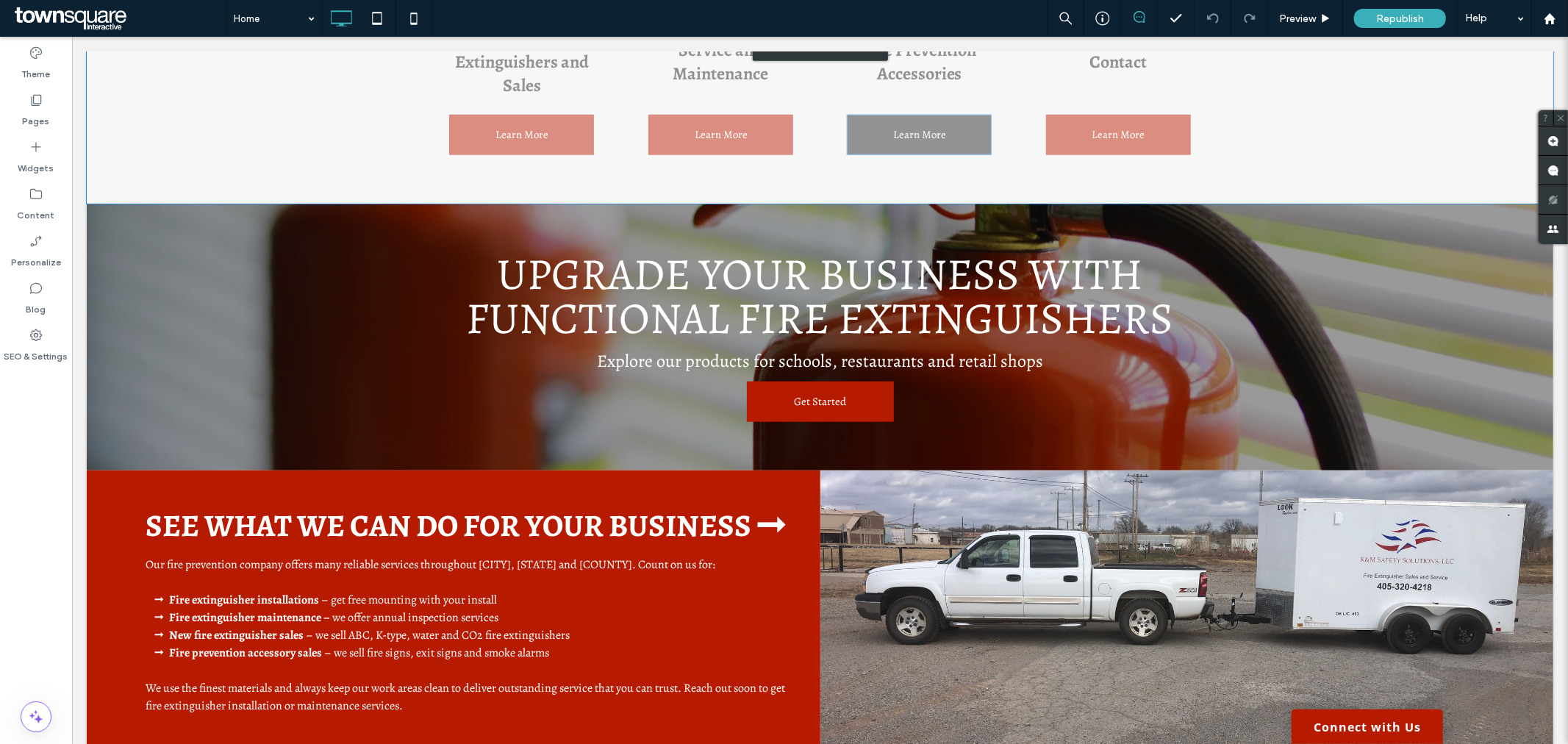 scroll, scrollTop: 909, scrollLeft: 0, axis: vertical 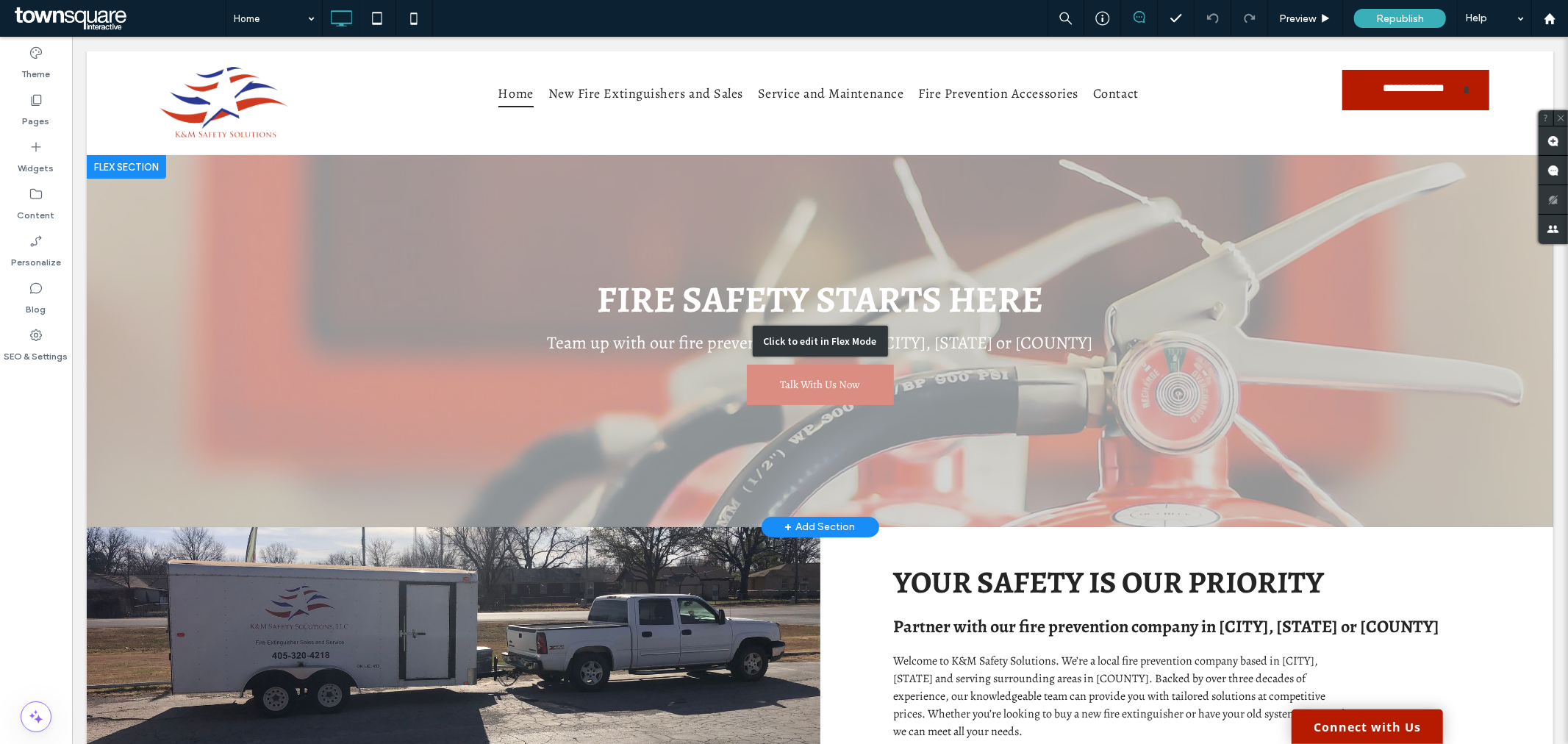 click on "Click to edit in Flex Mode" at bounding box center [819, 340] 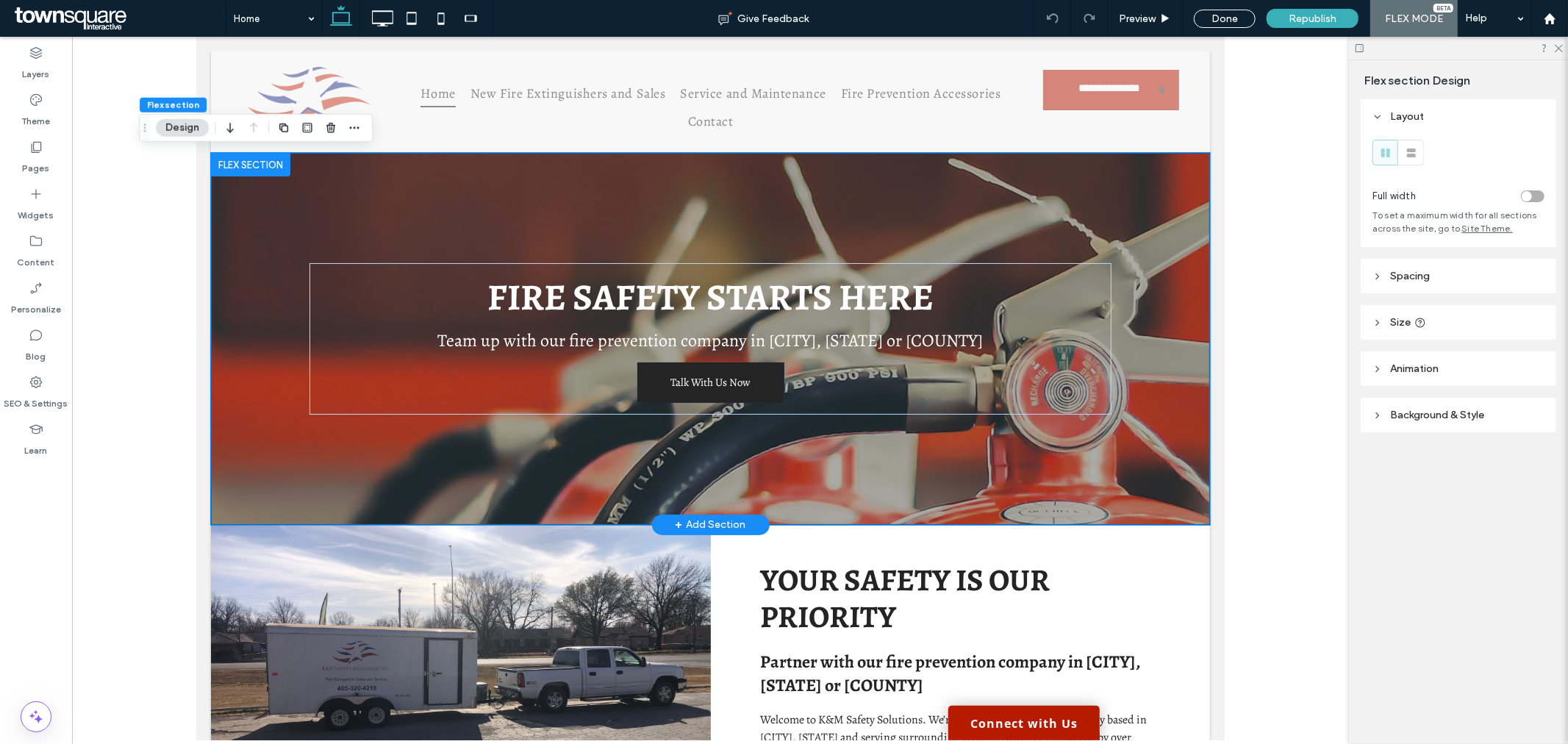 click on "Talk With Us Now" at bounding box center [710, 382] 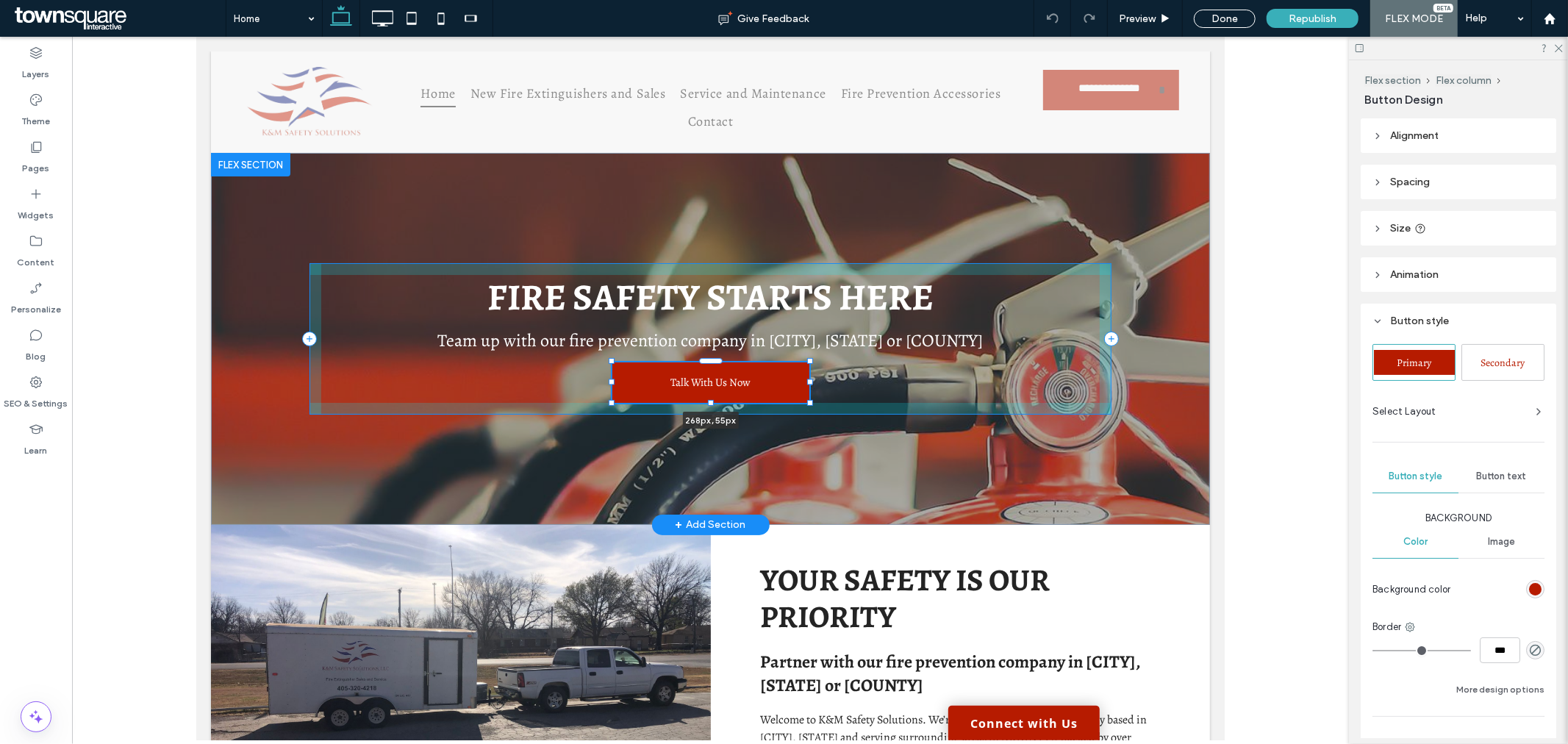 drag, startPoint x: 778, startPoint y: 357, endPoint x: 803, endPoint y: 357, distance: 25 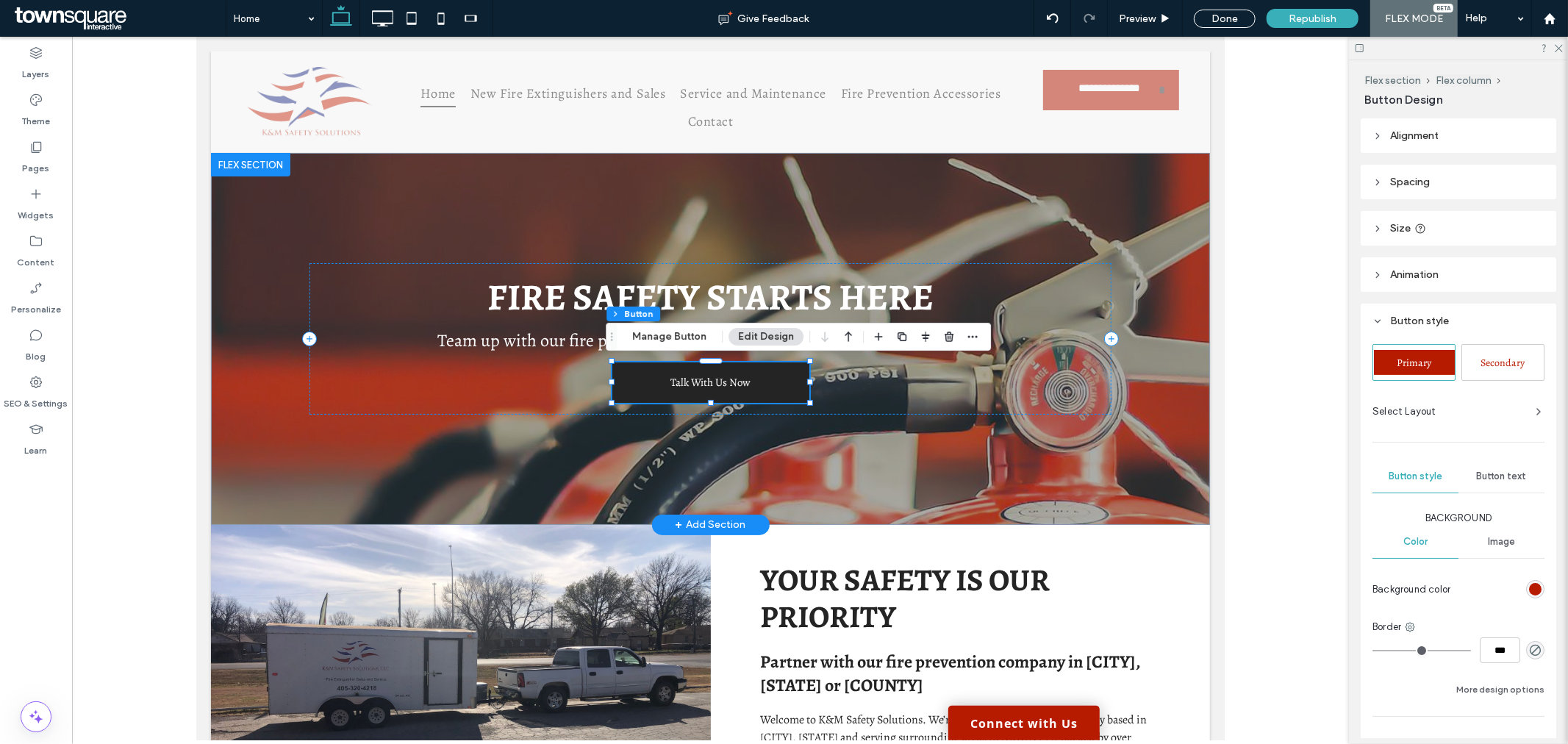 click on "Talk With Us Now" at bounding box center (710, 382) 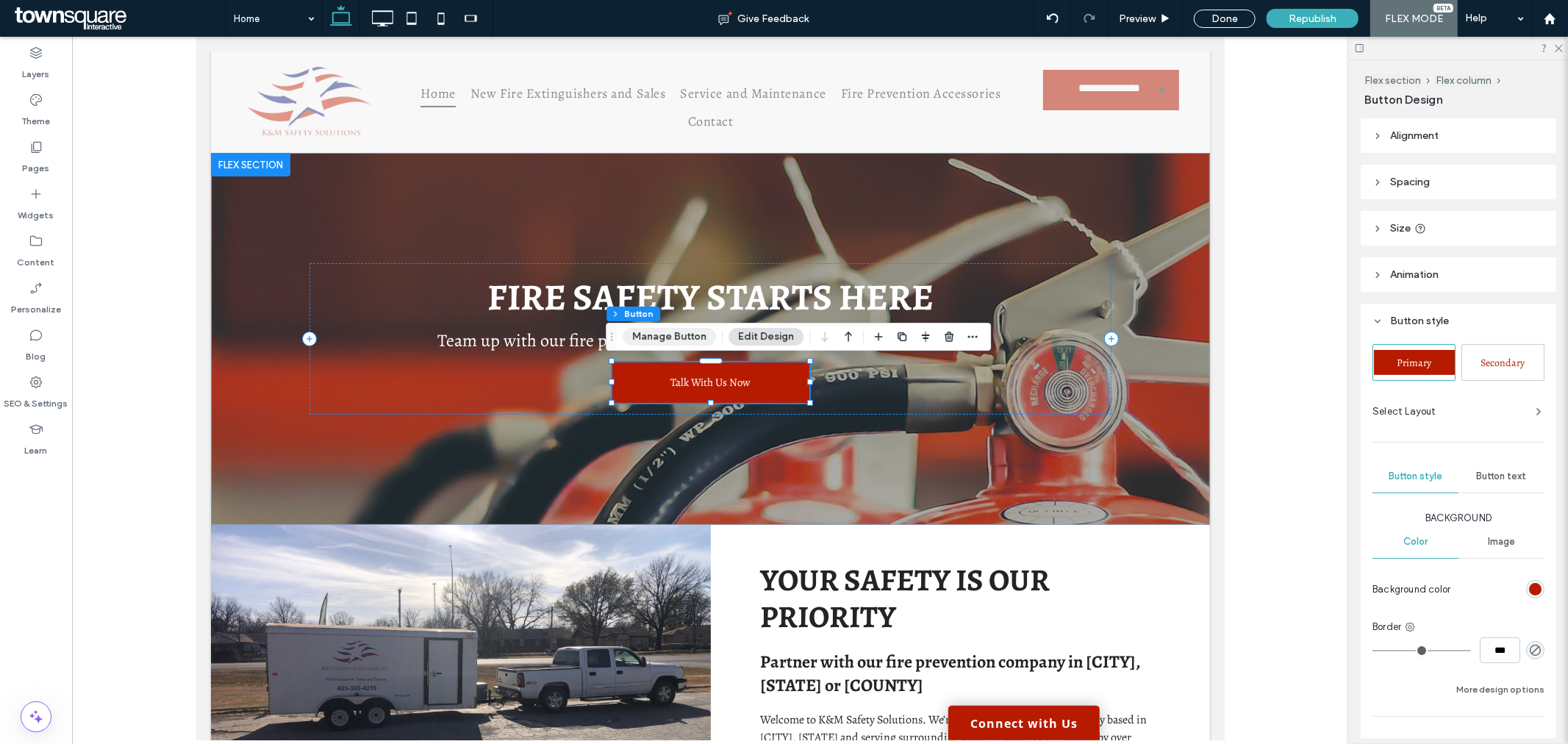click on "Manage Button" at bounding box center (669, 337) 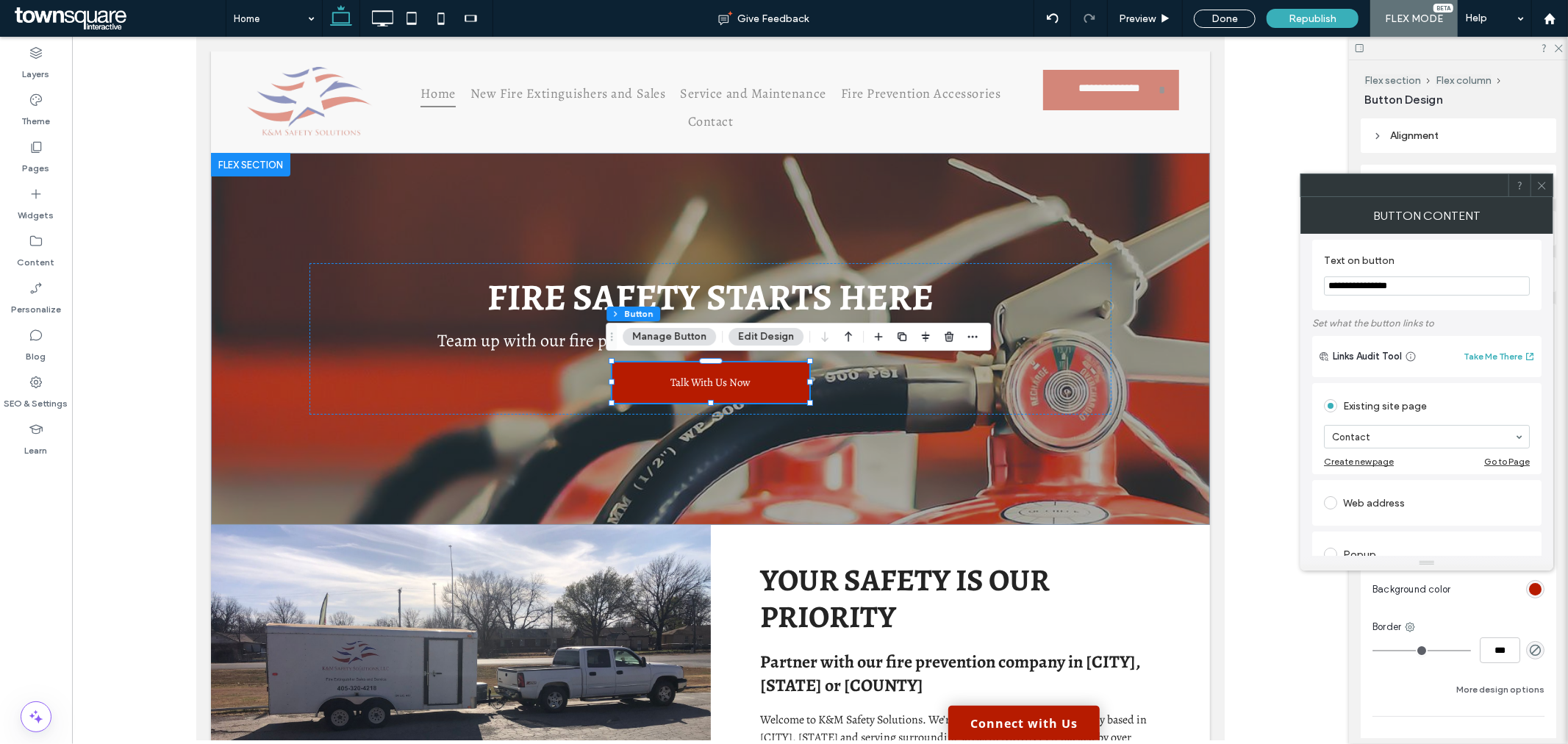 scroll, scrollTop: 0, scrollLeft: 0, axis: both 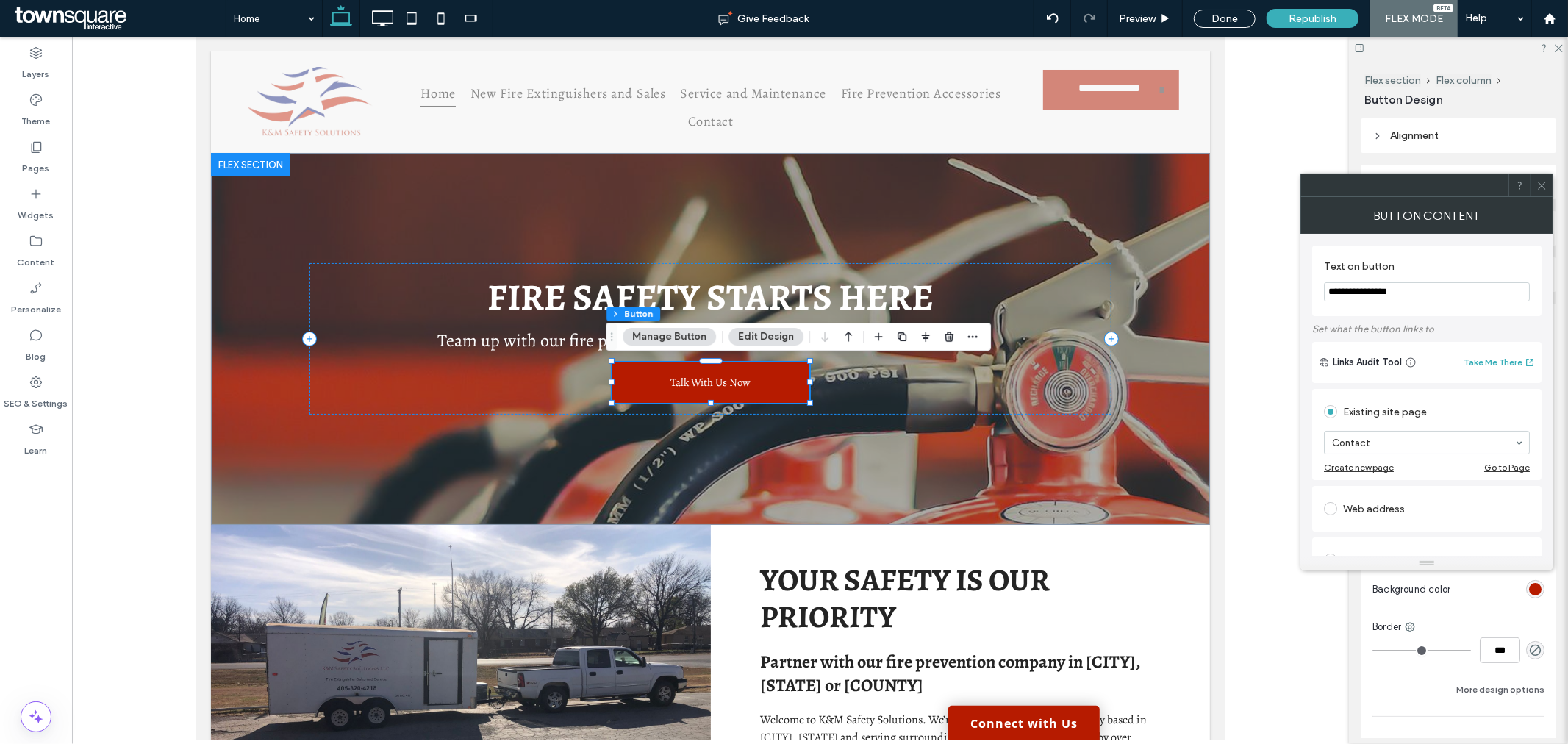 click on "Edit Design" at bounding box center (766, 337) 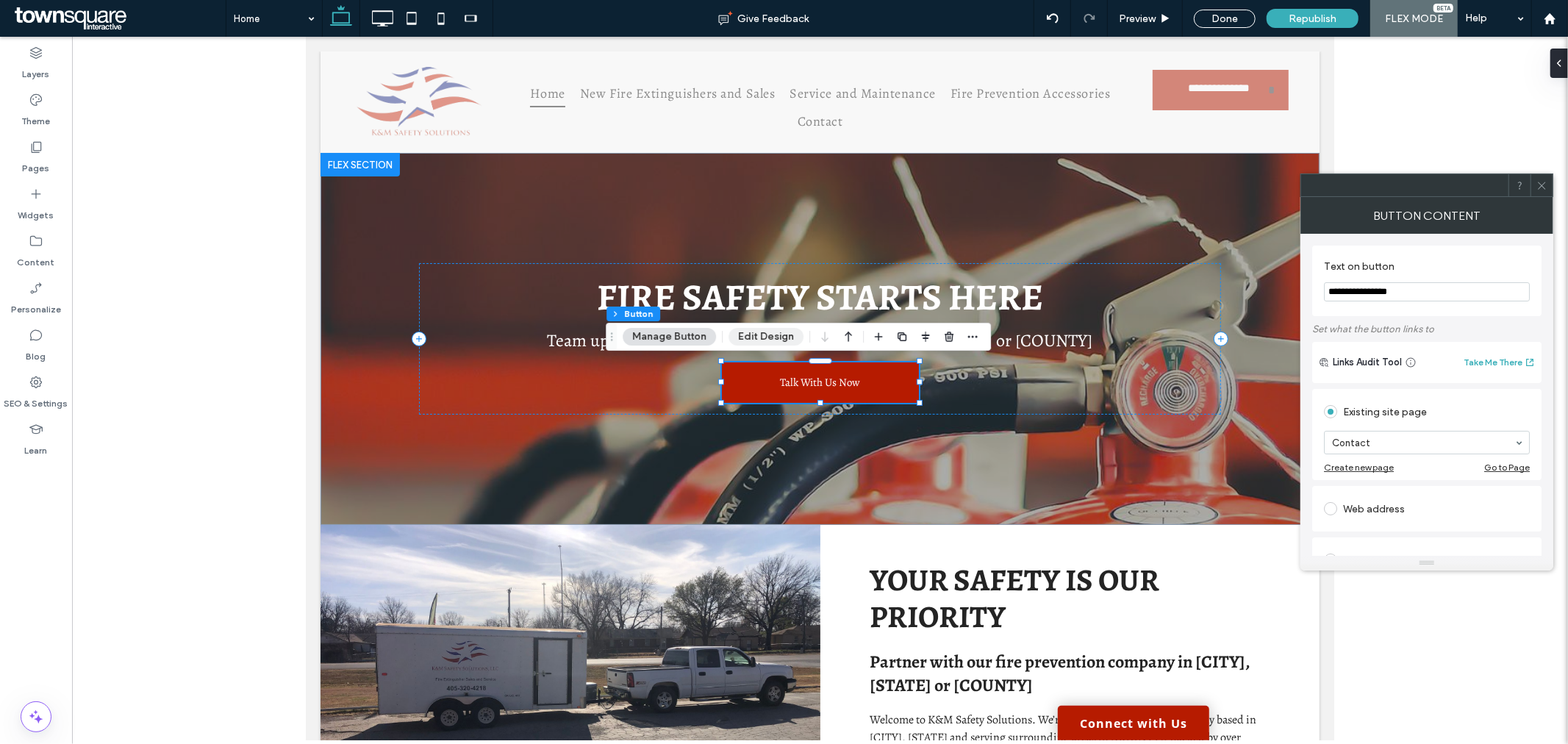 click on "Edit Design" at bounding box center [766, 337] 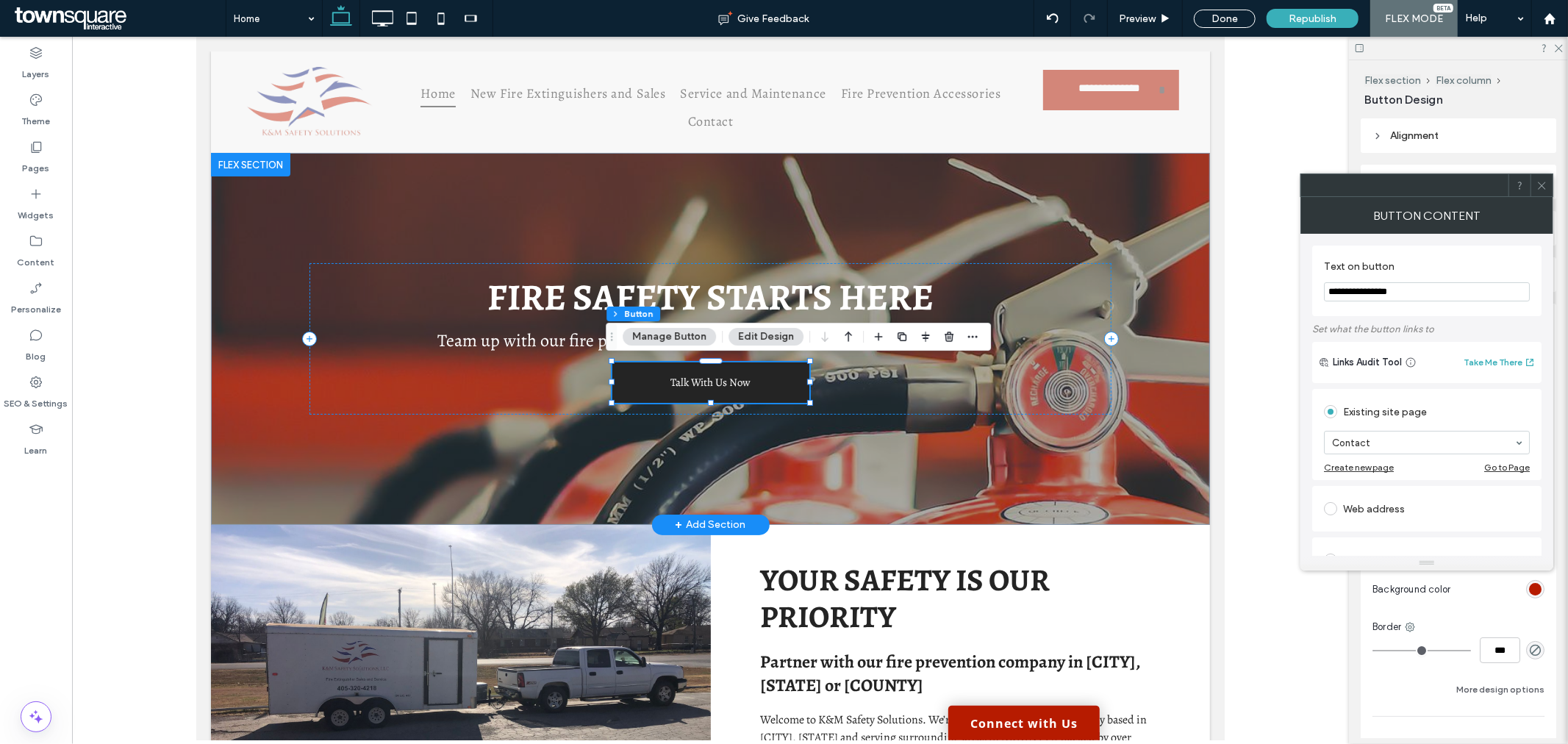 click on "Talk With Us Now" at bounding box center [710, 382] 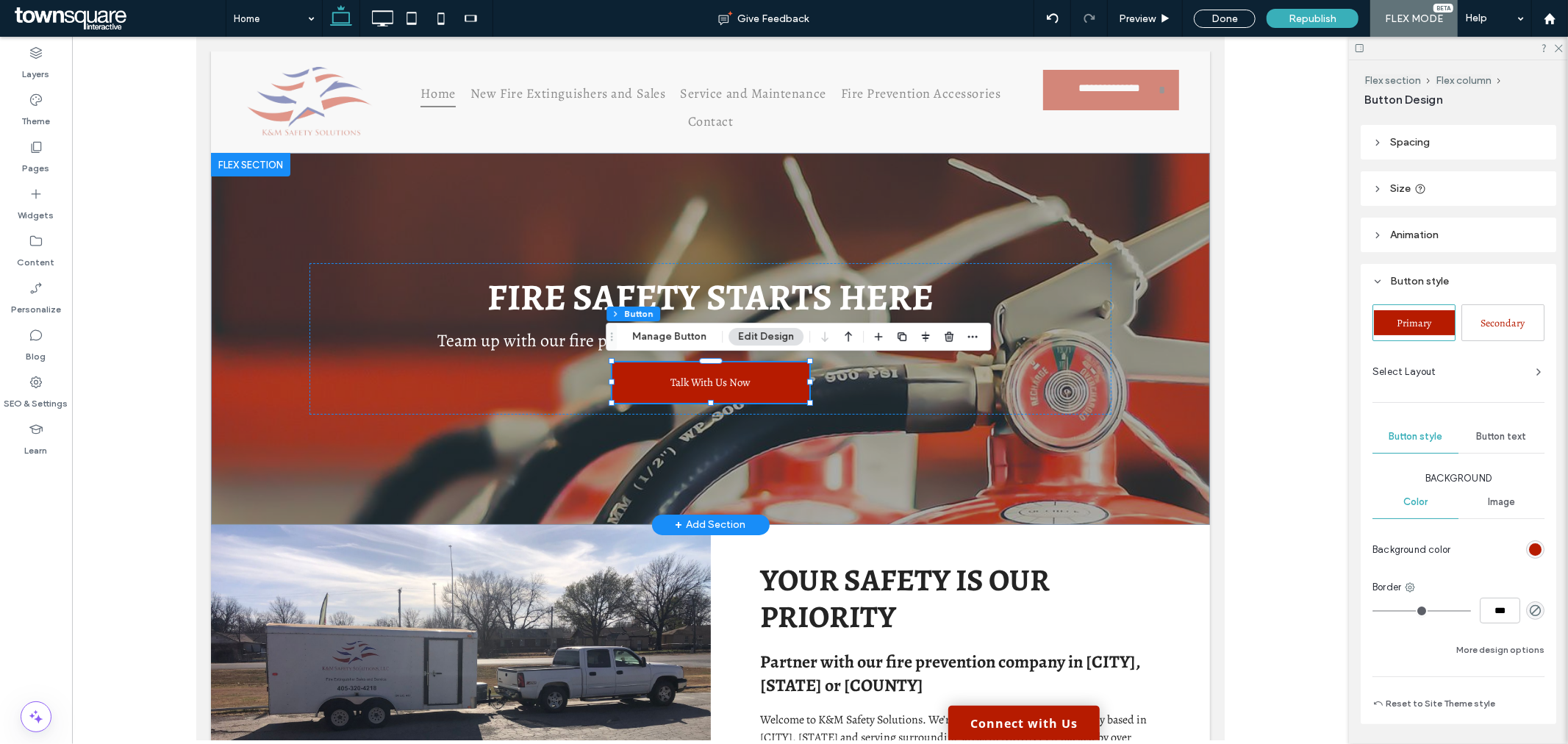scroll, scrollTop: 0, scrollLeft: 0, axis: both 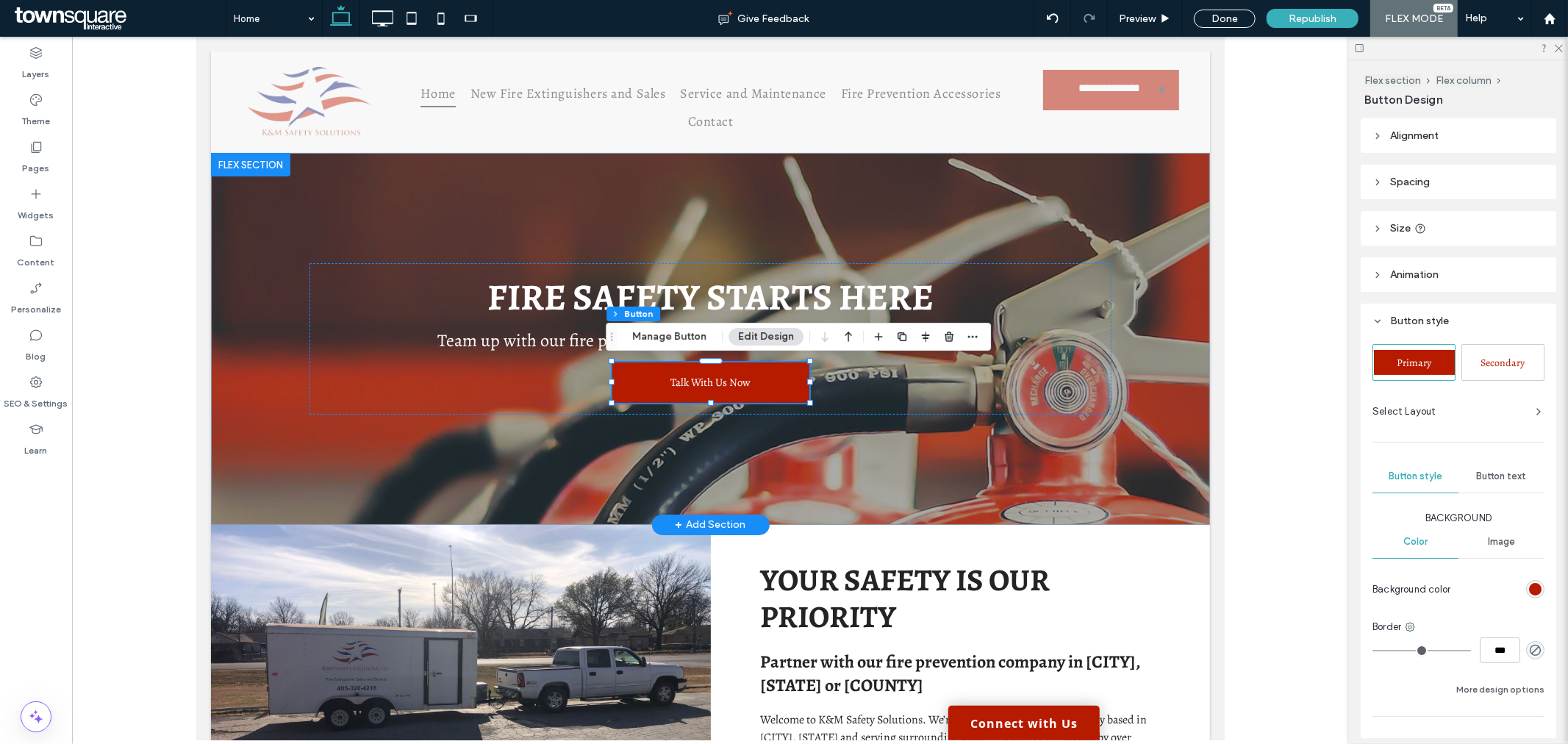click on "Size" at bounding box center (1458, 228) 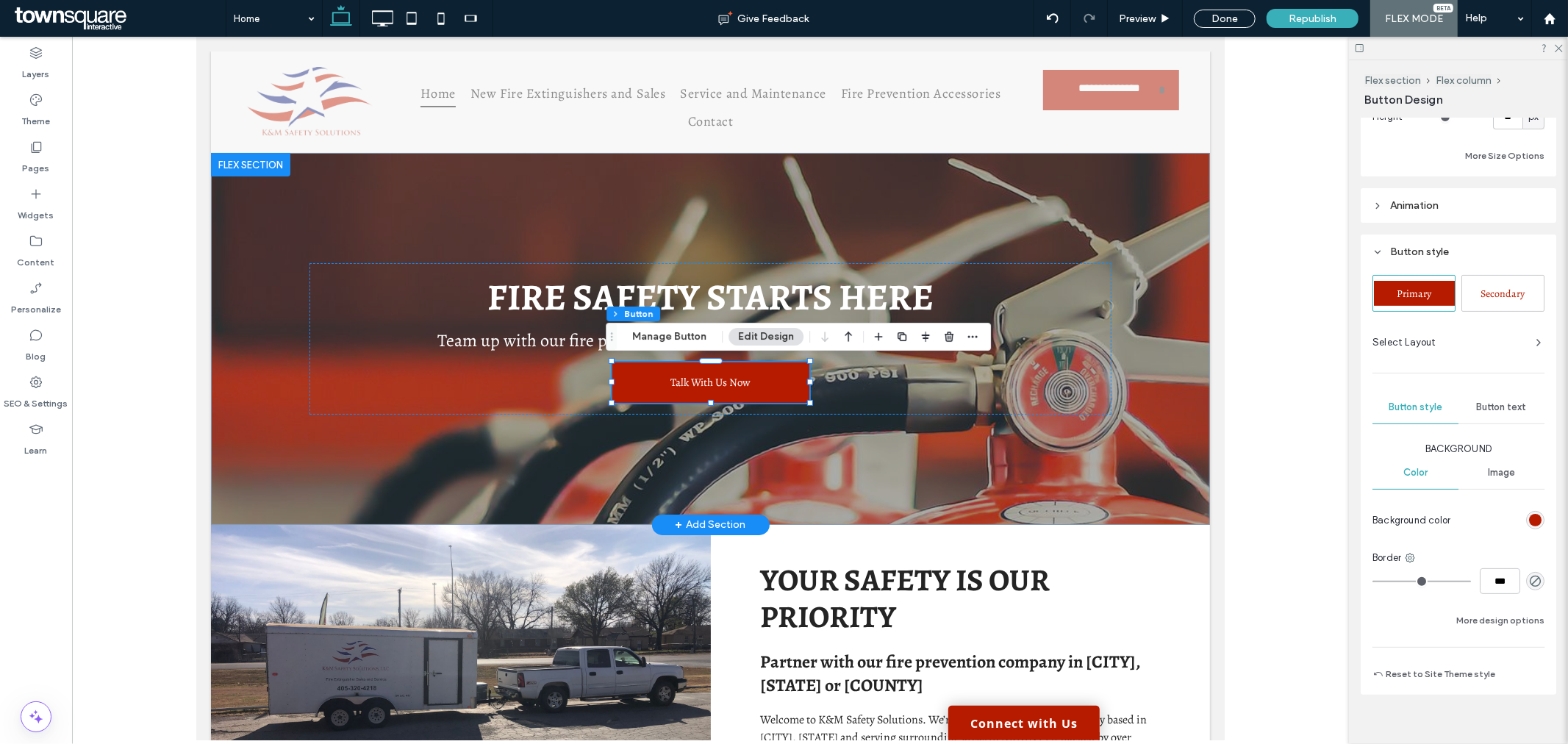 scroll, scrollTop: 206, scrollLeft: 0, axis: vertical 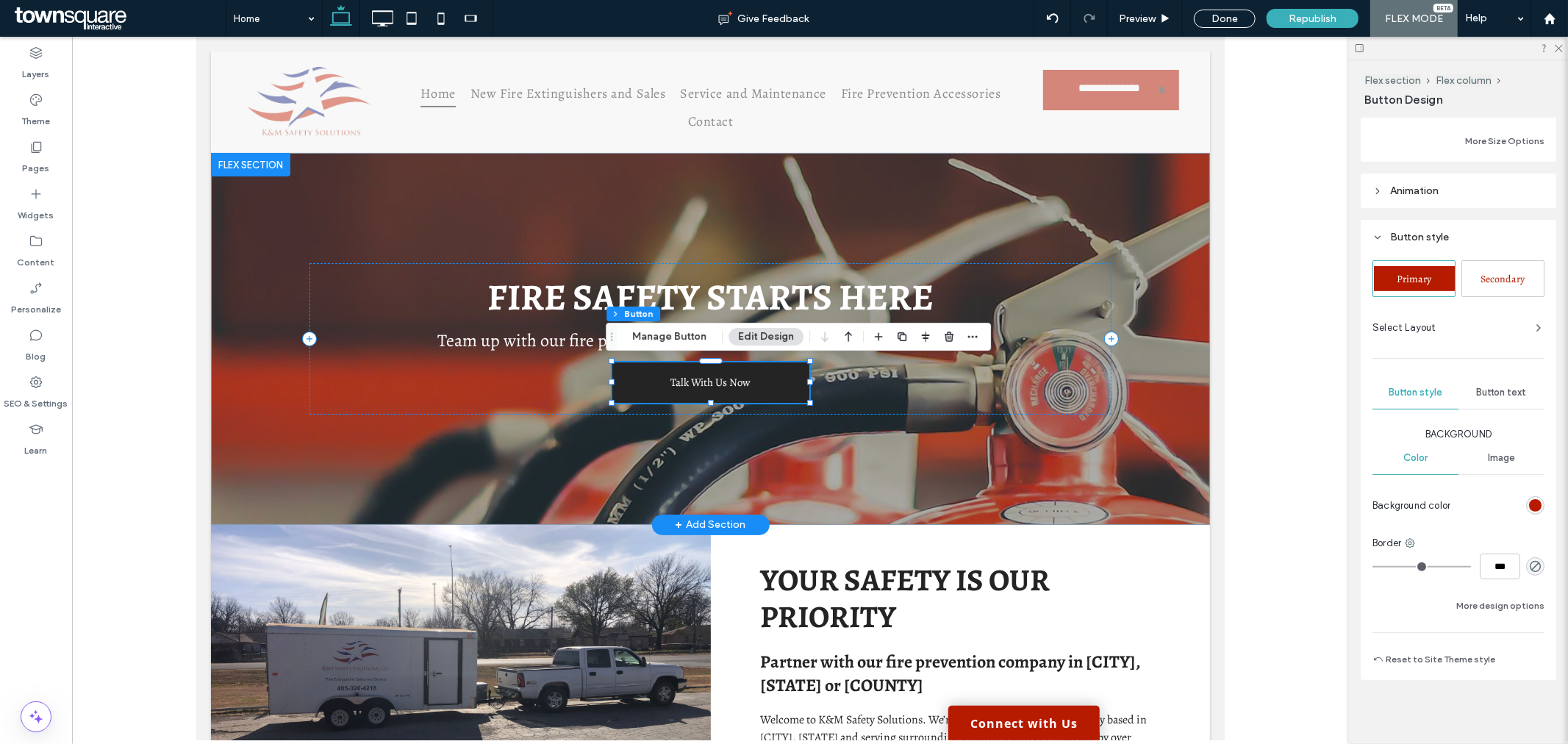 click on "Talk With Us Now" at bounding box center [710, 382] 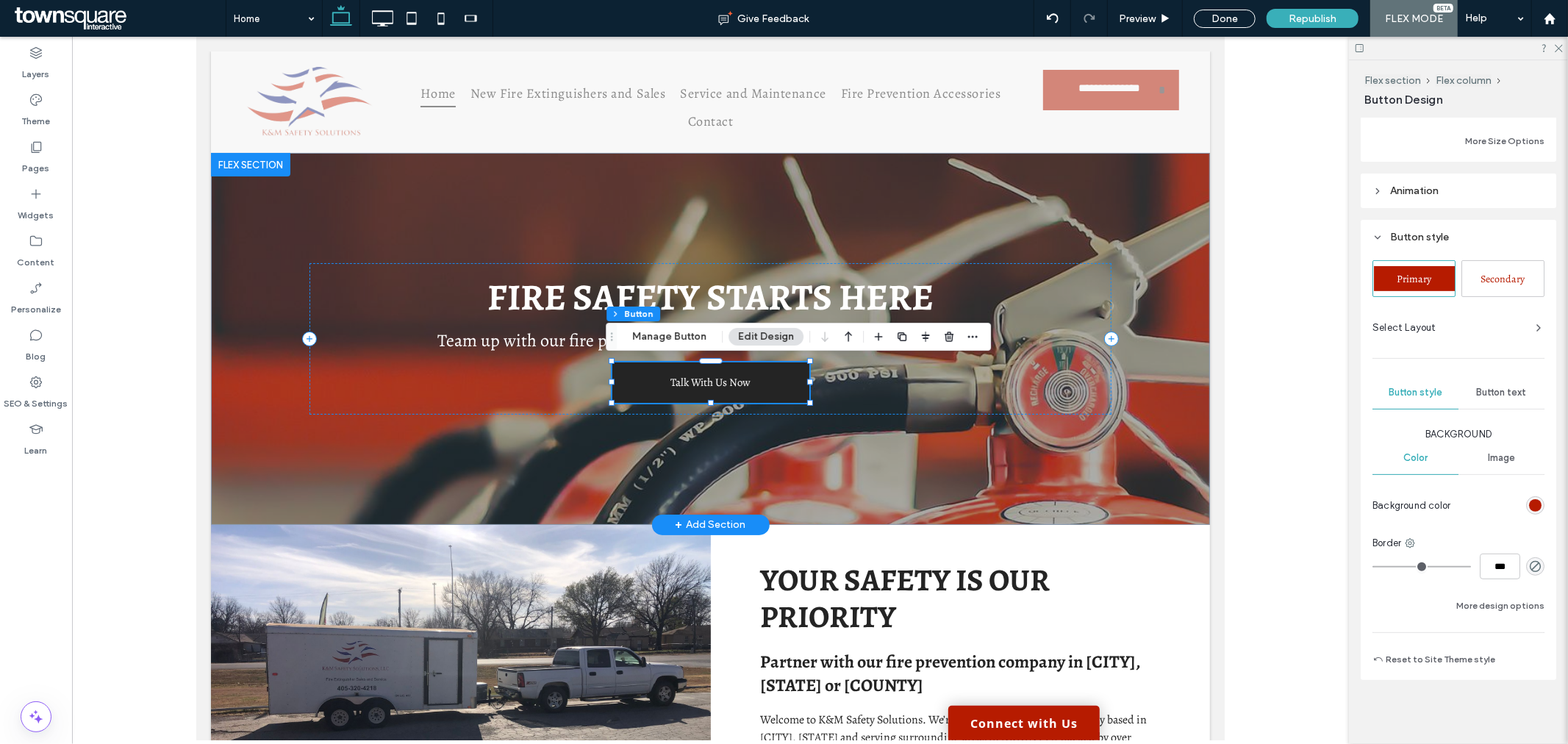 click on "Talk With Us Now" at bounding box center (710, 382) 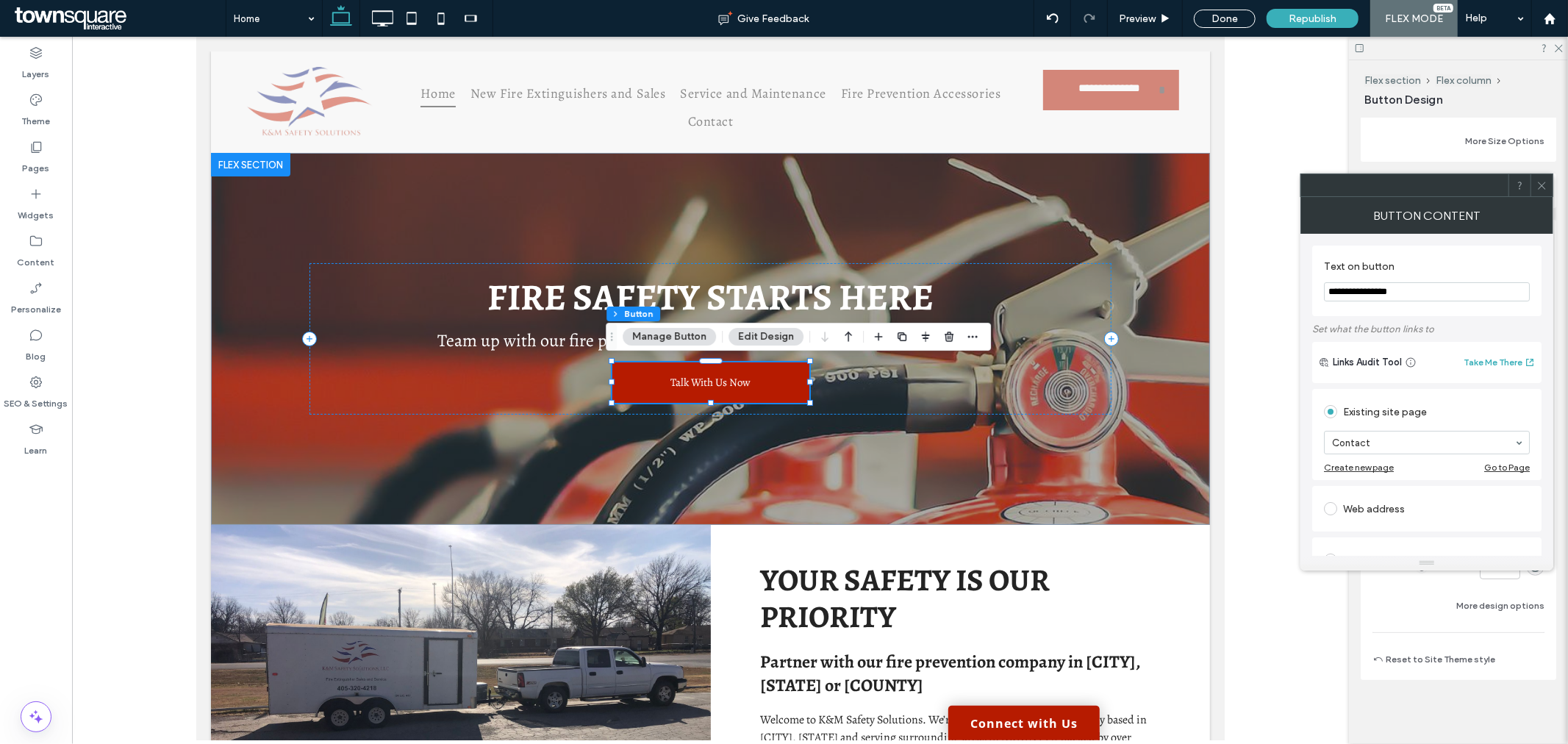 click on "**********" at bounding box center (1427, 292) 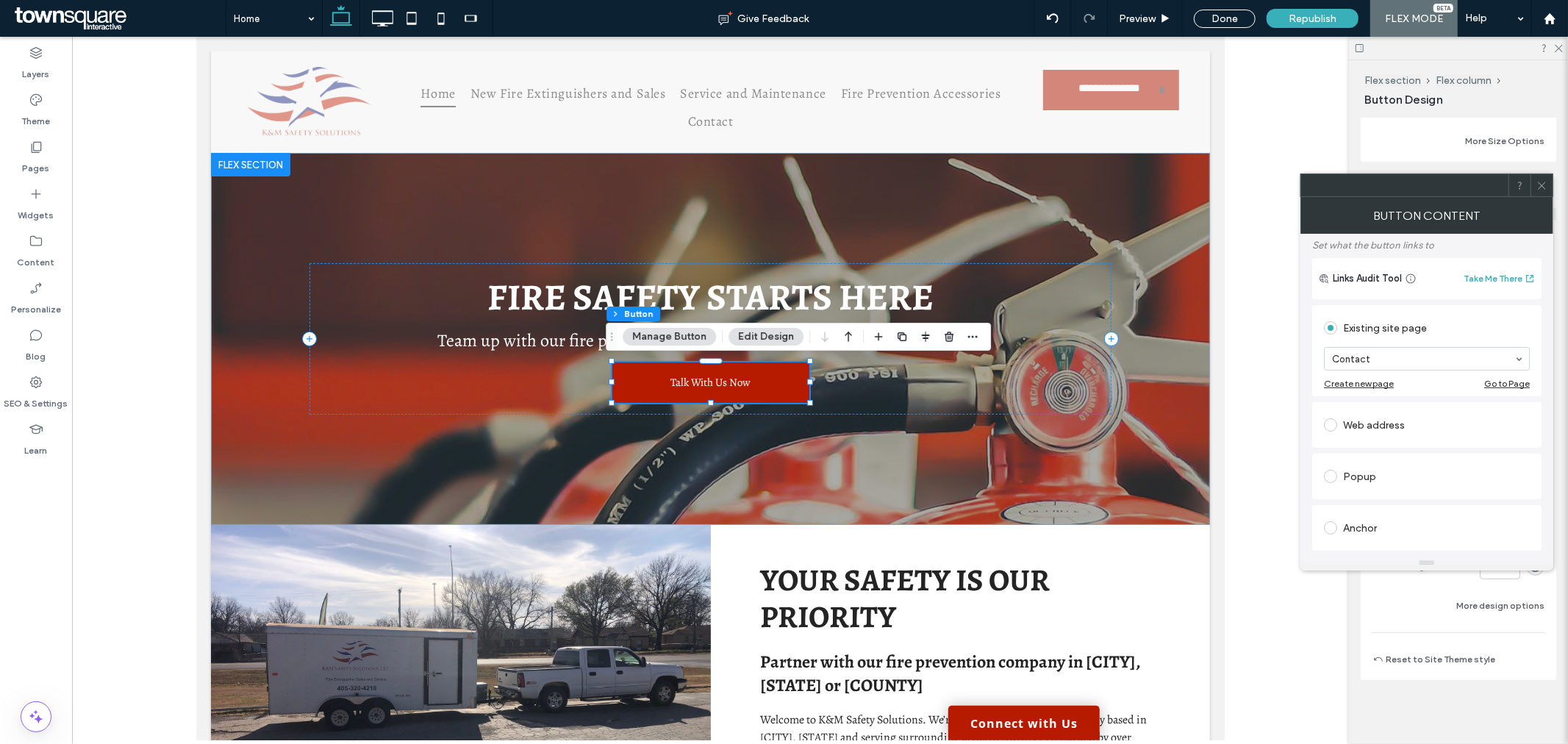 scroll, scrollTop: 0, scrollLeft: 0, axis: both 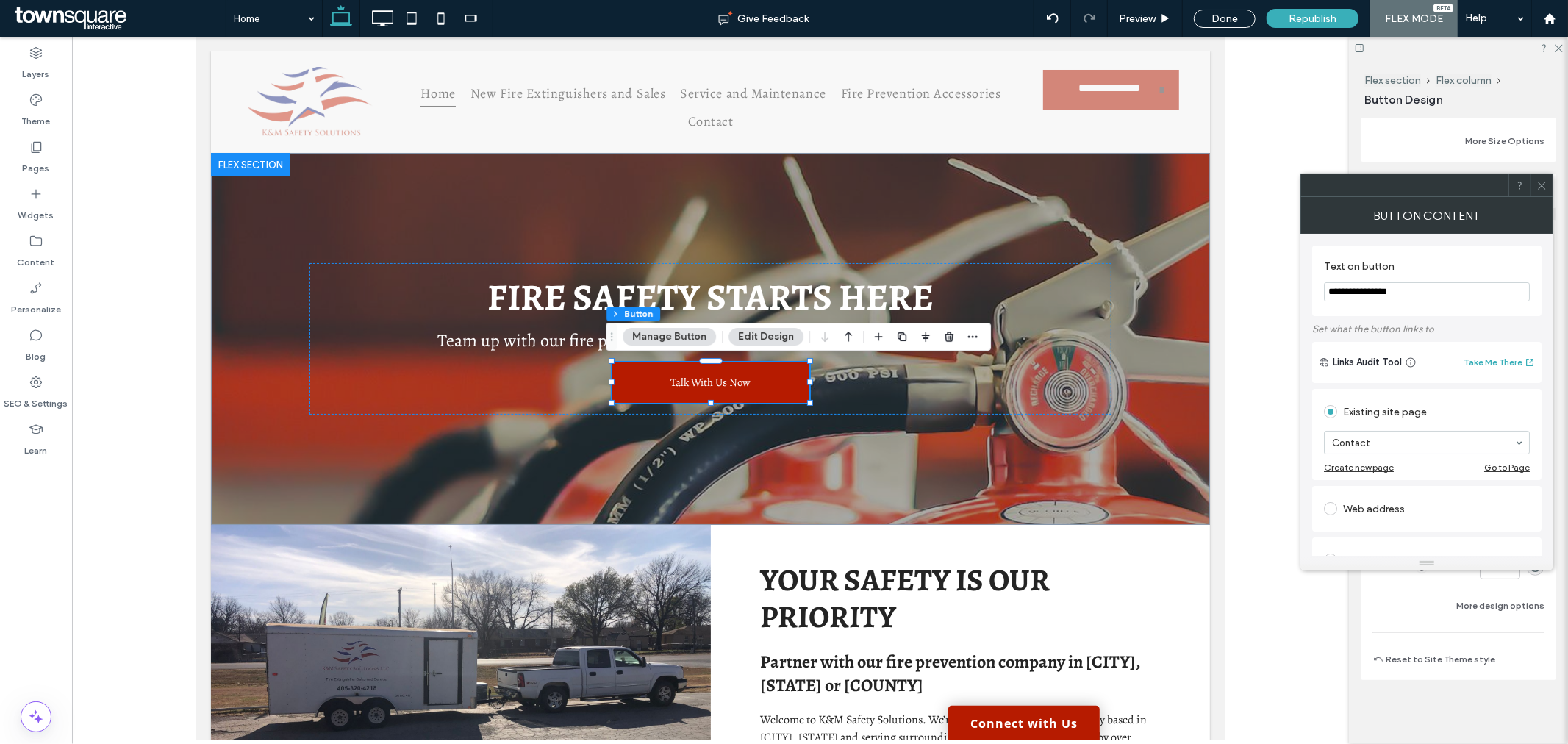 click at bounding box center [820, 388] 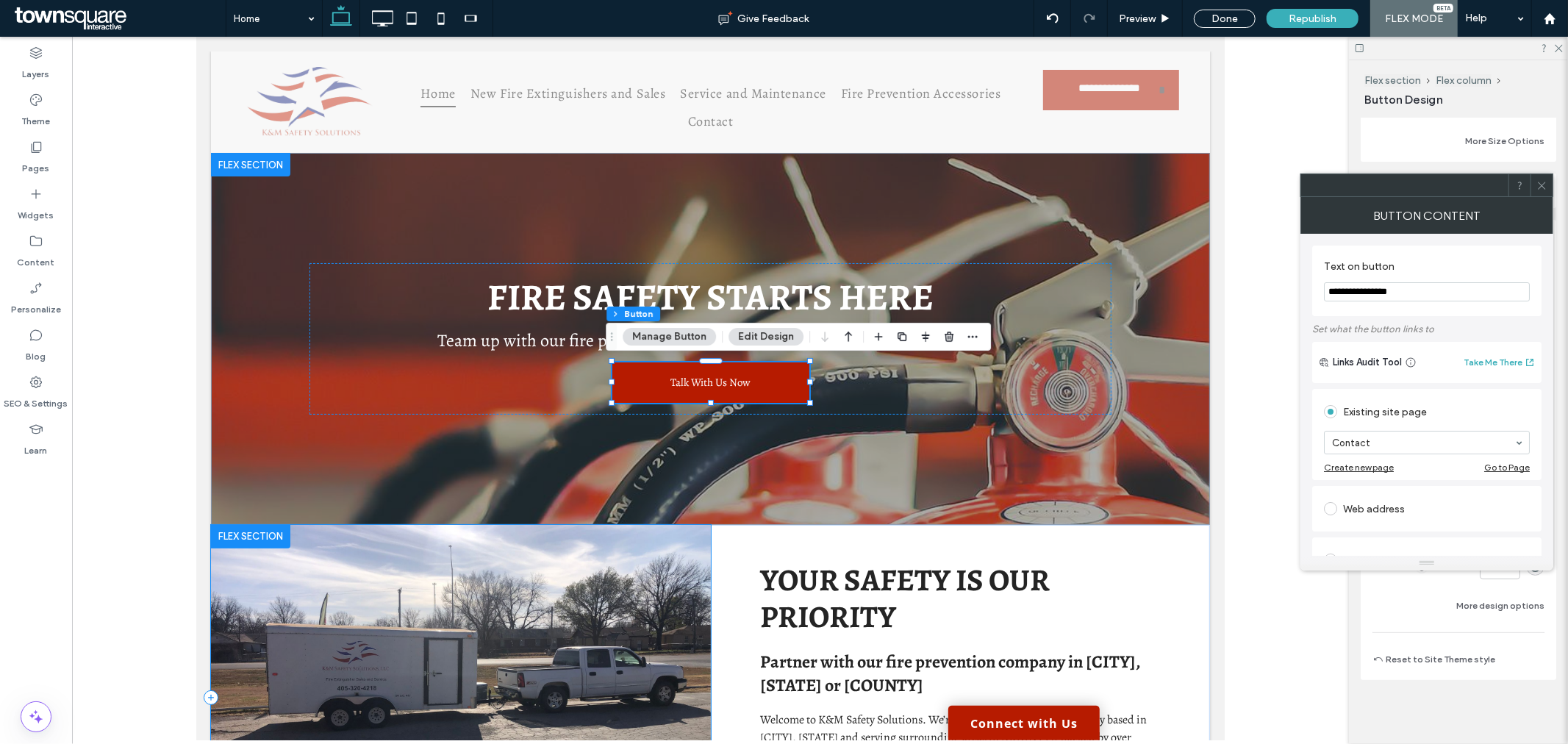 click at bounding box center [460, 697] 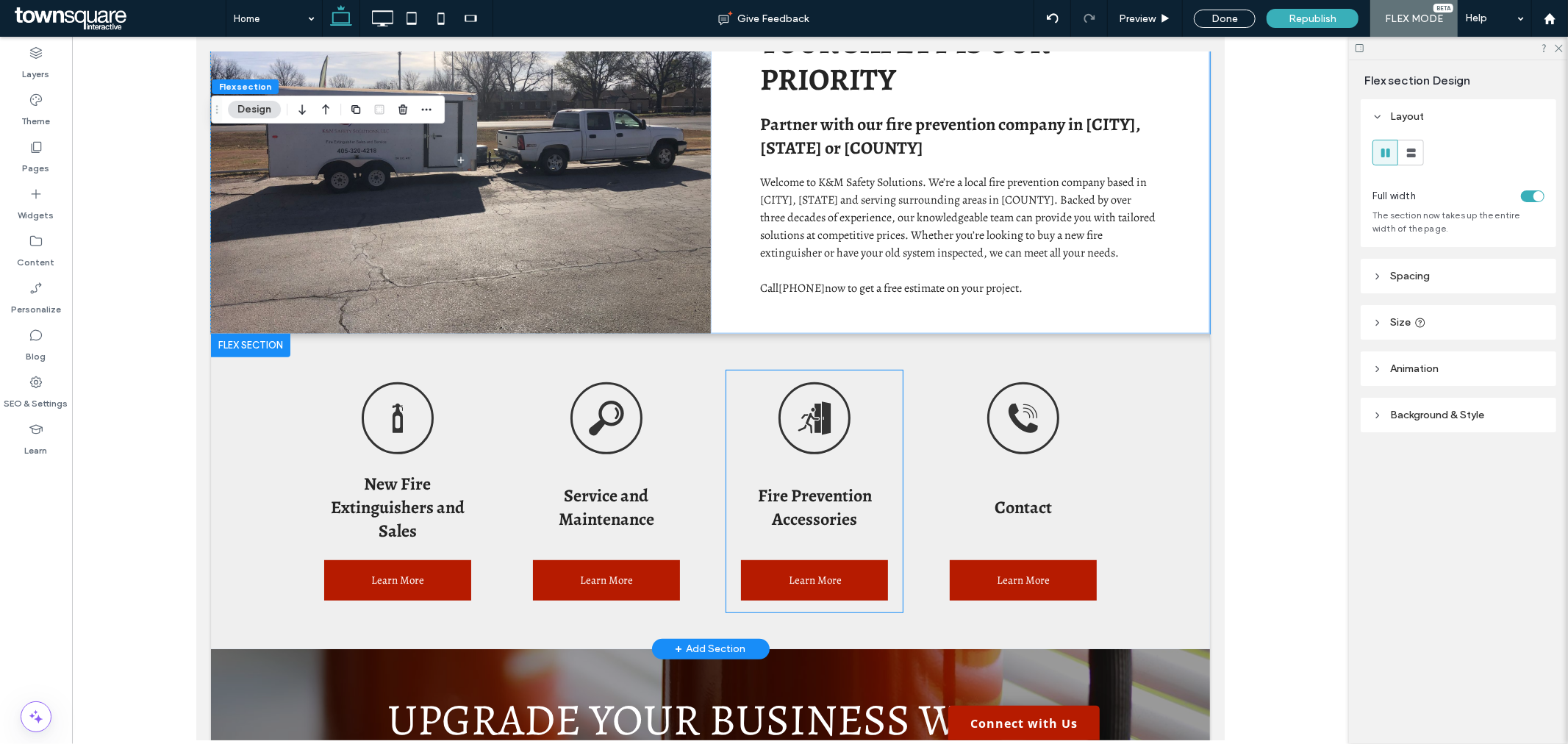 scroll, scrollTop: 0, scrollLeft: 0, axis: both 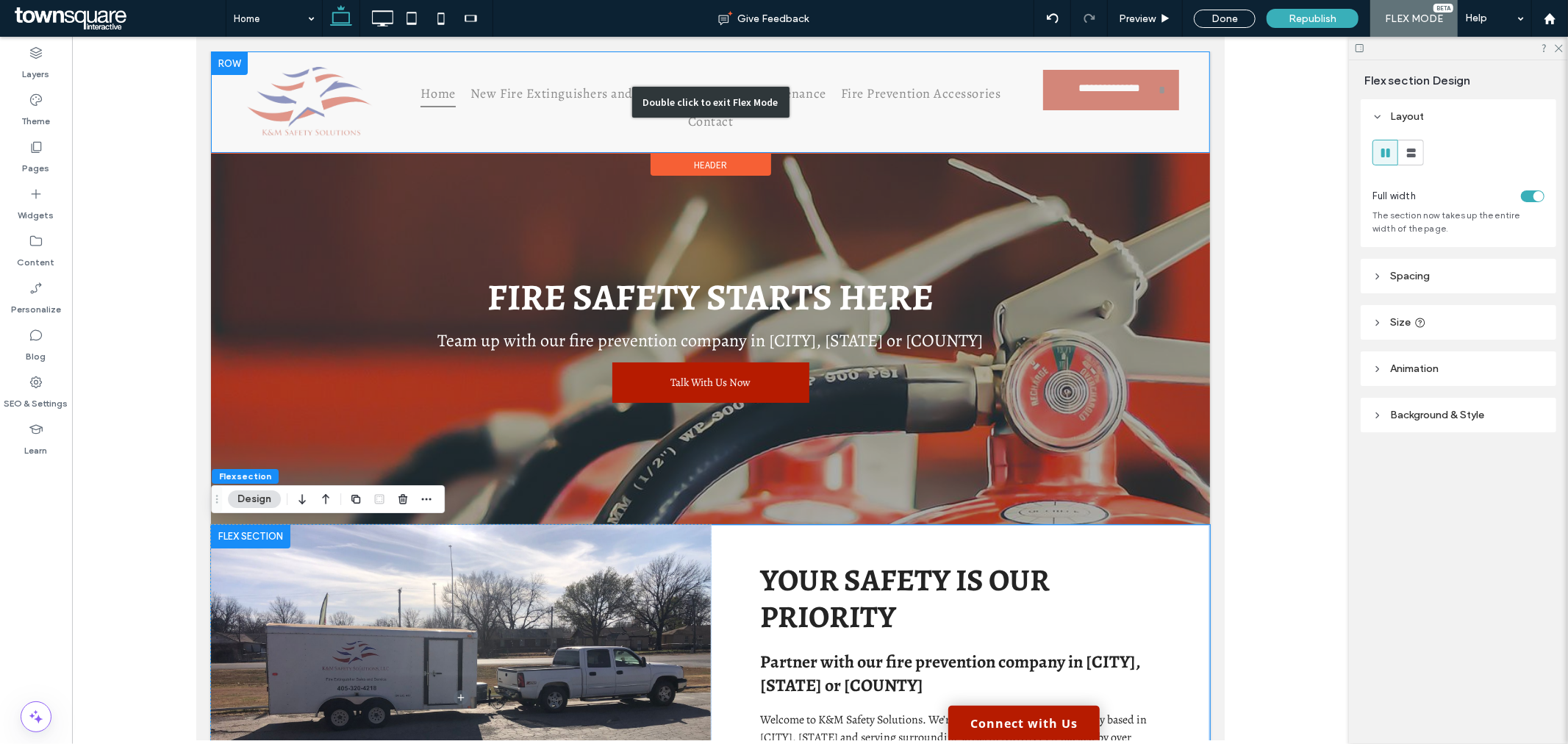 click on "Double click to exit Flex Mode" at bounding box center (709, 101) 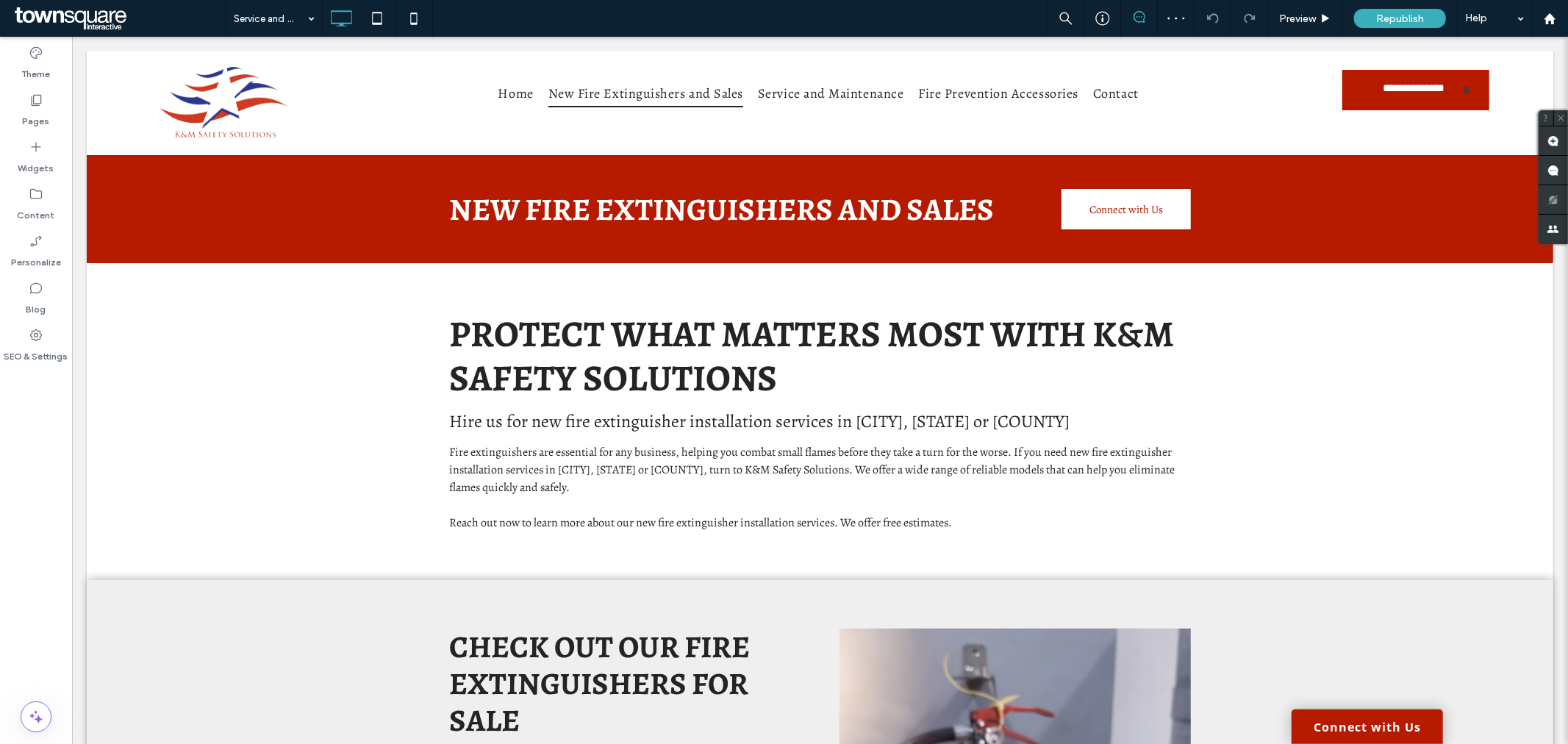 scroll, scrollTop: 0, scrollLeft: 0, axis: both 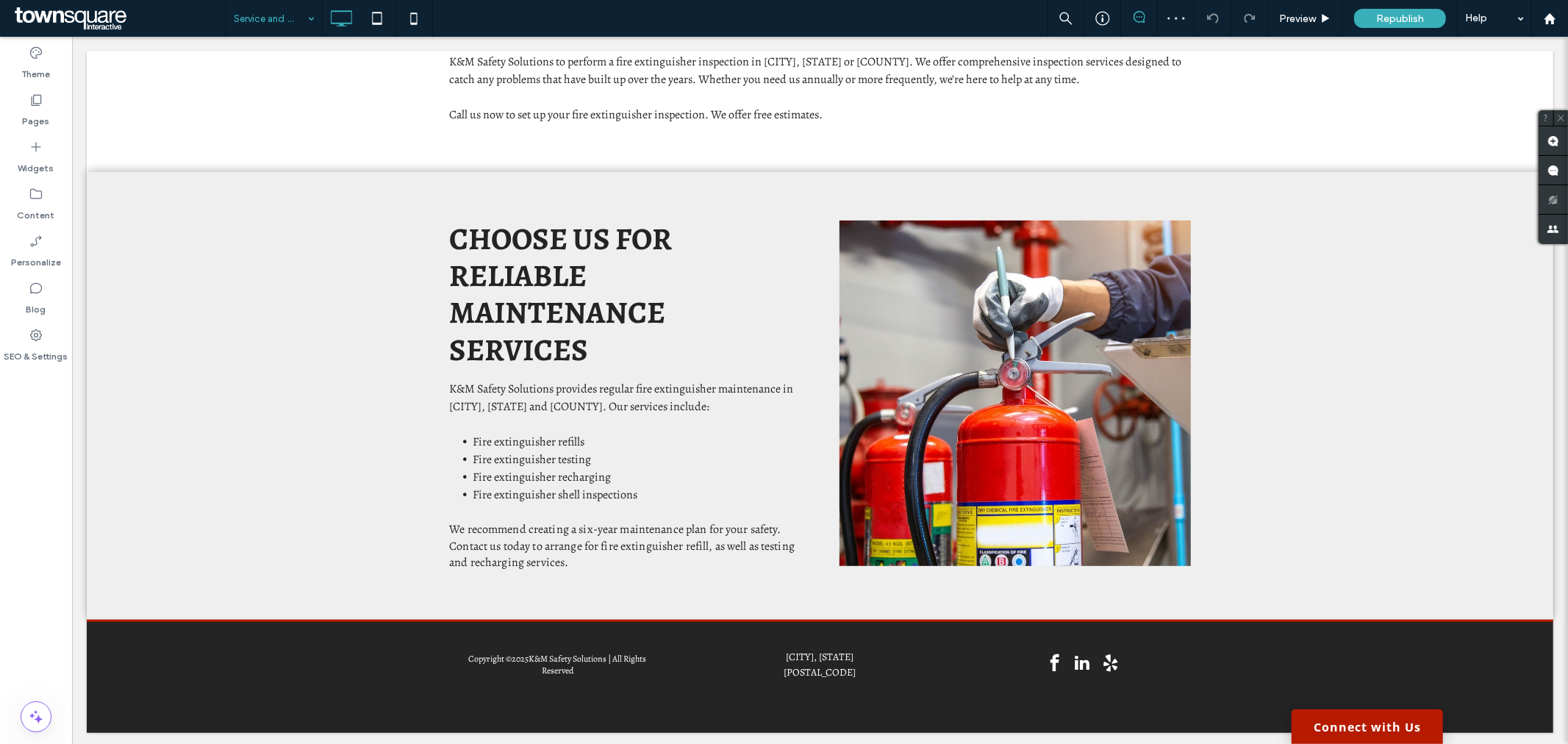 click at bounding box center [271, 18] 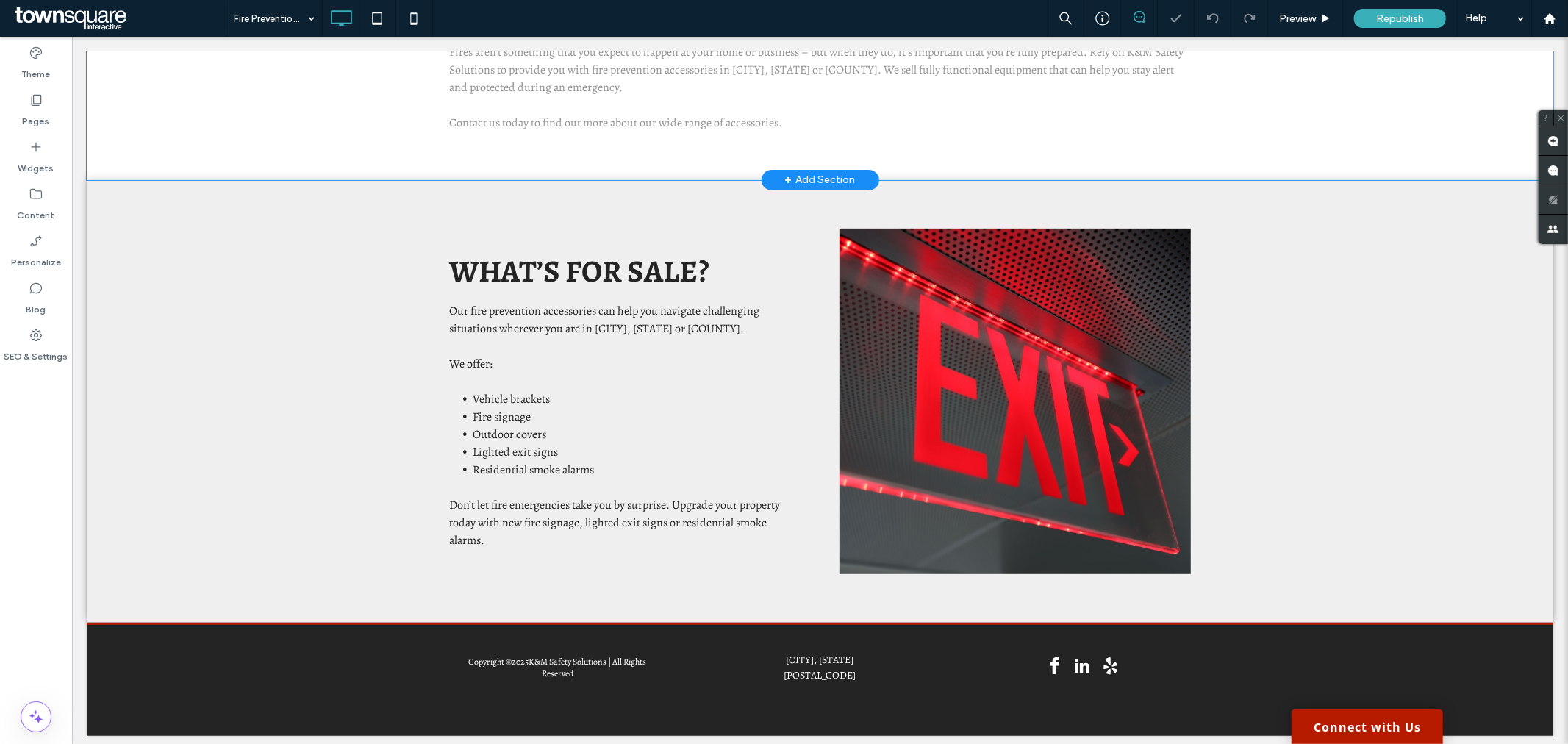 scroll, scrollTop: 0, scrollLeft: 0, axis: both 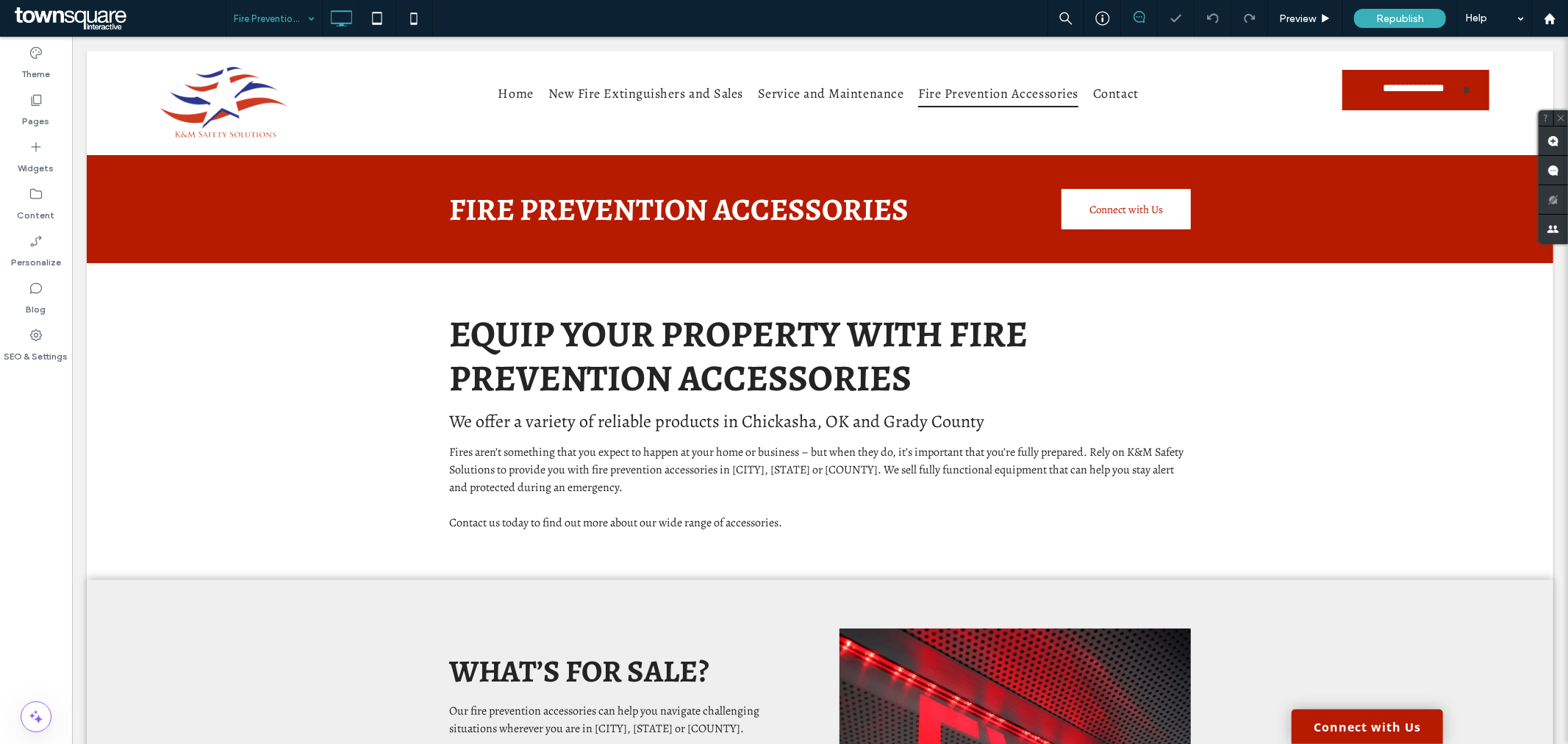 click at bounding box center [271, 18] 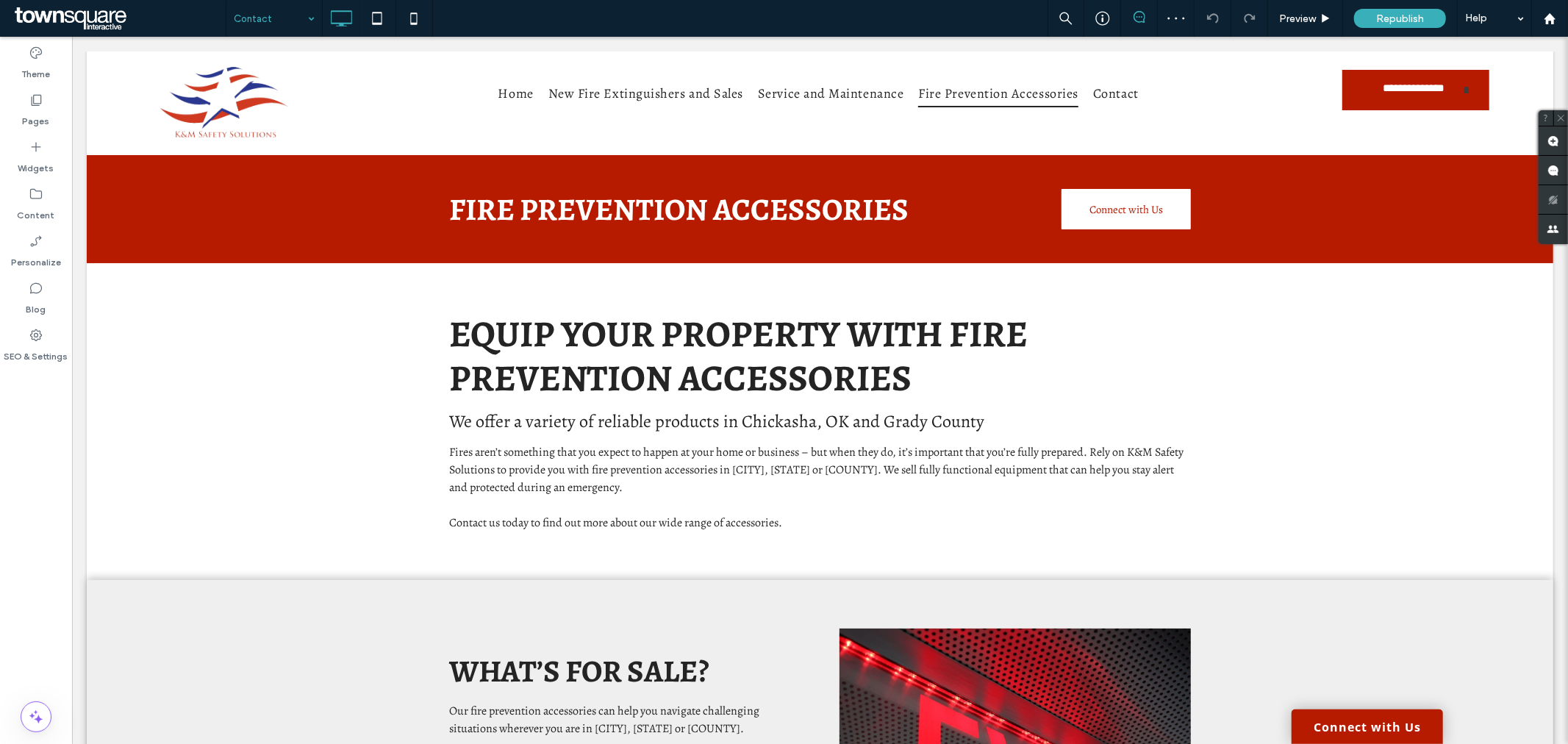 click at bounding box center (271, 18) 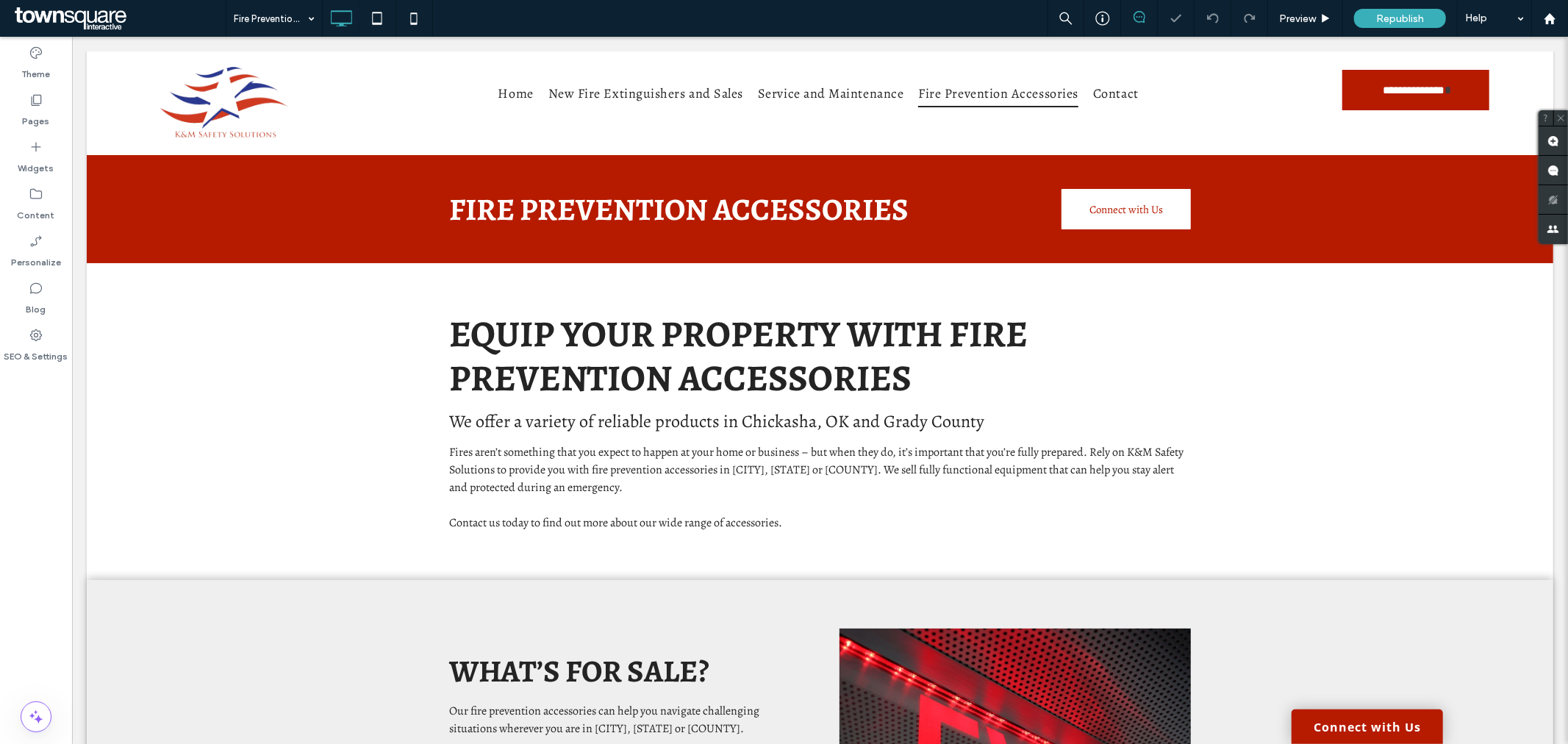 scroll, scrollTop: 0, scrollLeft: 0, axis: both 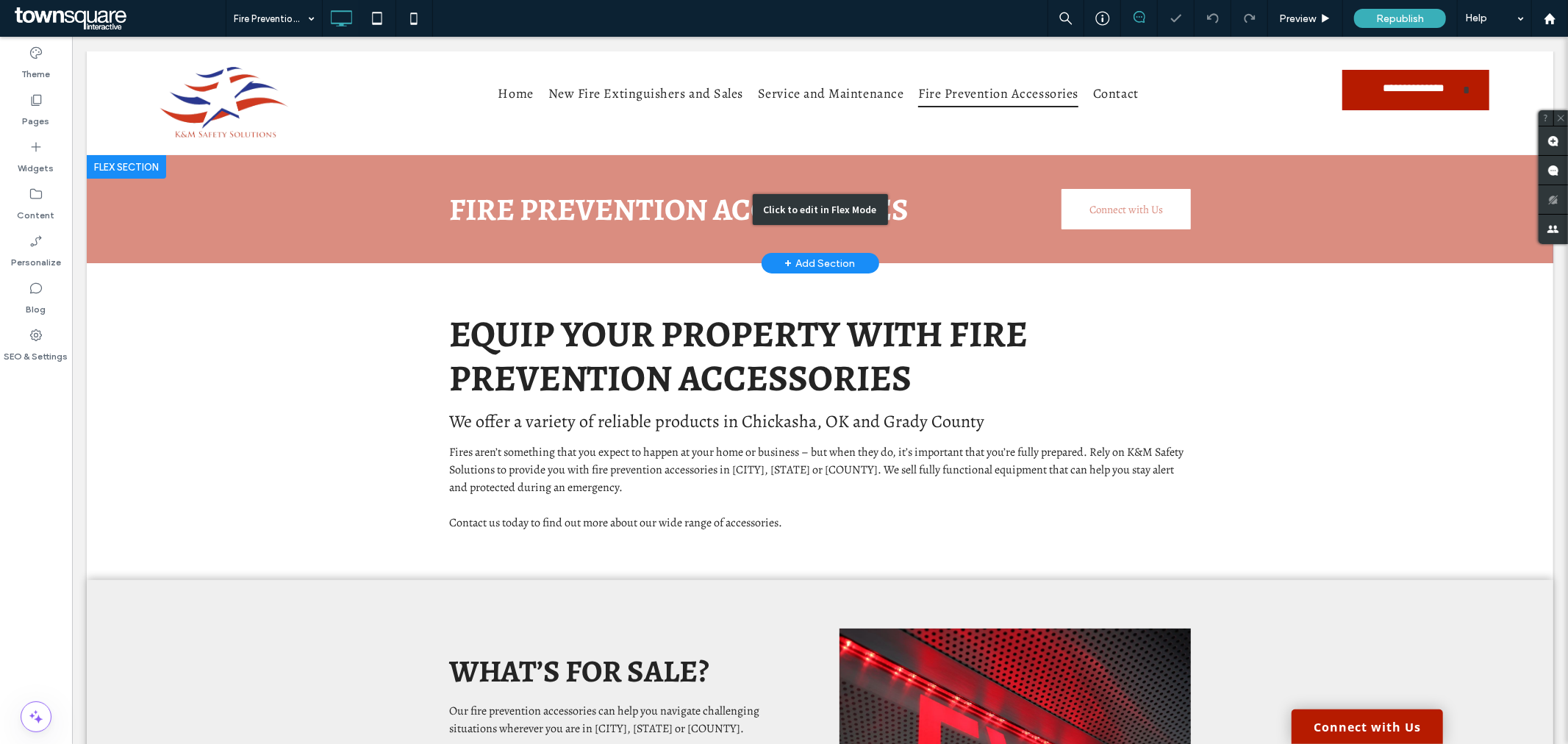 click on "Click to edit in Flex Mode" at bounding box center (819, 208) 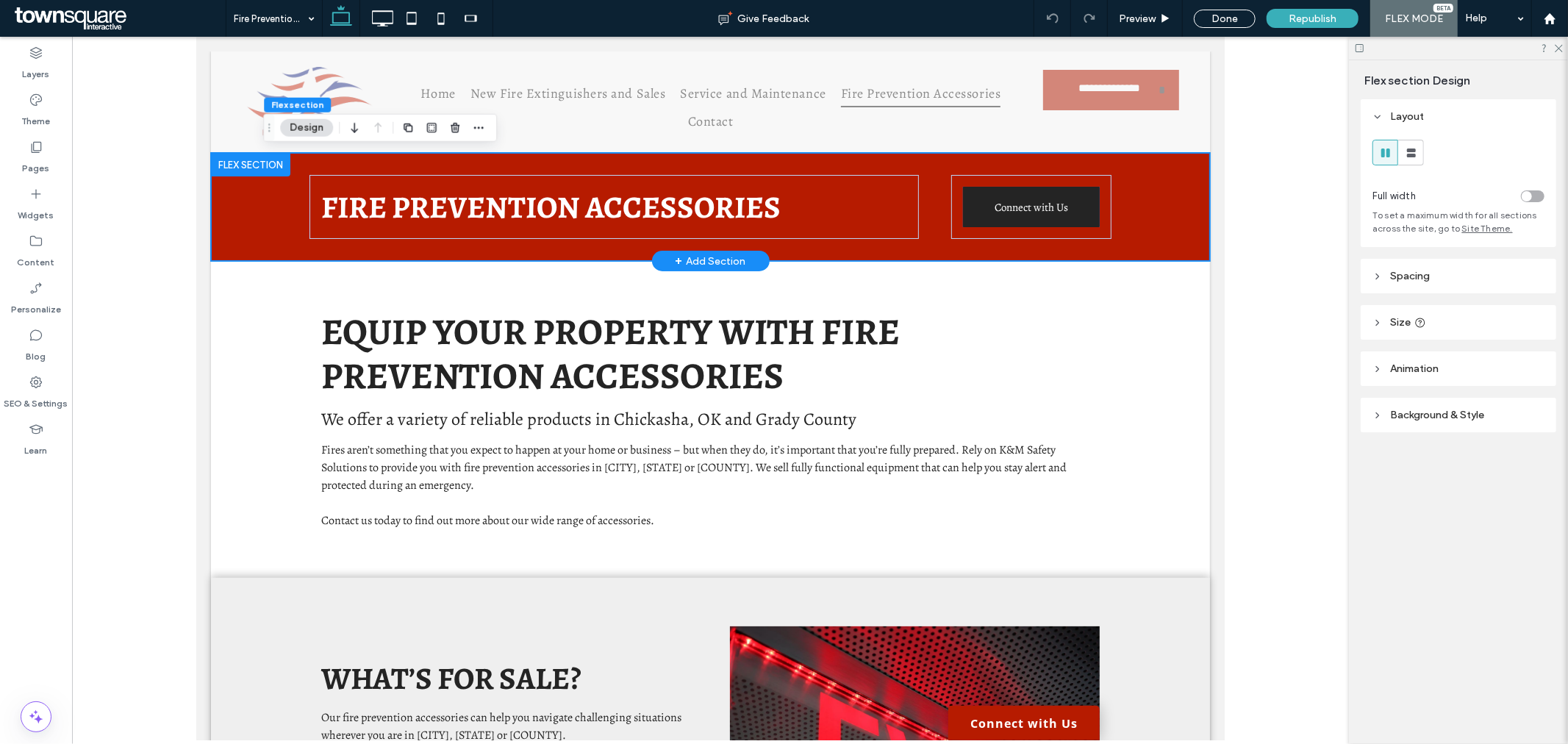 click on "Connect with Us" at bounding box center [1031, 207] 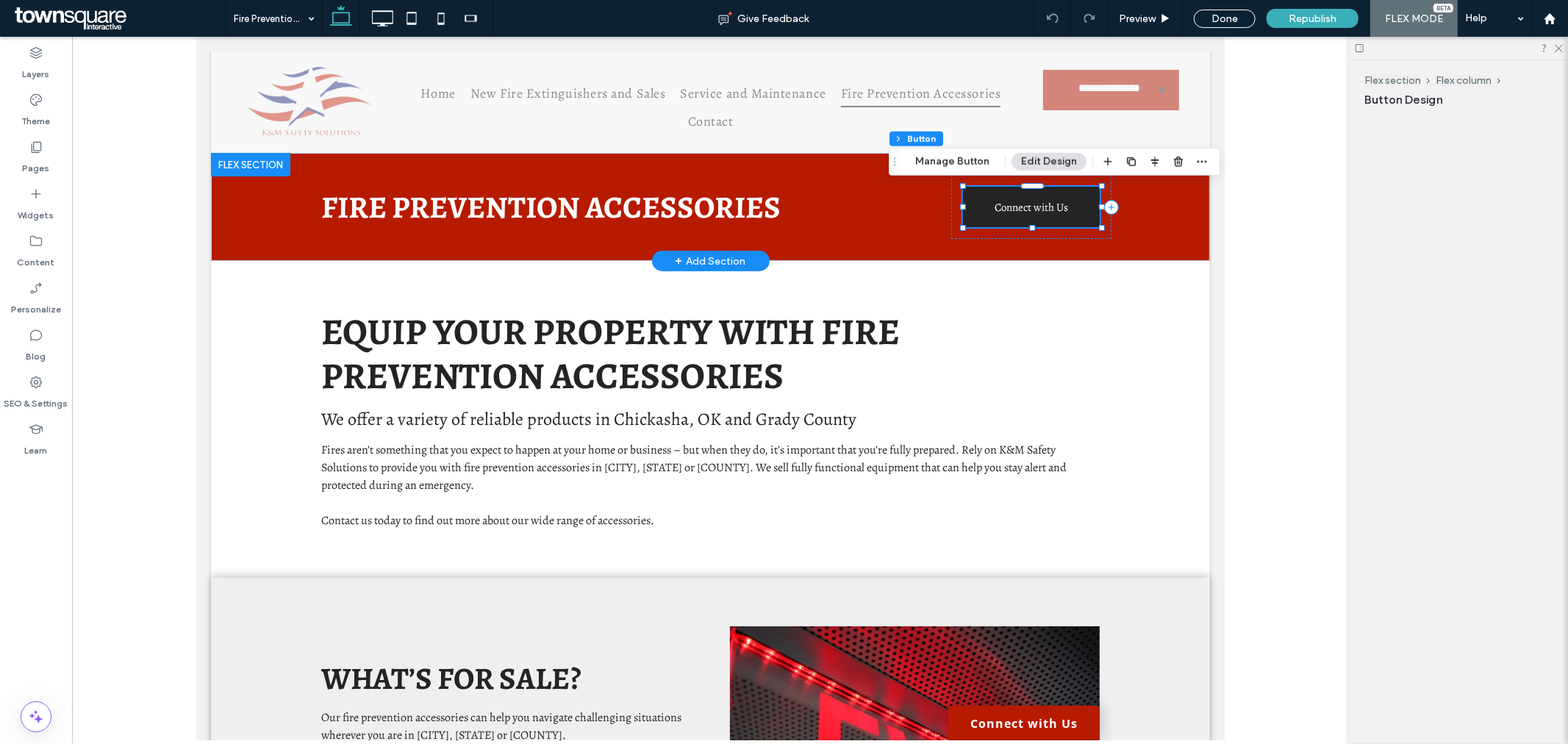 click on "Connect with Us" at bounding box center (1031, 207) 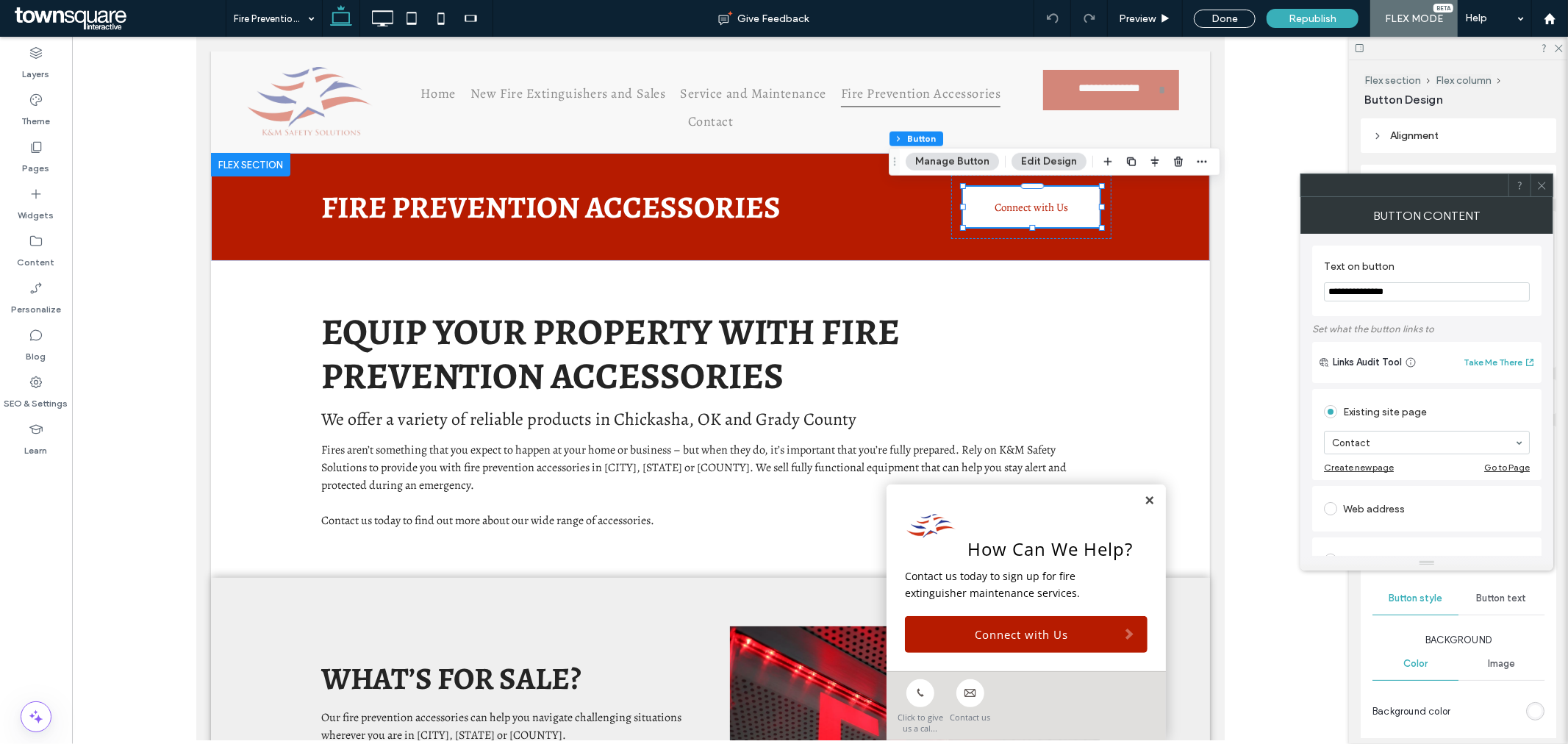 click on "Button text" at bounding box center [1502, 598] 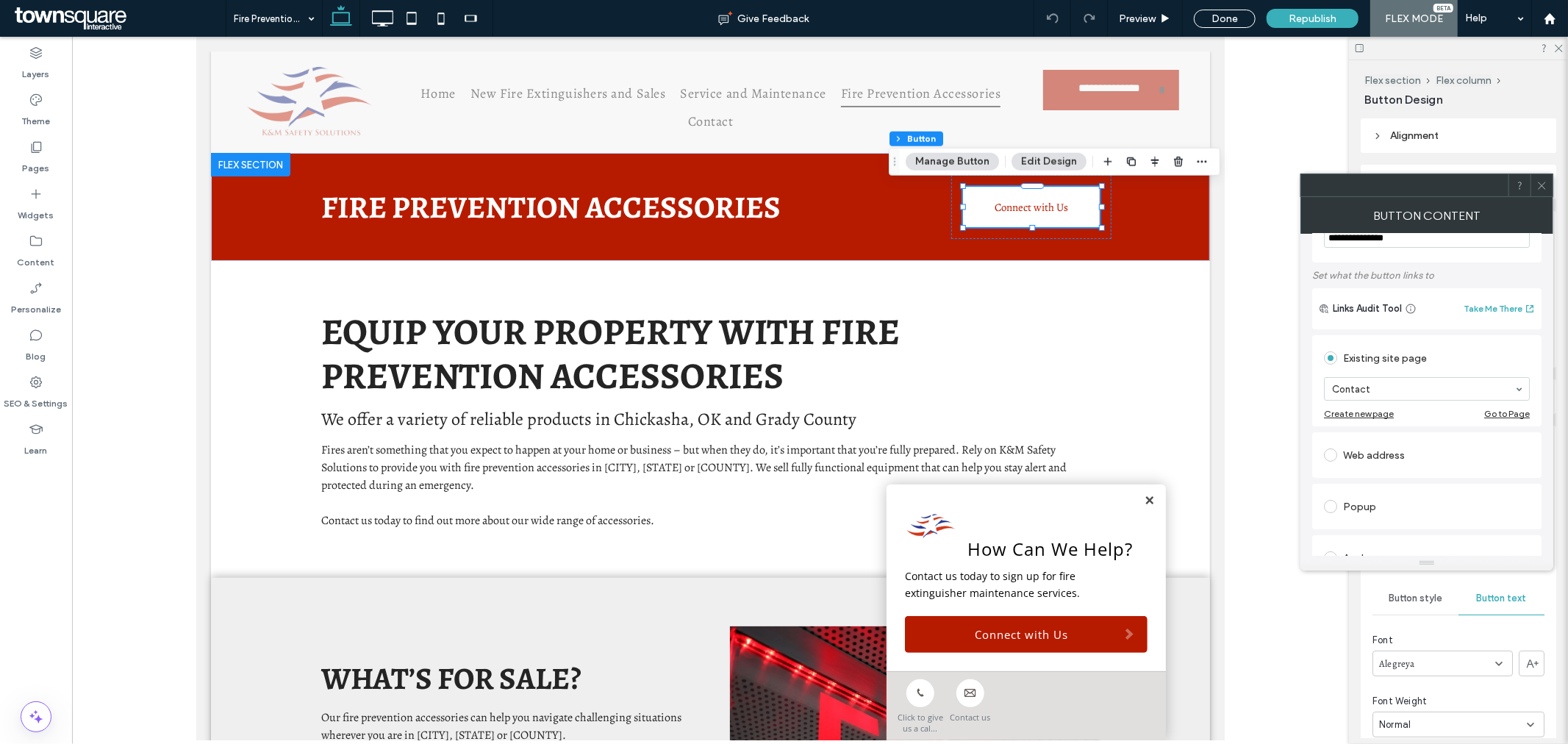 scroll, scrollTop: 163, scrollLeft: 0, axis: vertical 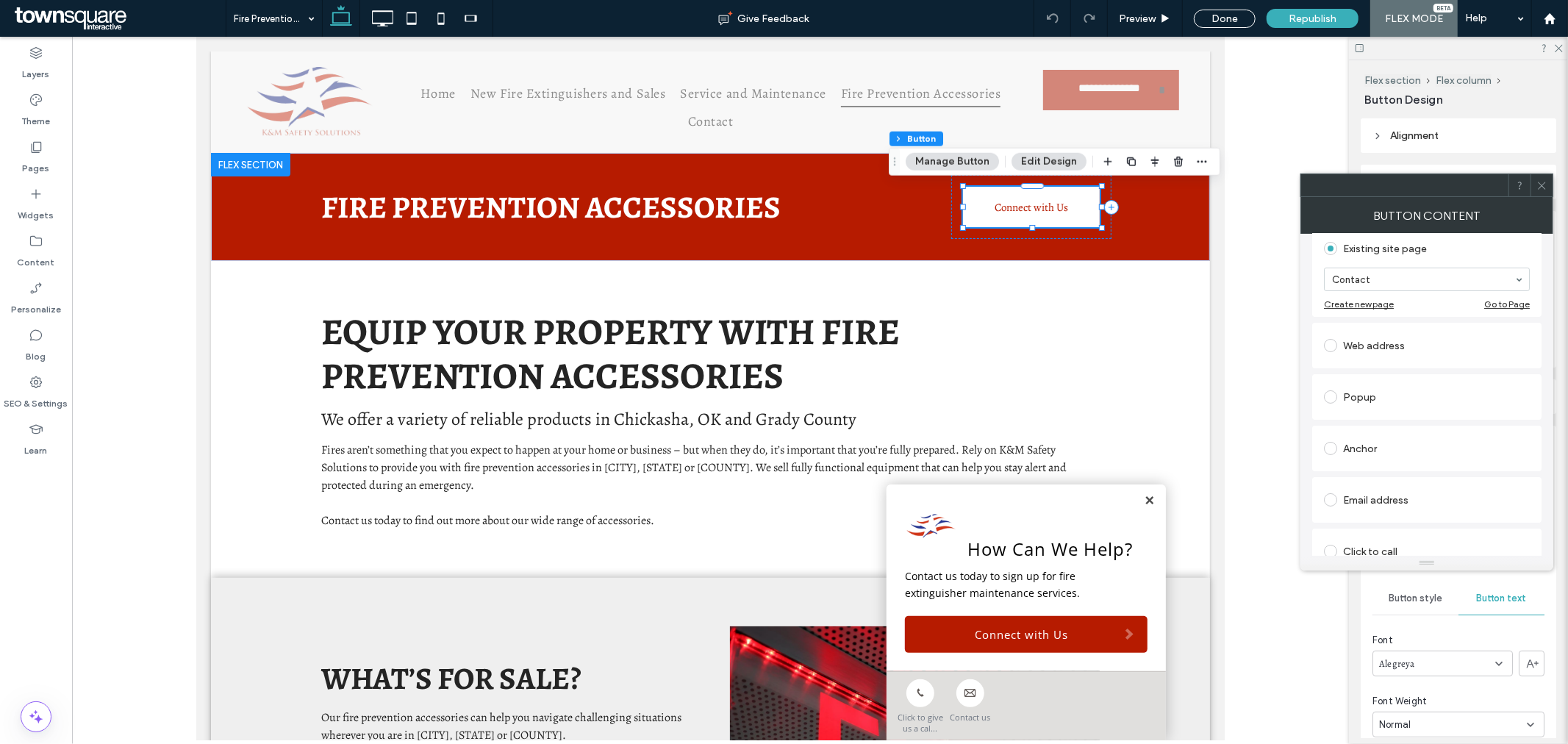 click on "Manage Button" at bounding box center (952, 162) 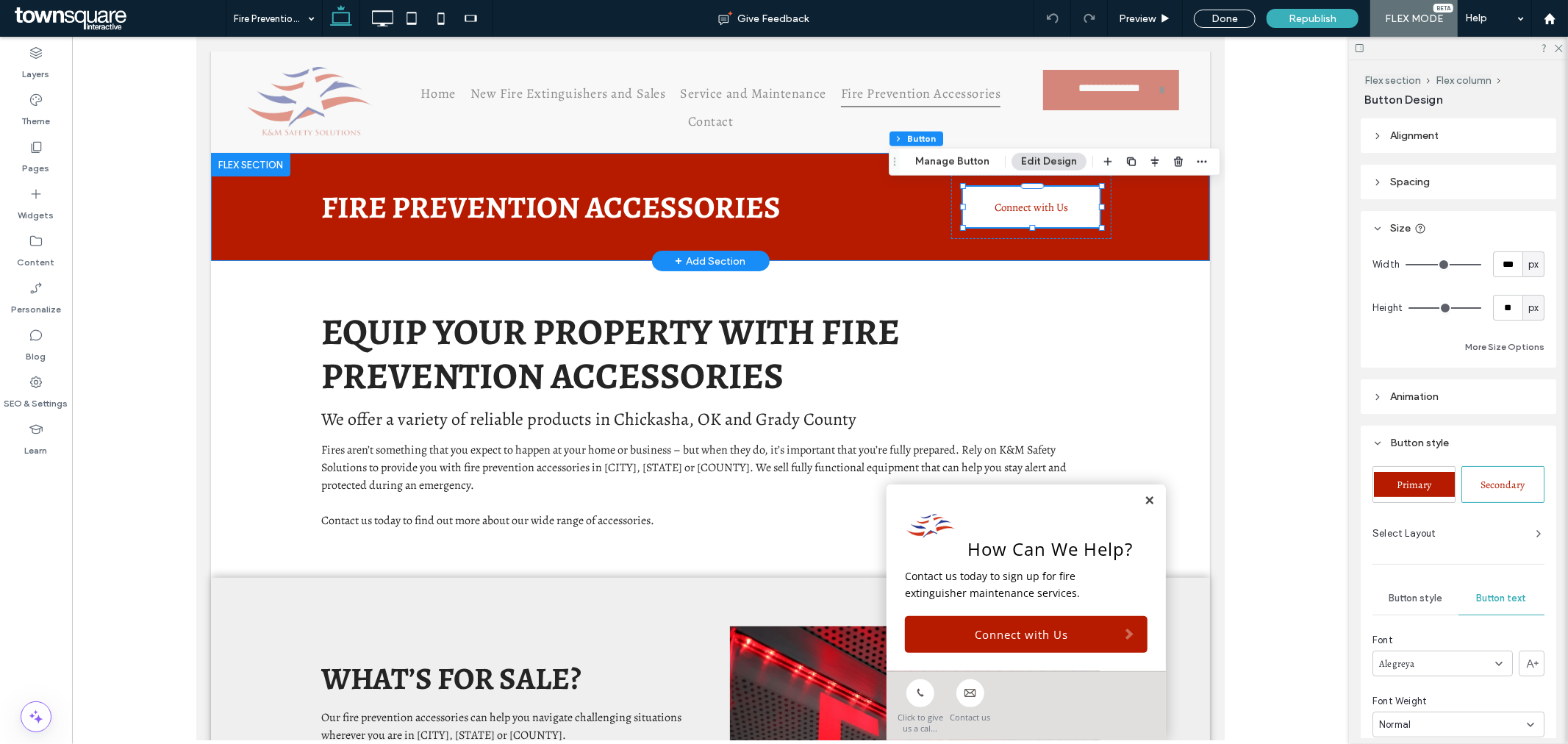 drag, startPoint x: 1094, startPoint y: 229, endPoint x: 1106, endPoint y: 235, distance: 13.416408 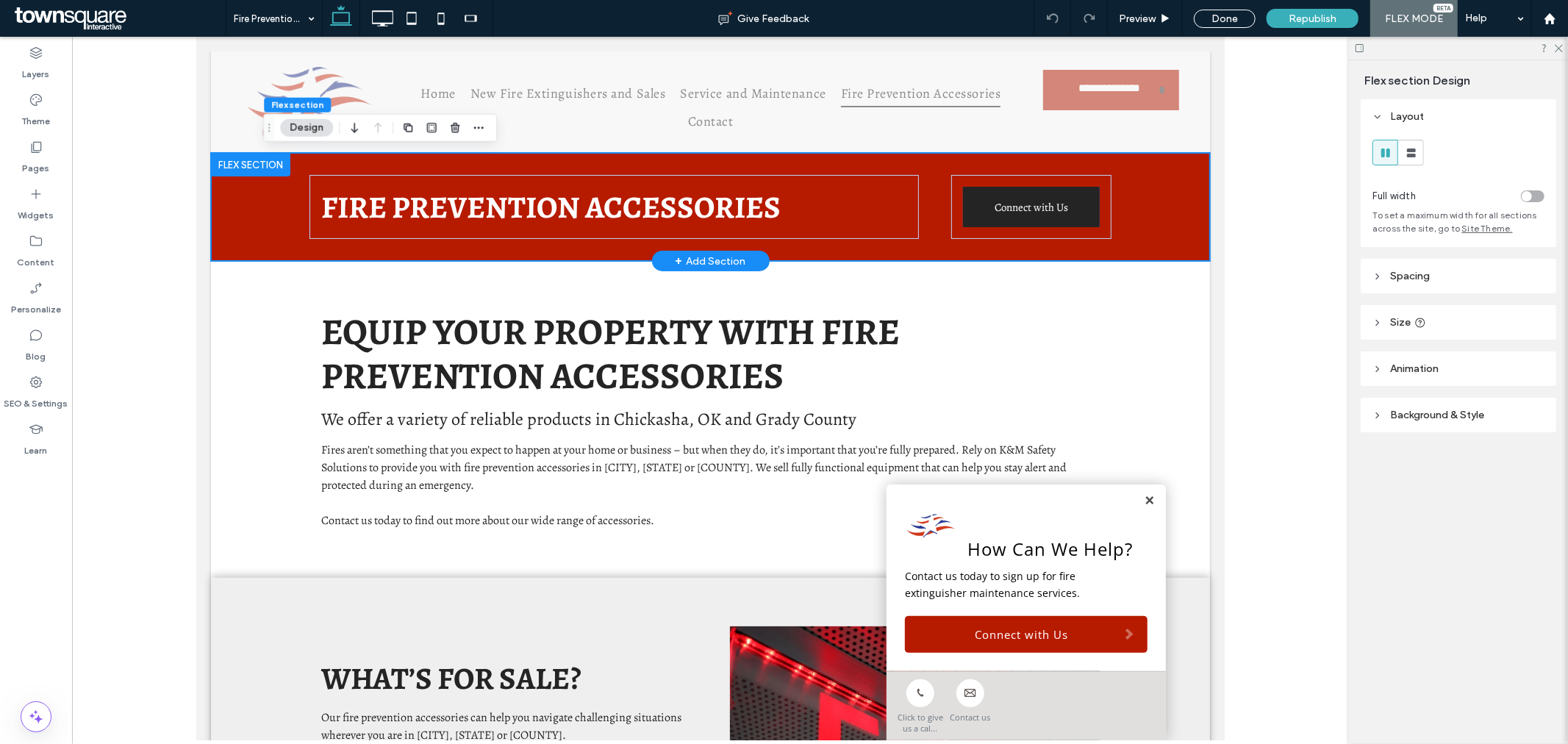 click on "Connect with Us" at bounding box center [1031, 206] 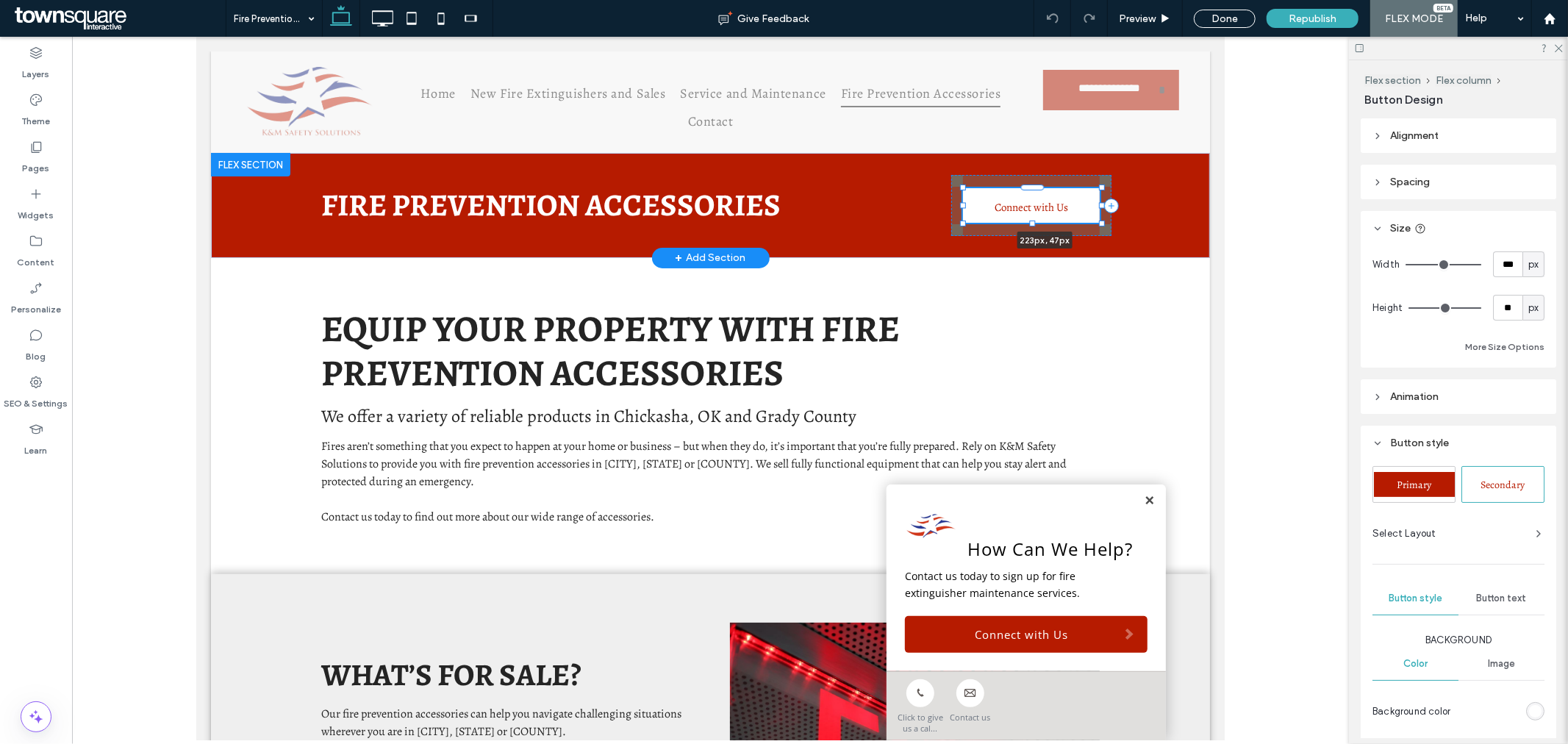 drag, startPoint x: 1093, startPoint y: 228, endPoint x: 1106, endPoint y: 225, distance: 13.341664 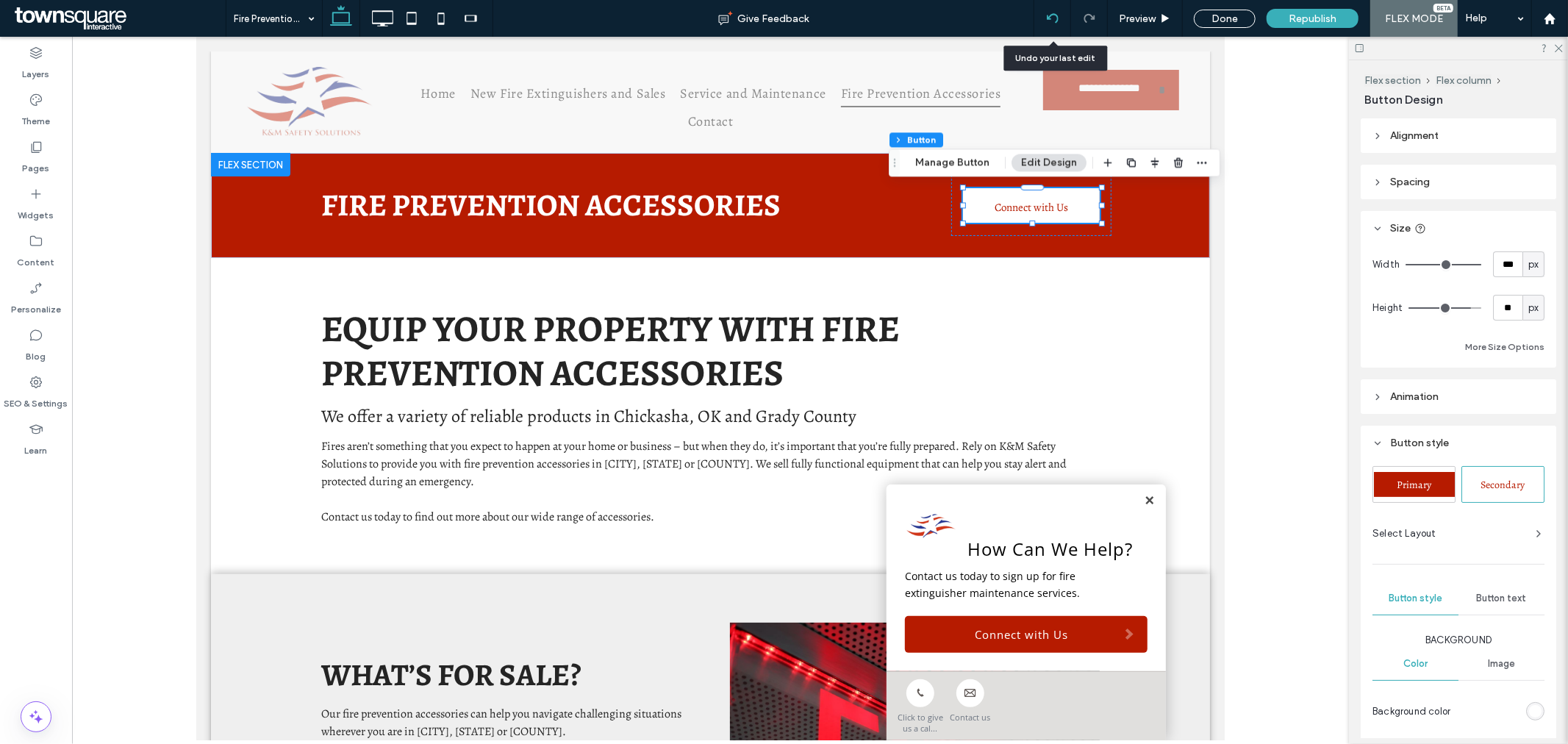 click at bounding box center [1052, 18] 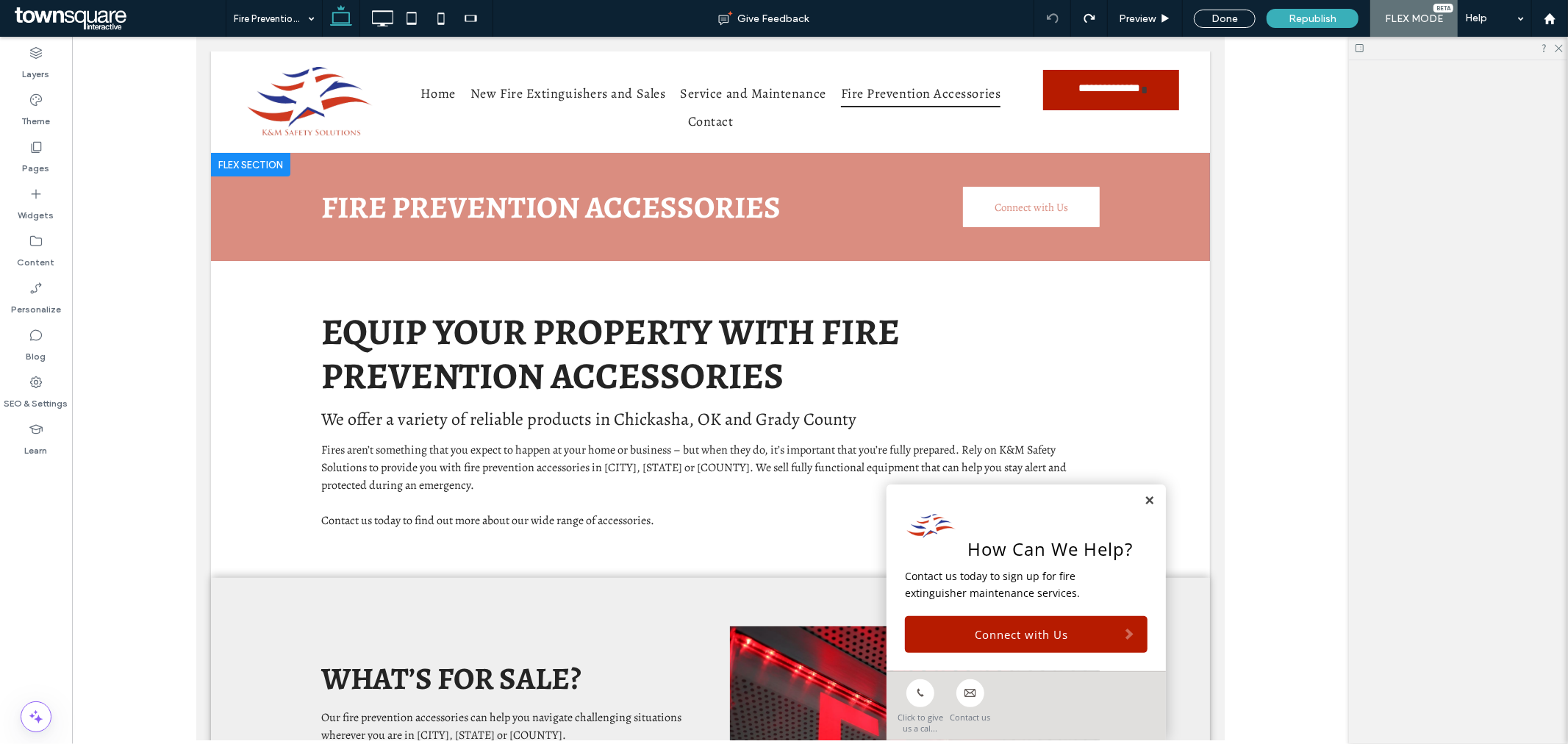 scroll, scrollTop: 0, scrollLeft: 0, axis: both 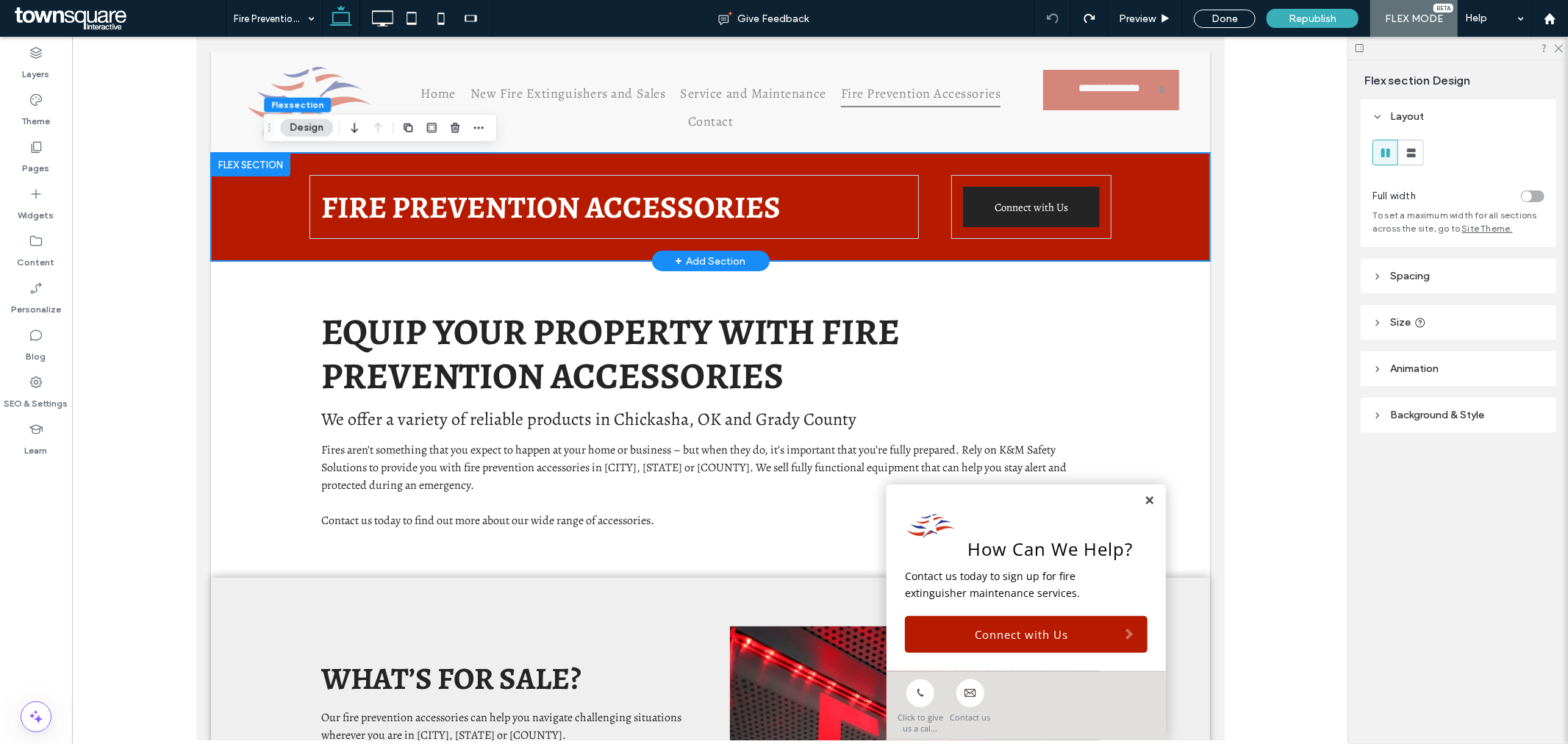 click on "Connect with Us" at bounding box center (1031, 206) 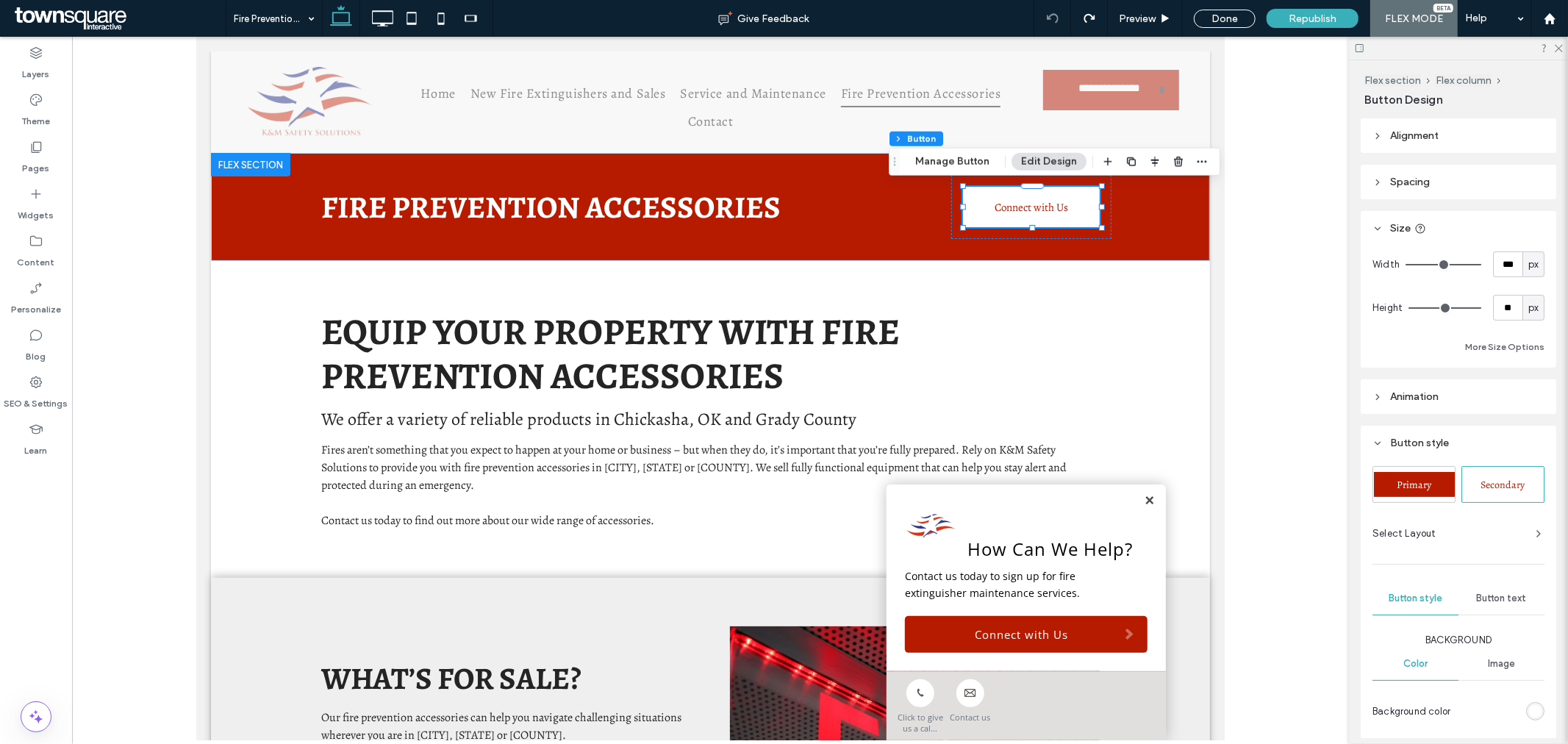 click on "Button text" at bounding box center [1502, 598] 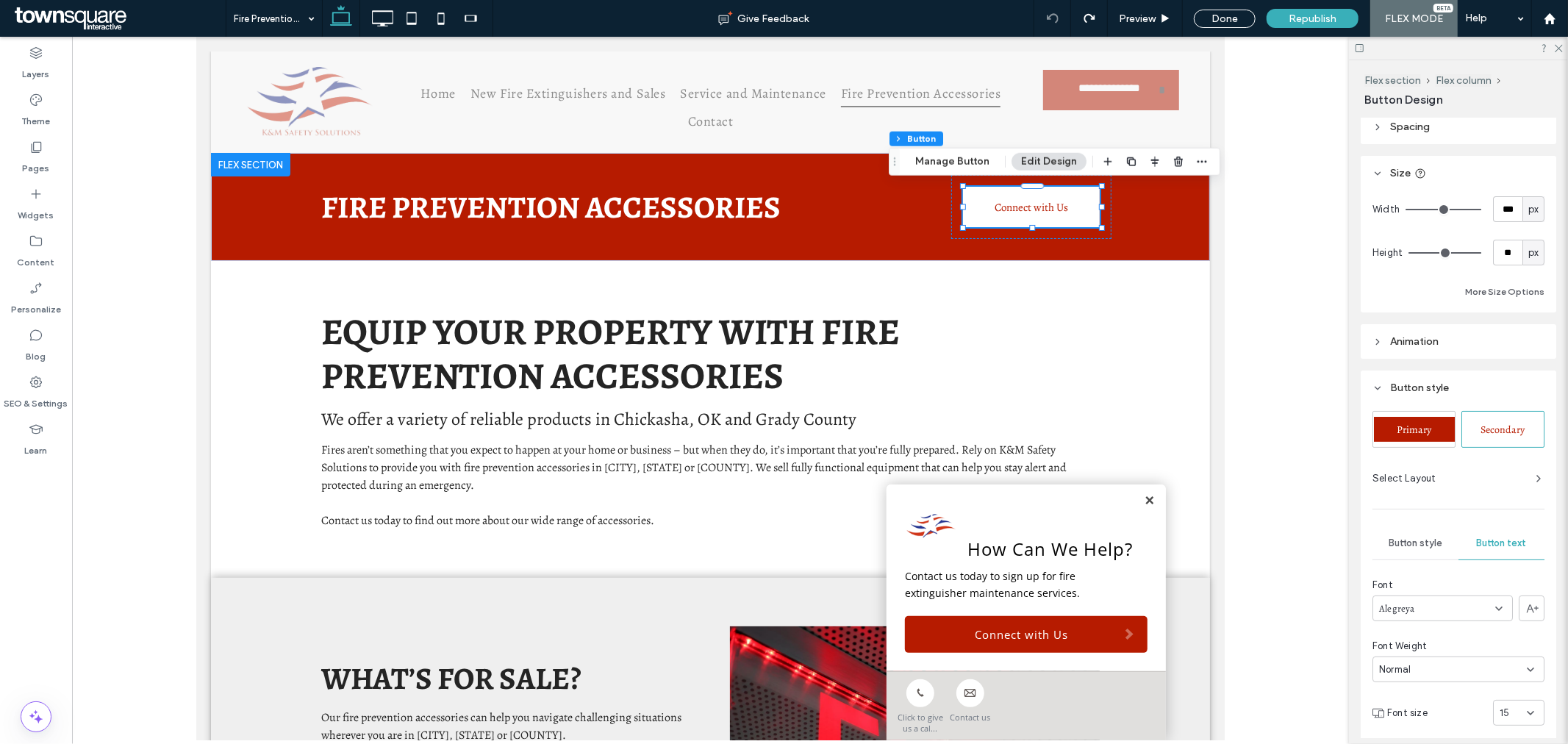scroll, scrollTop: 245, scrollLeft: 0, axis: vertical 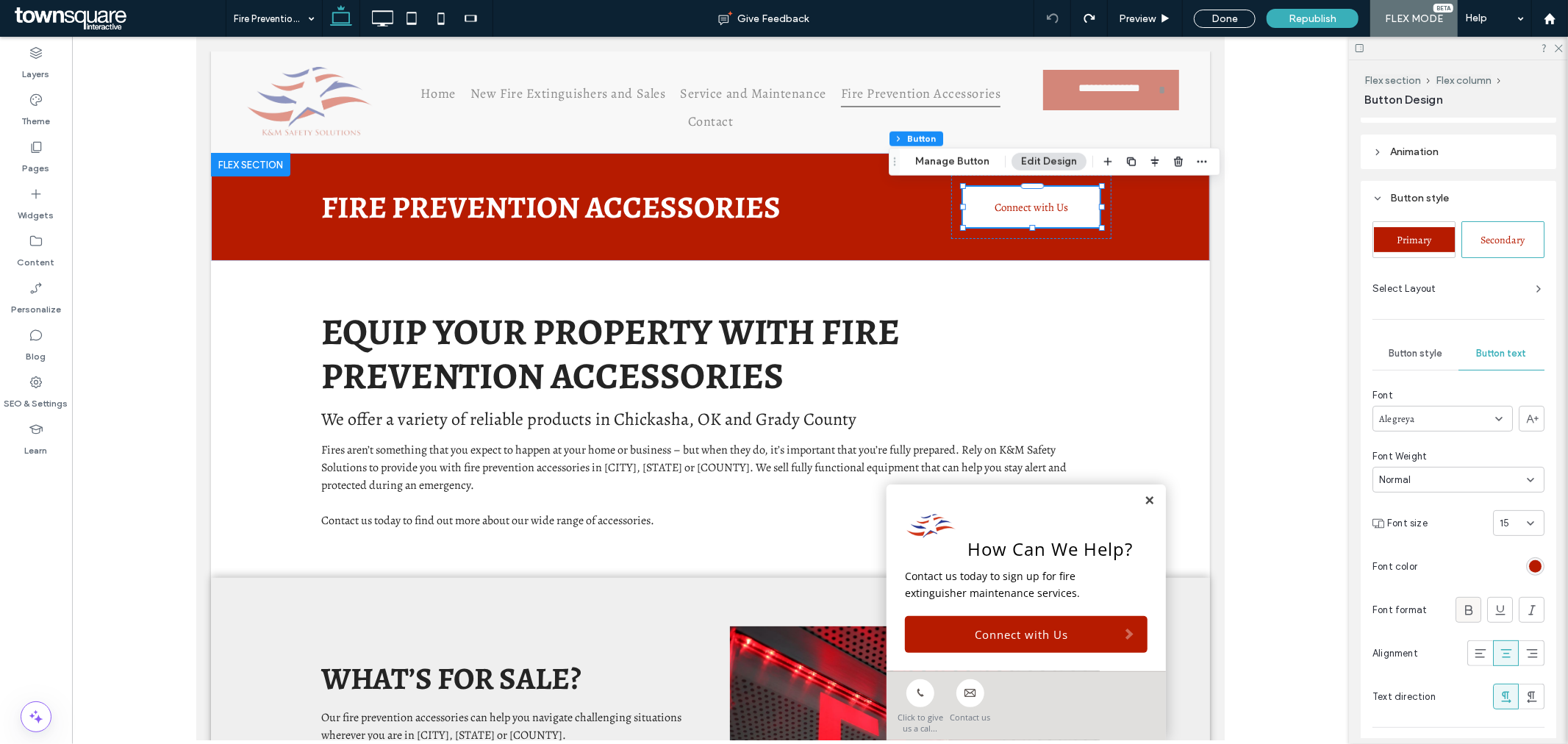 click at bounding box center [1468, 609] 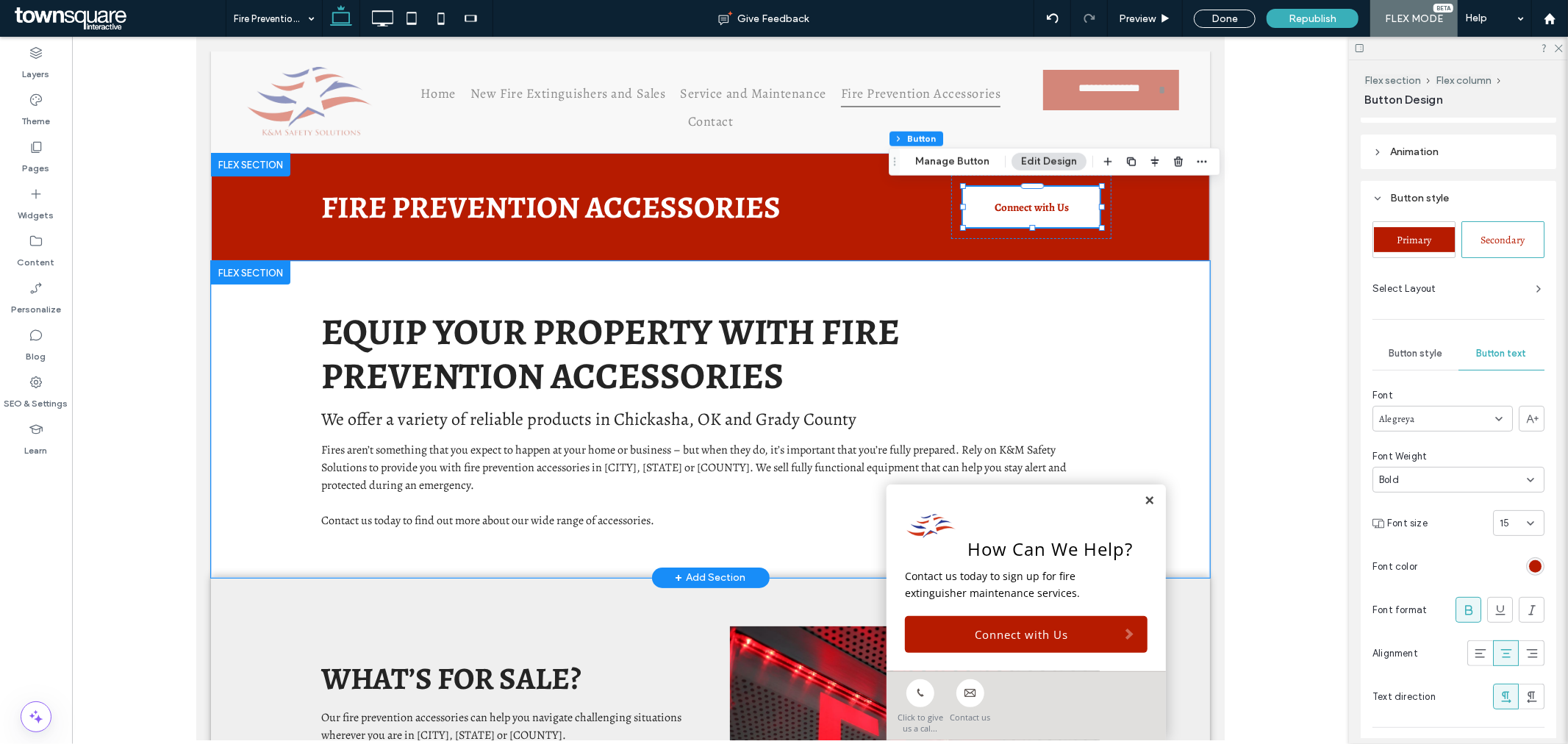 click on "Equip Your Property With Fire Prevention Accessories
We offer a variety of reliable products in Chickasha, OK and Grady County
Fires aren’t something that you expect to happen at your home or business – but when they do, it’s important that you’re fully prepared. Rely on K&M Safety Solutions to provide you with fire prevention accessories in Chickasha, OK or Grady County. We sell fully functional equipment that can help you stay alert and protected during an emergency. Contact us today to find out more about our wide range of accessories." at bounding box center [709, 418] 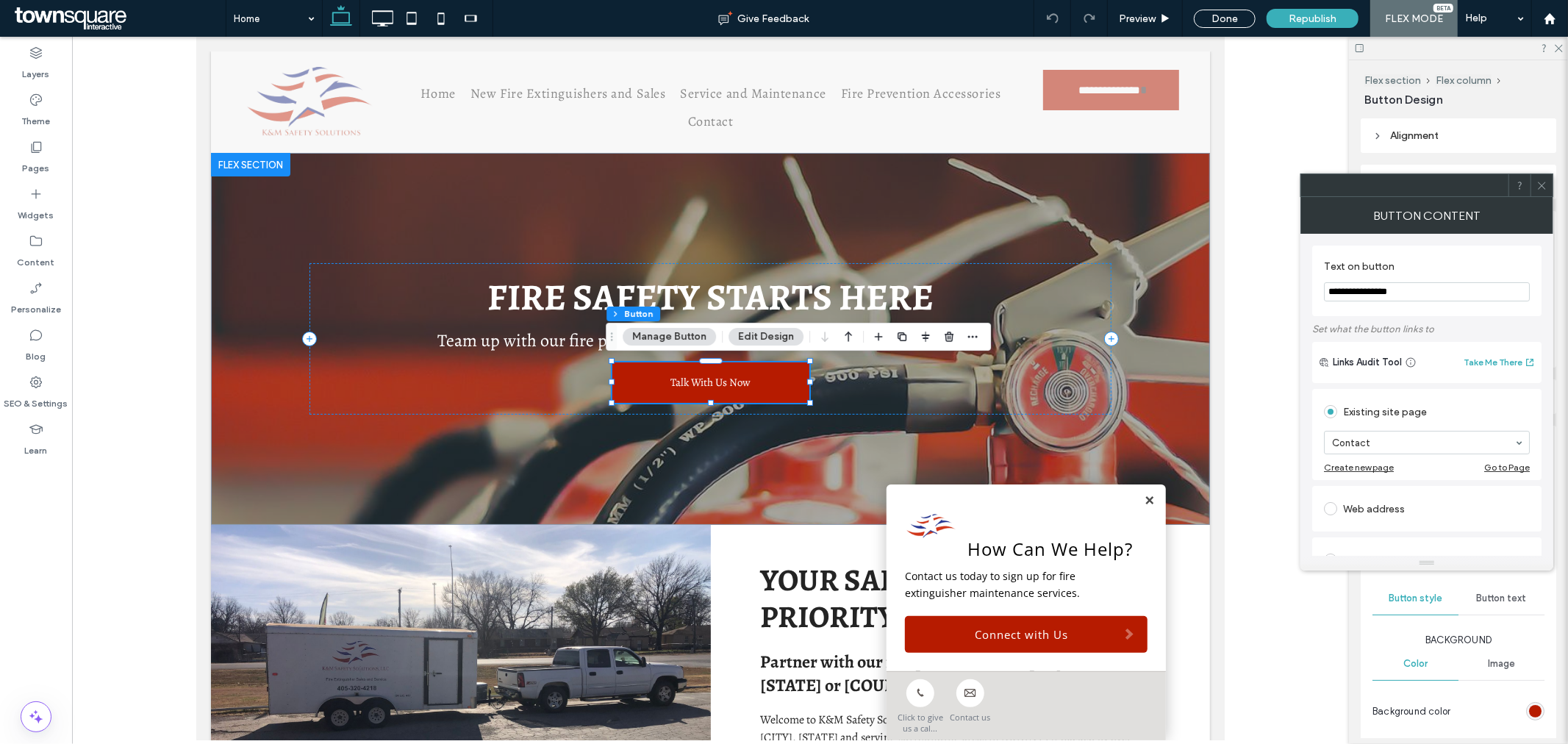 scroll, scrollTop: 0, scrollLeft: 0, axis: both 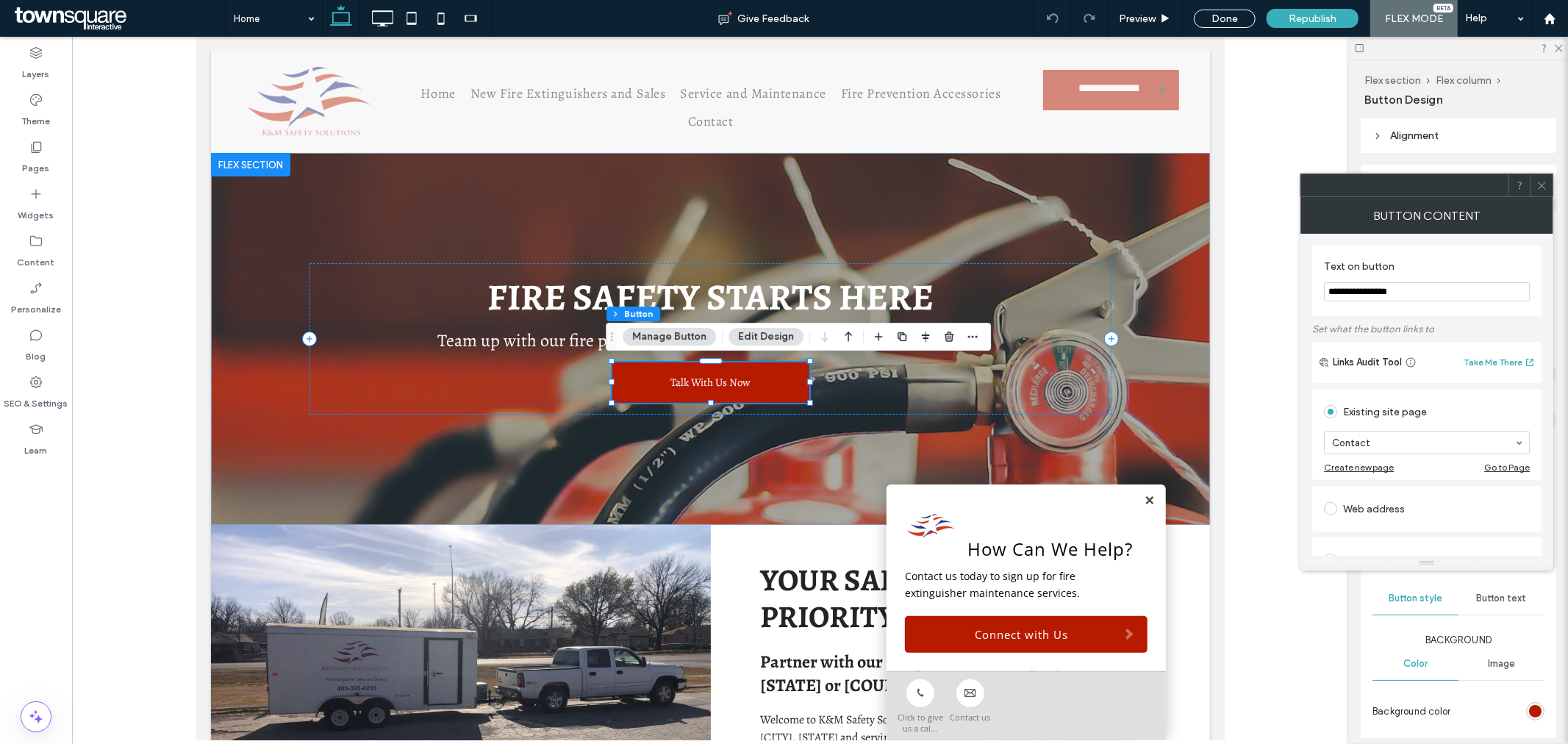 click on "Manage Button" at bounding box center [669, 337] 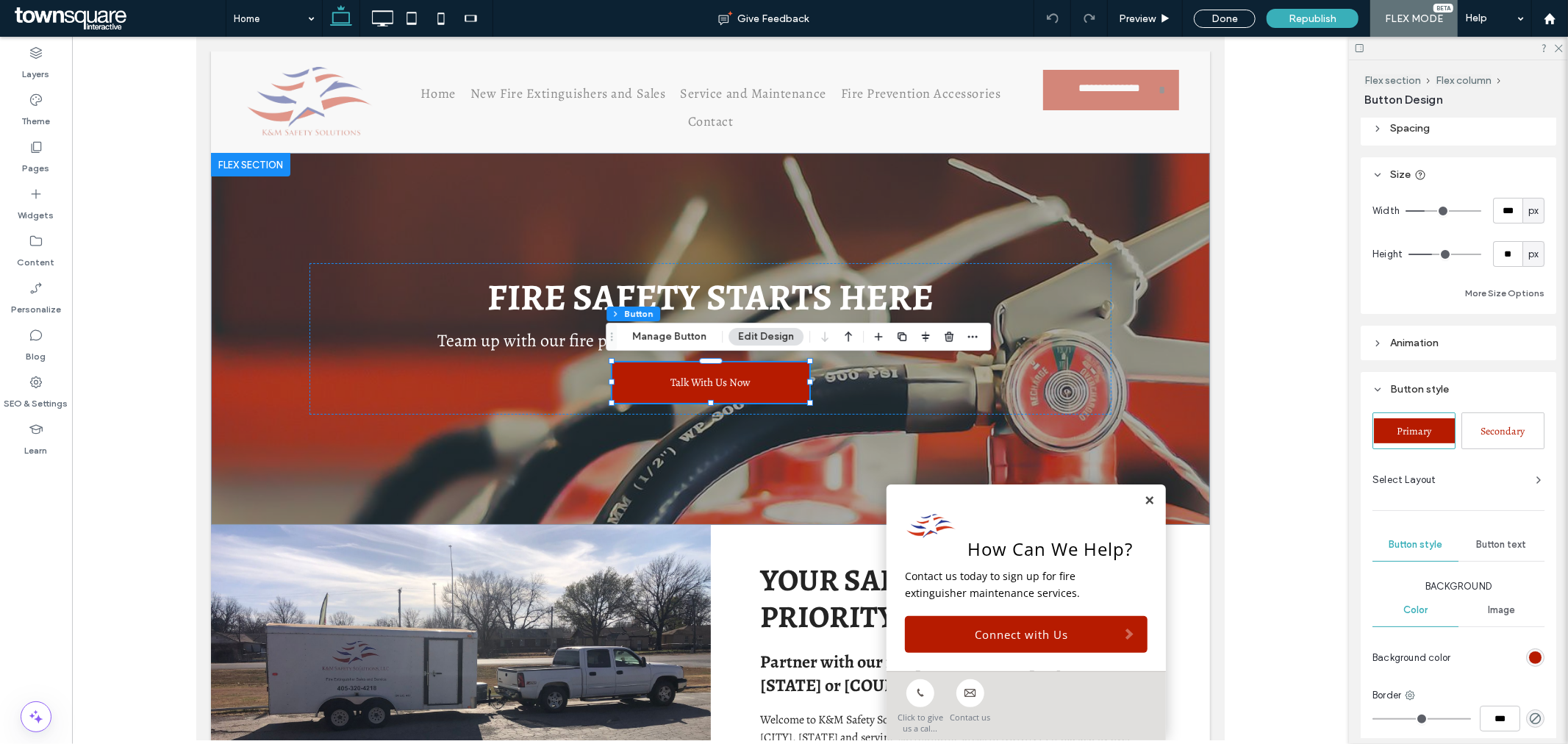 scroll, scrollTop: 82, scrollLeft: 0, axis: vertical 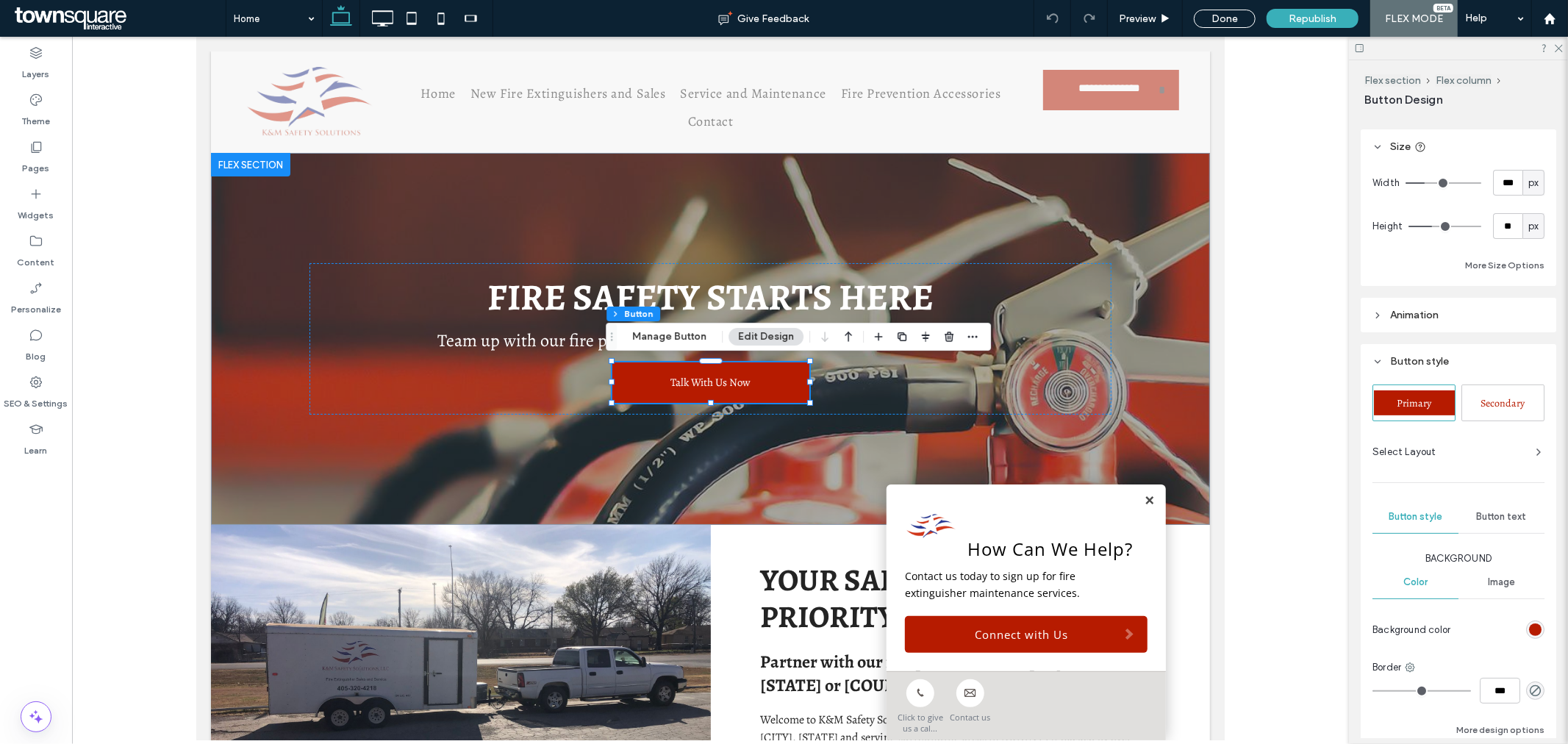 click on "Button text" at bounding box center [1502, 517] 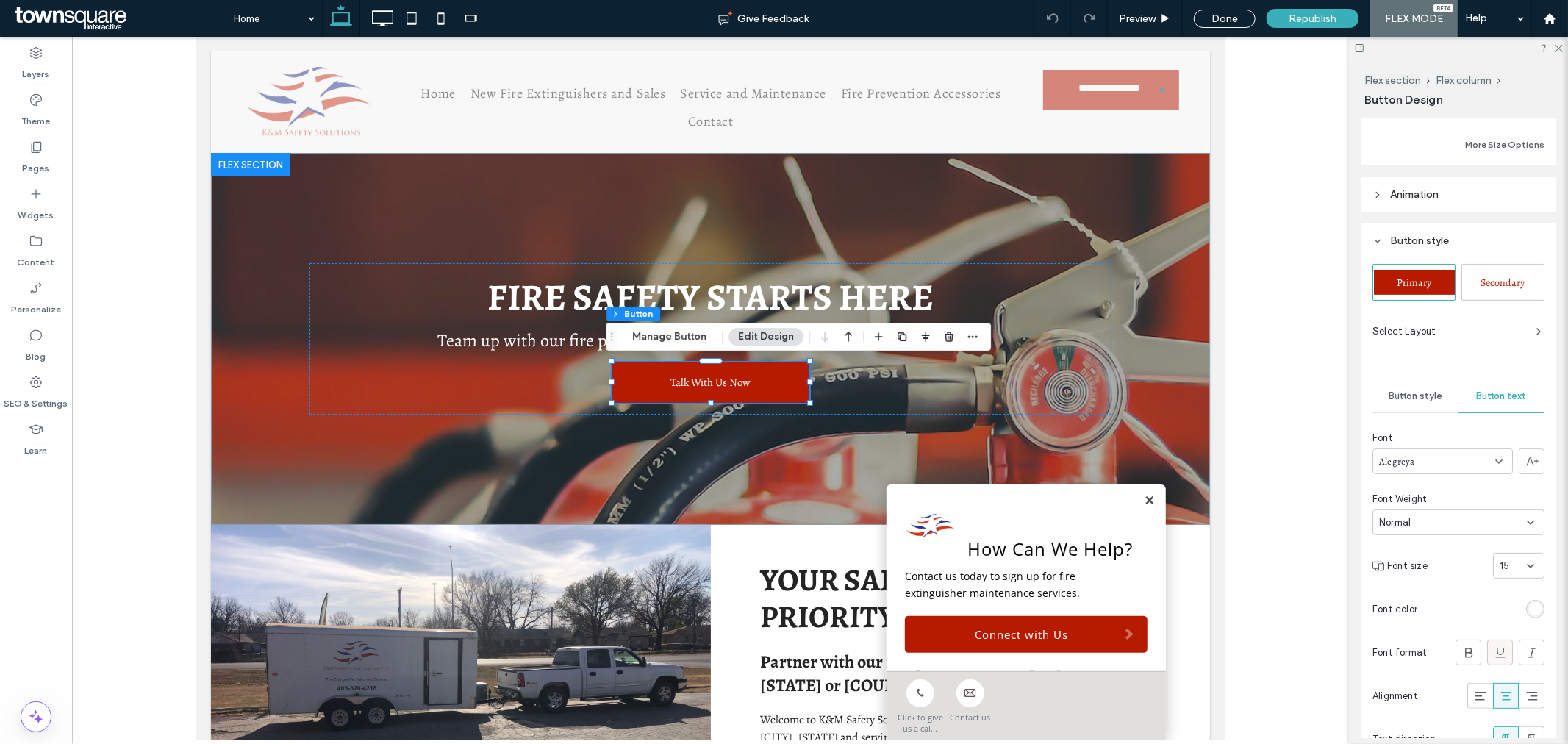 scroll, scrollTop: 245, scrollLeft: 0, axis: vertical 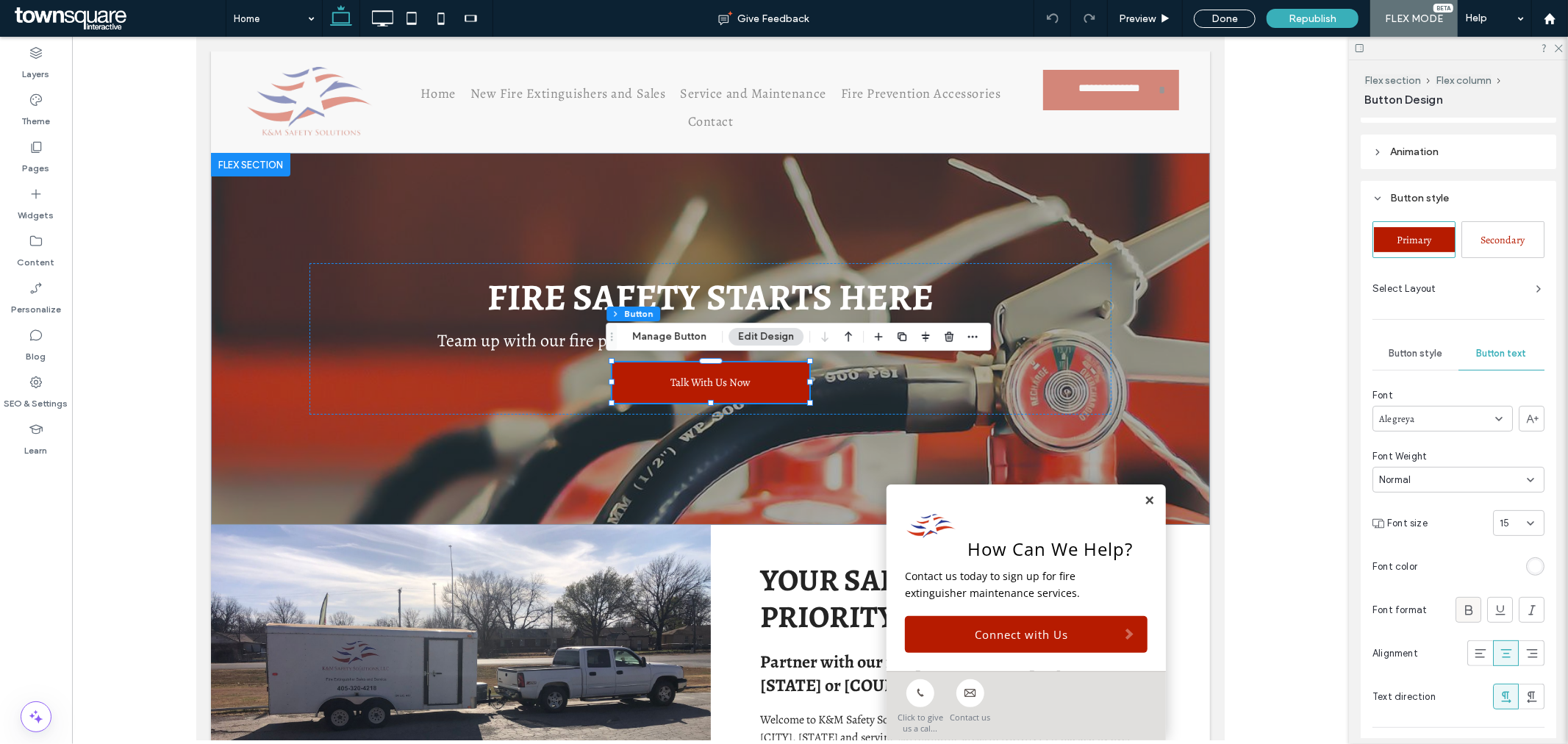 click 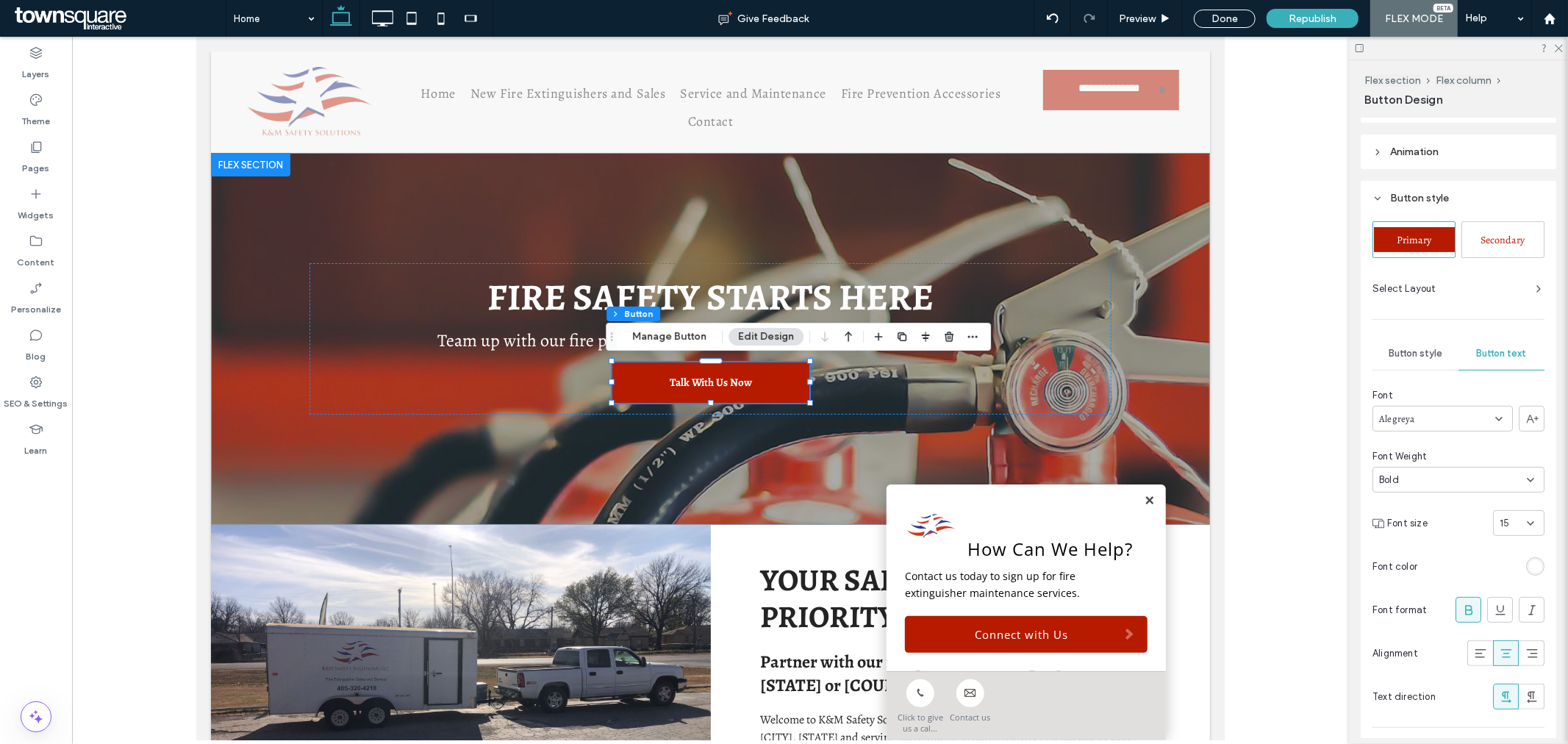 click 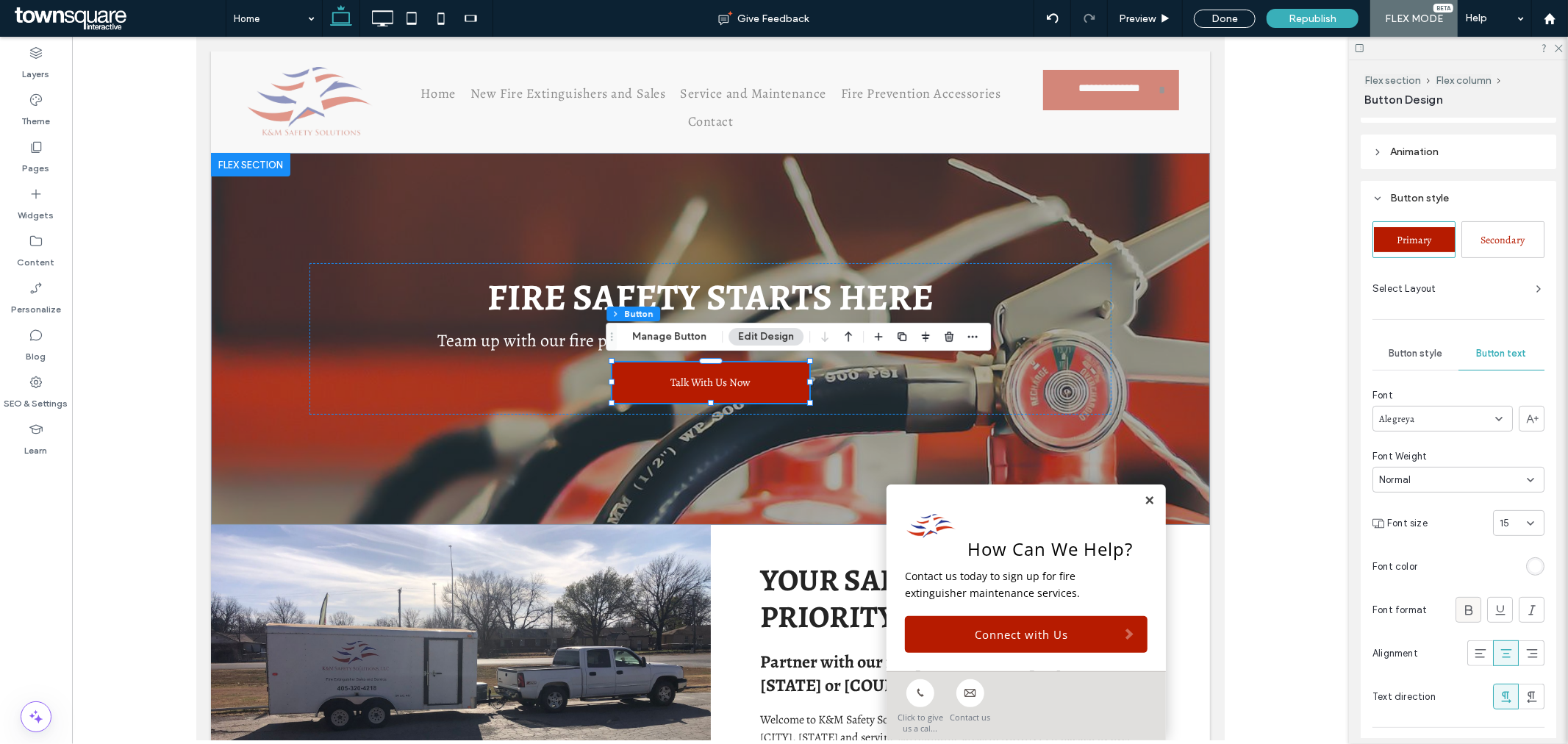 click 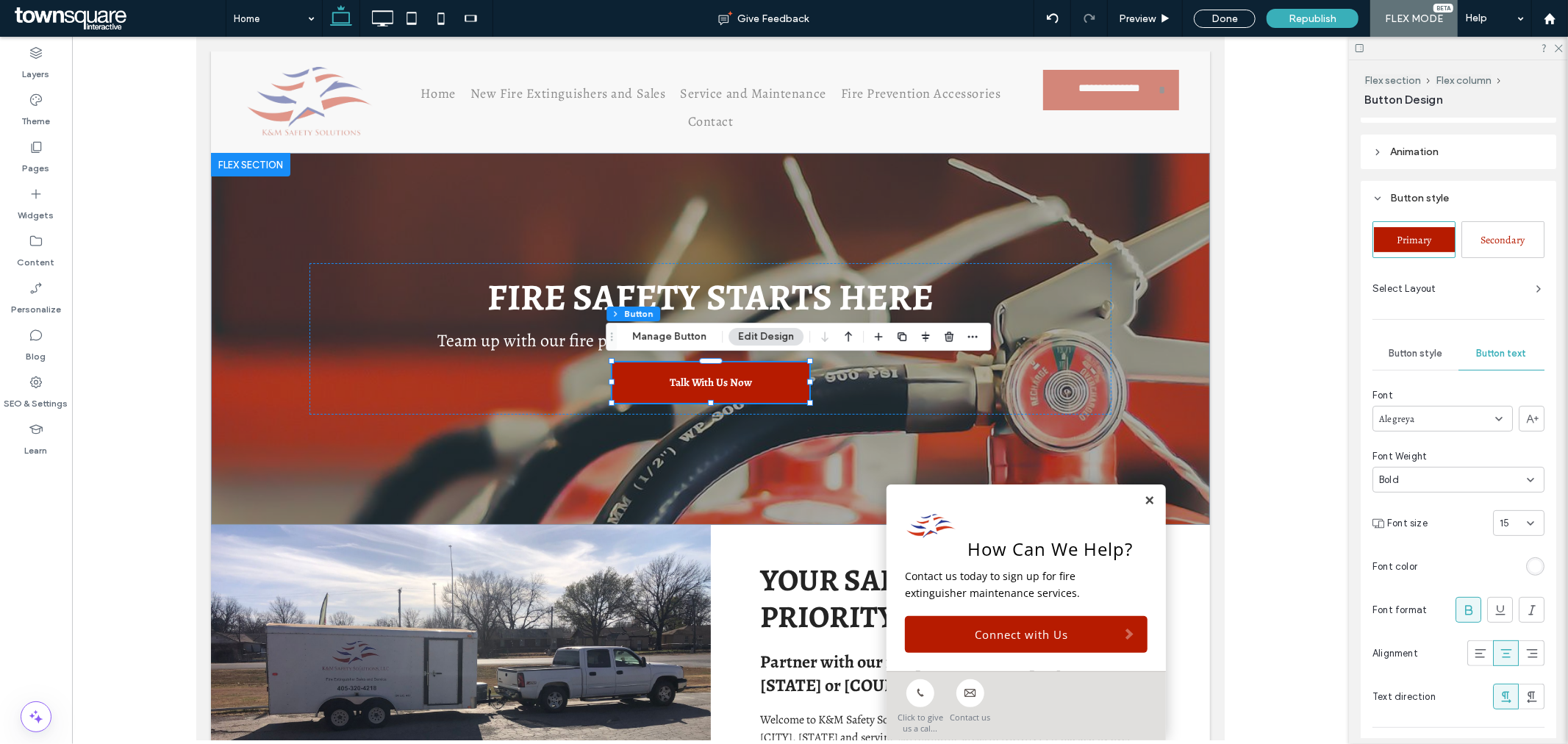 click at bounding box center [820, 388] 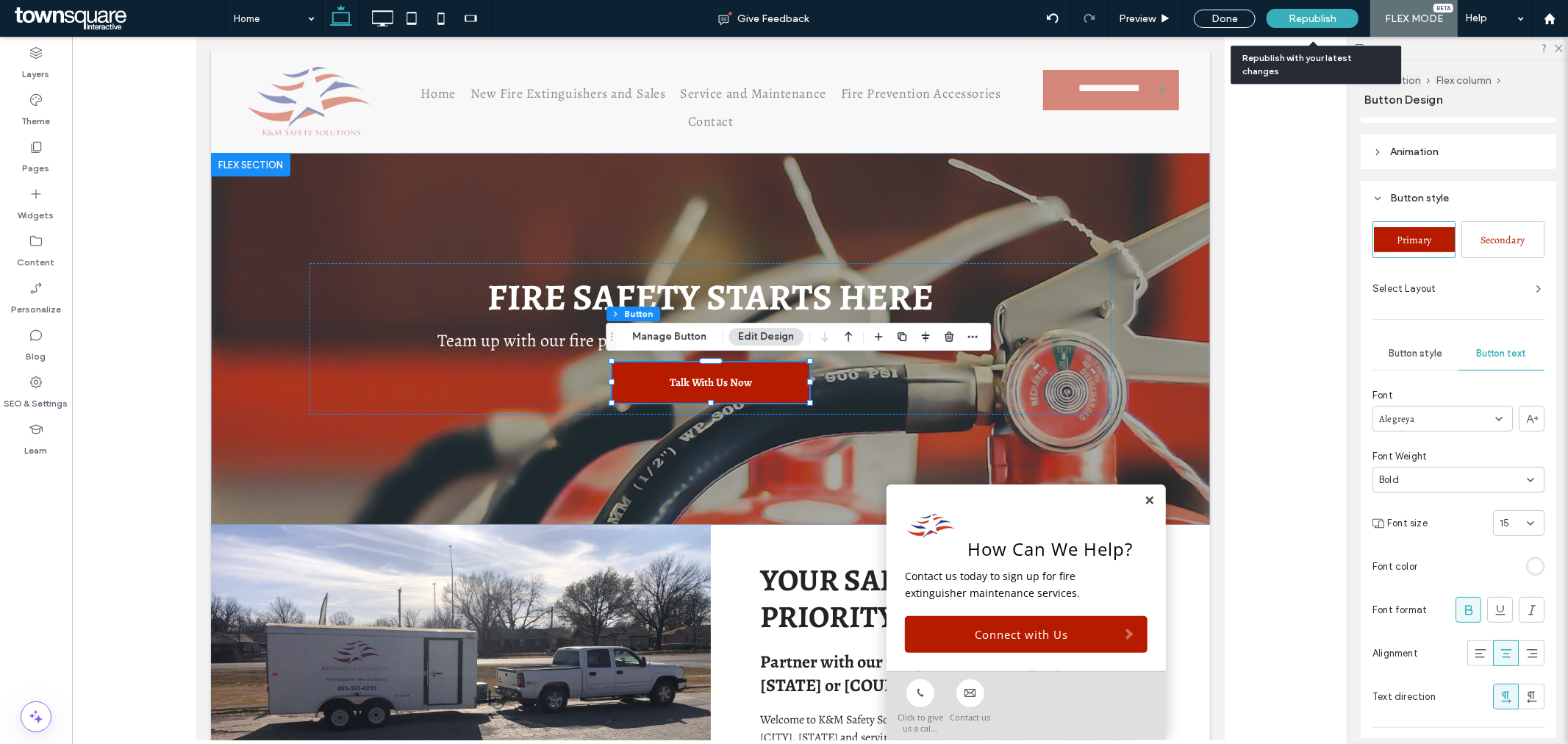 click on "Republish" at bounding box center [1312, 18] 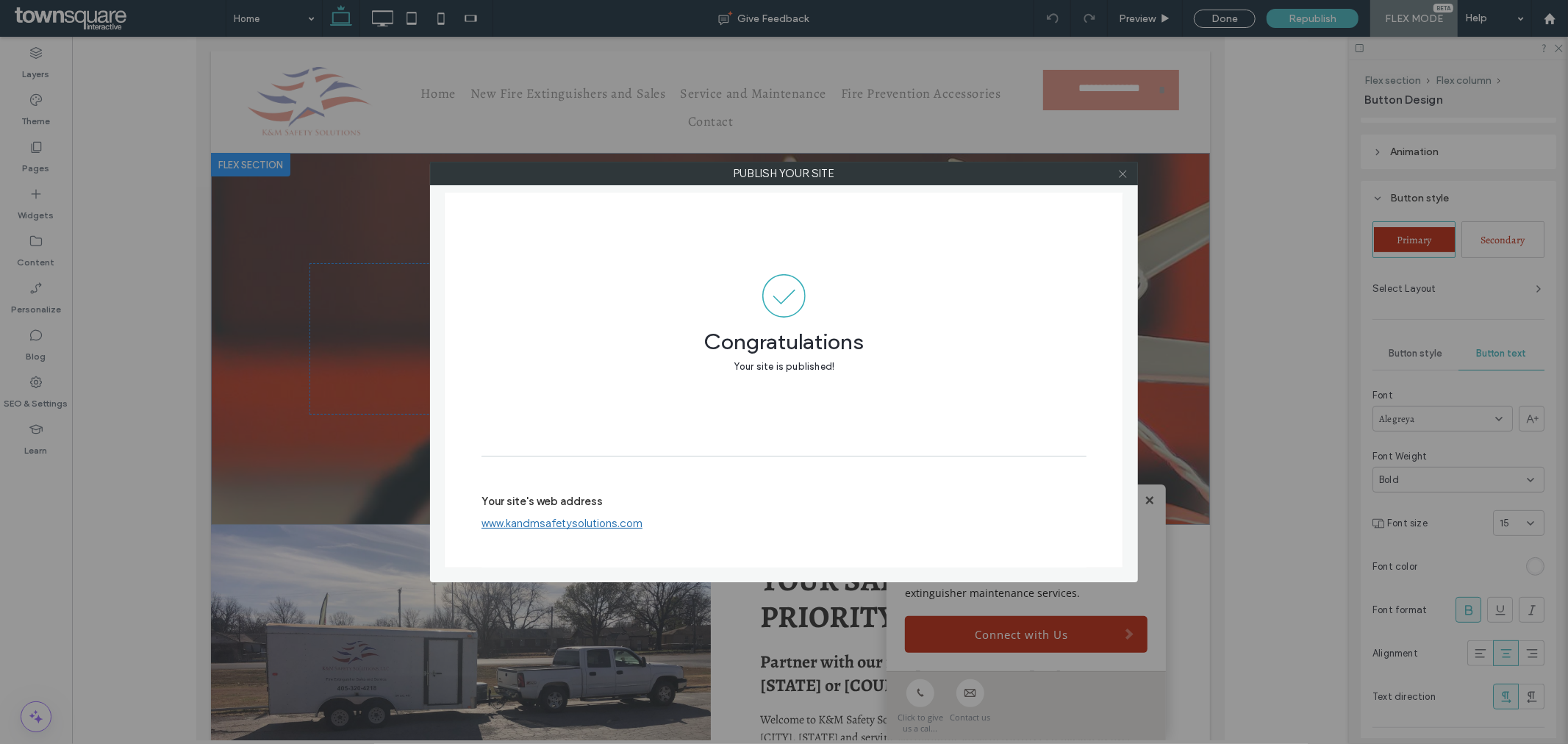 click at bounding box center [1123, 174] 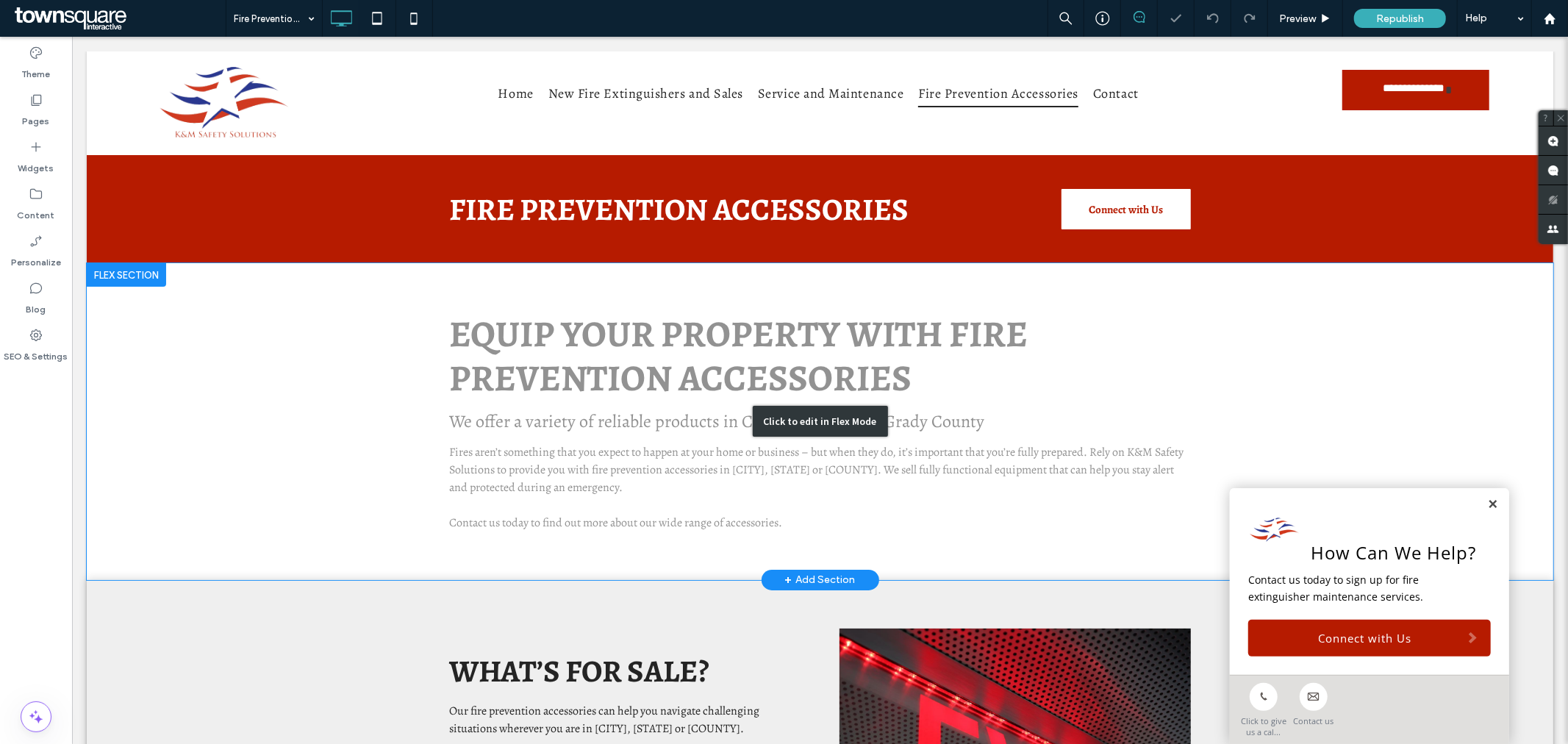 scroll, scrollTop: 0, scrollLeft: 0, axis: both 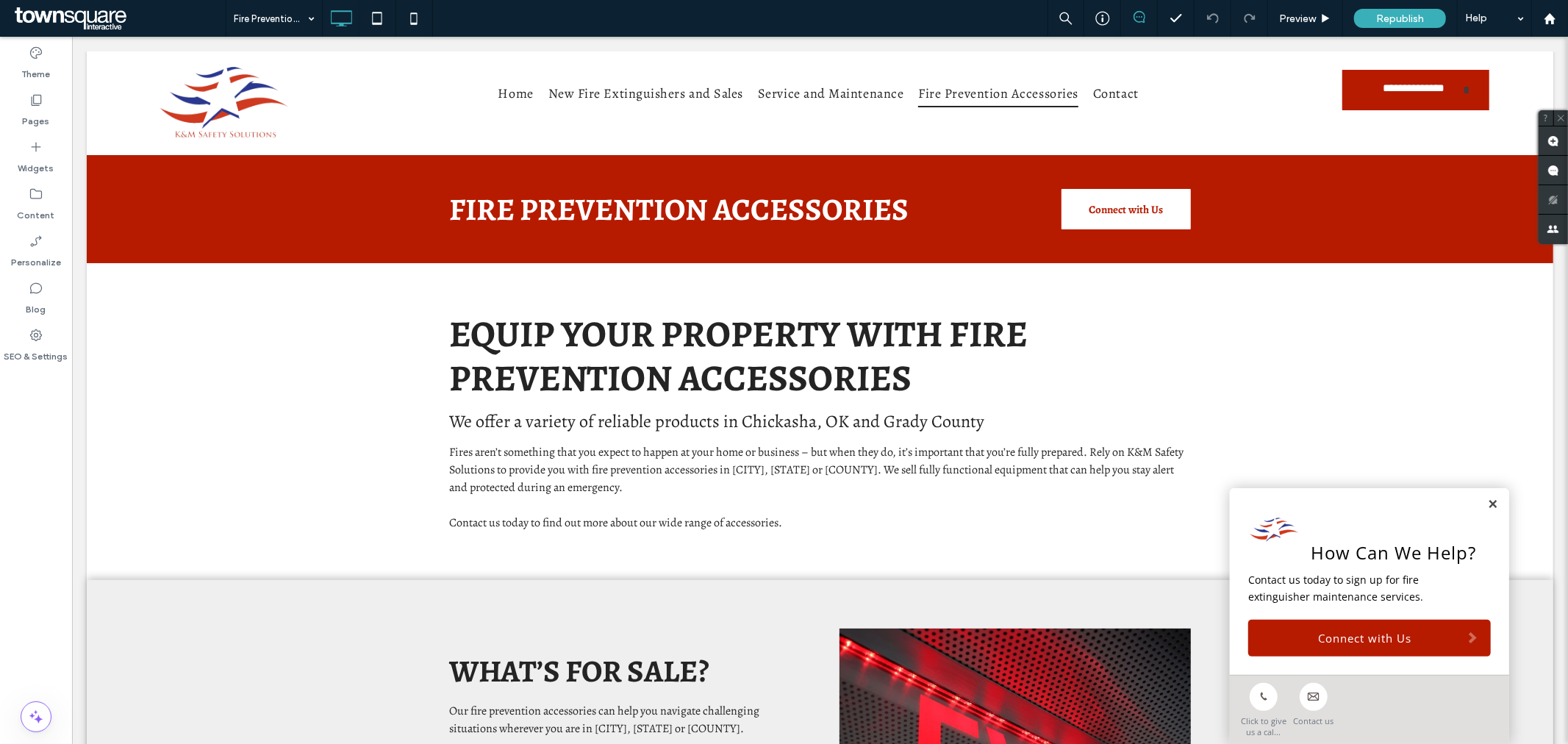 click at bounding box center [118, 18] 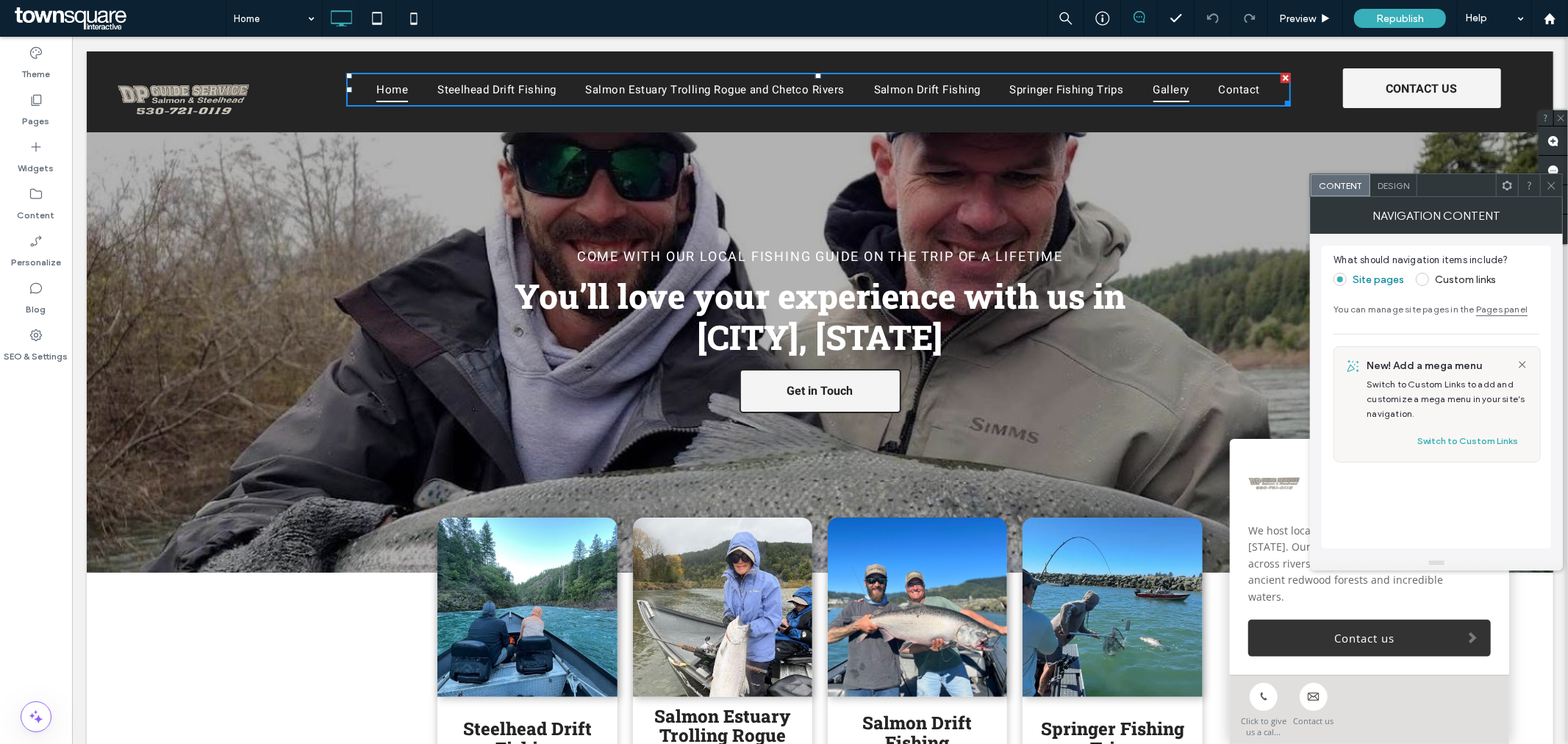 scroll, scrollTop: 0, scrollLeft: 0, axis: both 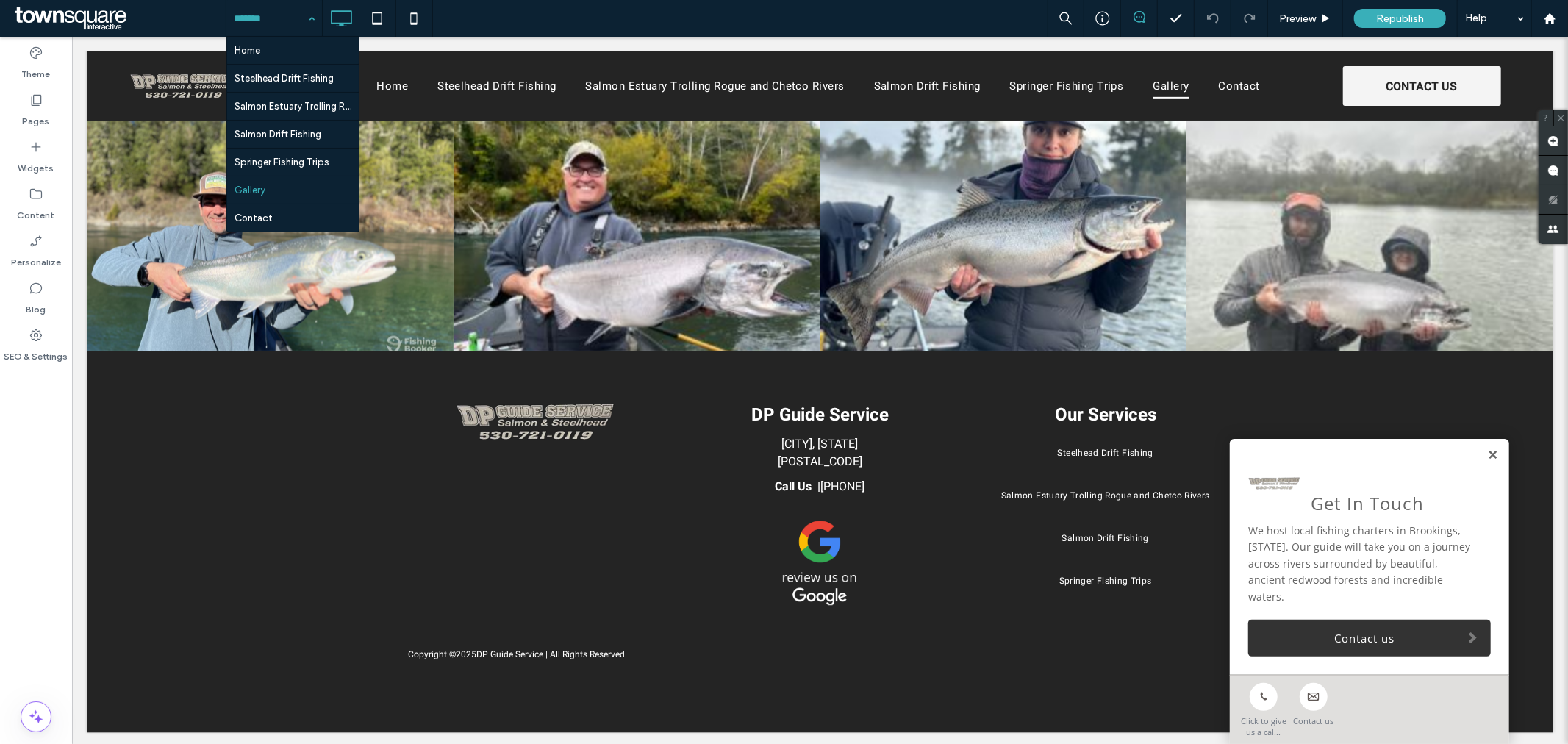 click at bounding box center [1492, 454] 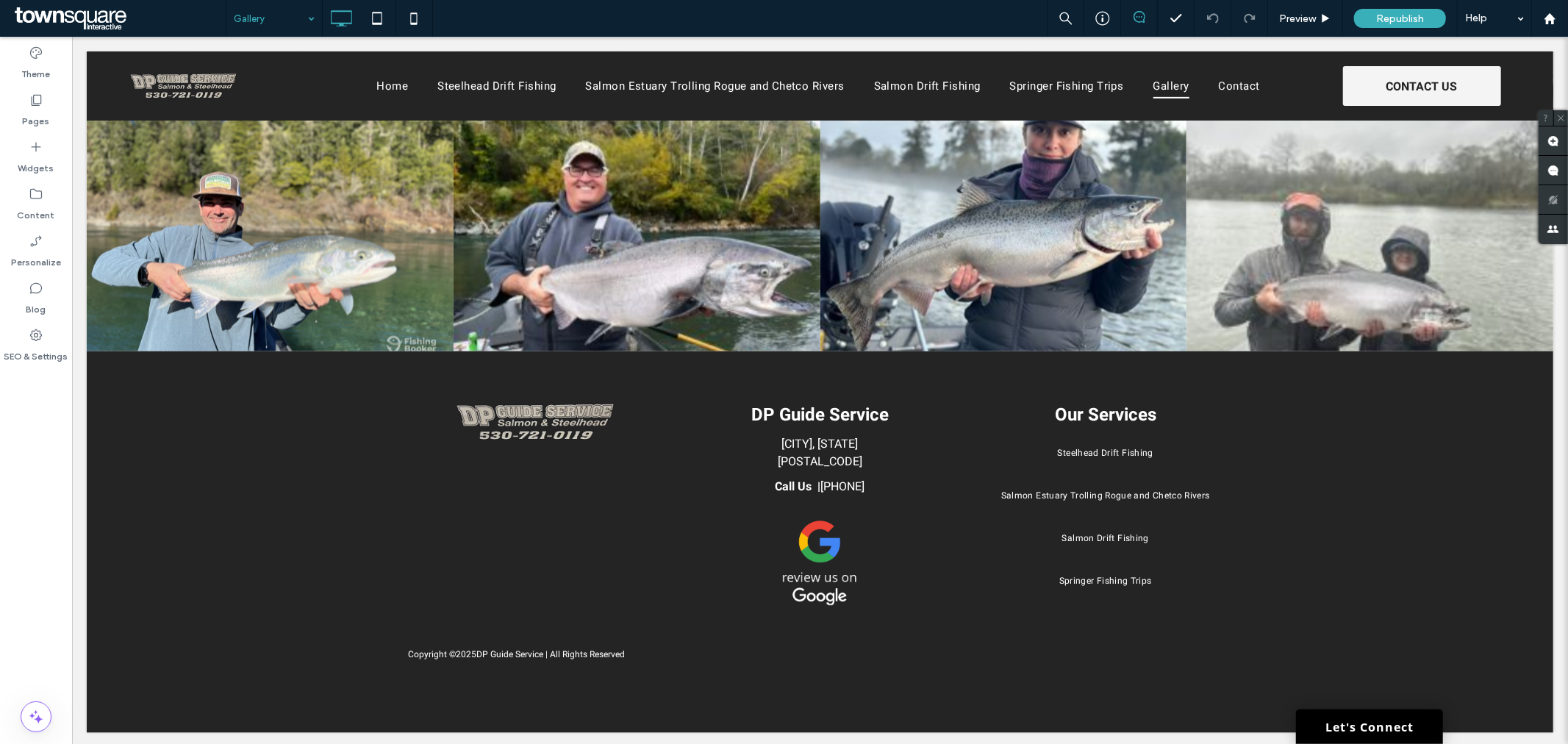 click on "Theme Pages Widgets Content Personalize Blog SEO & Settings" at bounding box center [36, 390] 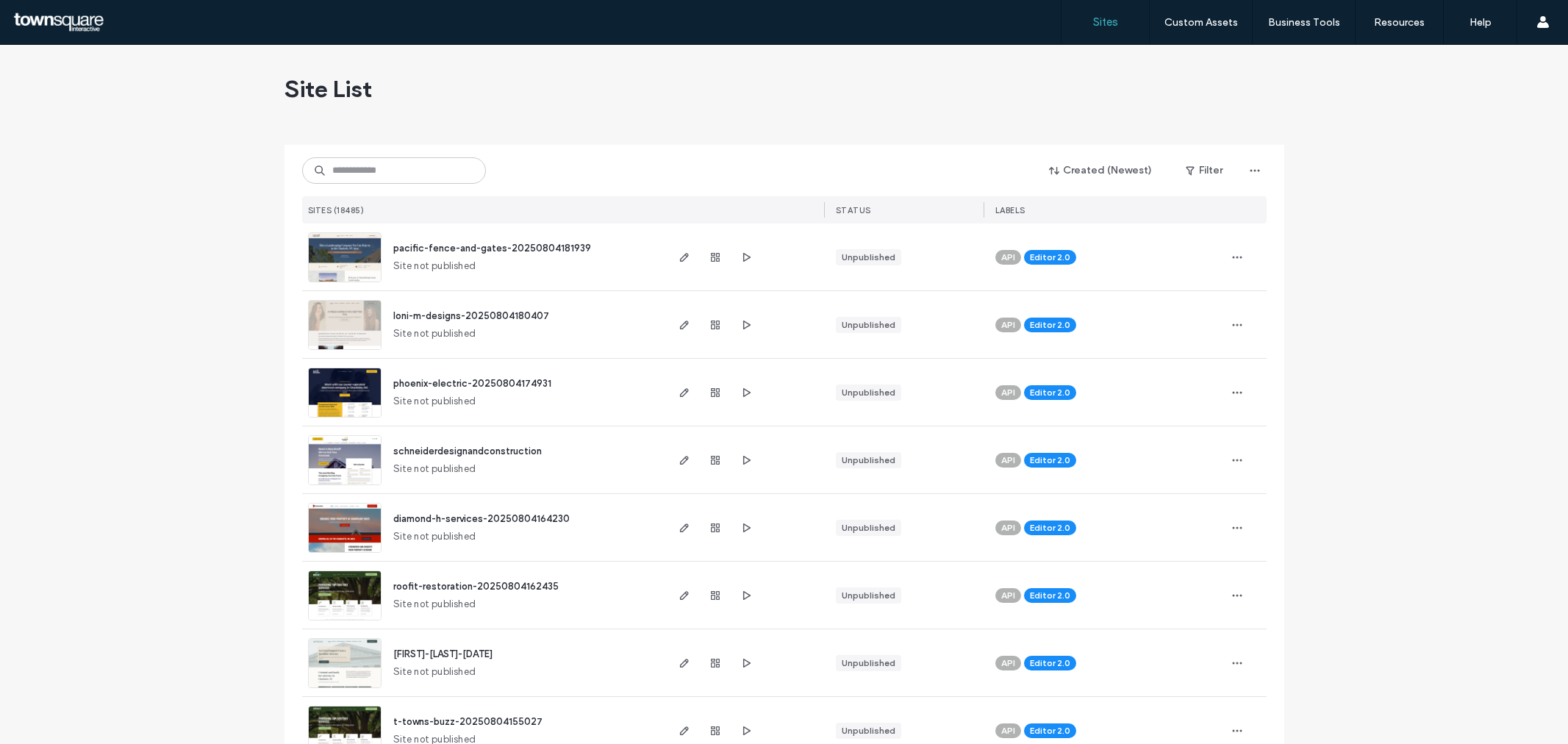 scroll, scrollTop: 0, scrollLeft: 0, axis: both 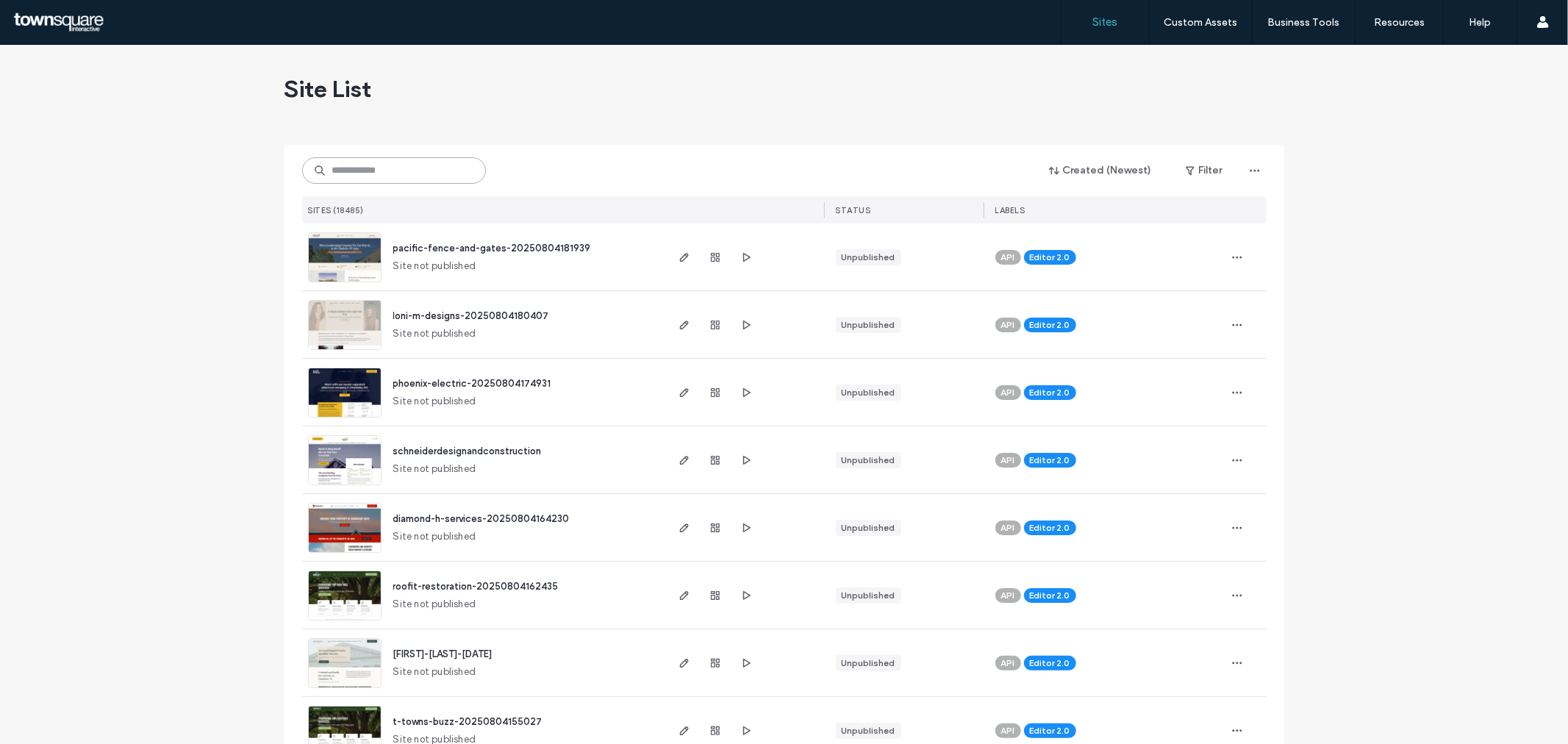 click at bounding box center (394, 171) 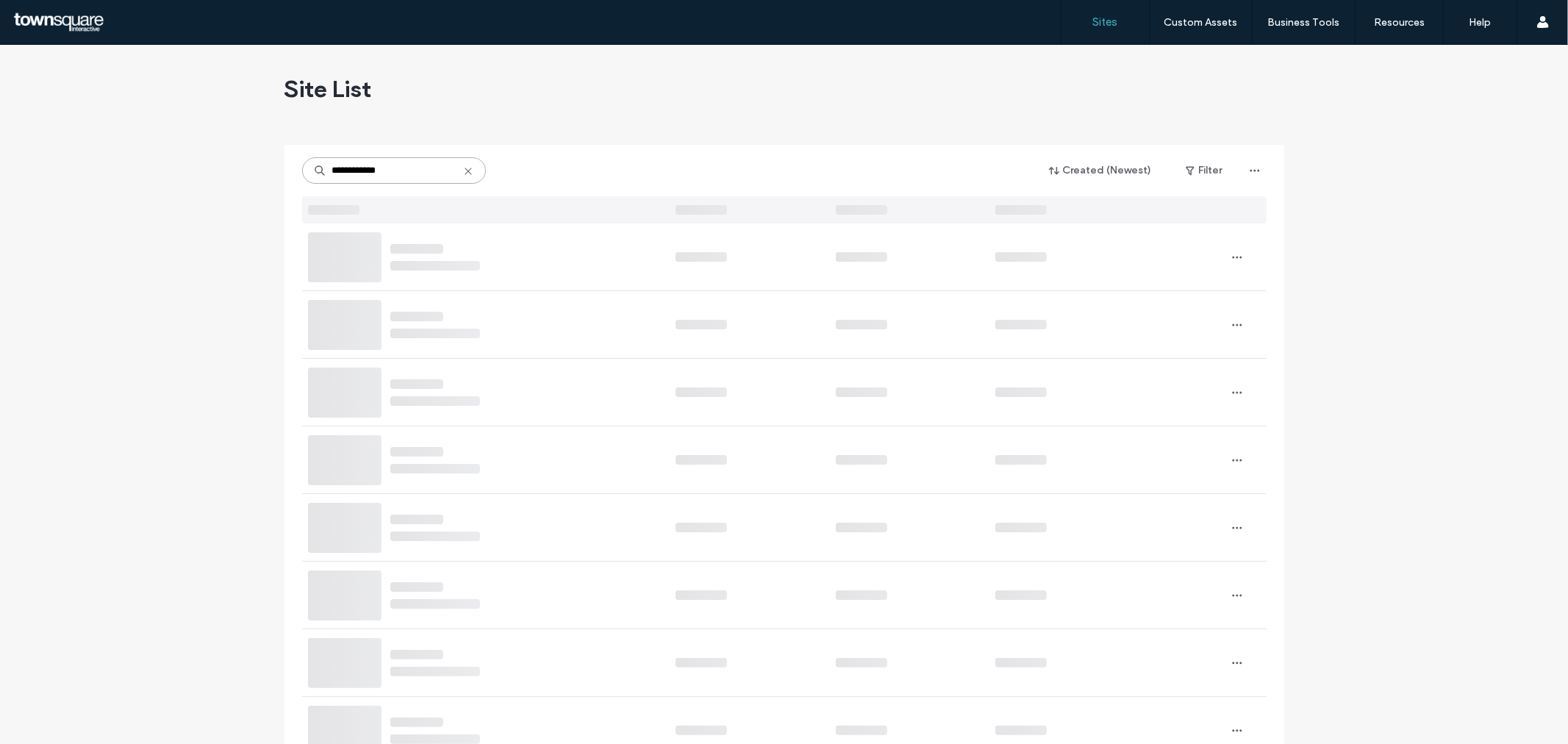 type on "**********" 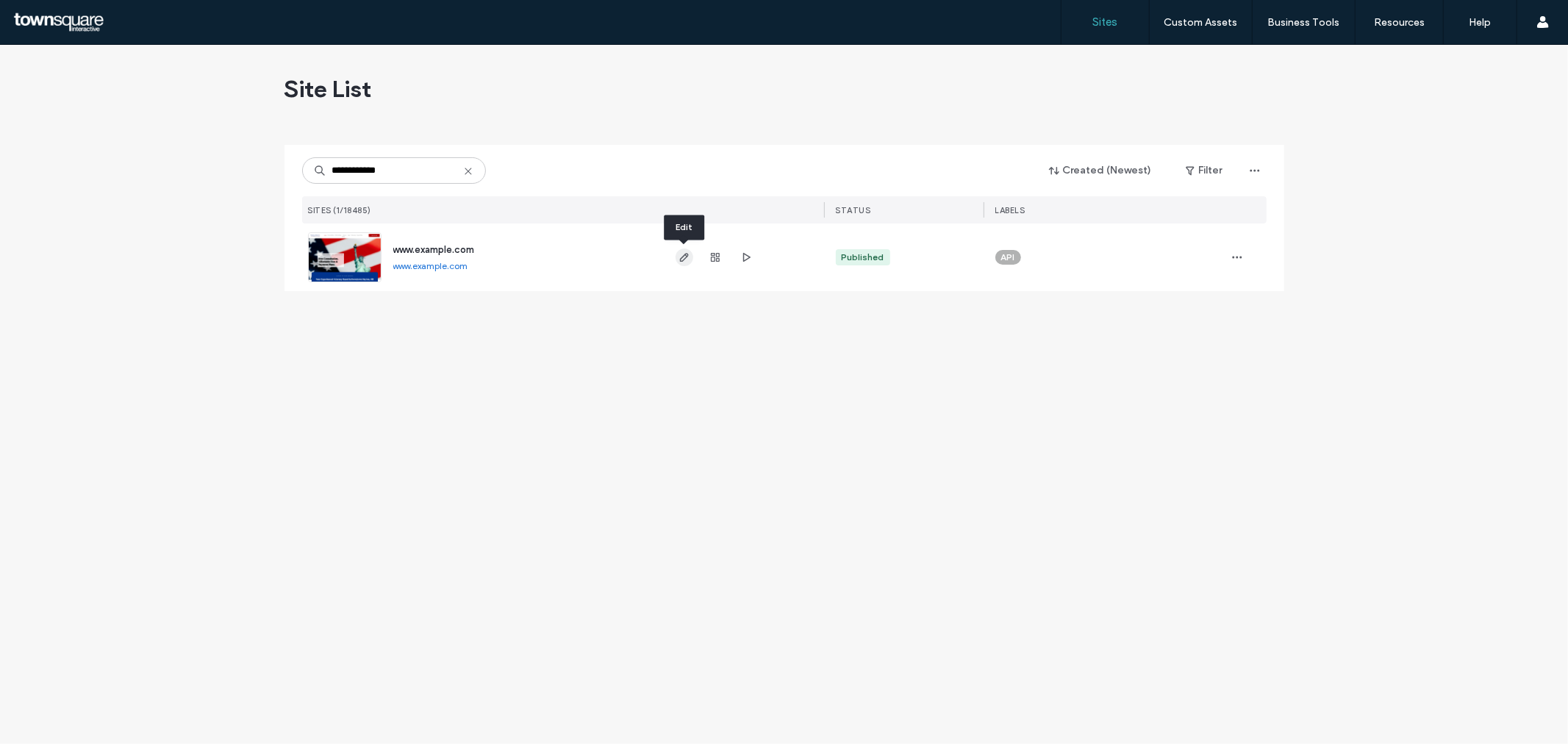 click 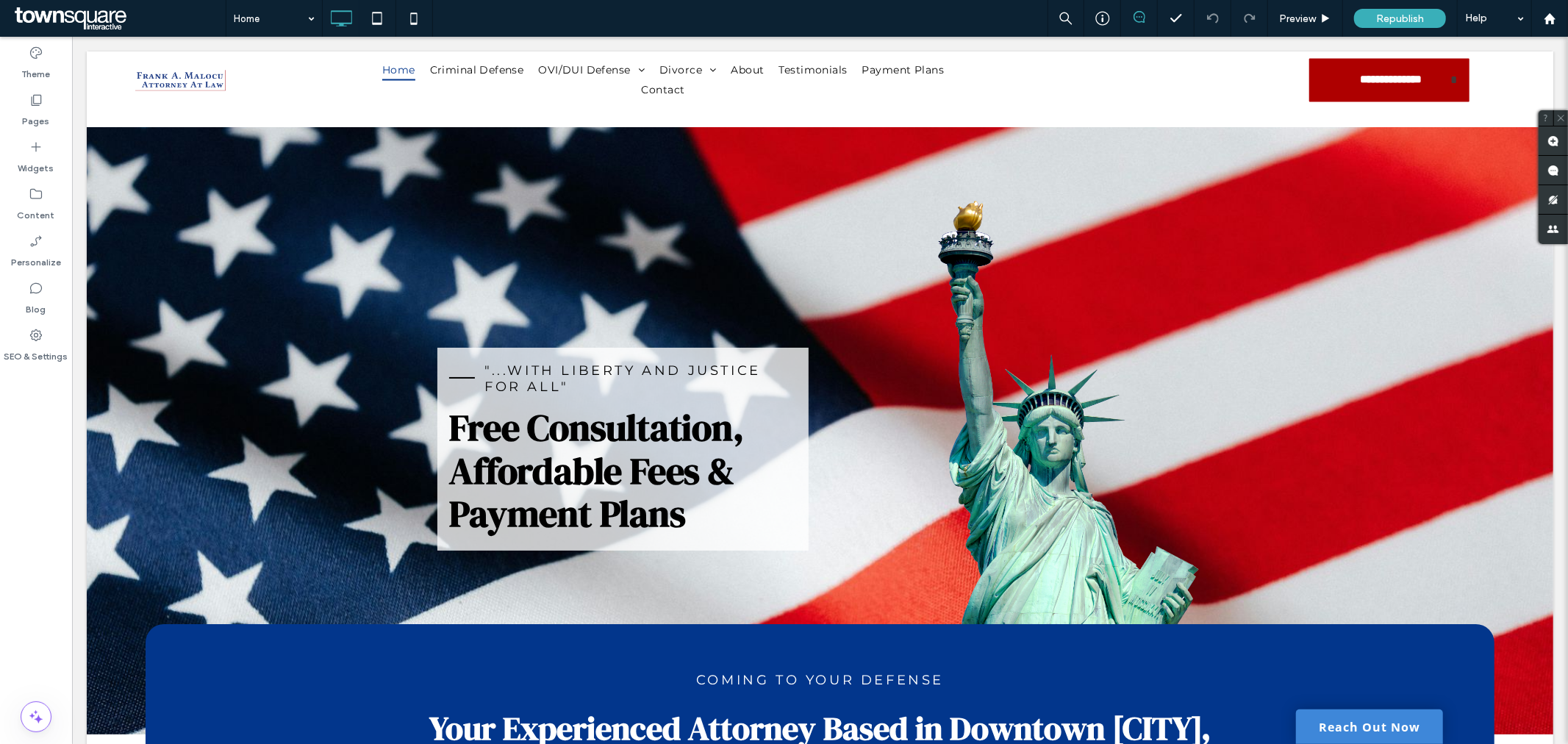 scroll, scrollTop: 163, scrollLeft: 0, axis: vertical 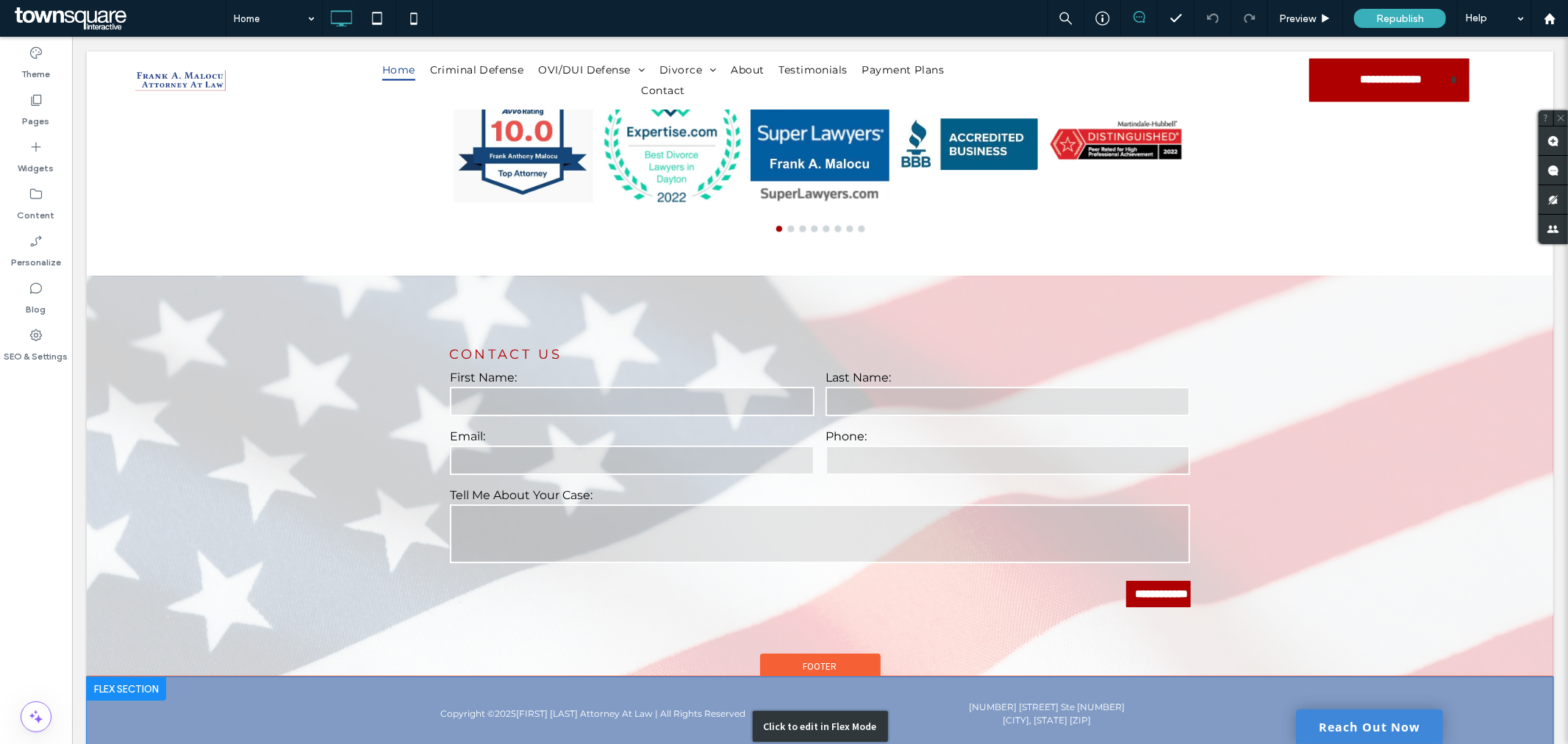 click on "Click to edit in Flex Mode" at bounding box center [819, 726] 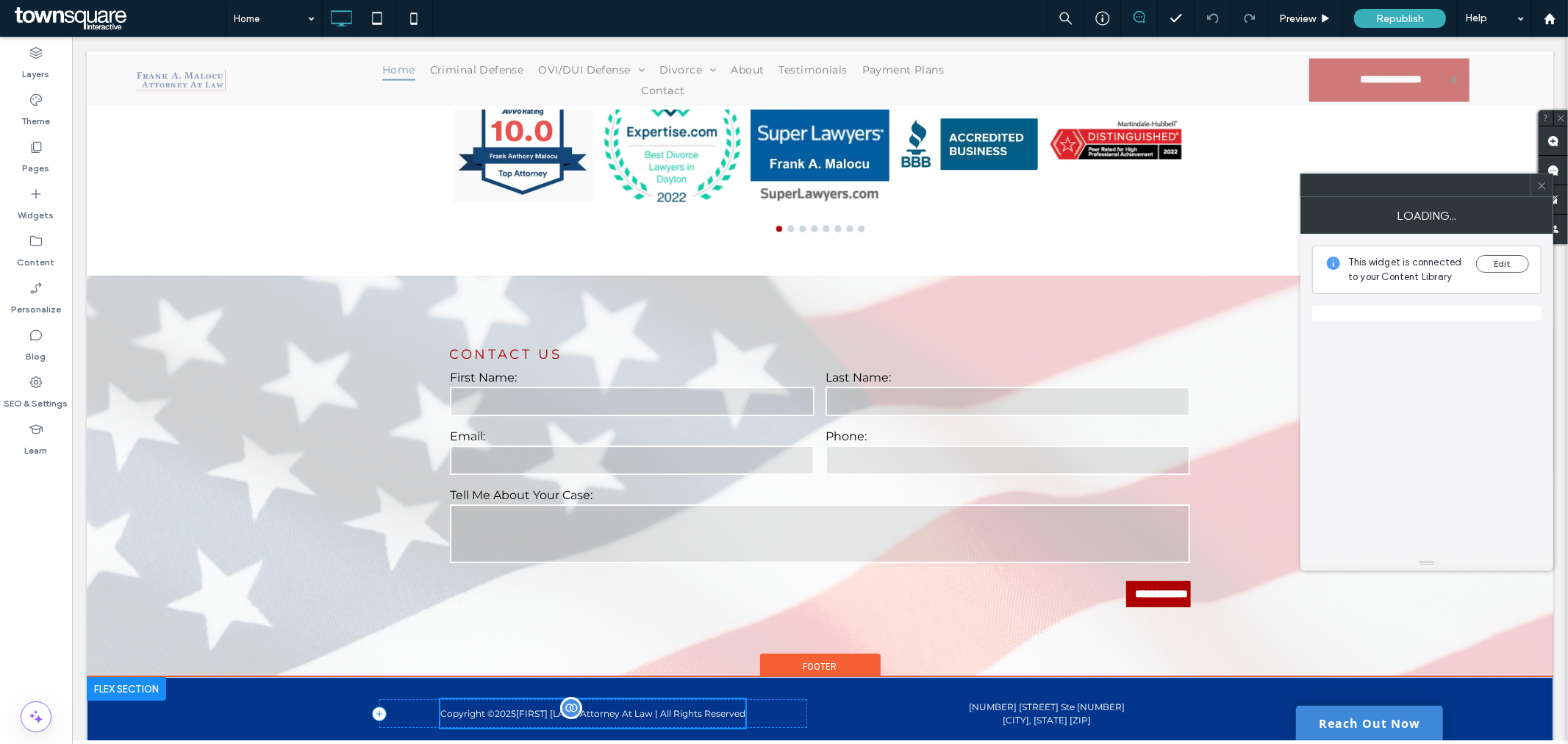 scroll, scrollTop: 3659, scrollLeft: 0, axis: vertical 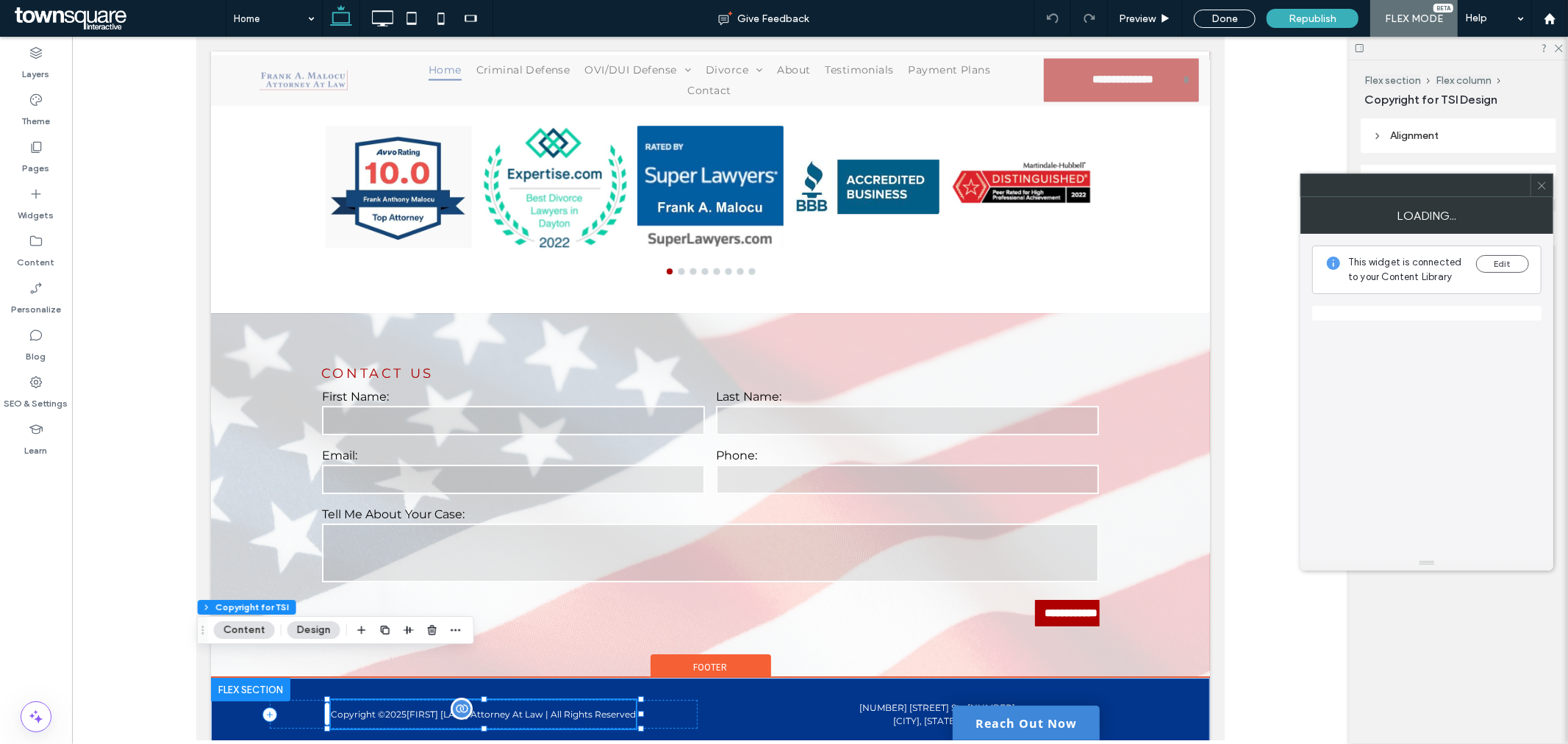 click on "Copyright ©  2025
Frank A Malocu Attorney At Law | All Rights Reserved" at bounding box center (482, 713) 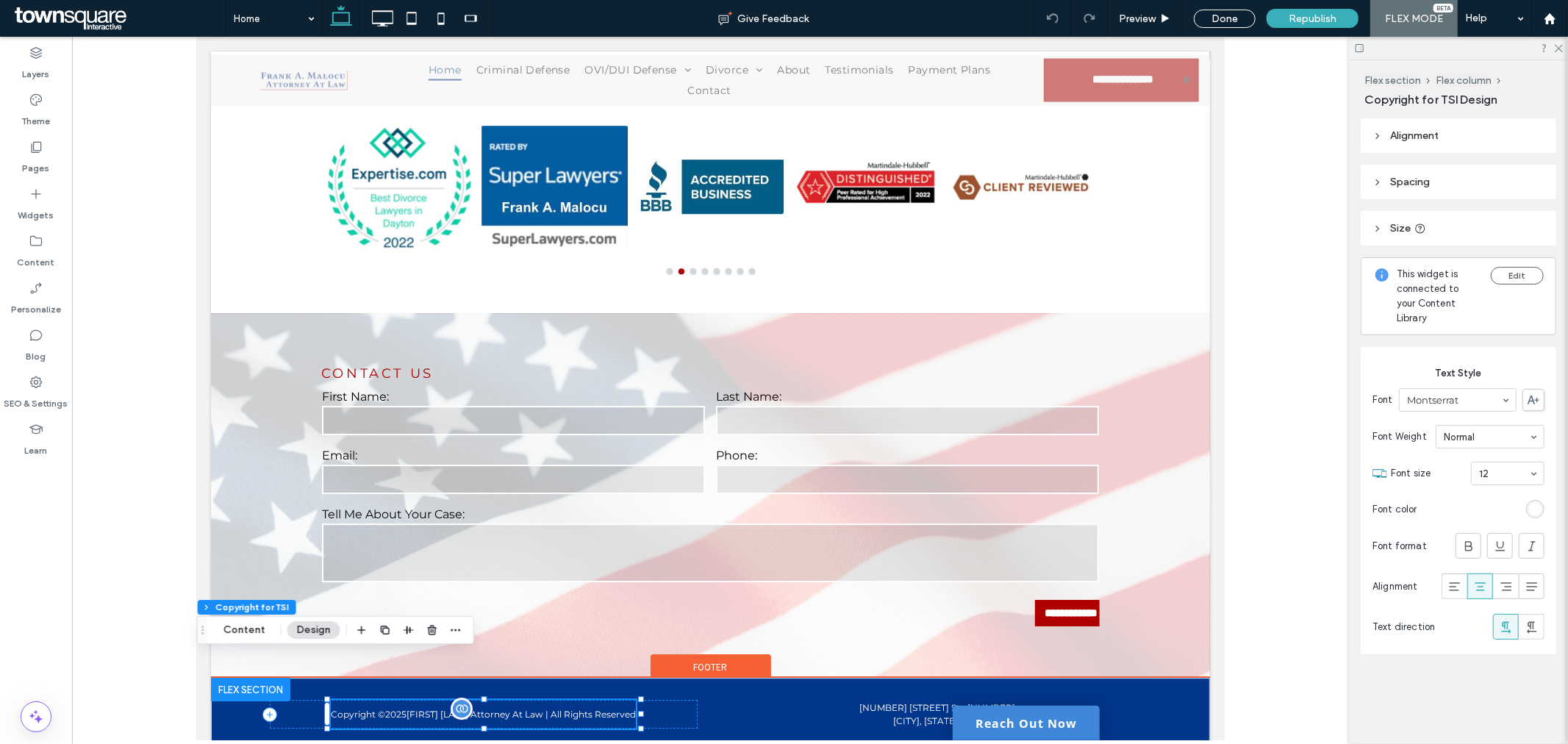 click on "Copyright ©  2025
Frank A Malocu Attorney At Law | All Rights Reserved" at bounding box center [482, 713] 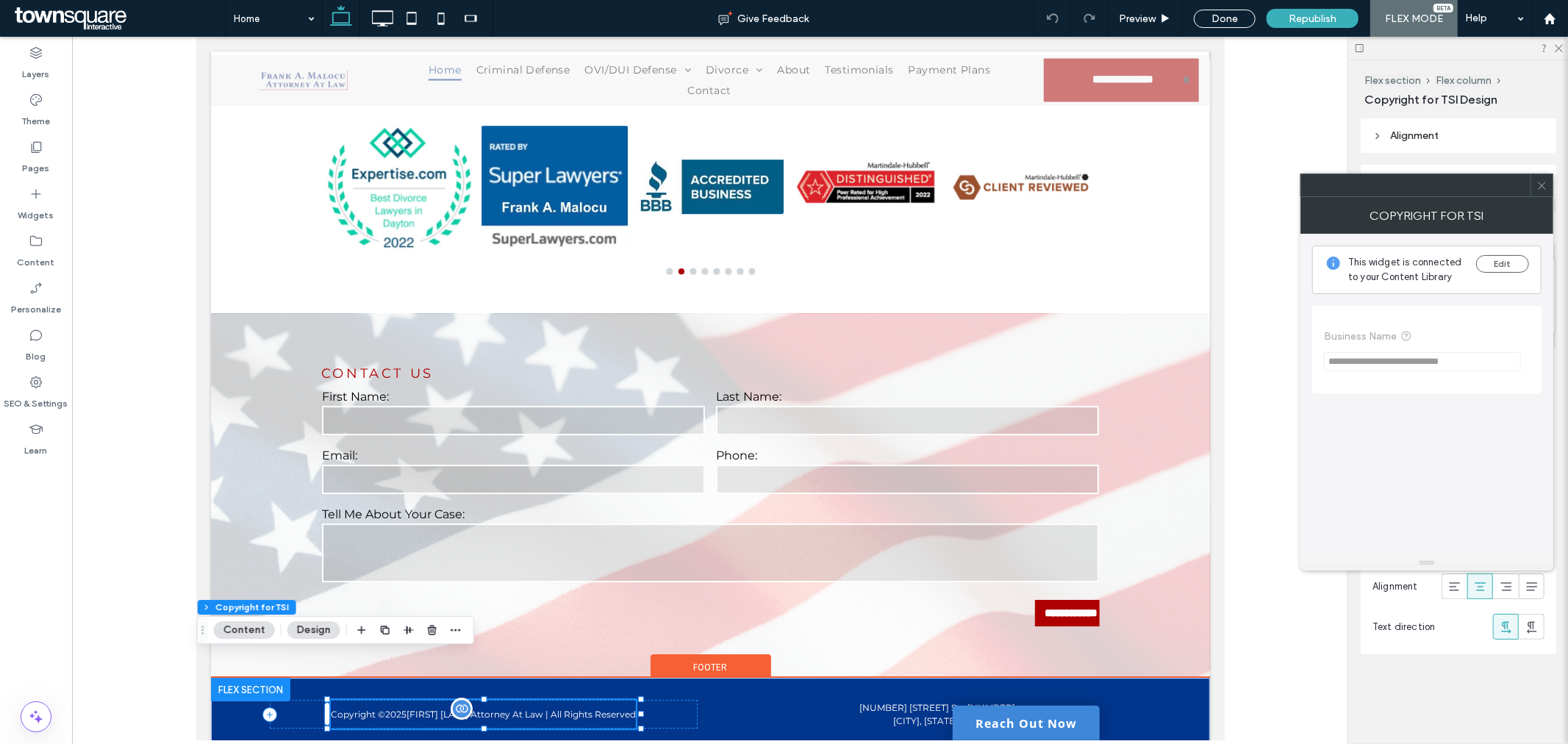 click on "Copyright ©  2025
Frank A Malocu Attorney At Law | All Rights Reserved" at bounding box center [482, 713] 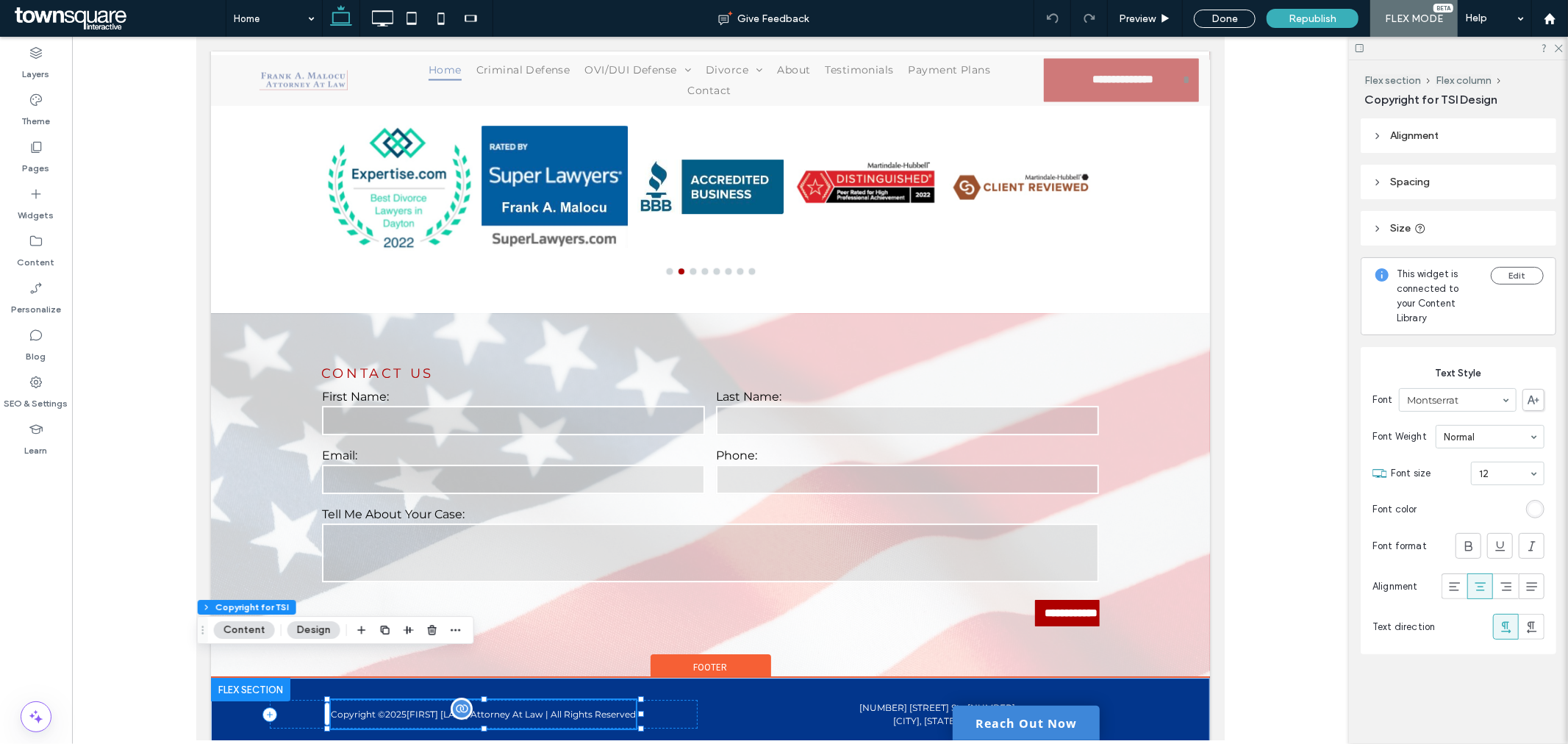 click on "Copyright ©  2025
Frank A Malocu Attorney At Law | All Rights Reserved" at bounding box center (482, 713) 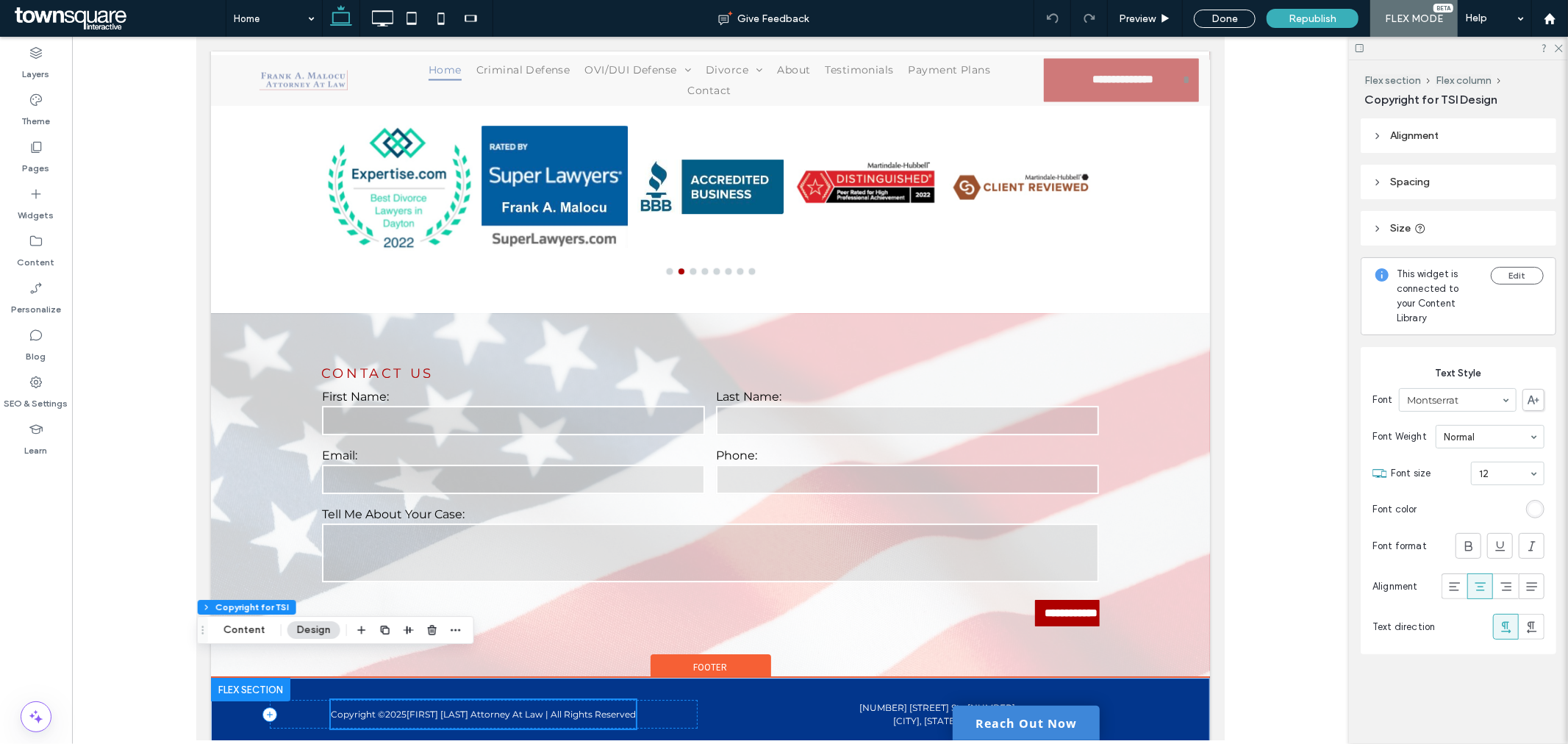 scroll, scrollTop: 3658, scrollLeft: 0, axis: vertical 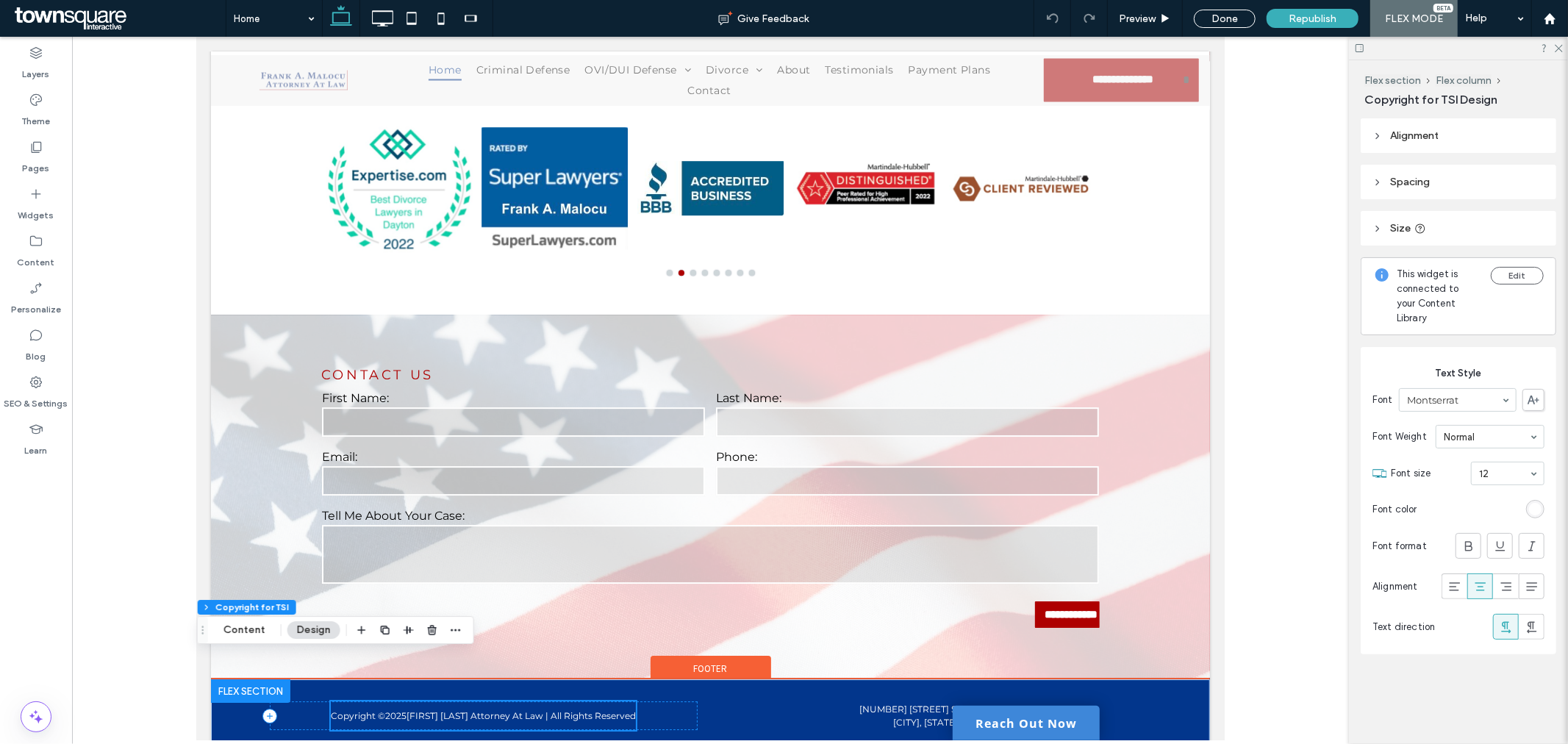 click on "Copyright ©  2025
Frank A Malocu Attorney At Law | All Rights Reserved" at bounding box center [482, 715] 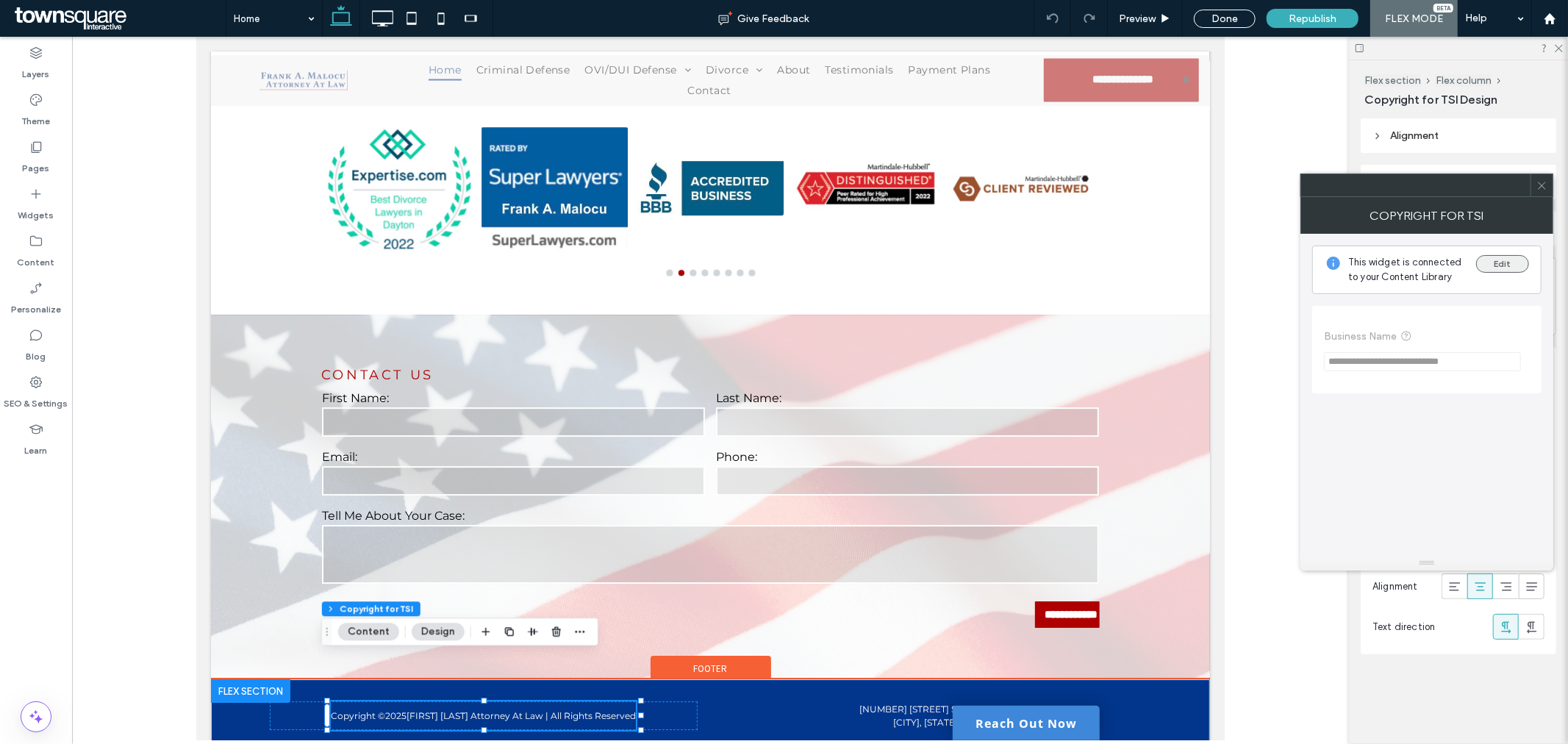 click on "Edit" at bounding box center [1503, 264] 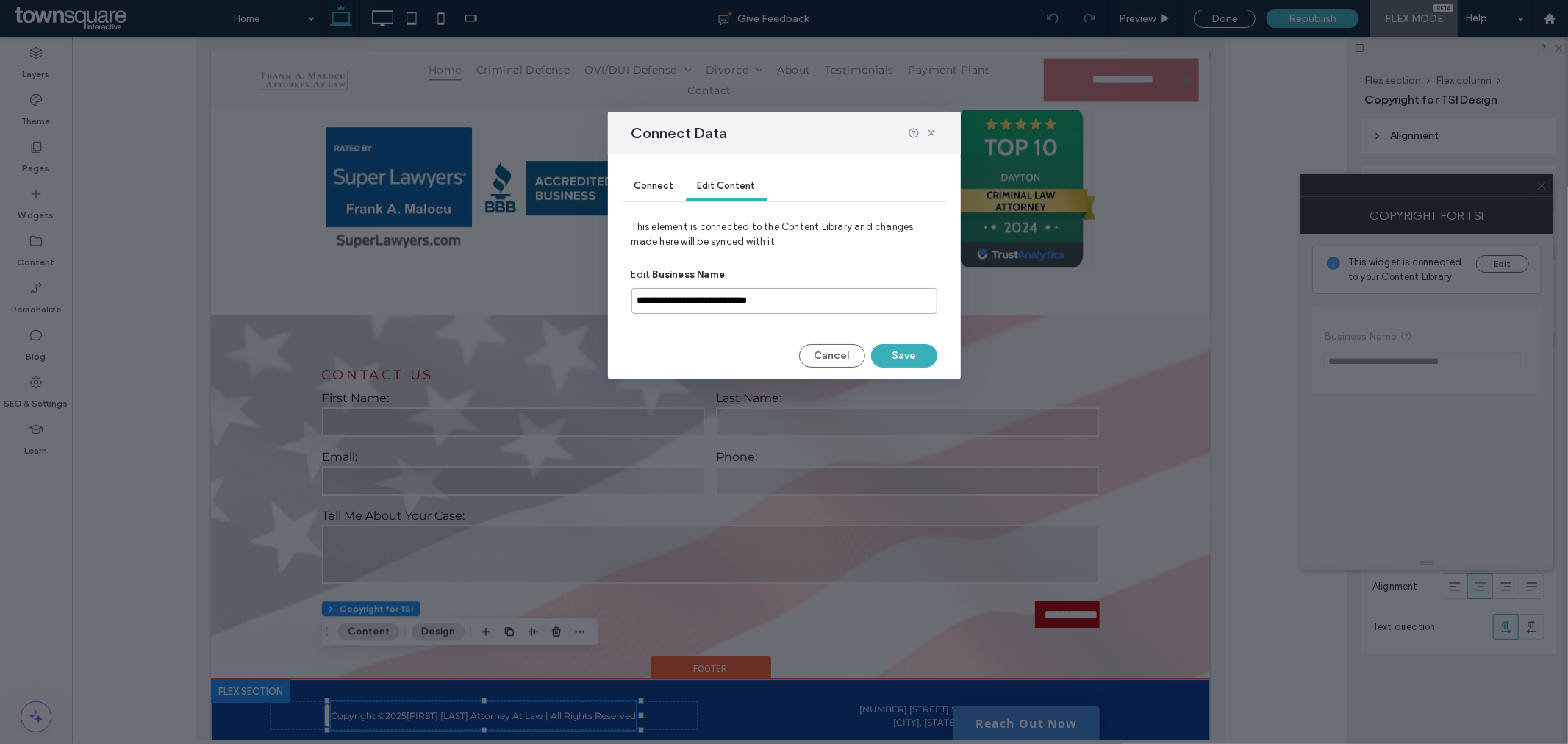 drag, startPoint x: 787, startPoint y: 295, endPoint x: 651, endPoint y: 291, distance: 136.05881 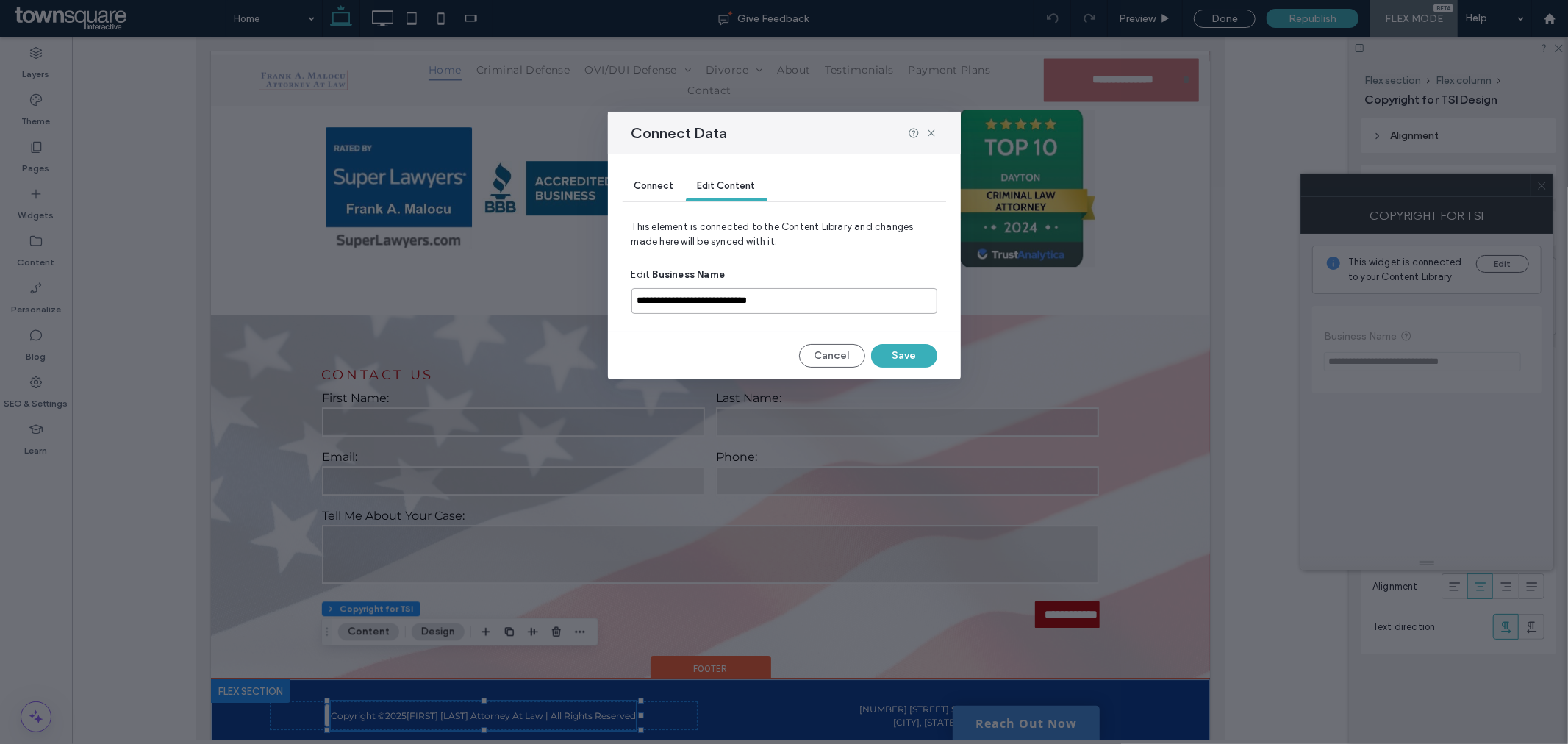 click on "**********" at bounding box center [784, 301] 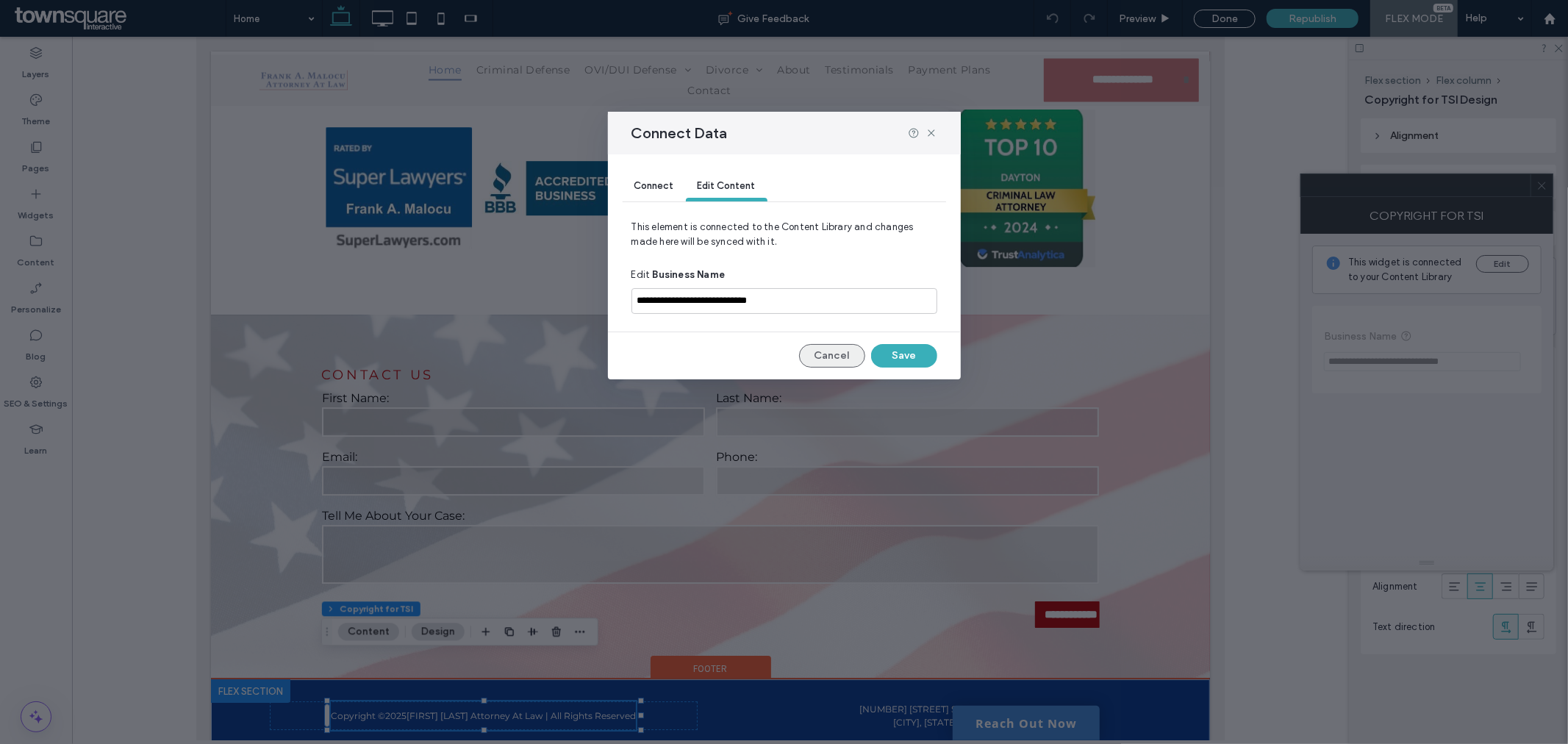 drag, startPoint x: 836, startPoint y: 357, endPoint x: 638, endPoint y: 331, distance: 199.69977 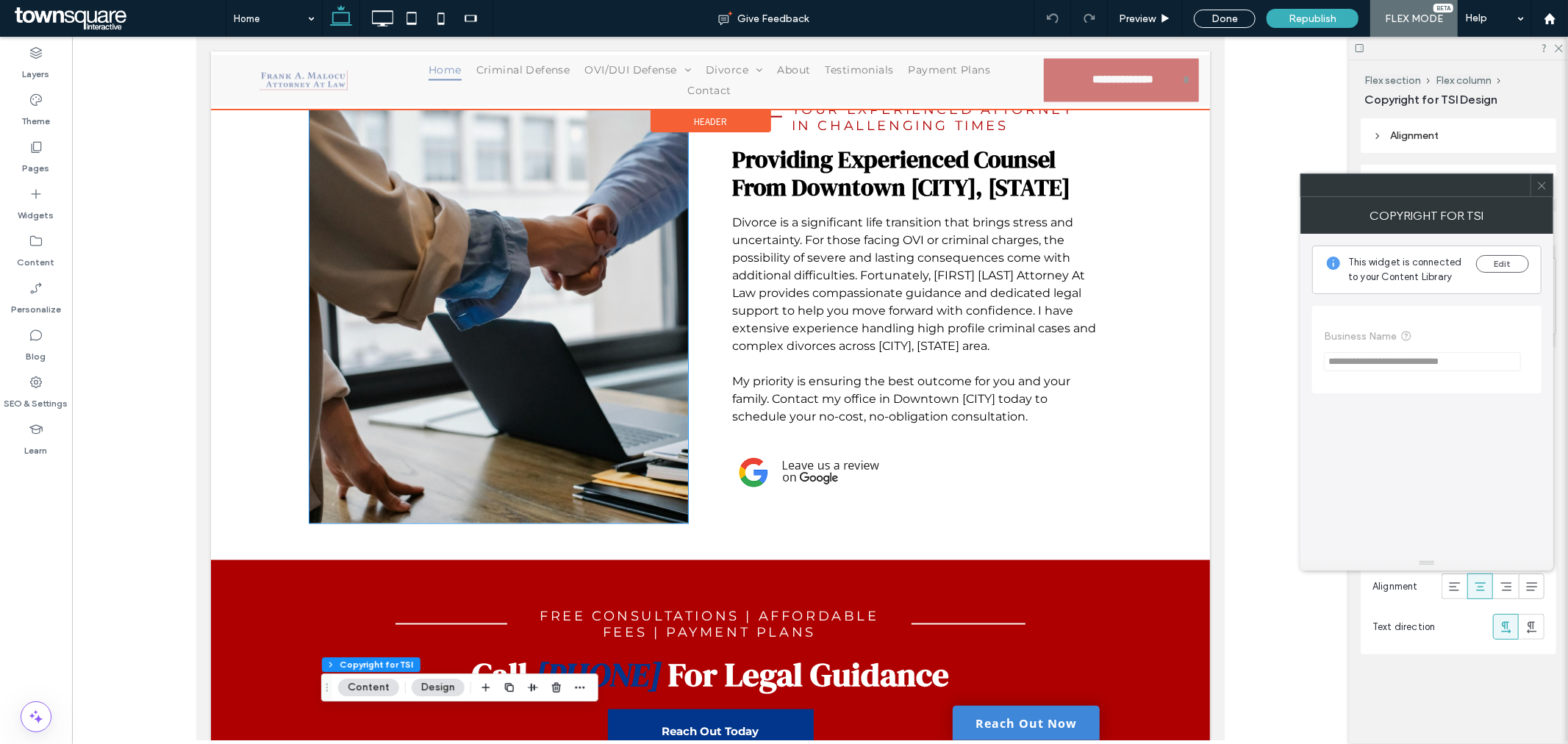 scroll, scrollTop: 1697, scrollLeft: 0, axis: vertical 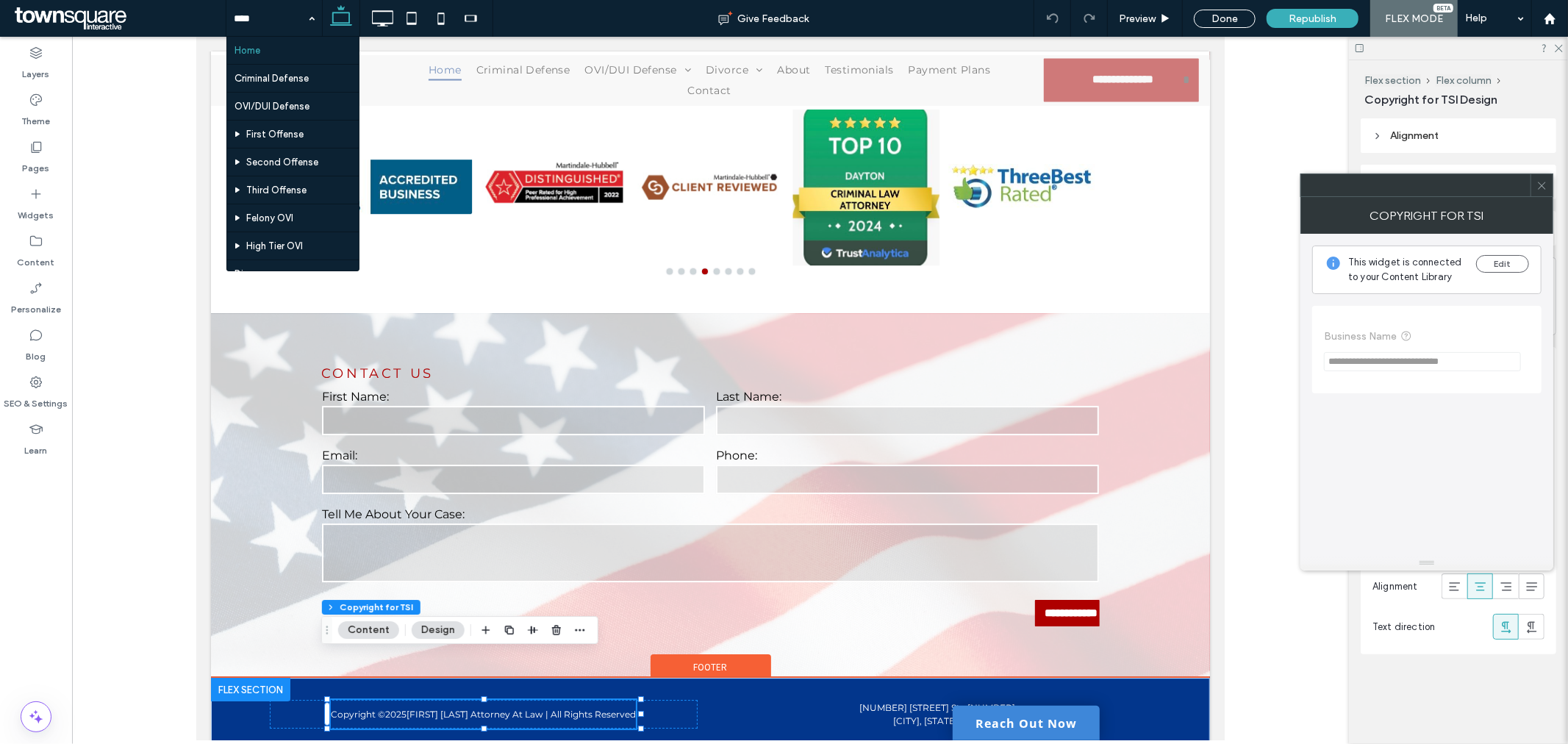 click at bounding box center [820, 388] 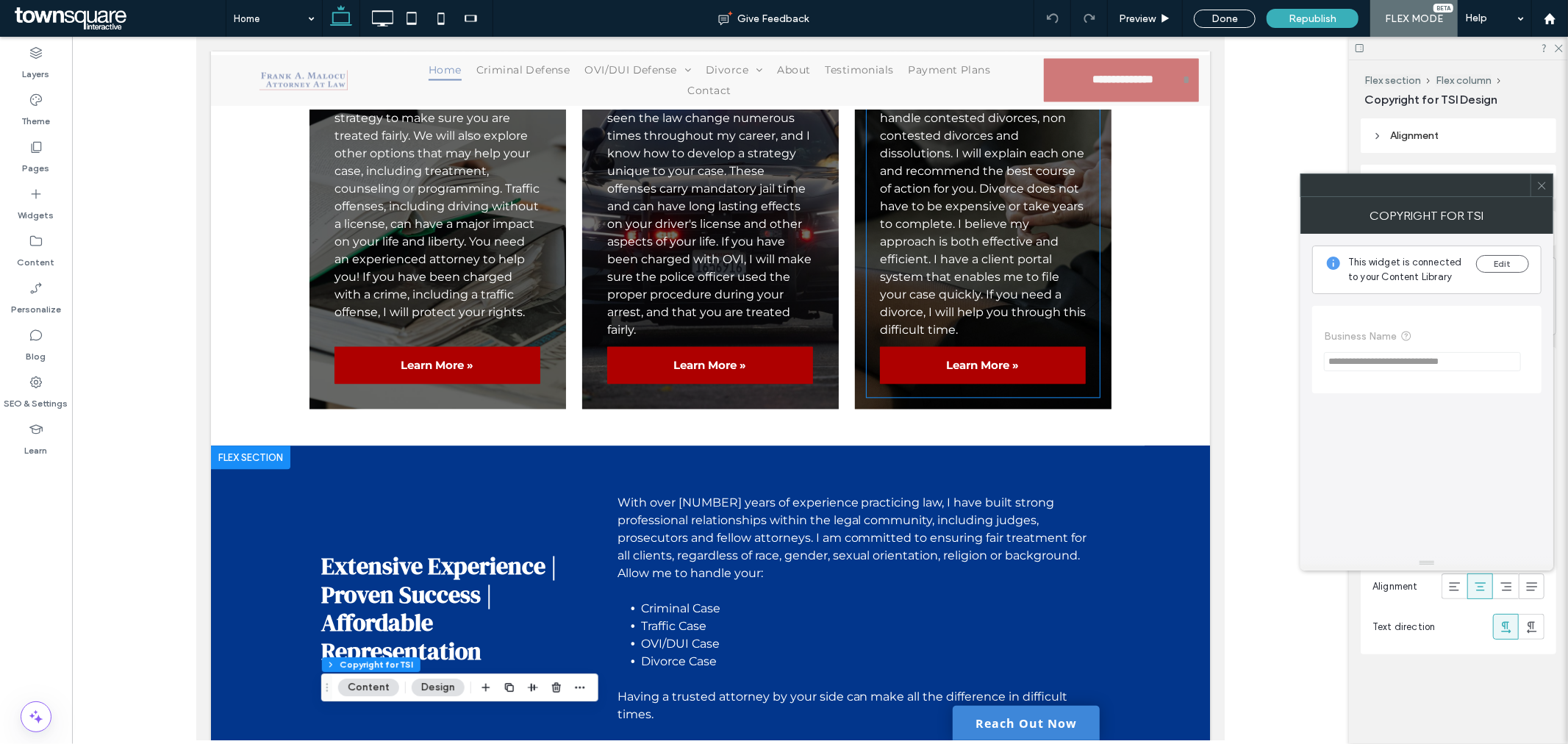 scroll, scrollTop: 2597, scrollLeft: 0, axis: vertical 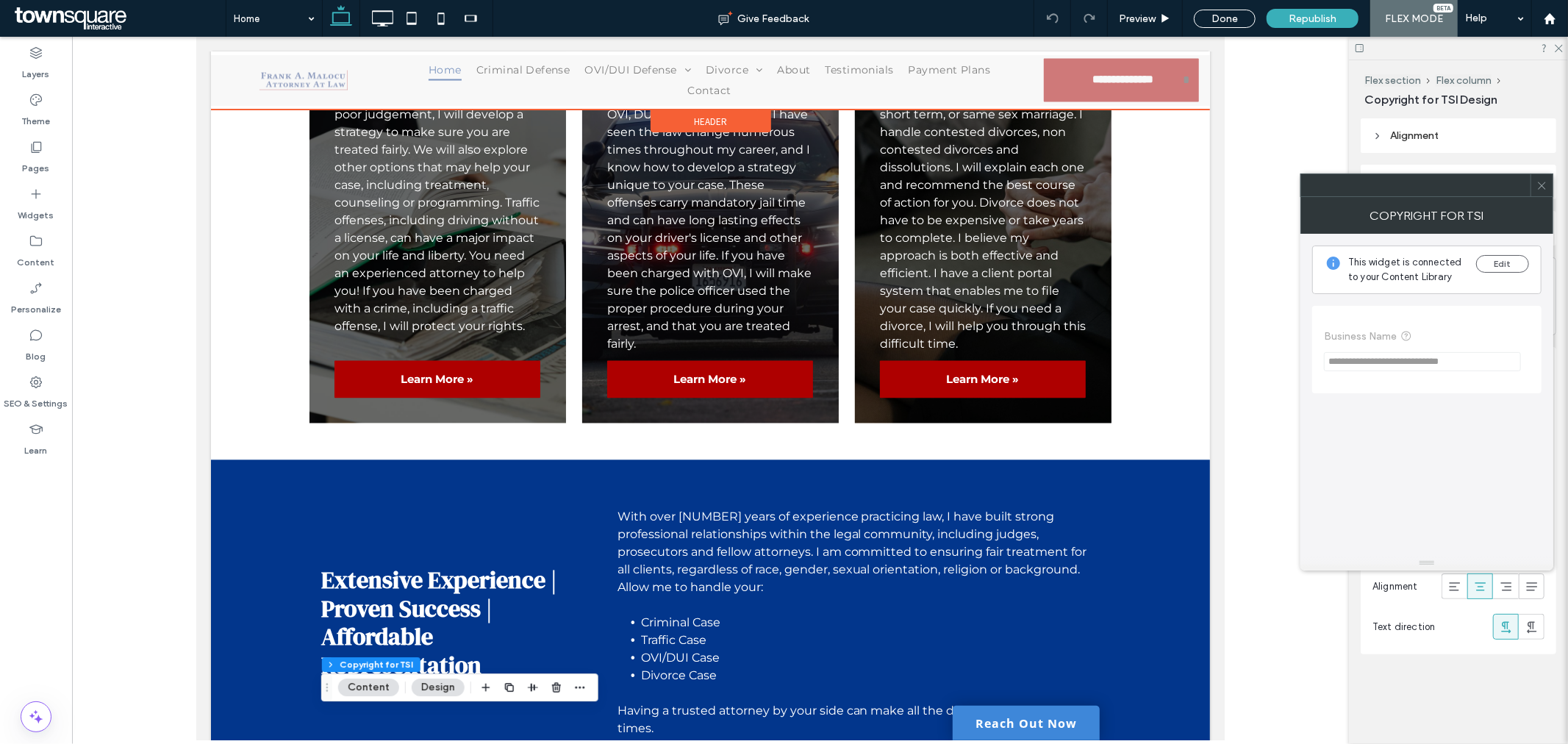 click at bounding box center (709, 79) 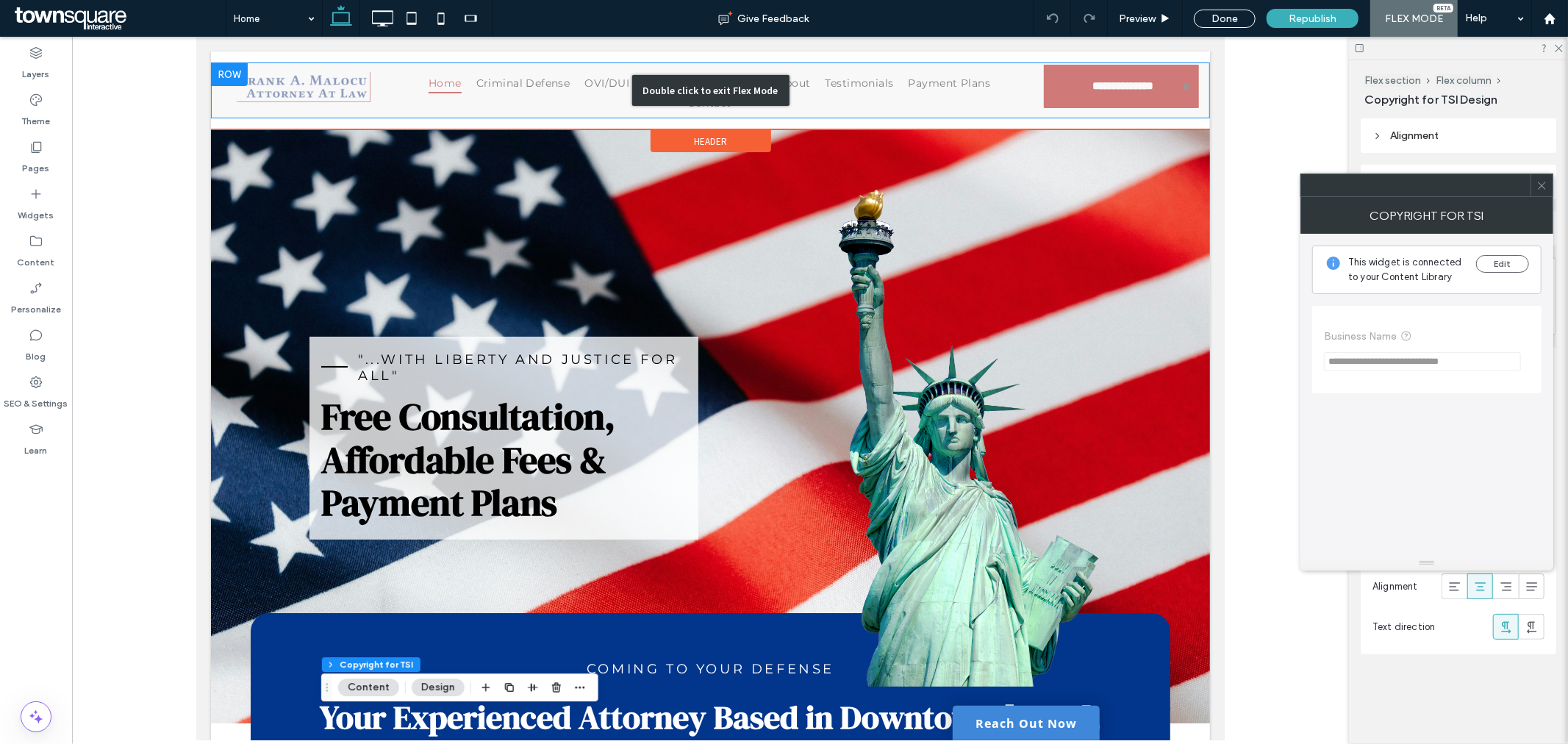 scroll, scrollTop: 0, scrollLeft: 0, axis: both 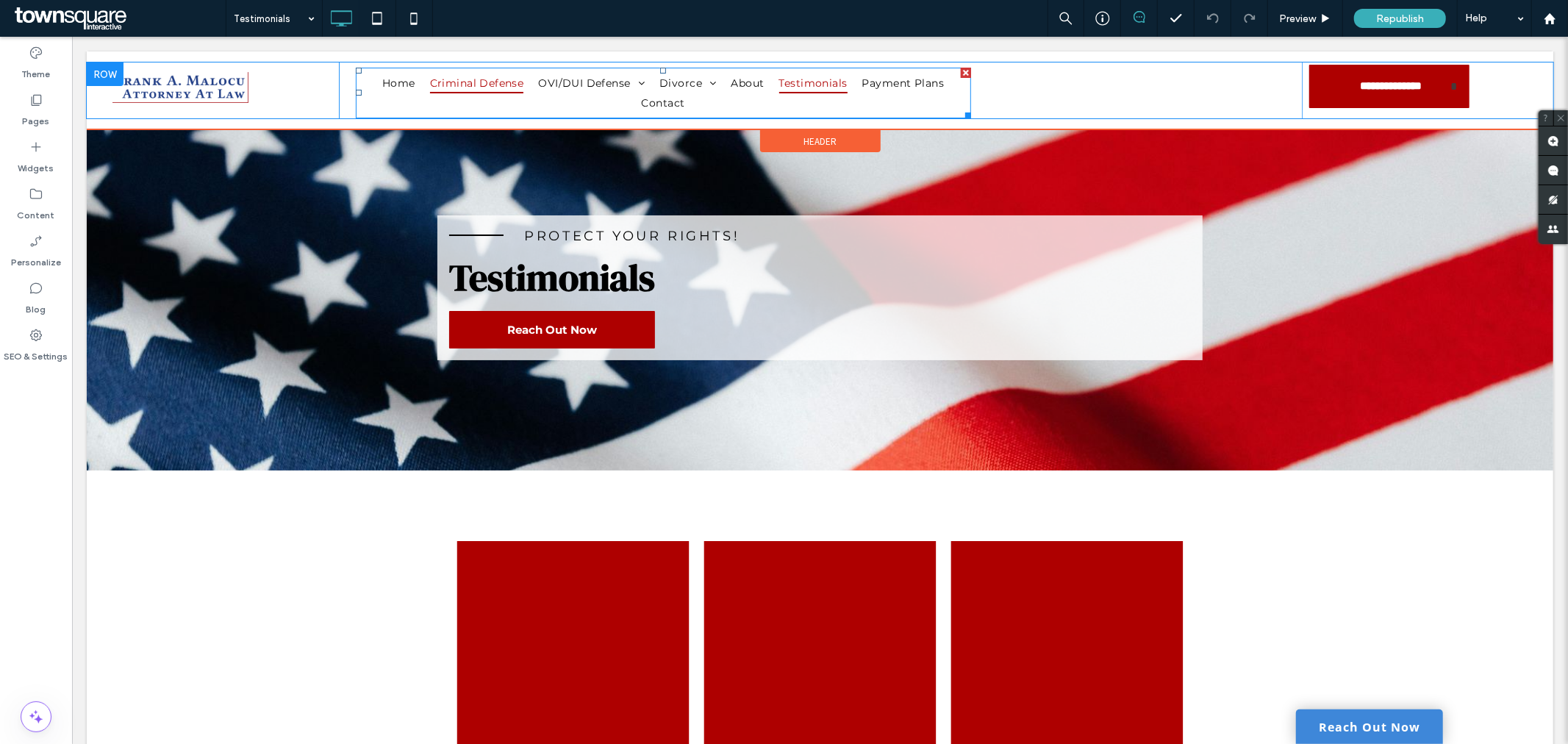 click on "Criminal Defense" at bounding box center (476, 82) 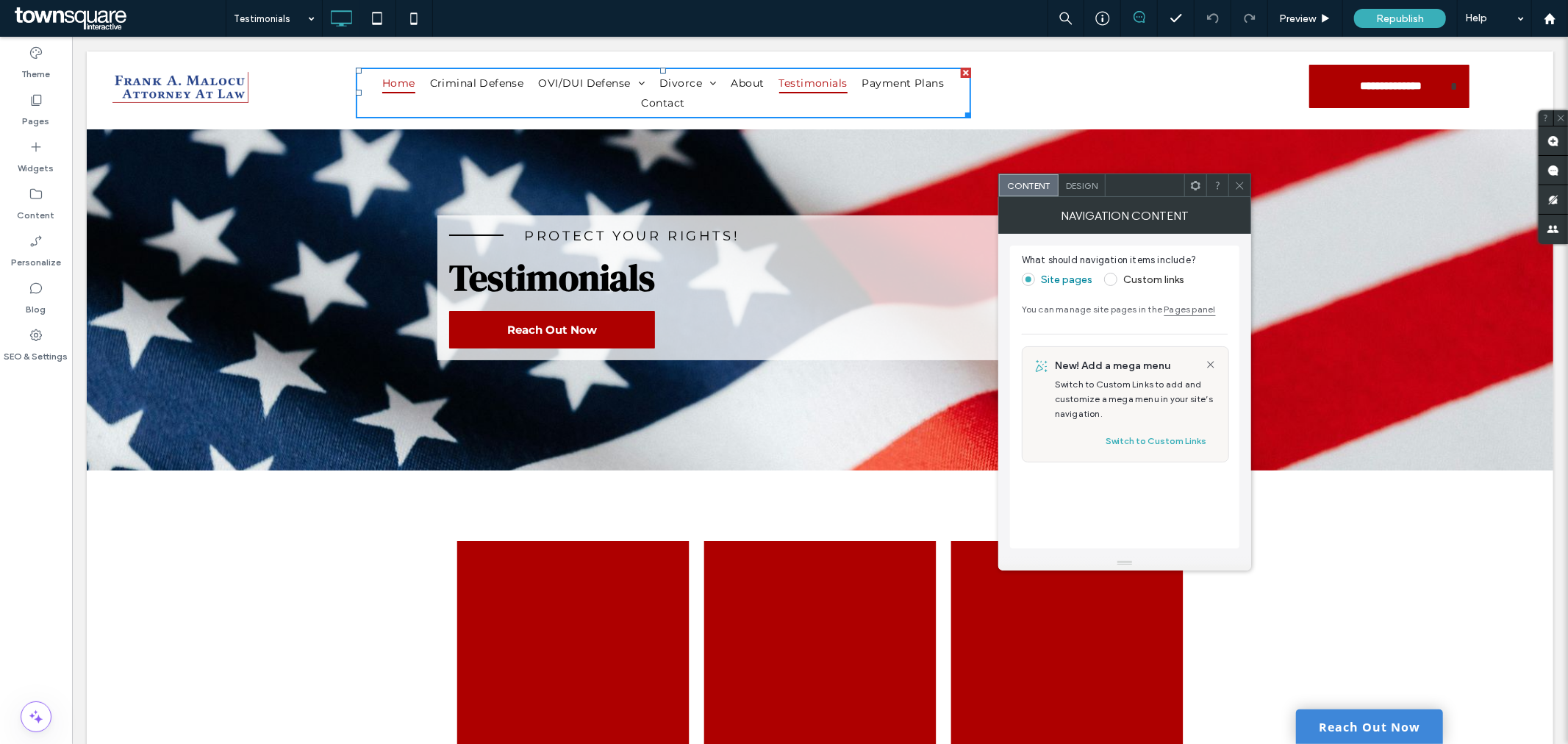 click on "Home" at bounding box center (398, 82) 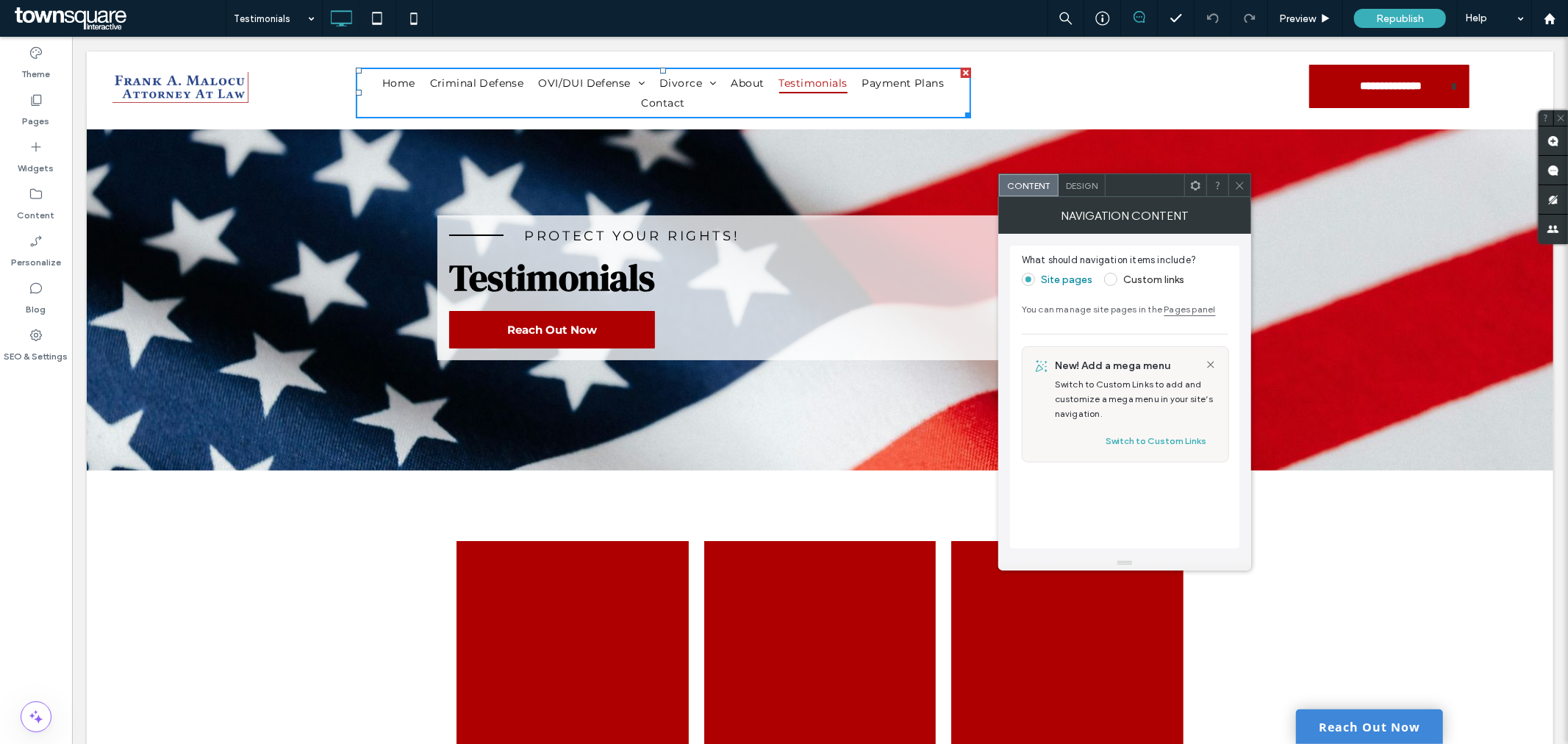 click 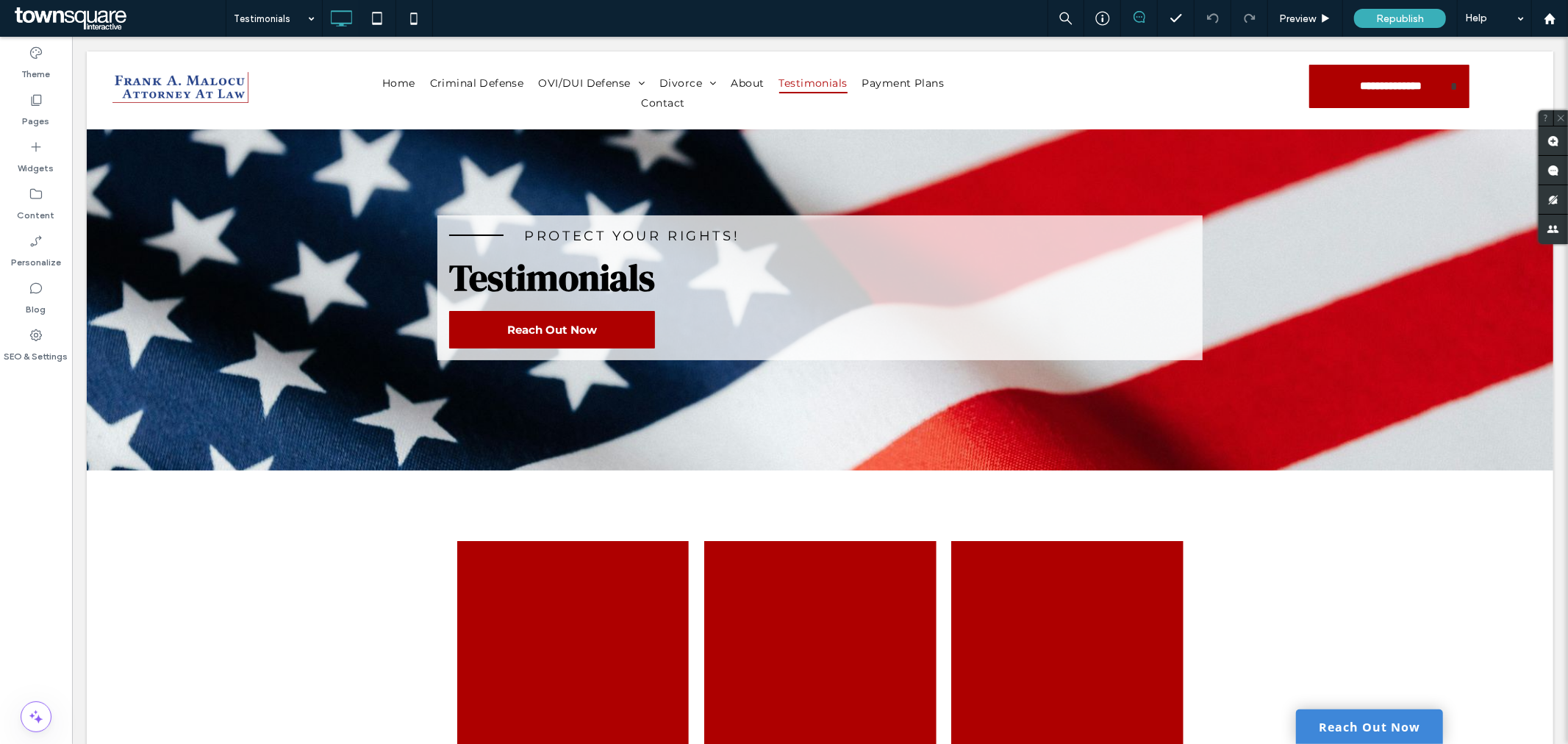 click at bounding box center (118, 18) 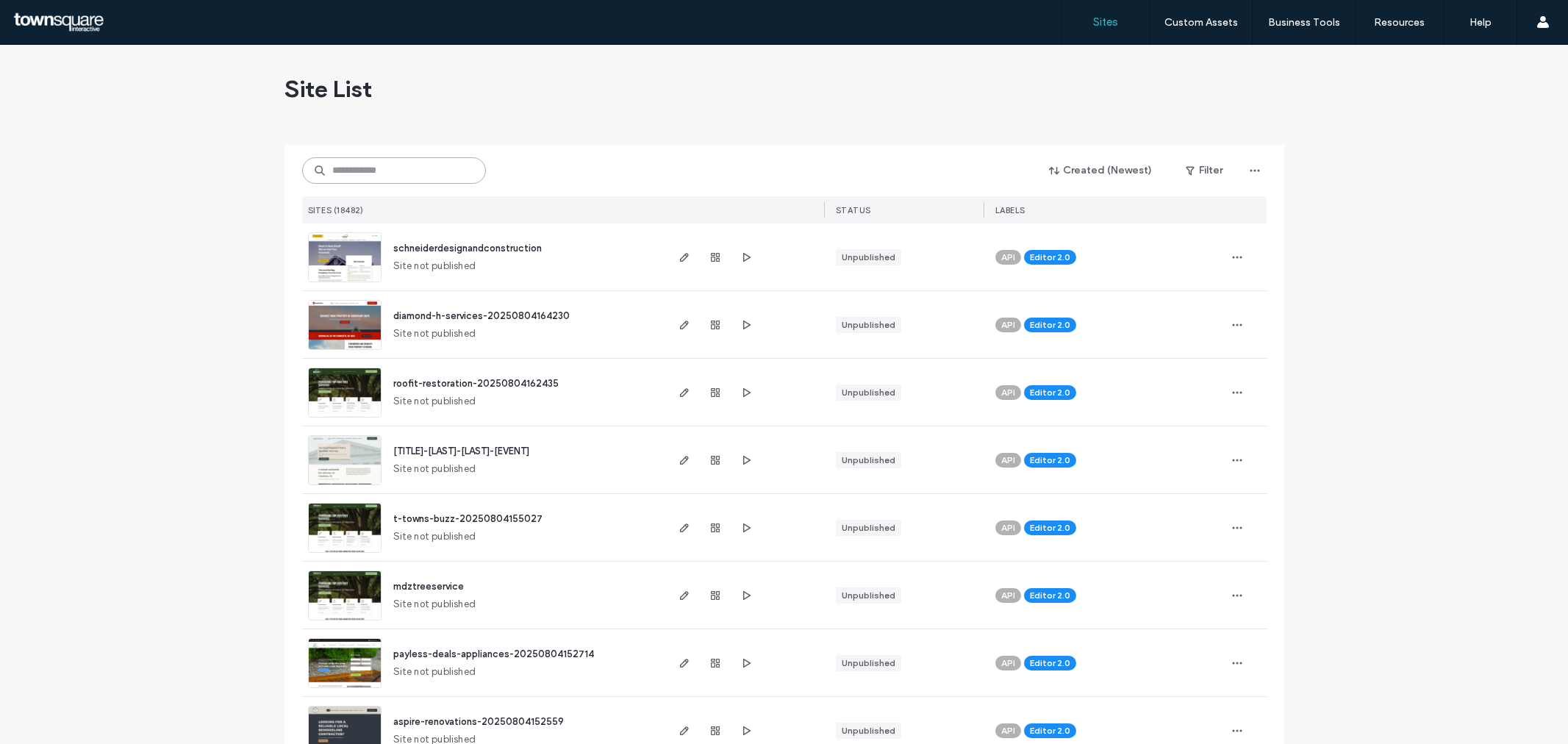 click at bounding box center (394, 171) 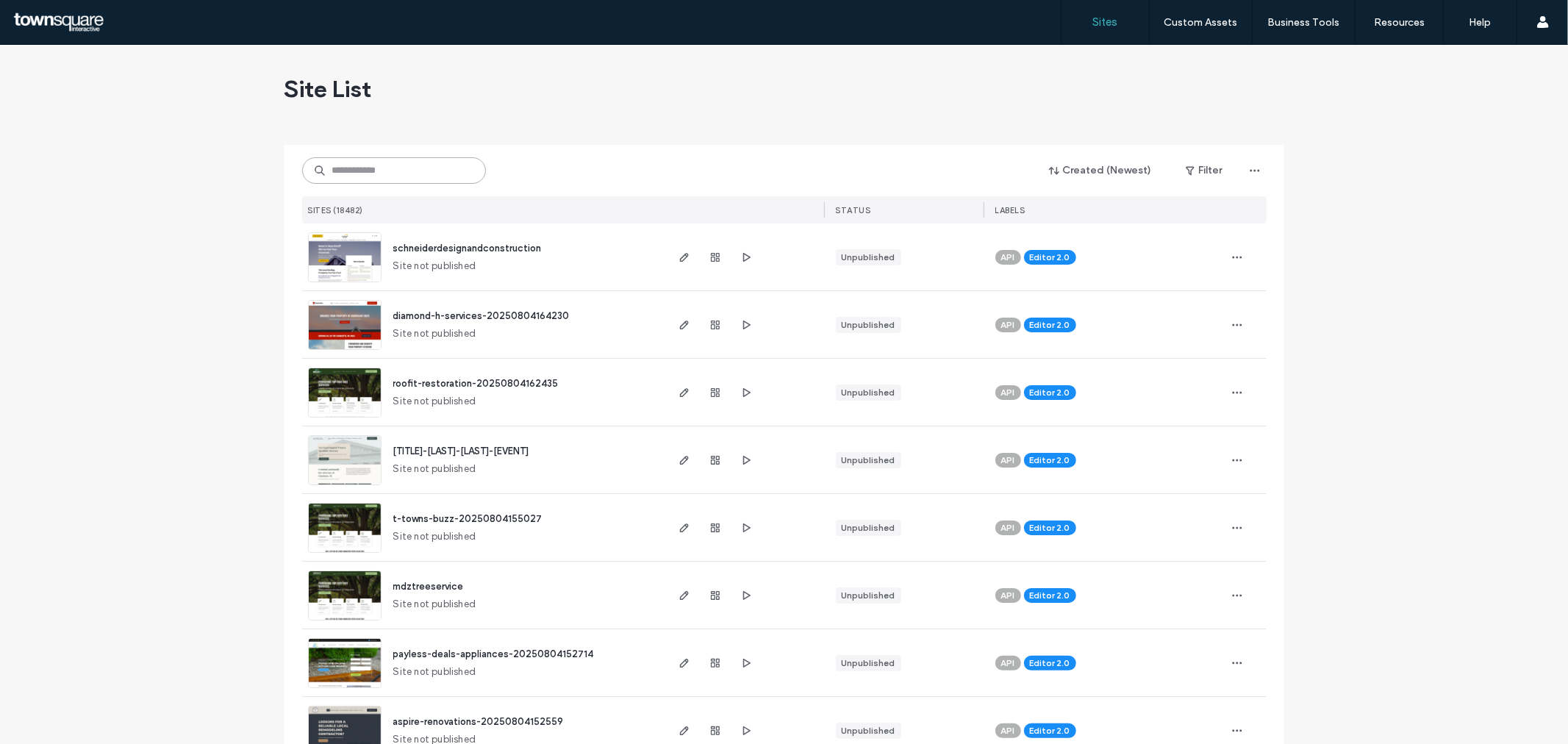 scroll, scrollTop: 0, scrollLeft: 0, axis: both 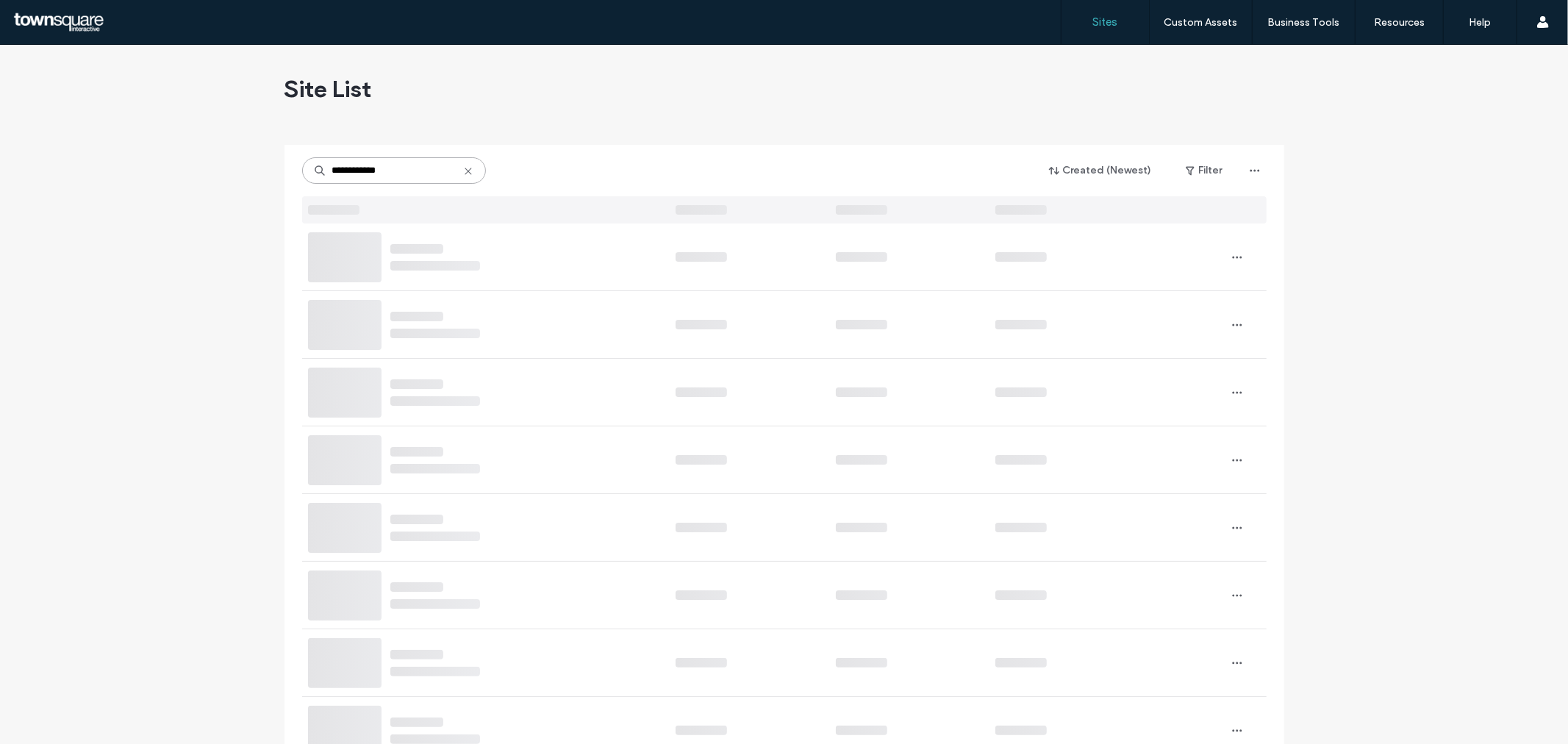 type on "**********" 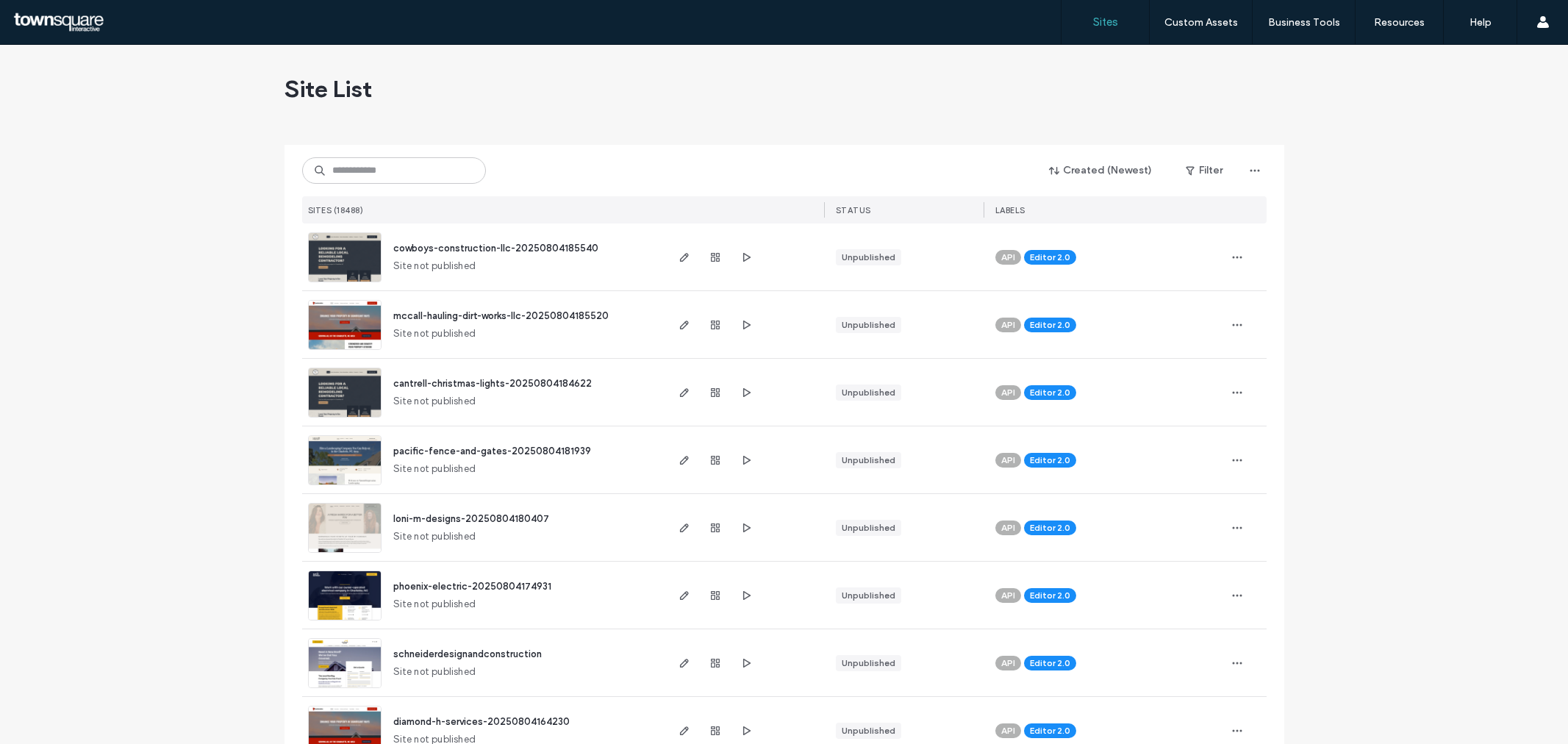 scroll, scrollTop: 0, scrollLeft: 0, axis: both 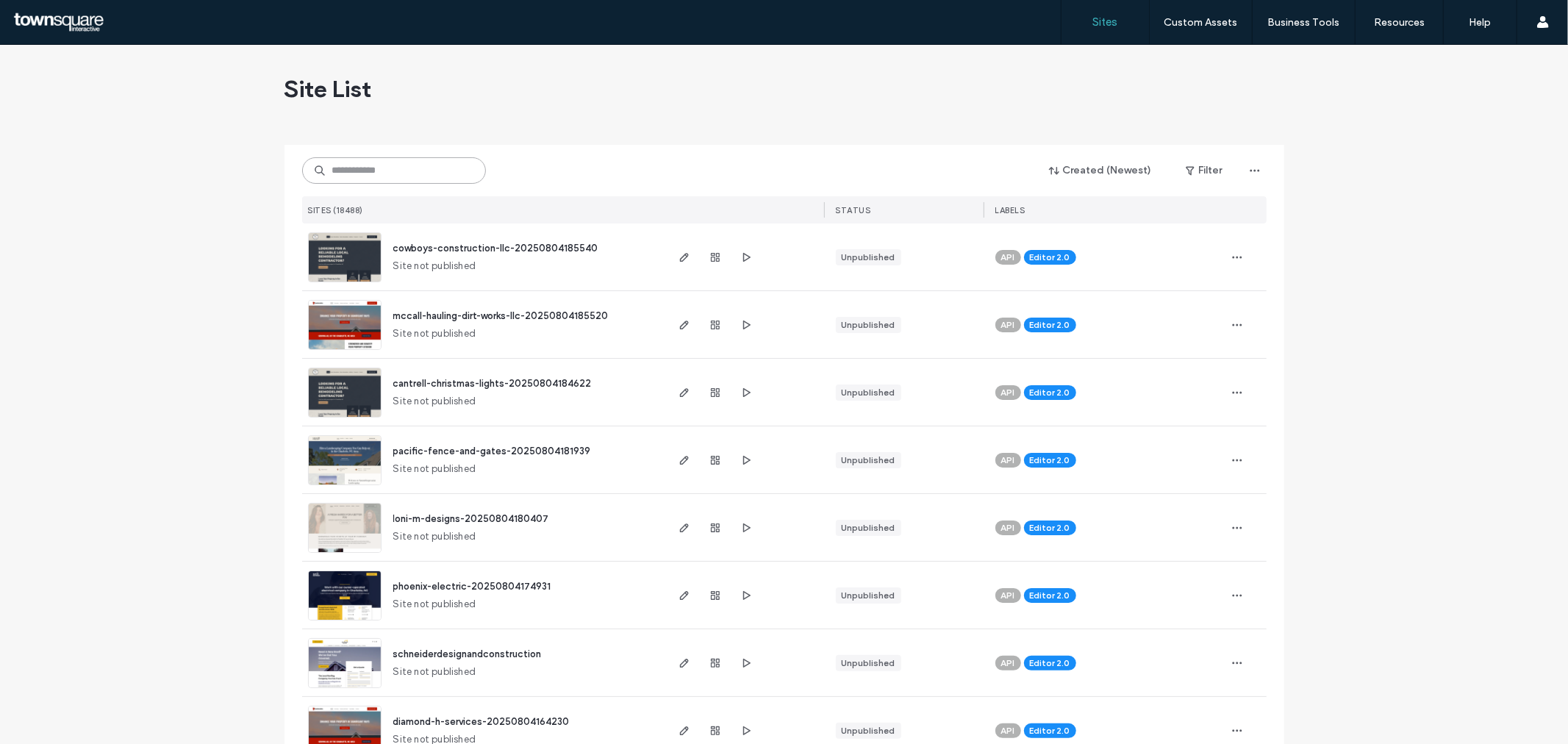 click at bounding box center (394, 171) 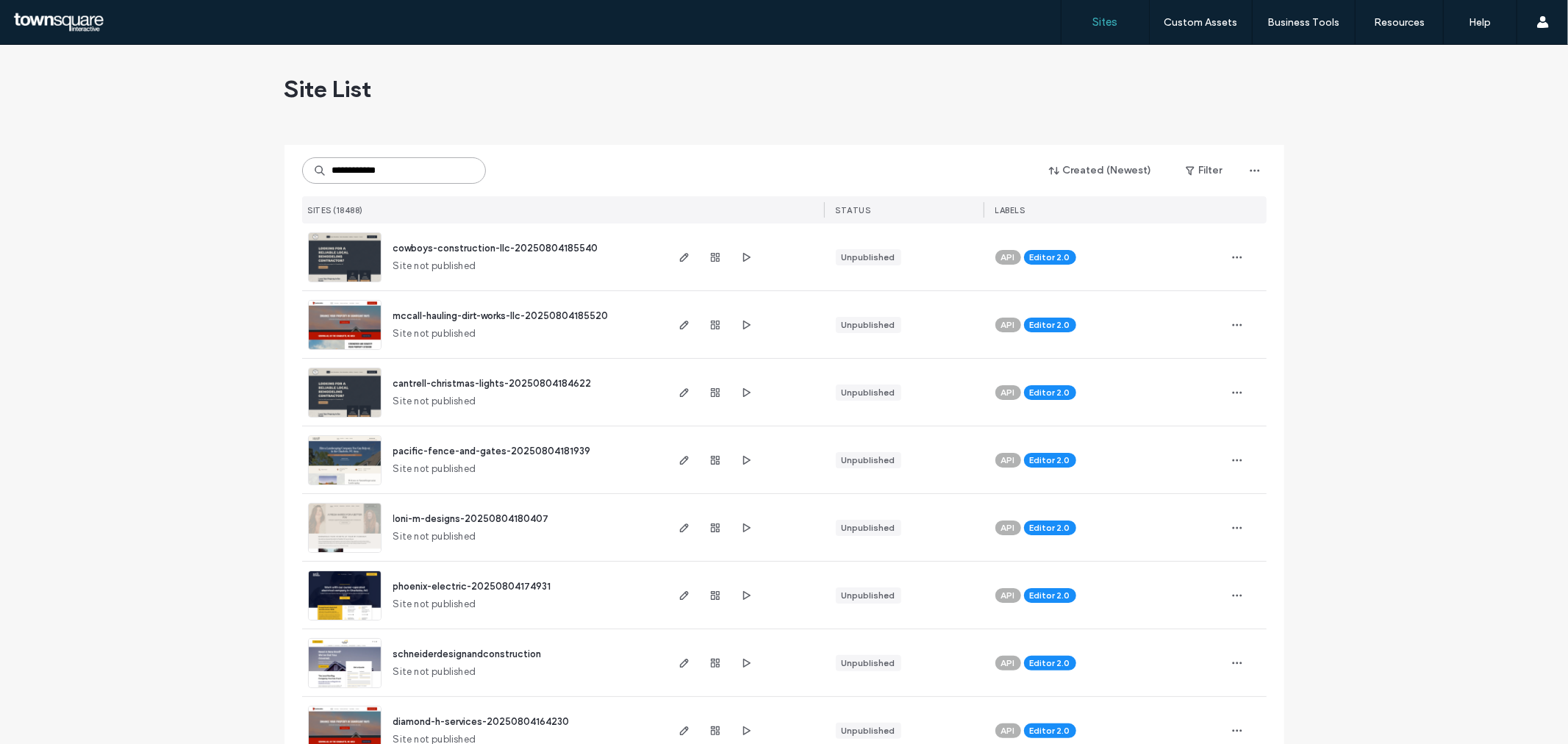 type on "**********" 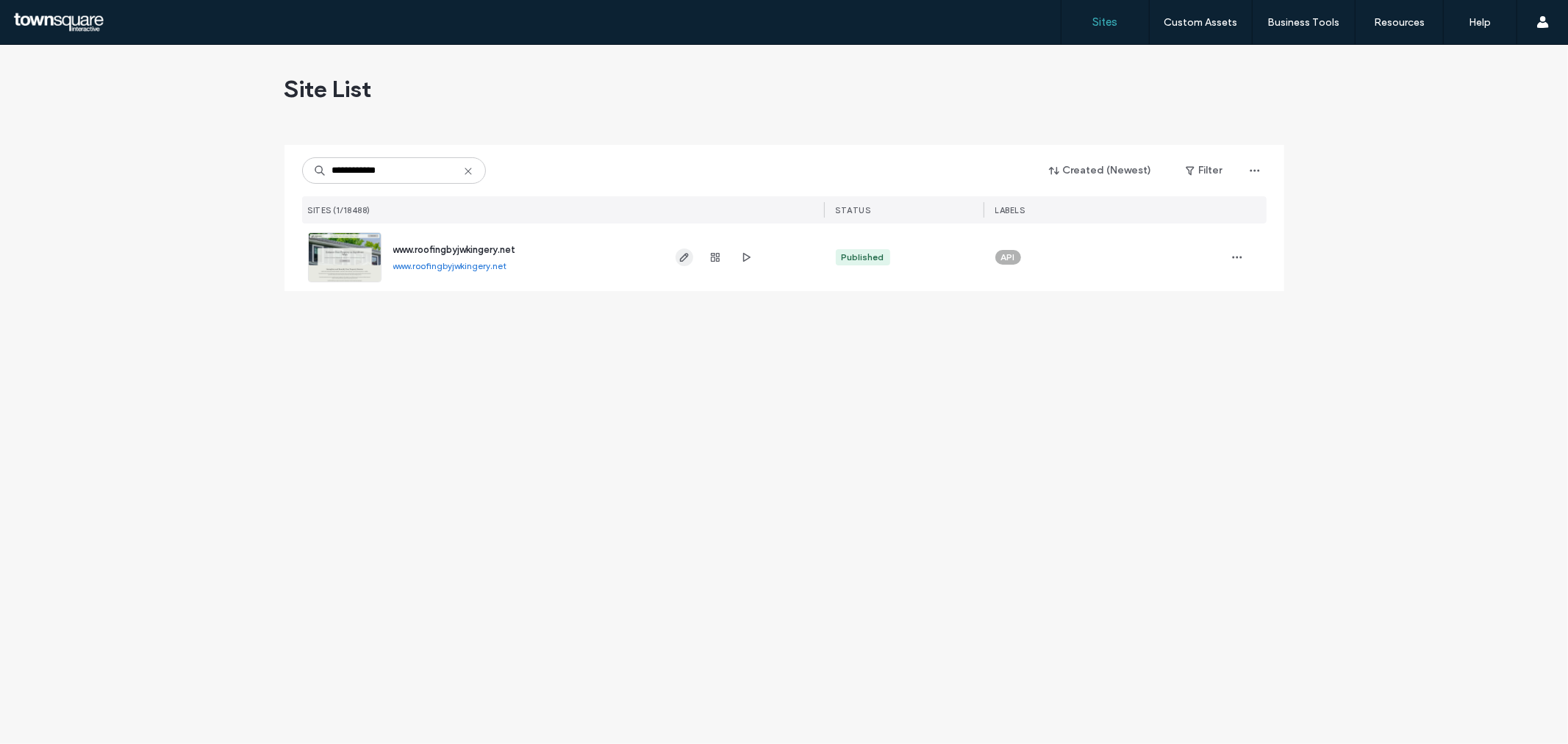 click 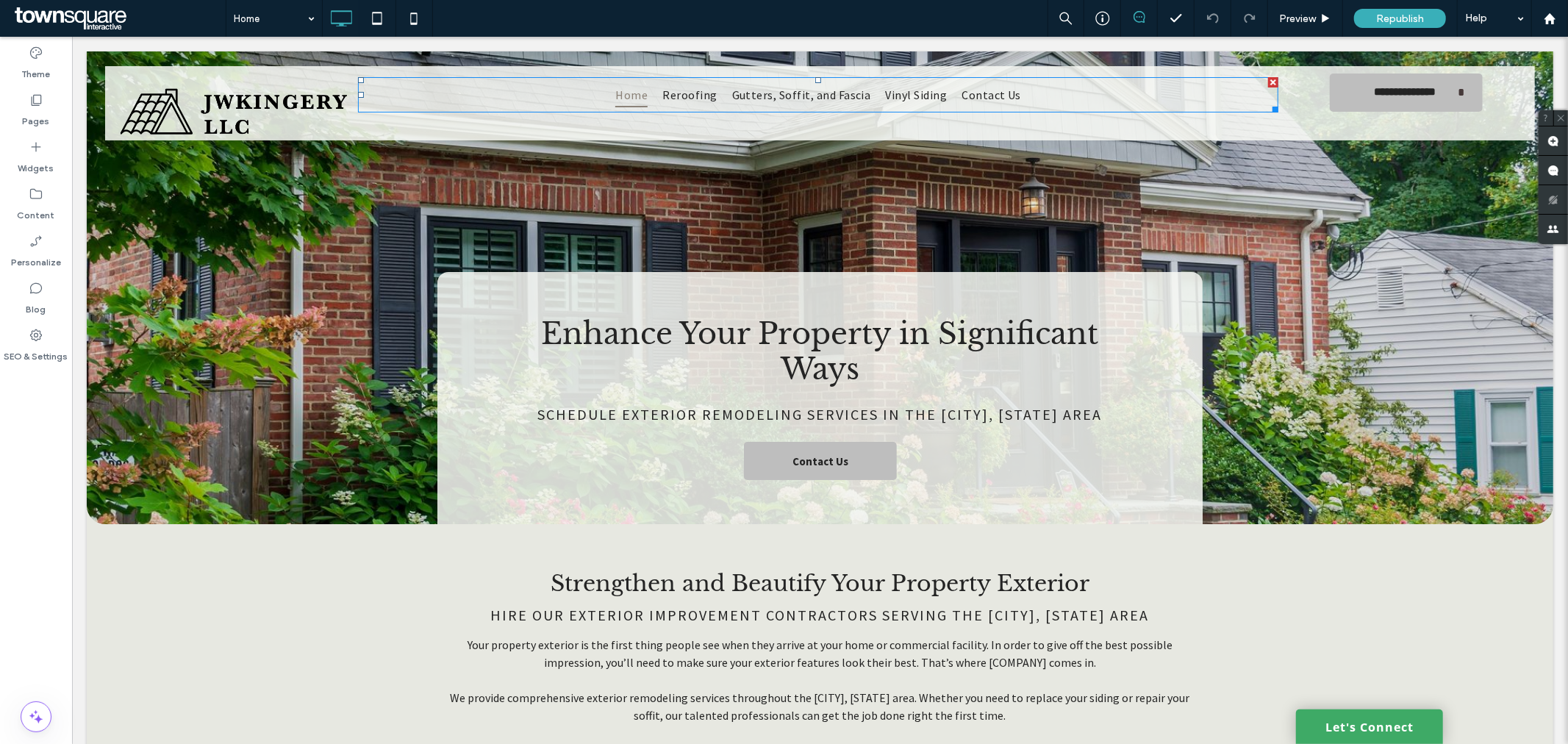 scroll, scrollTop: 0, scrollLeft: 0, axis: both 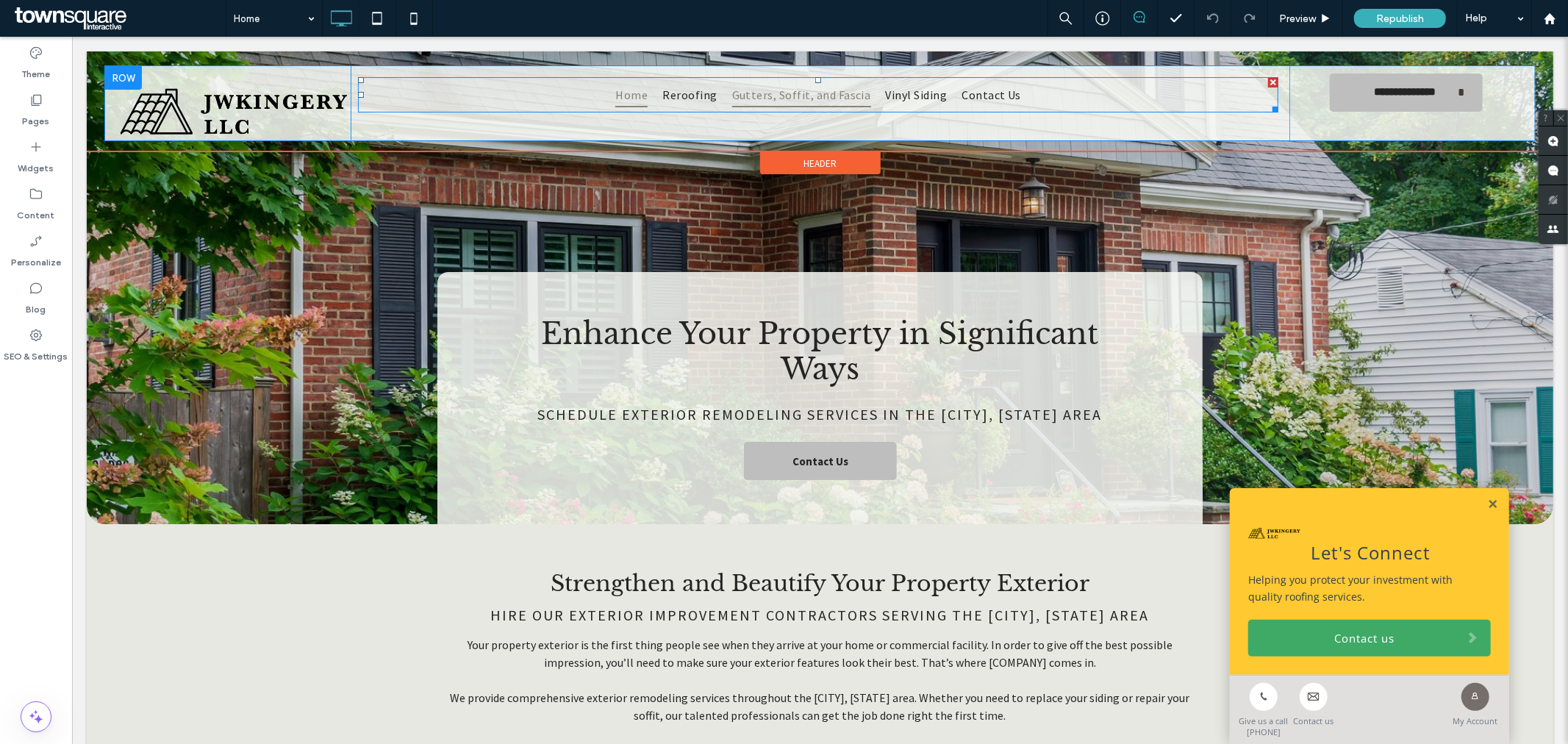 click on "Gutters, Soffit, and Fascia" at bounding box center (801, 94) 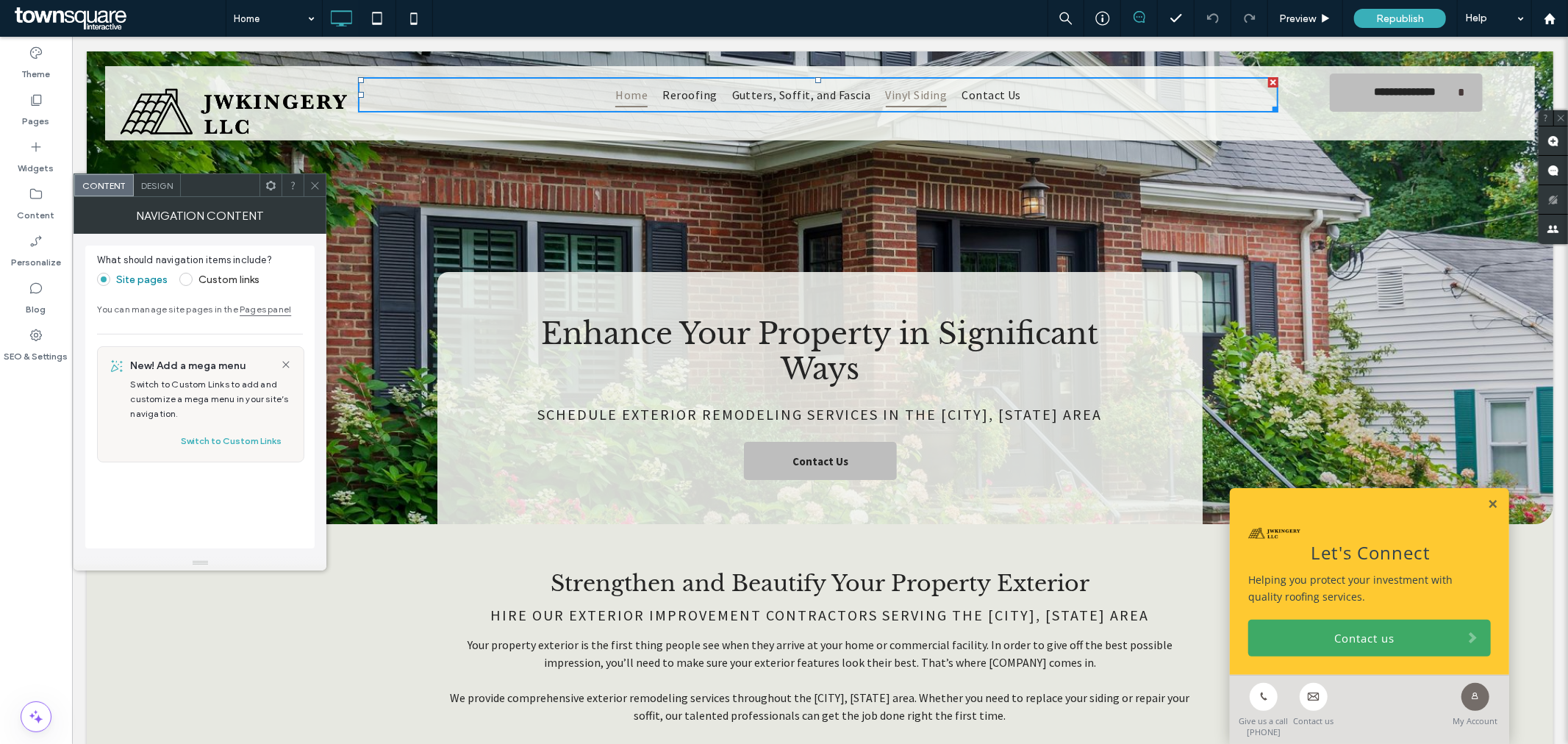 click on "Vinyl Siding" at bounding box center [916, 94] 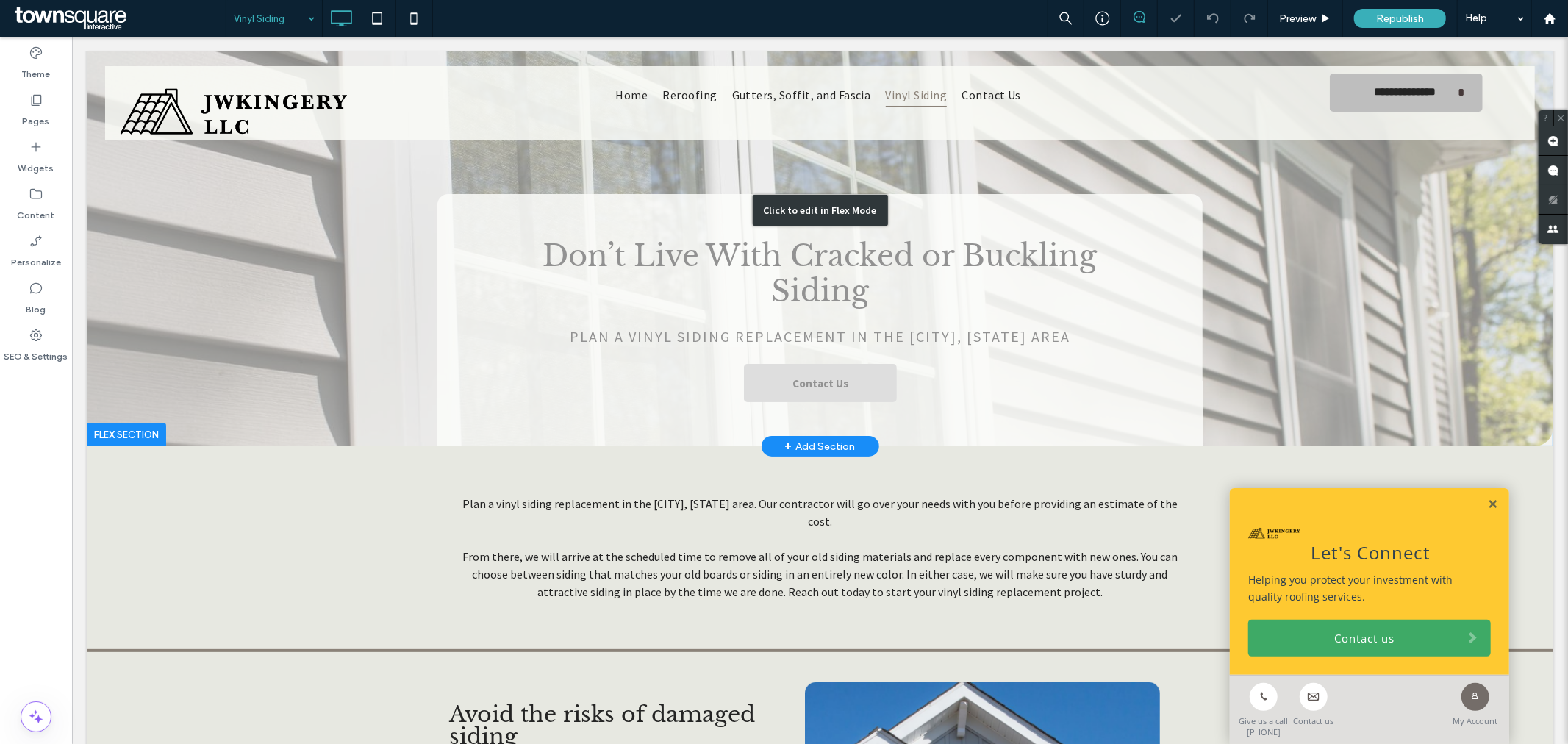 scroll, scrollTop: 0, scrollLeft: 0, axis: both 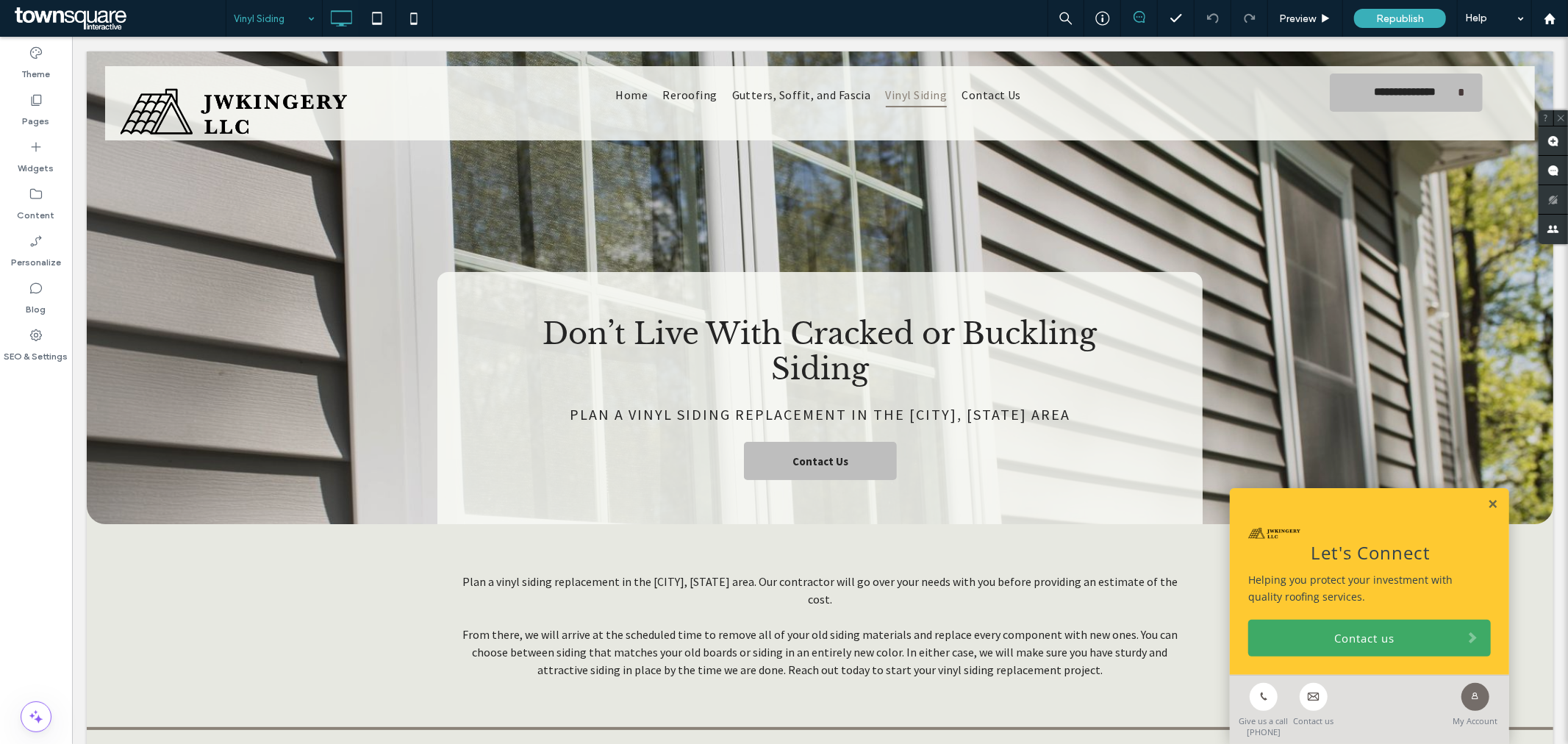 click at bounding box center (118, 18) 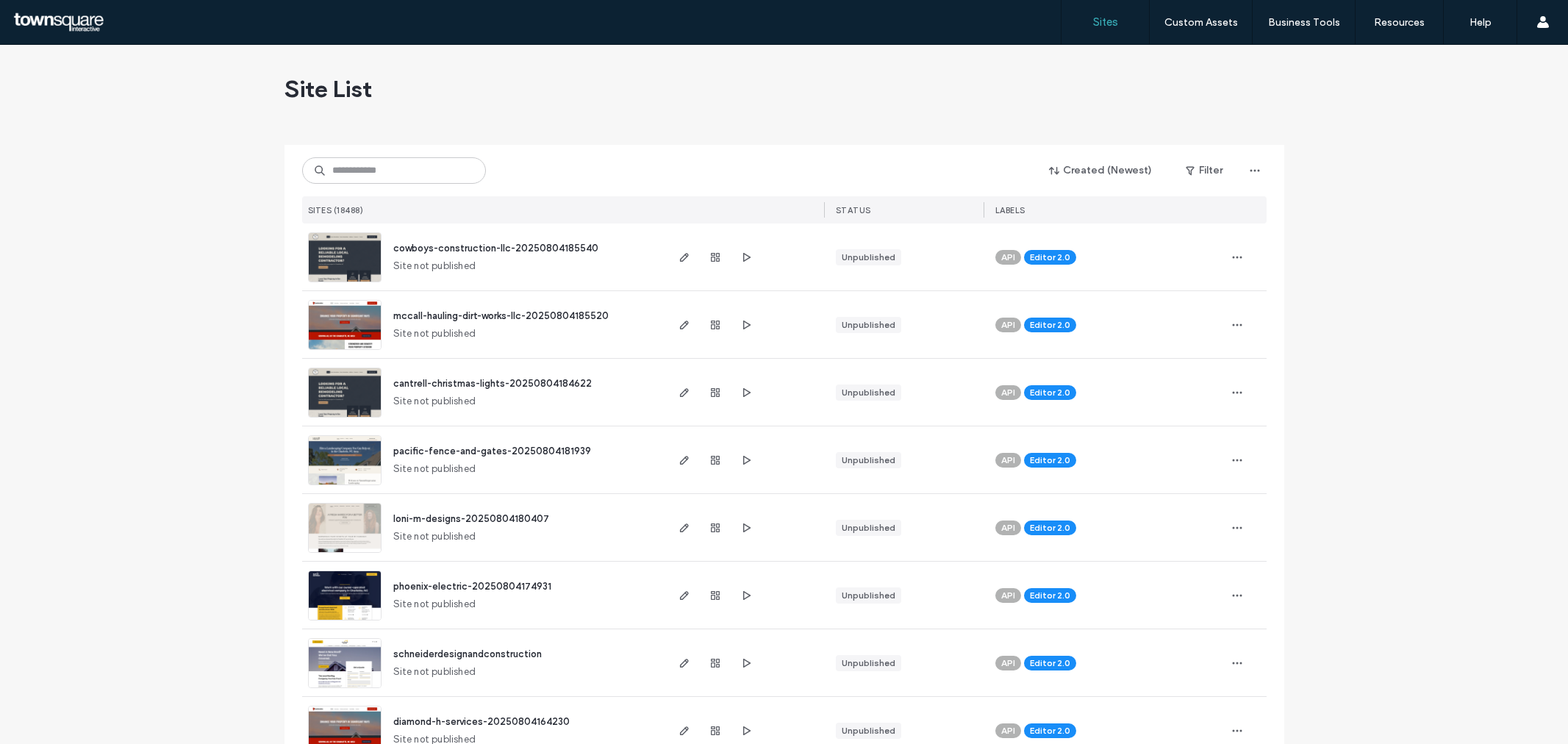 scroll, scrollTop: 0, scrollLeft: 0, axis: both 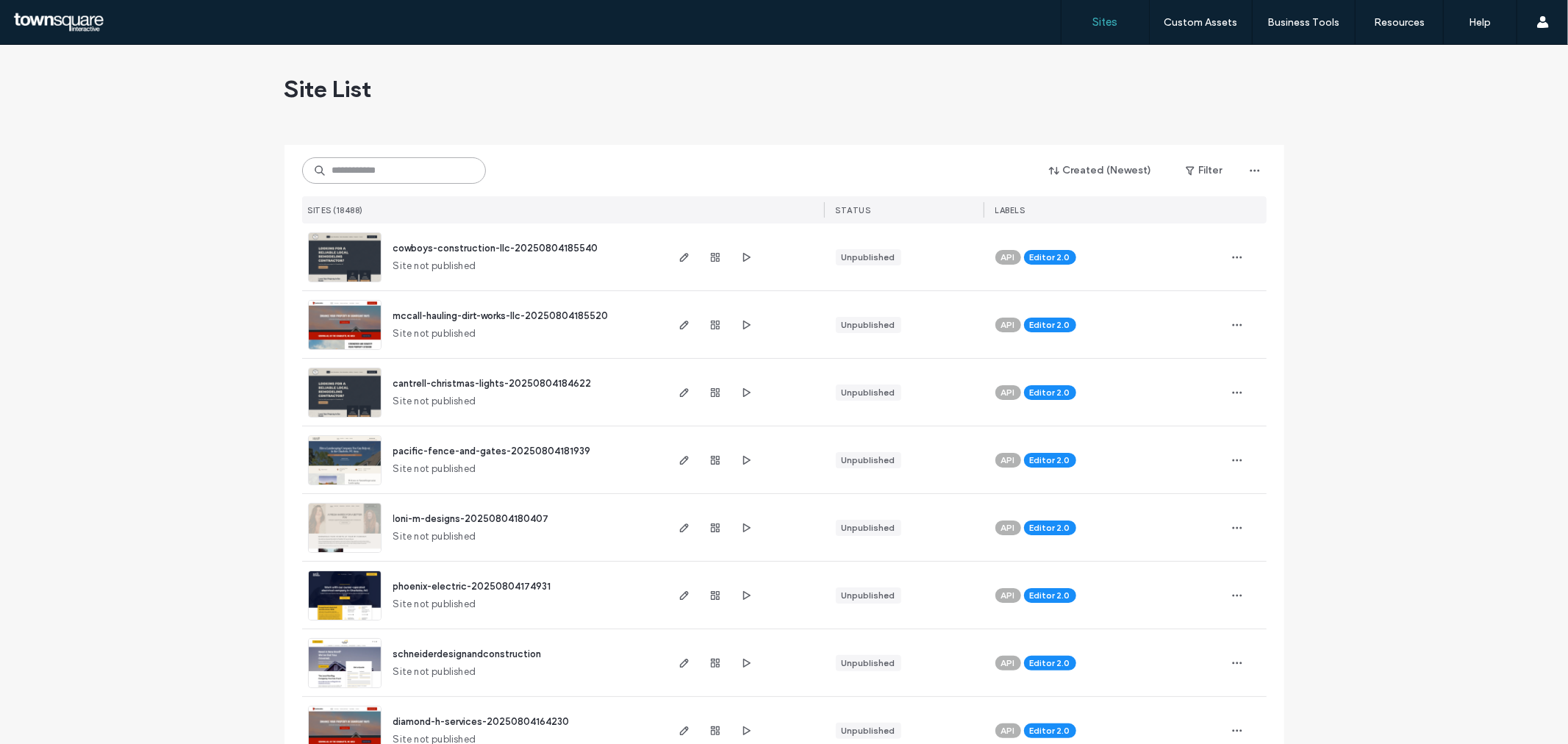 click at bounding box center [394, 171] 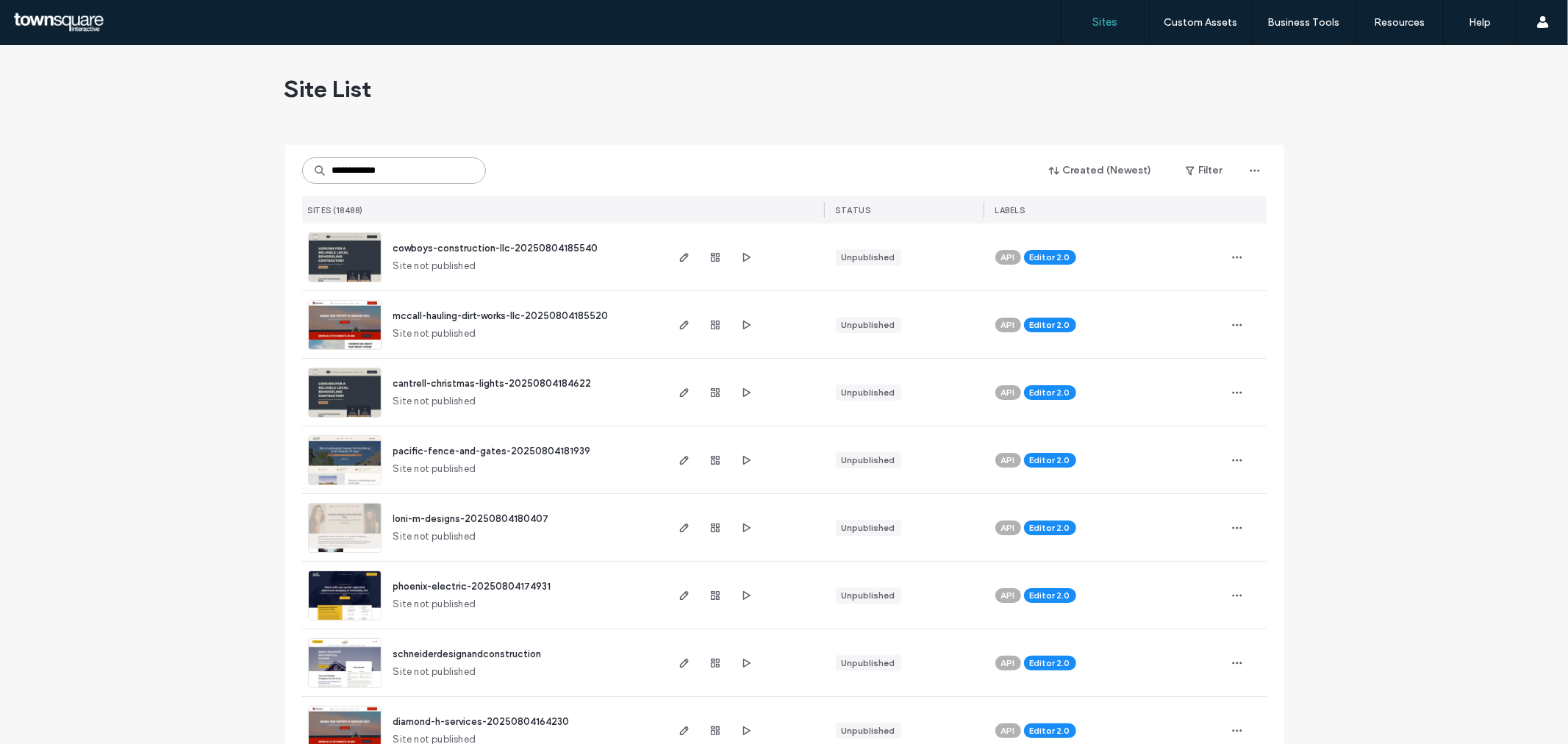 type on "**********" 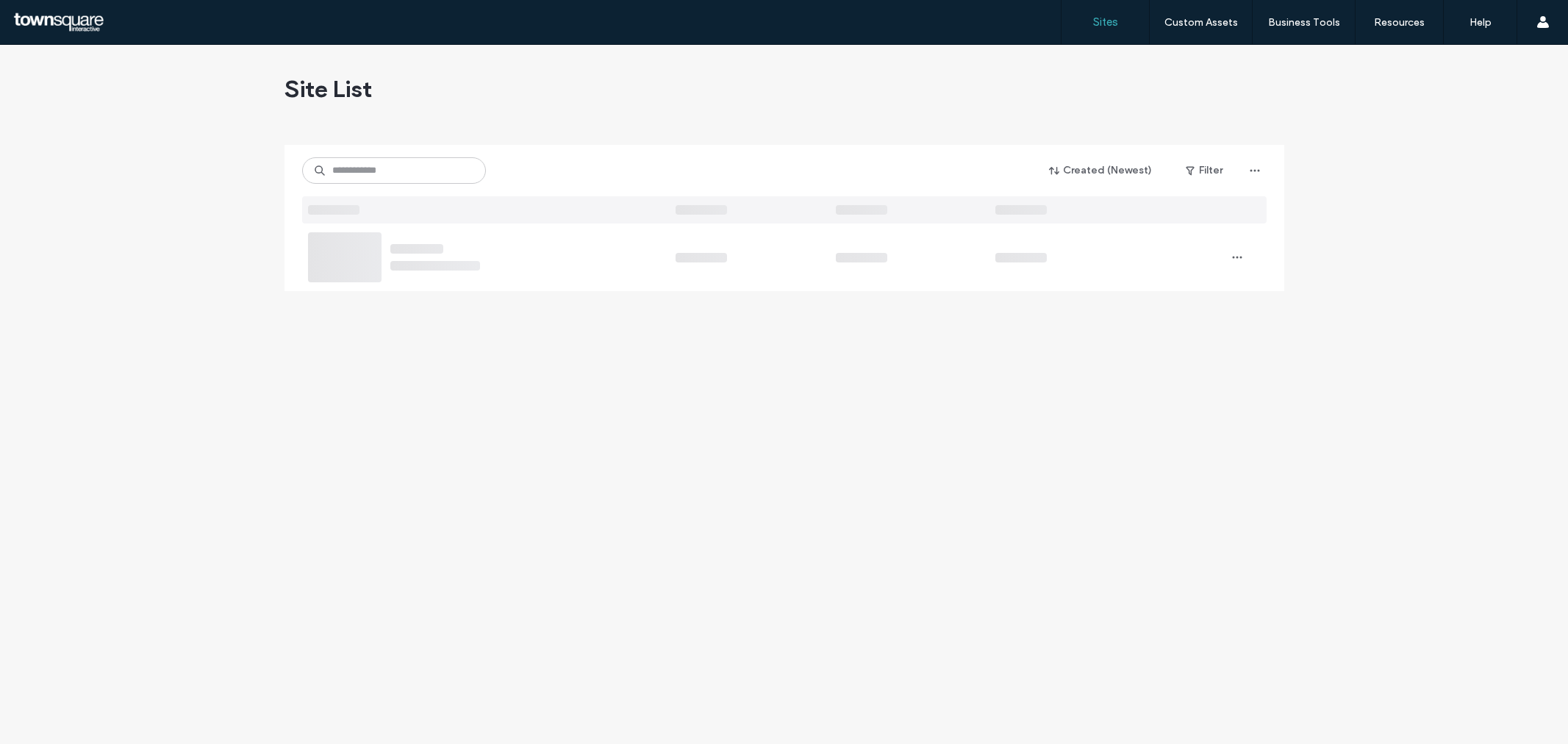 scroll, scrollTop: 0, scrollLeft: 0, axis: both 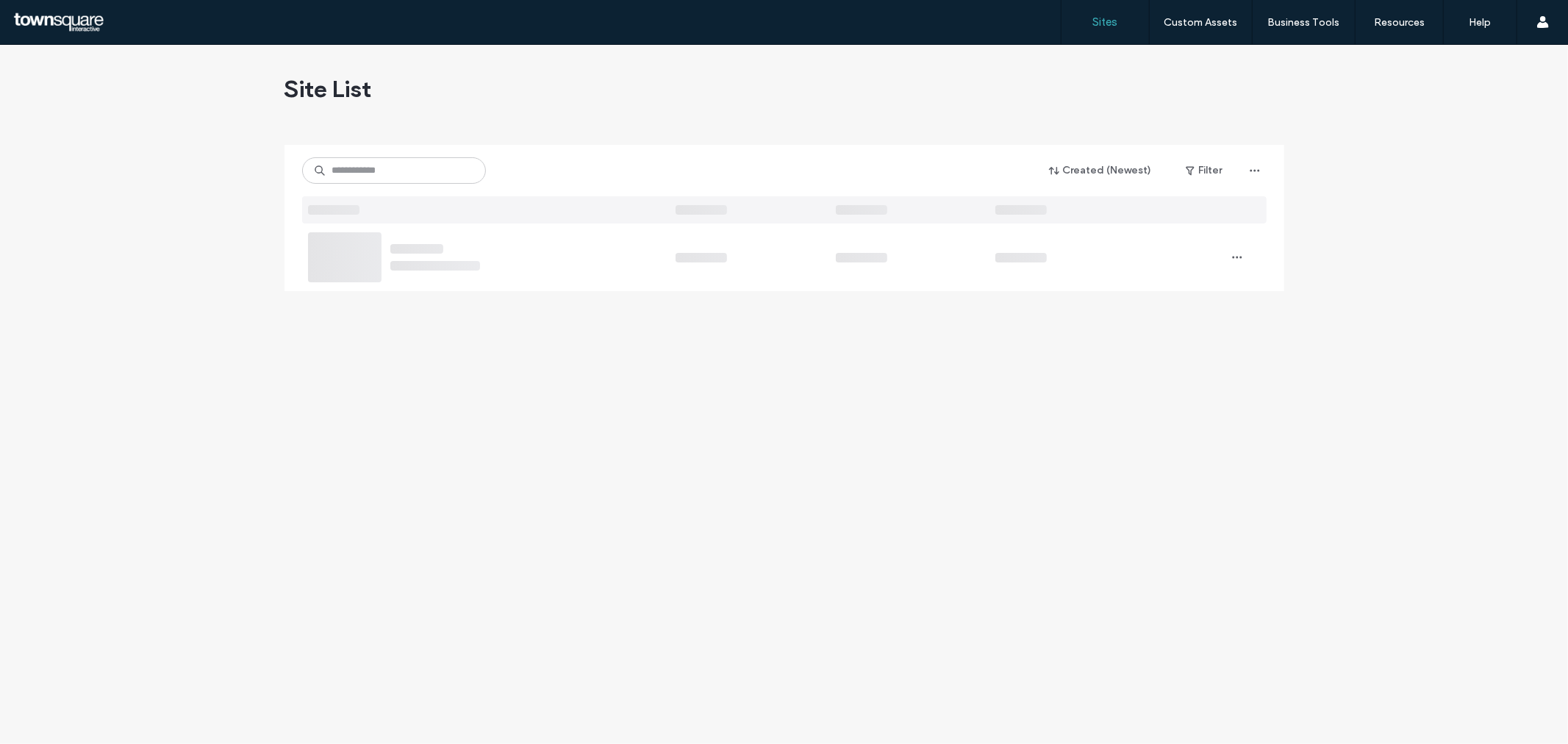click at bounding box center [394, 171] 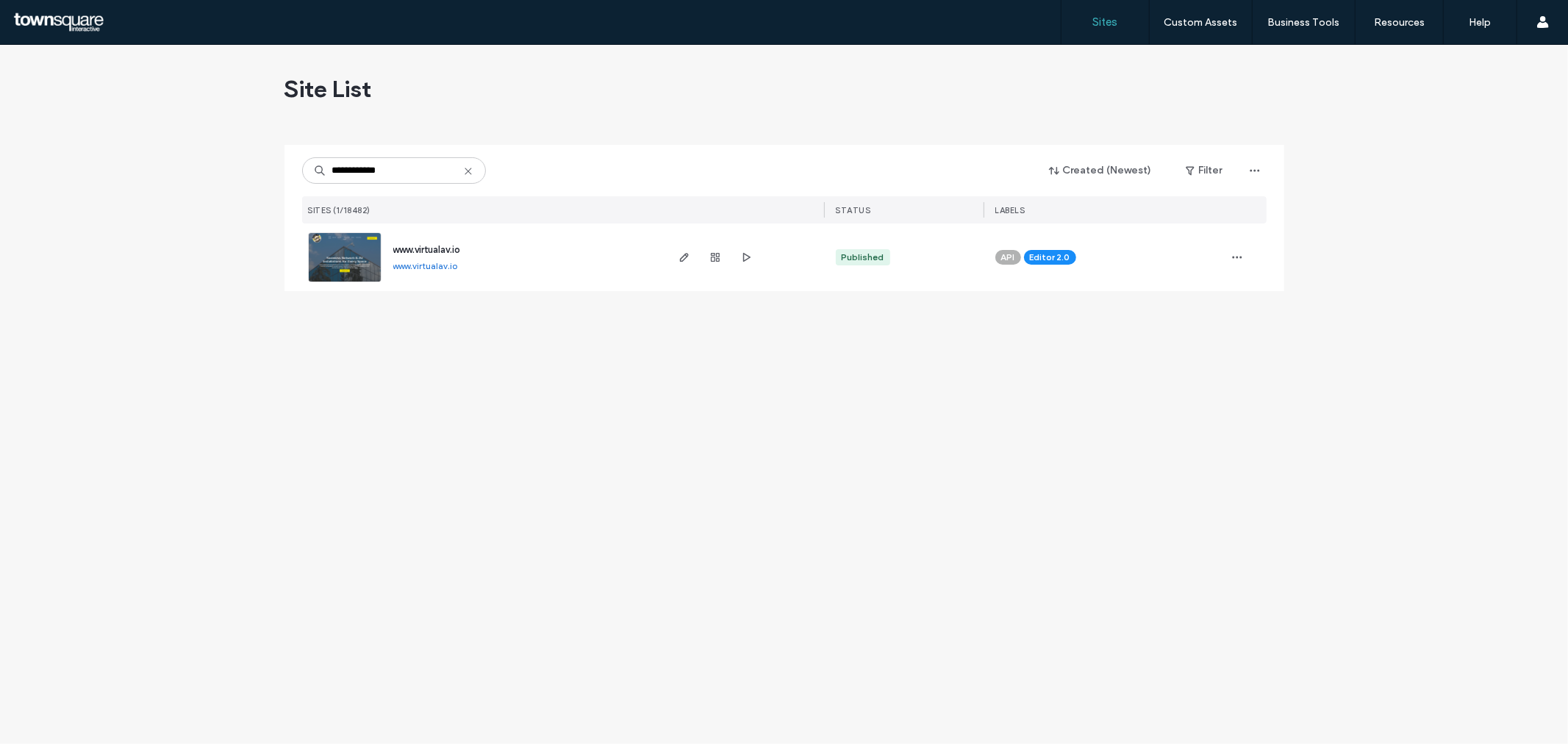 type on "**********" 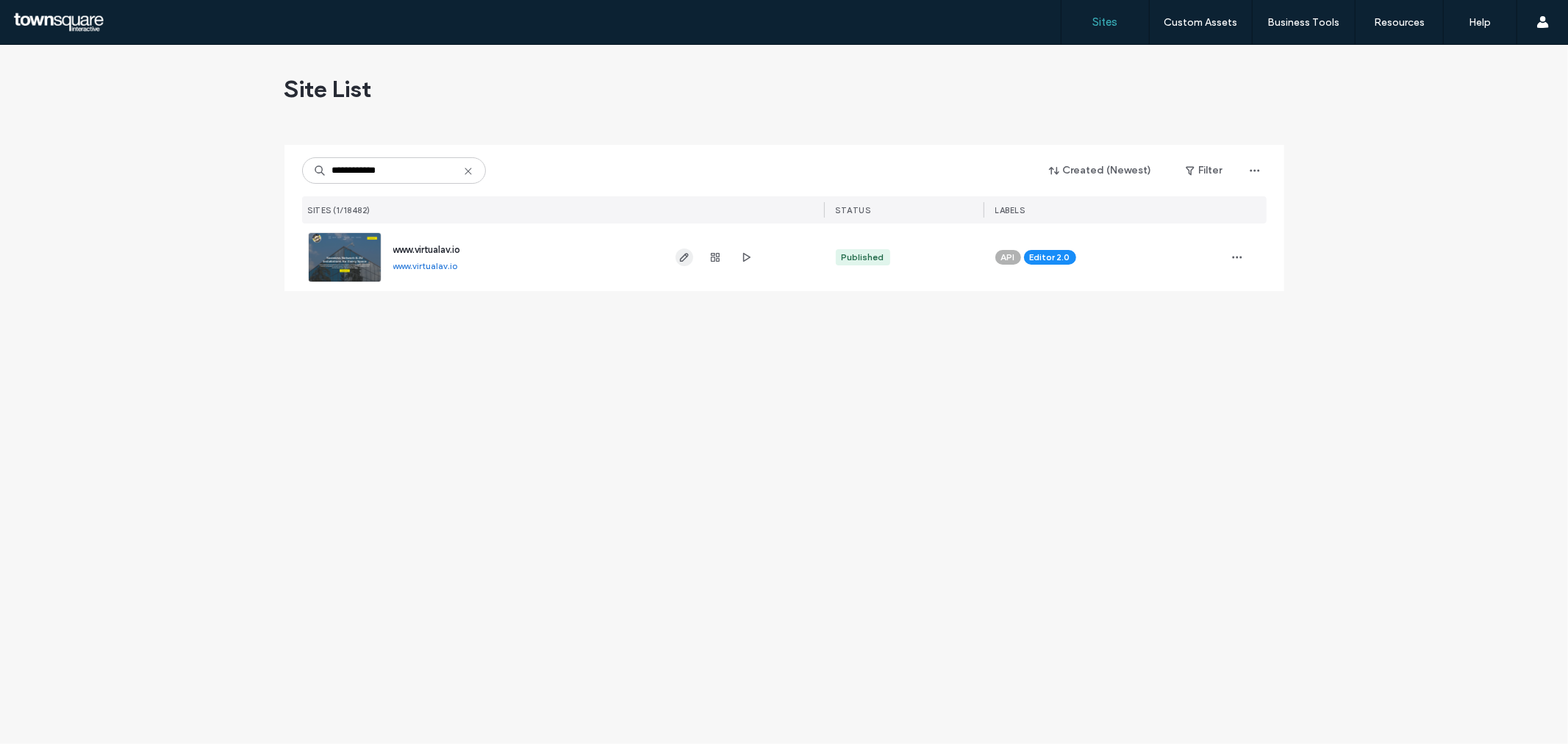 click 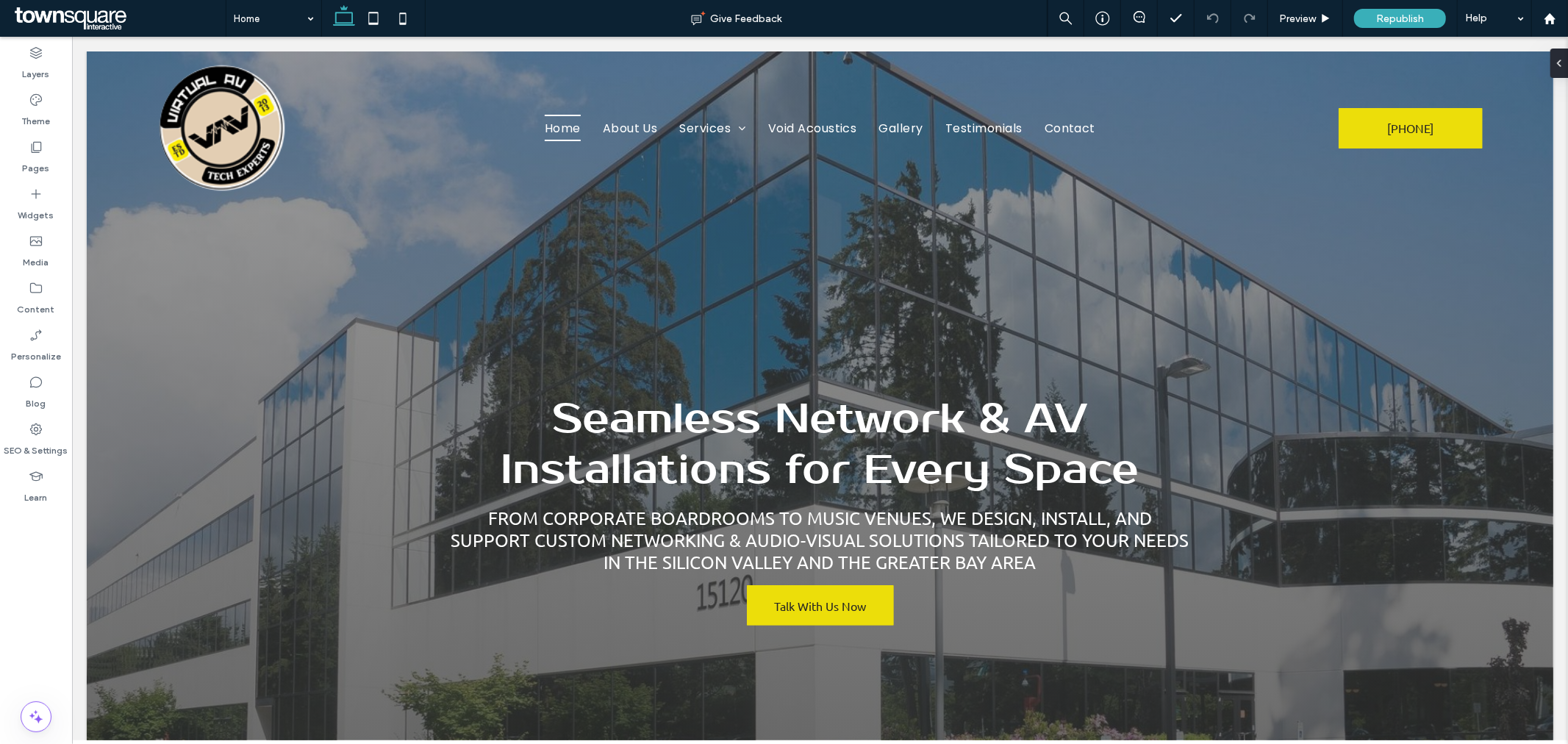 scroll, scrollTop: 0, scrollLeft: 0, axis: both 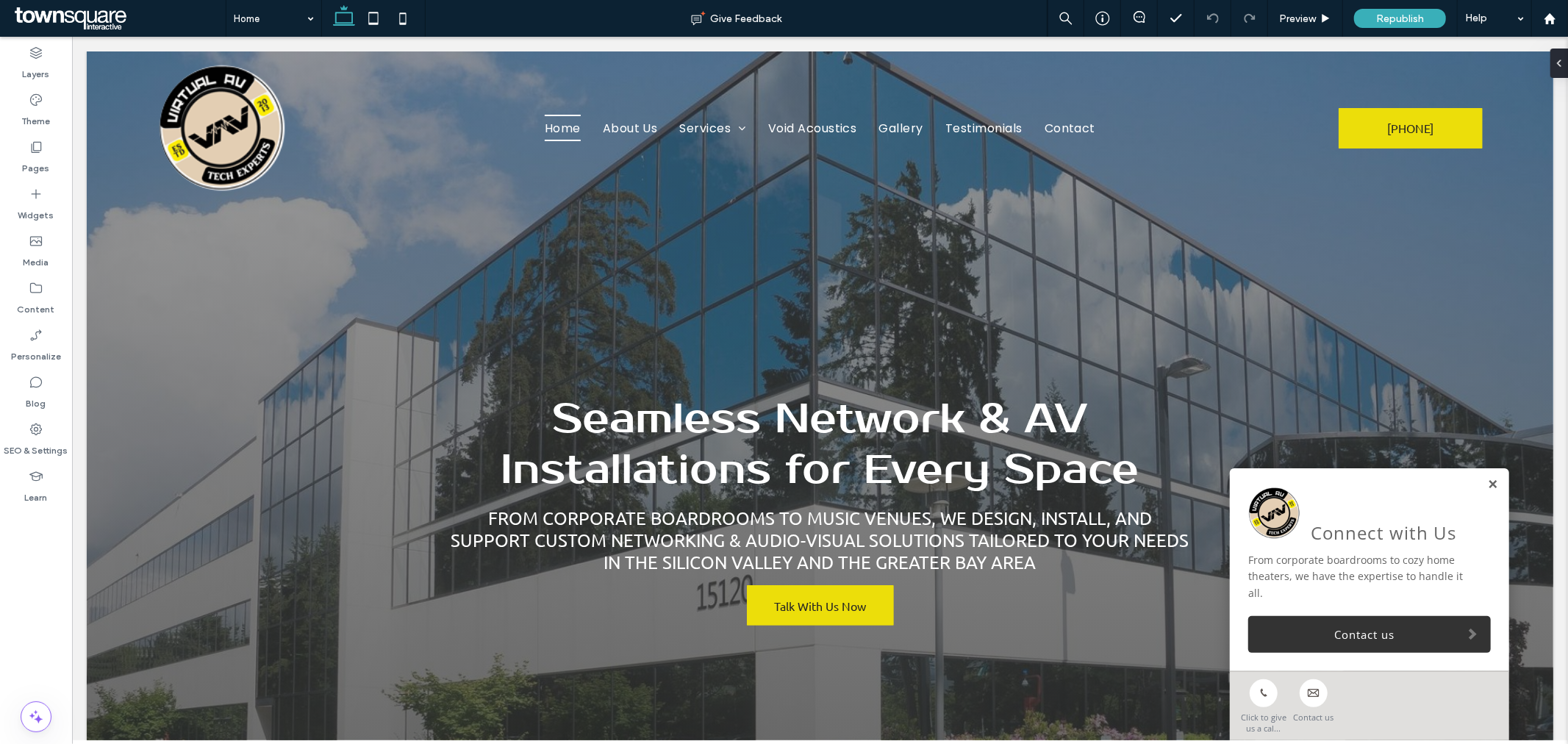 click at bounding box center [1492, 484] 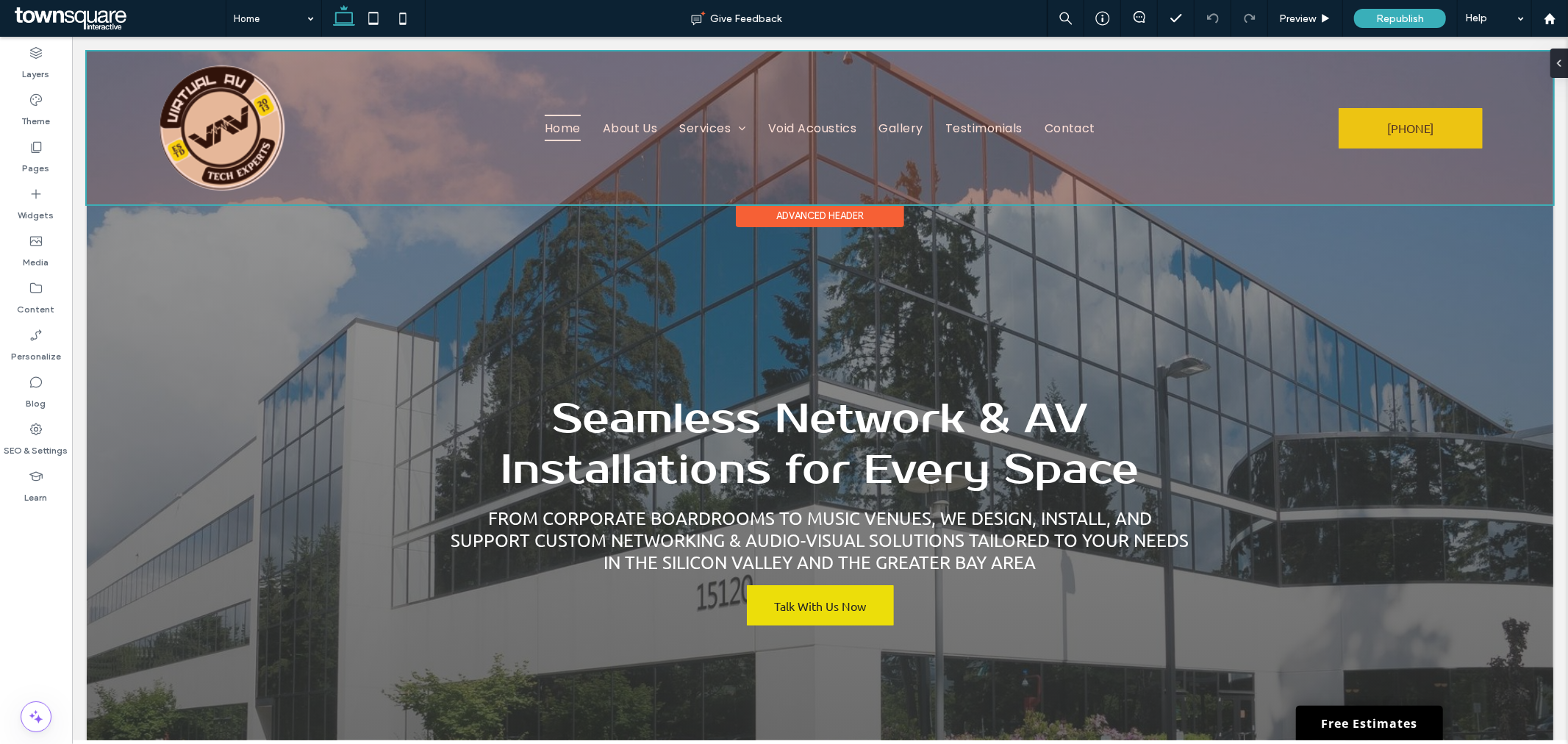 click at bounding box center [819, 127] 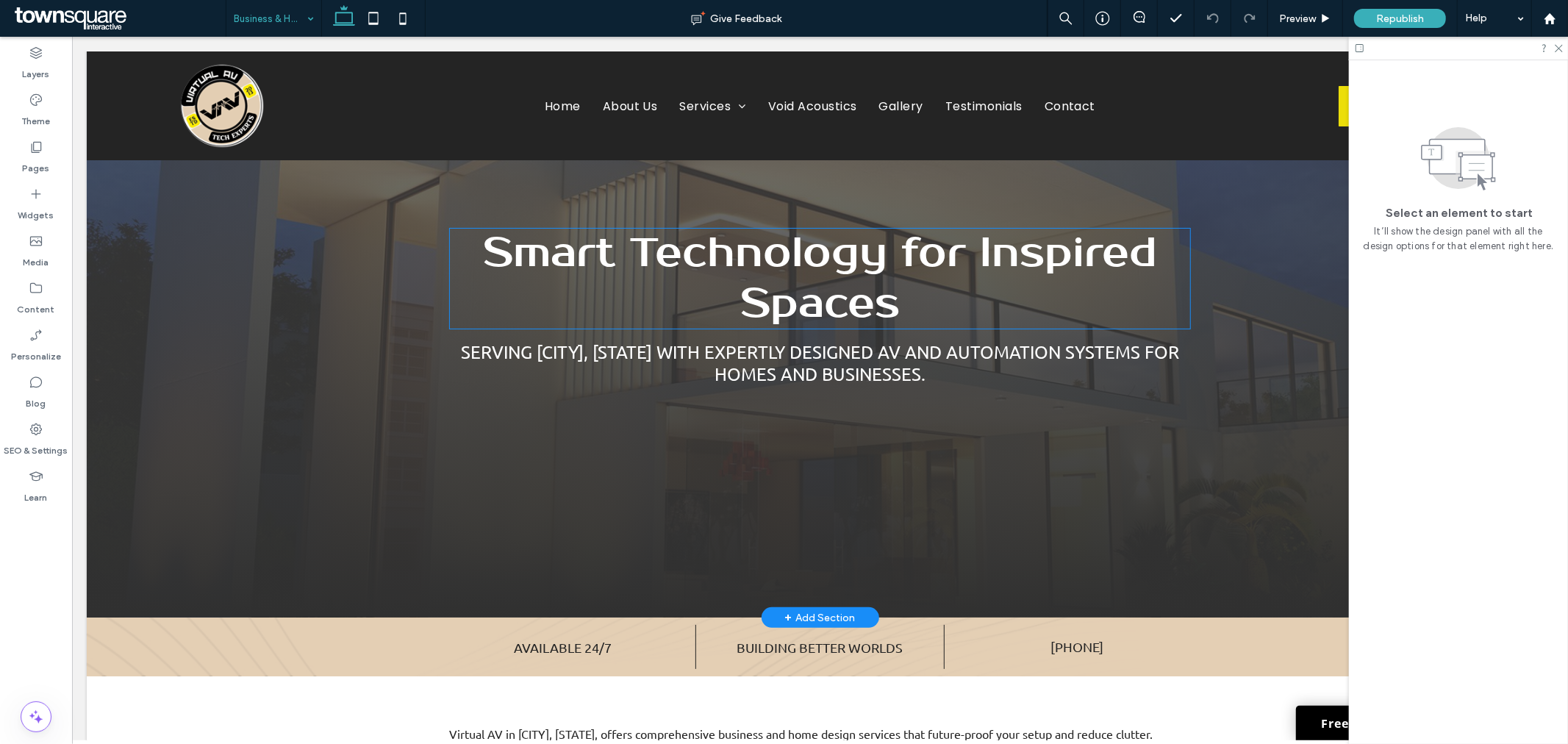 scroll, scrollTop: 82, scrollLeft: 0, axis: vertical 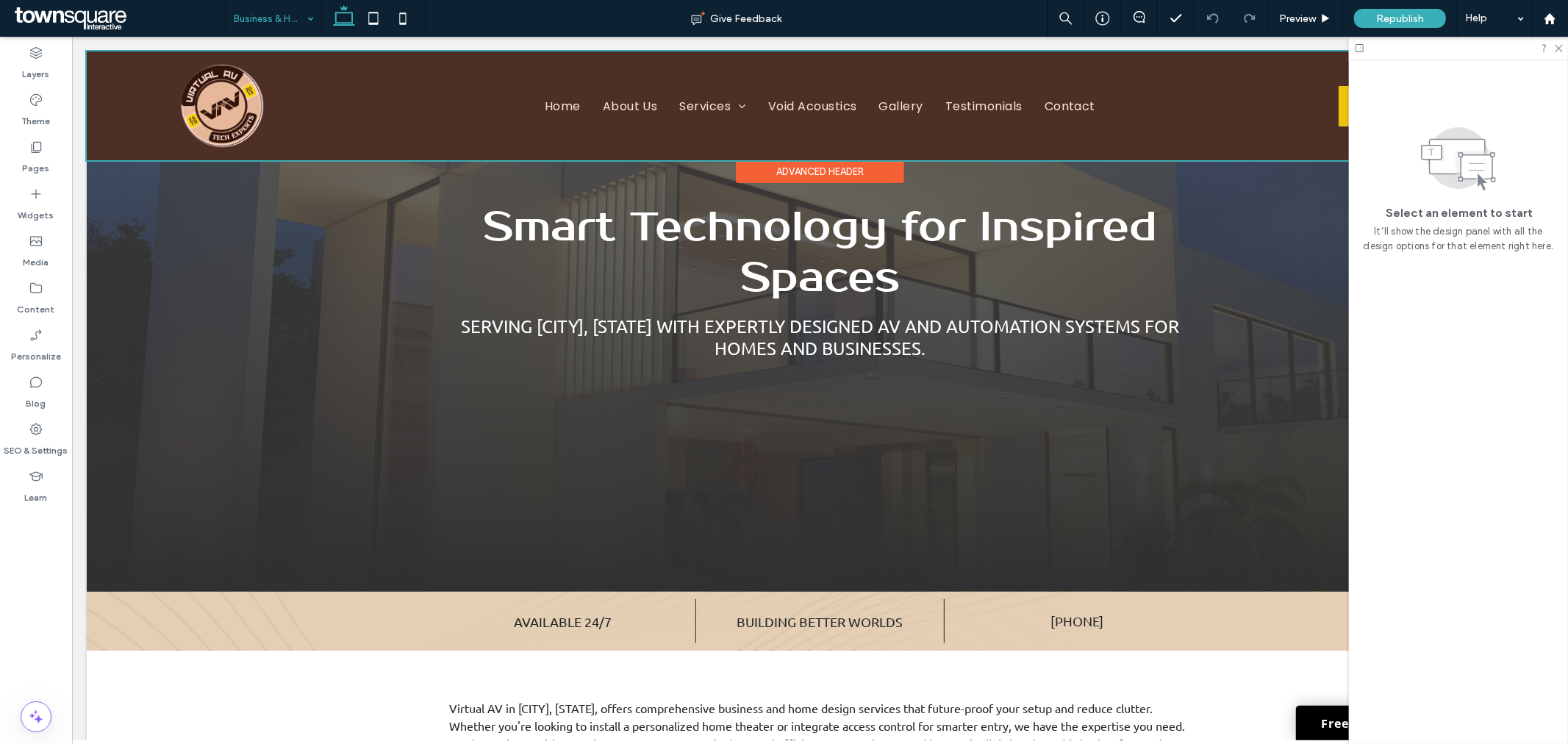 click at bounding box center (819, 105) 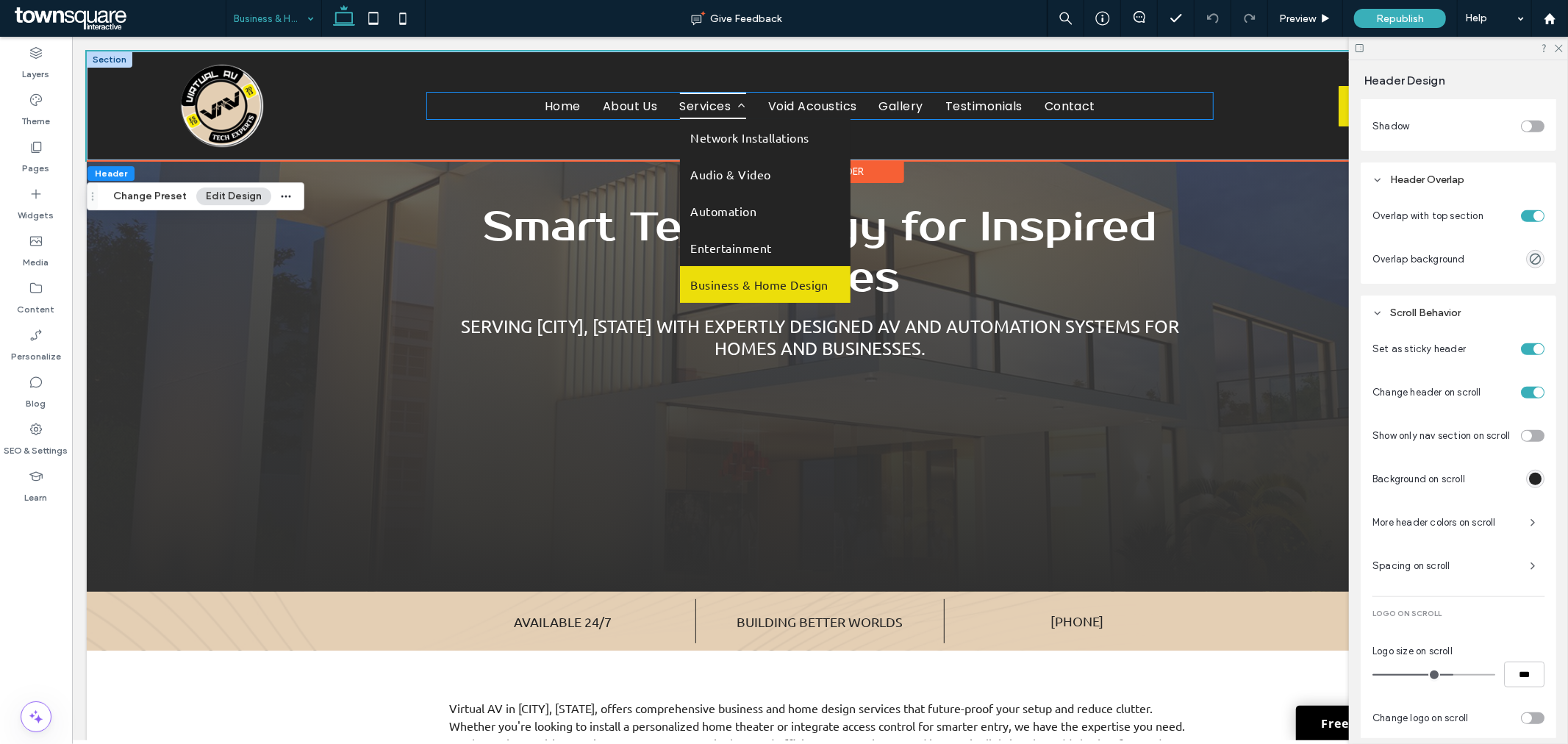 scroll, scrollTop: 941, scrollLeft: 0, axis: vertical 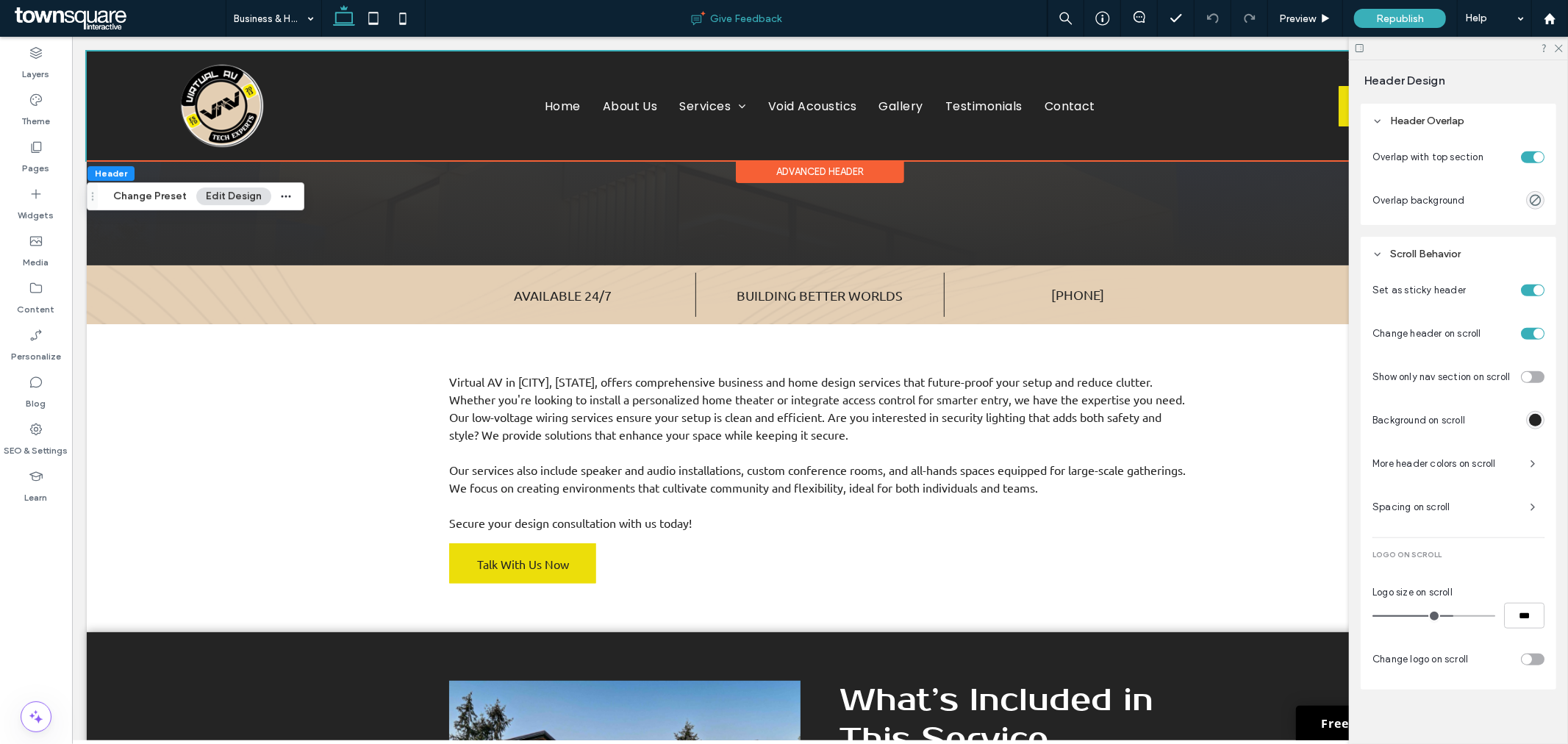click on "Give Feedback" at bounding box center [737, 18] 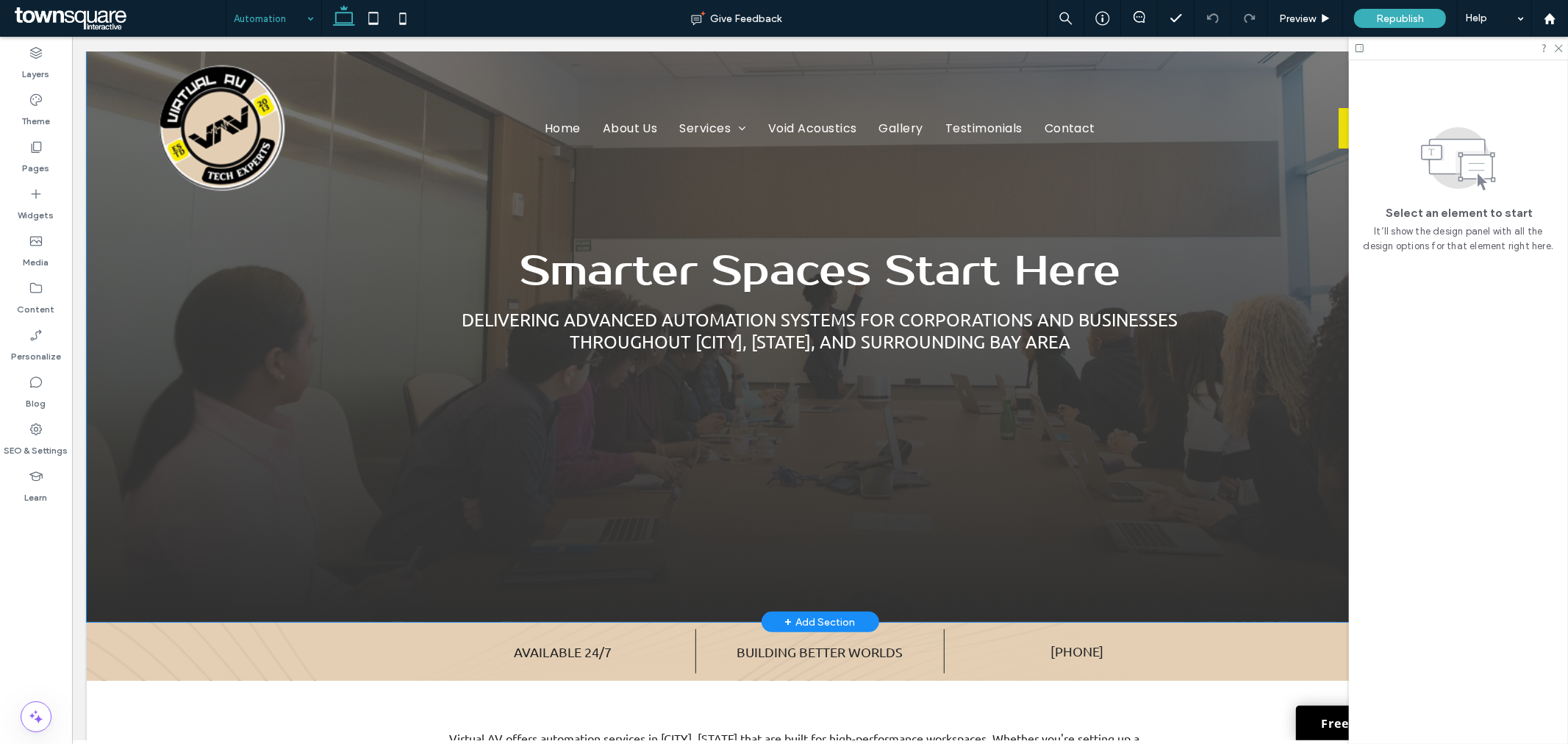 scroll, scrollTop: 0, scrollLeft: 0, axis: both 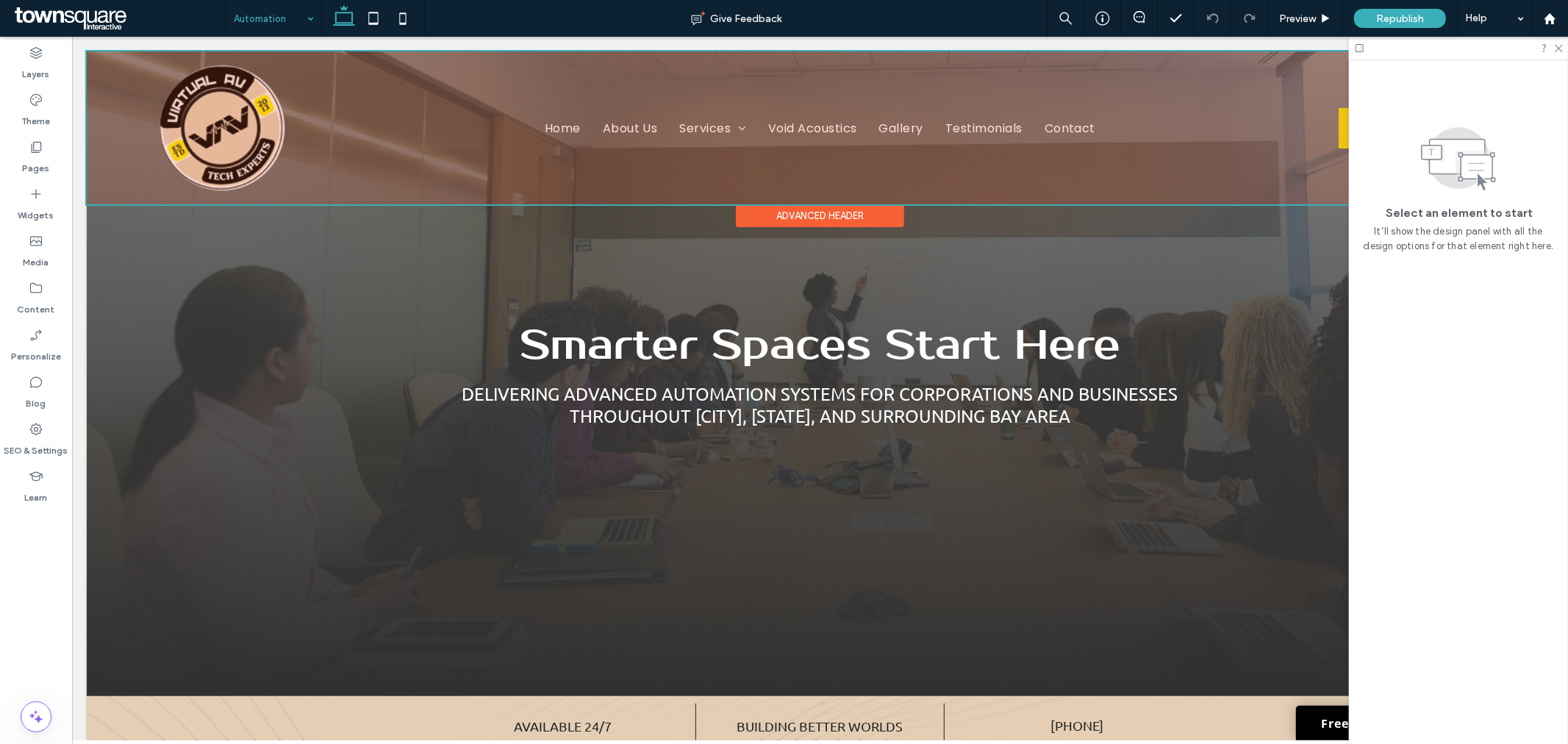 click at bounding box center (819, 127) 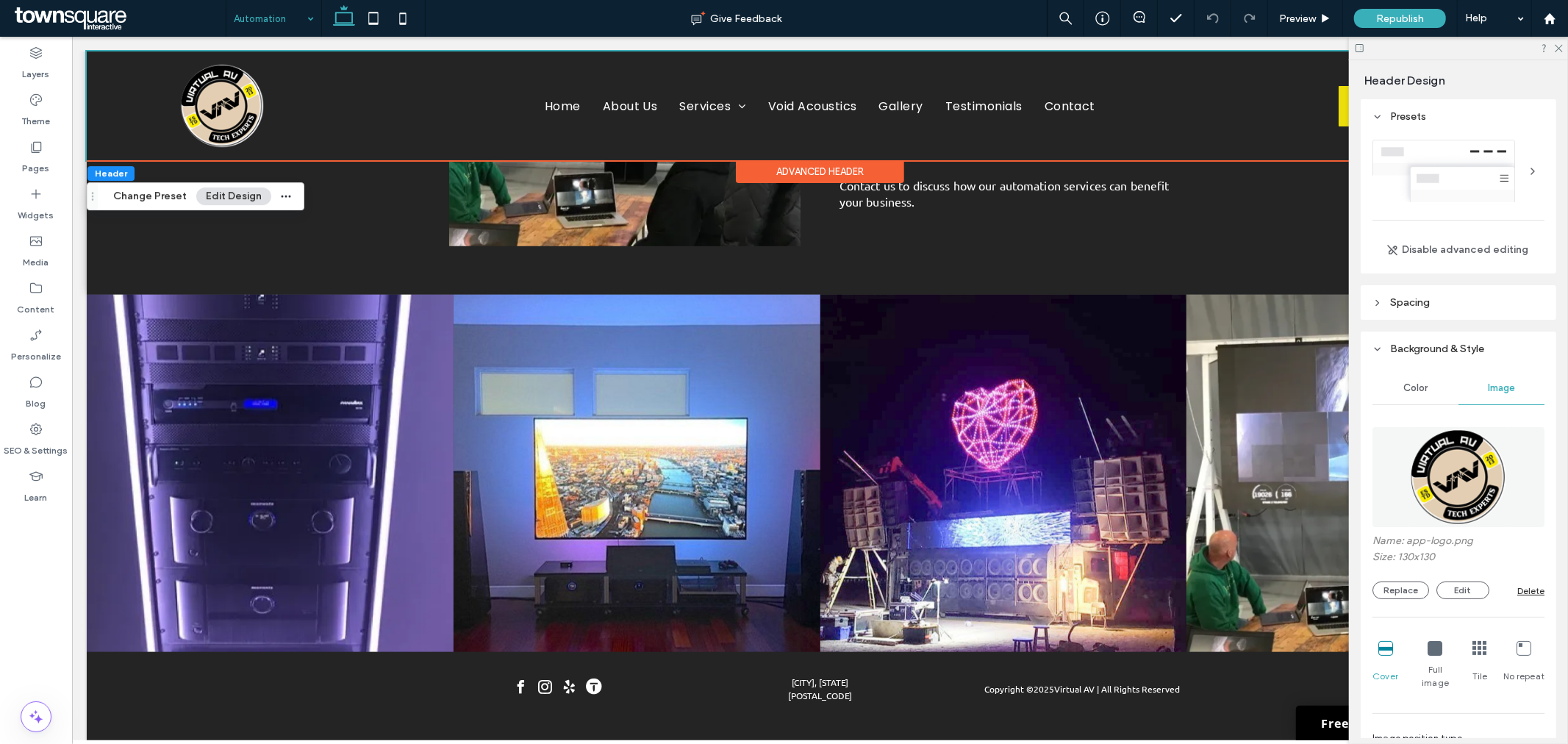 scroll, scrollTop: 1280, scrollLeft: 0, axis: vertical 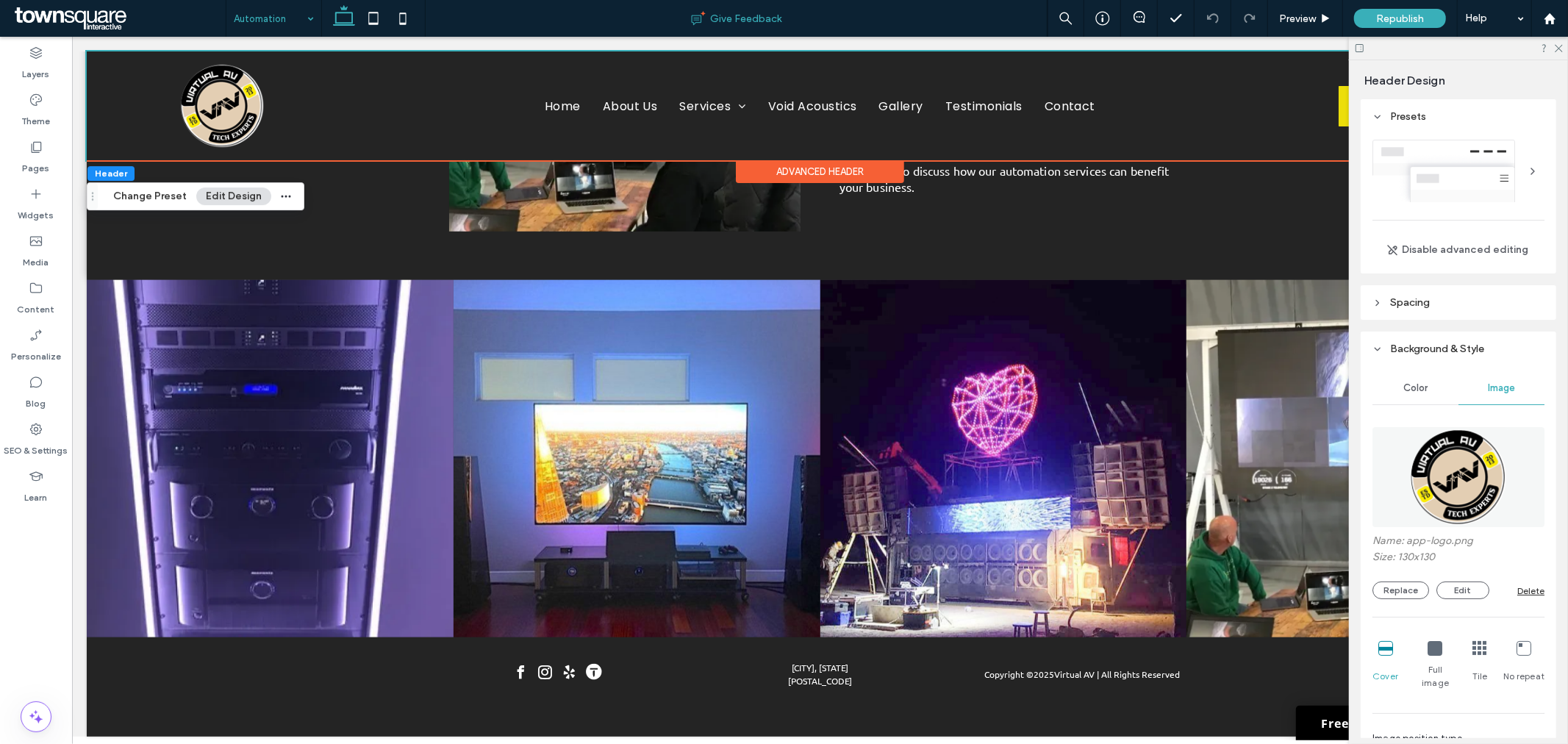 click on "Give Feedback" at bounding box center (736, 18) 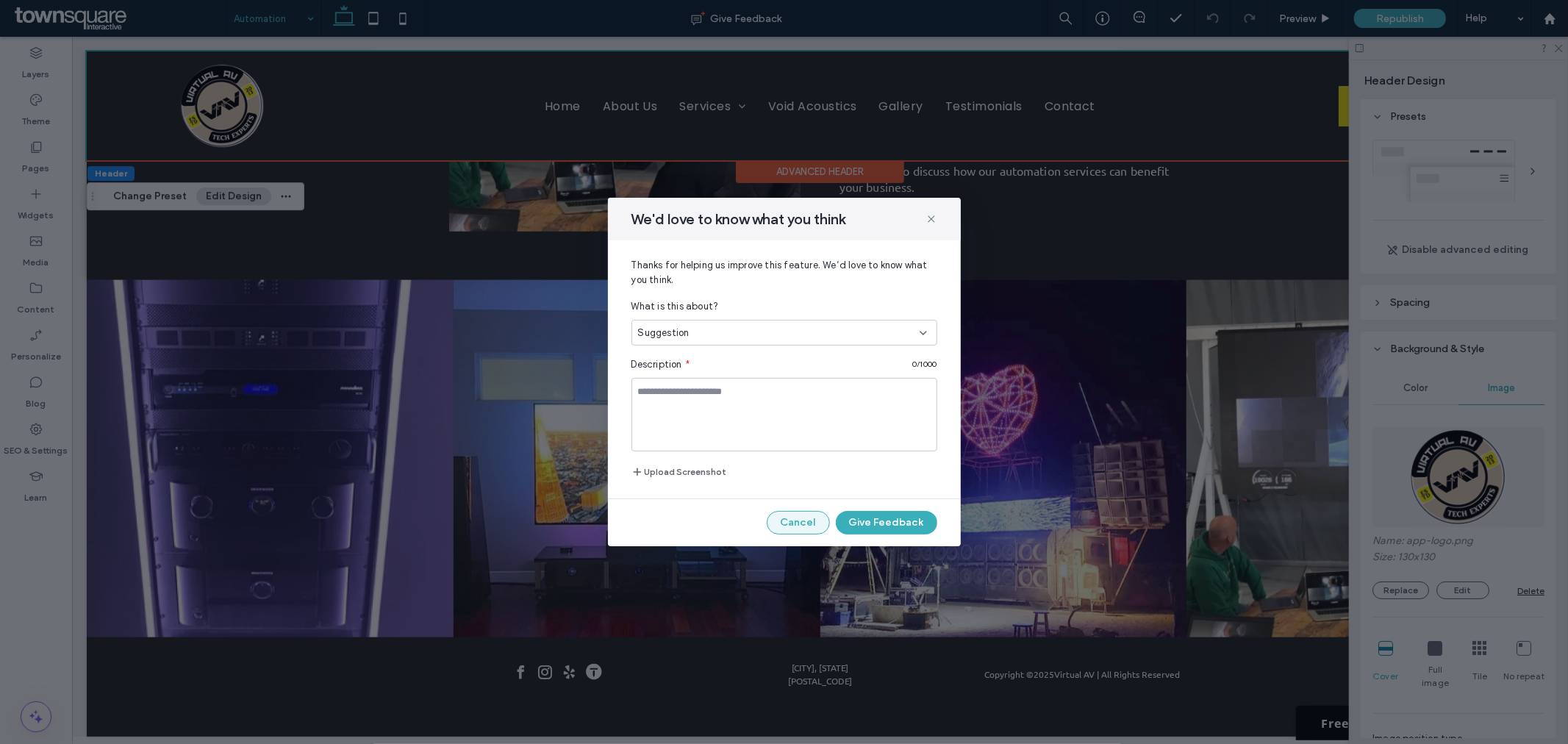 click on "Cancel" at bounding box center [798, 523] 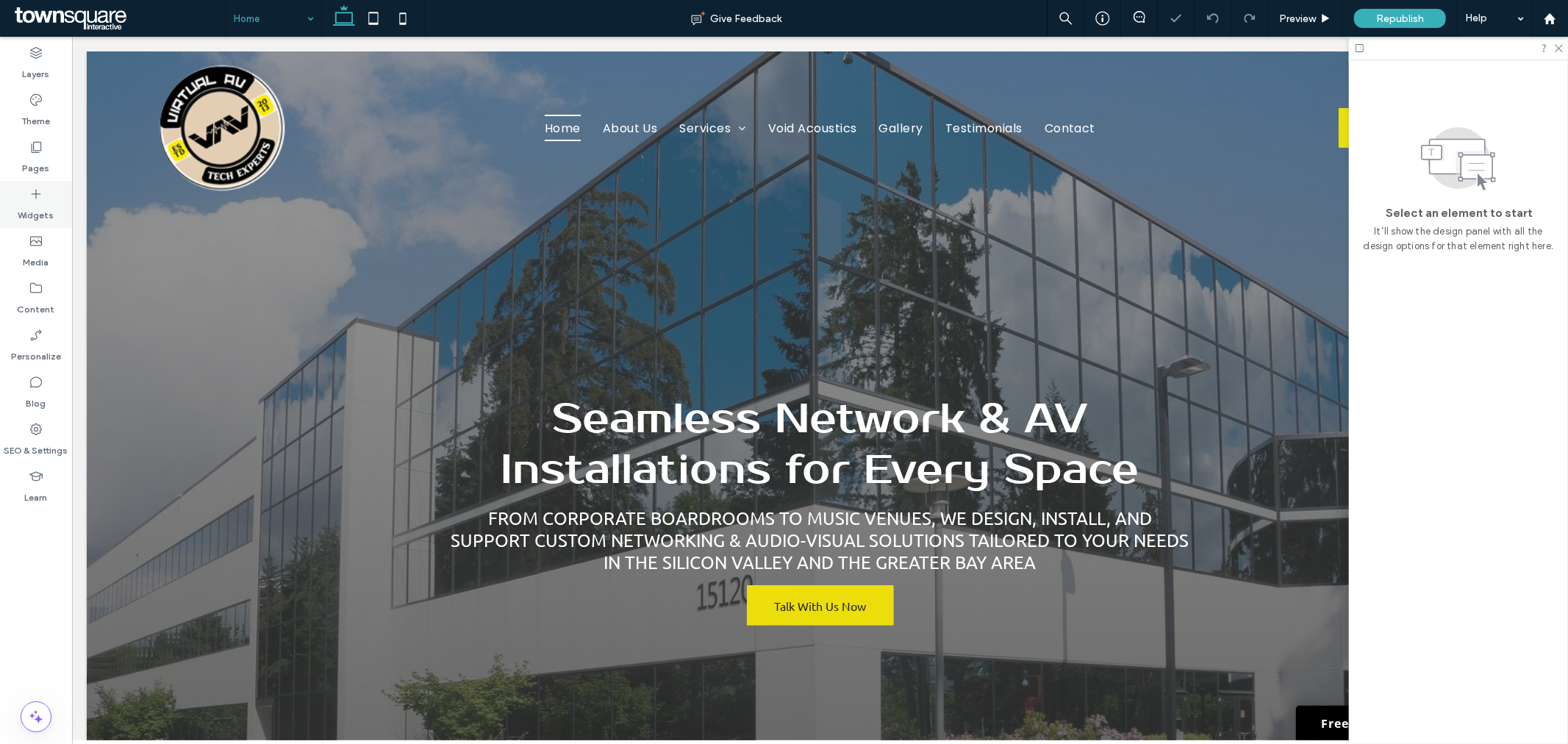scroll, scrollTop: 0, scrollLeft: 0, axis: both 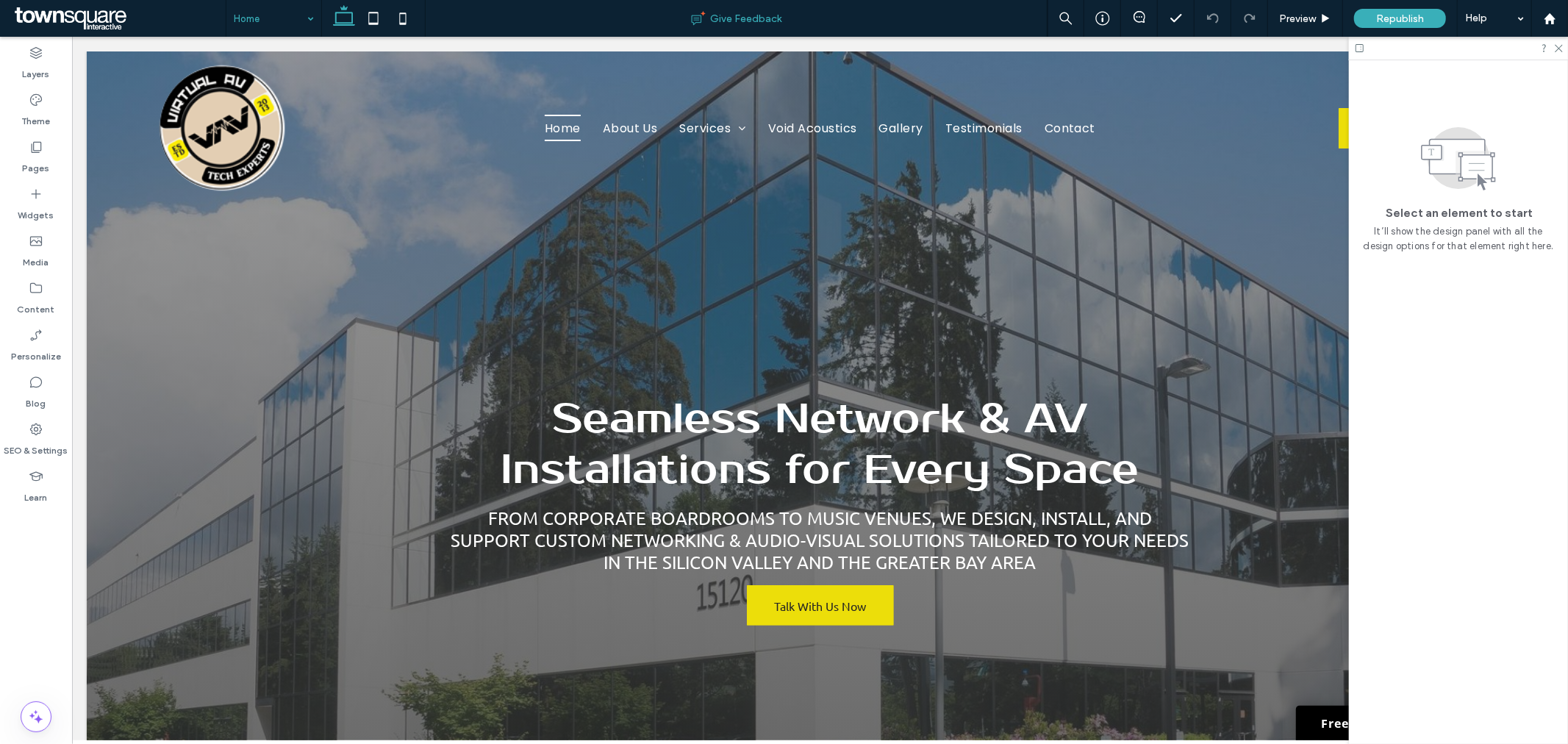 click on "Give Feedback" at bounding box center (736, 18) 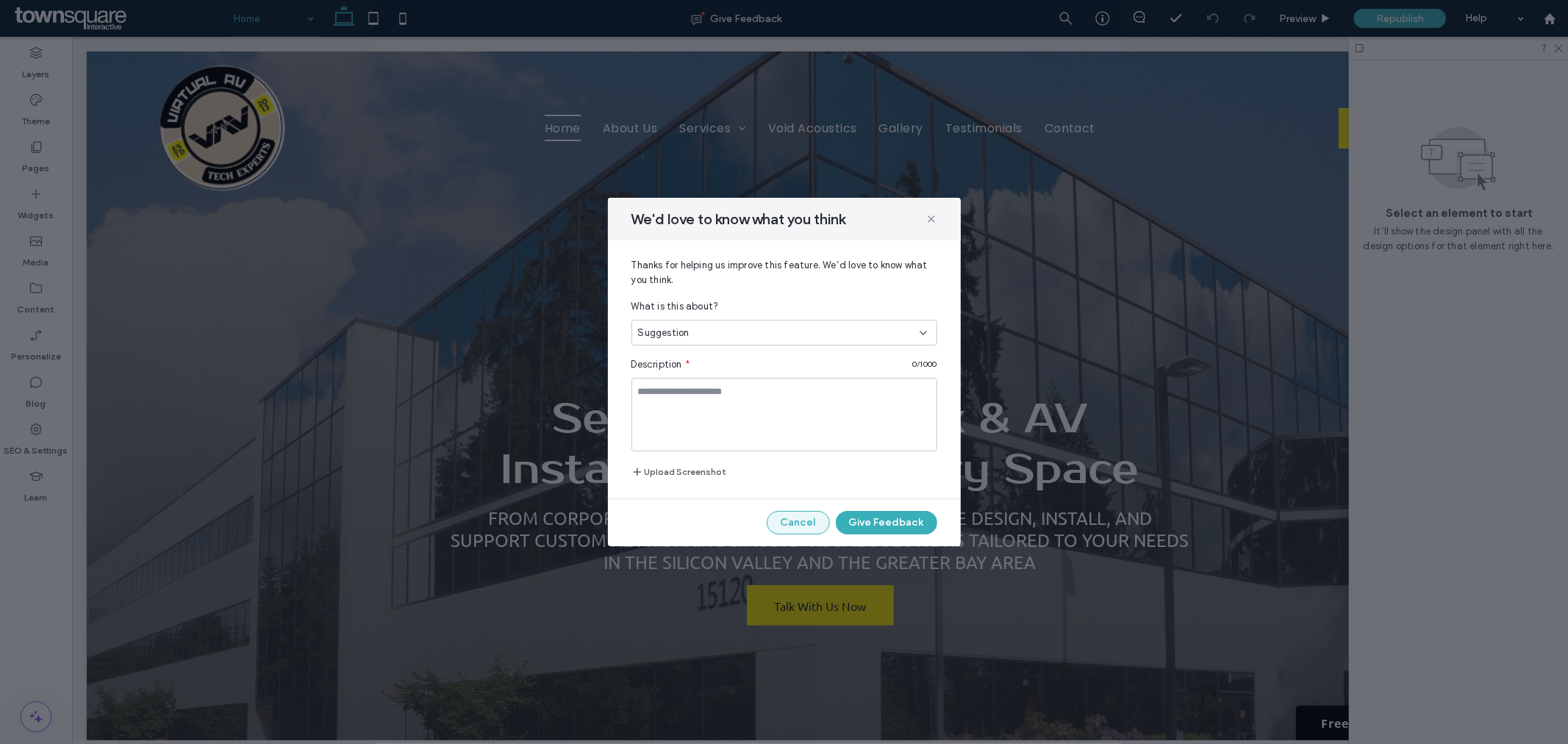 click on "Cancel" at bounding box center [798, 523] 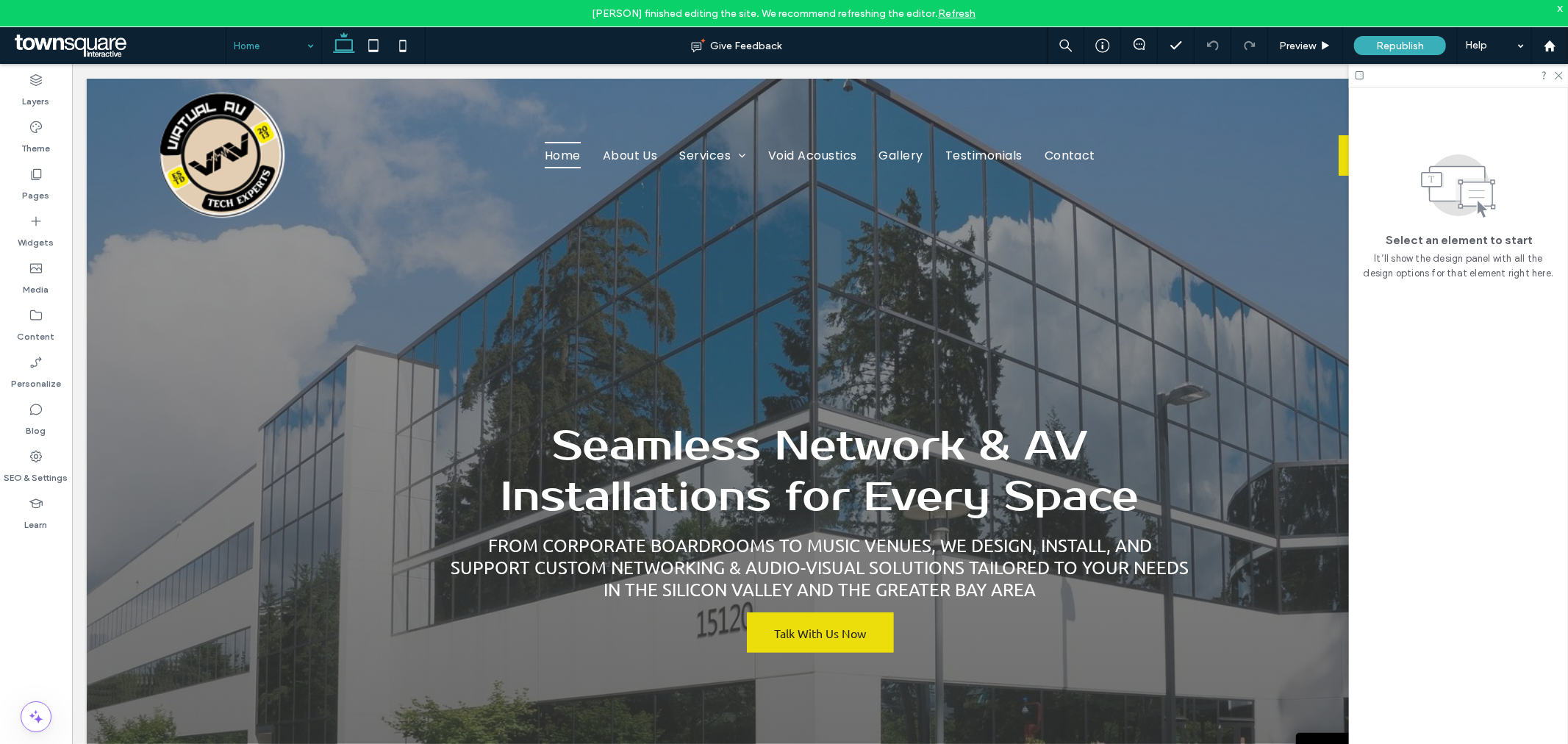 click at bounding box center [118, 46] 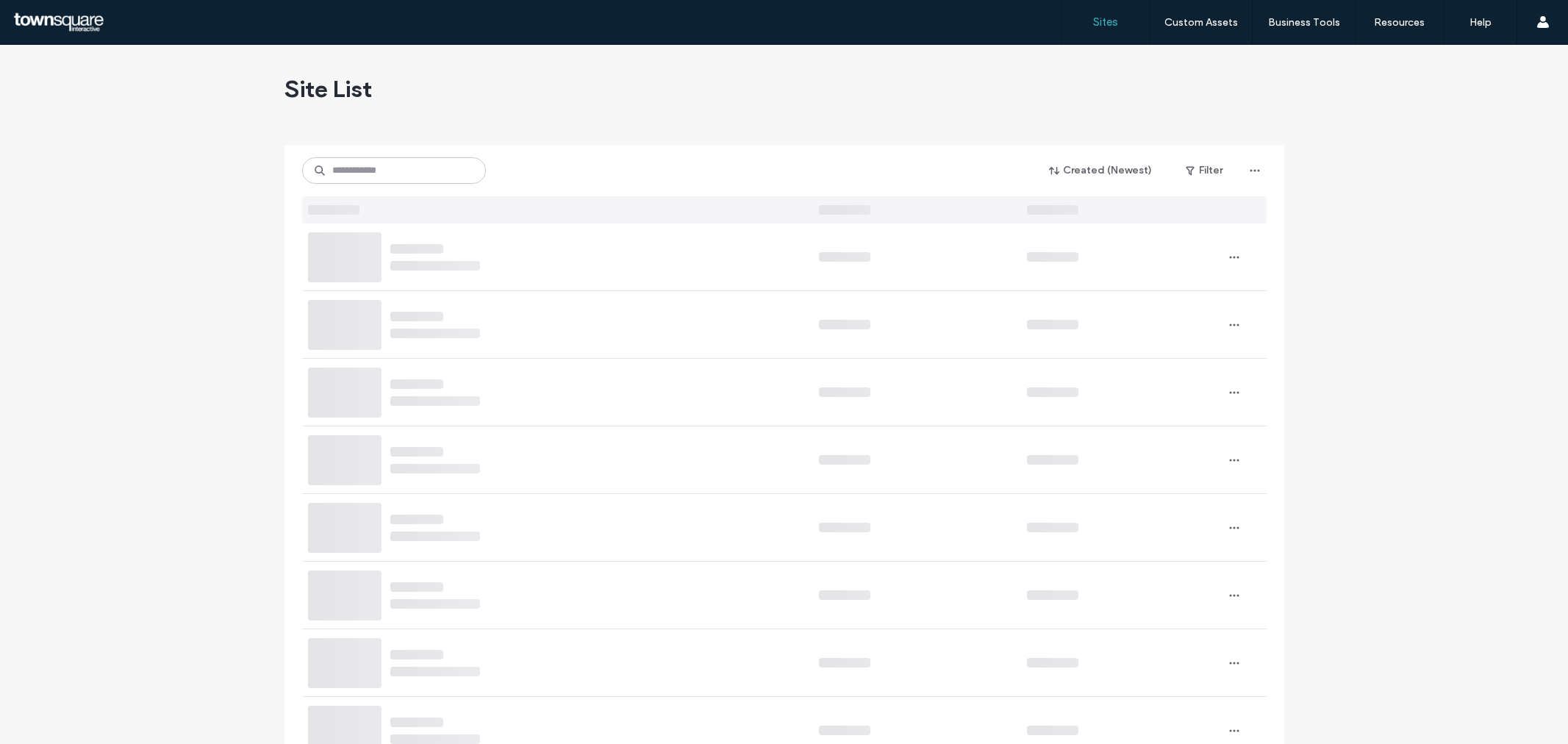 scroll, scrollTop: 0, scrollLeft: 0, axis: both 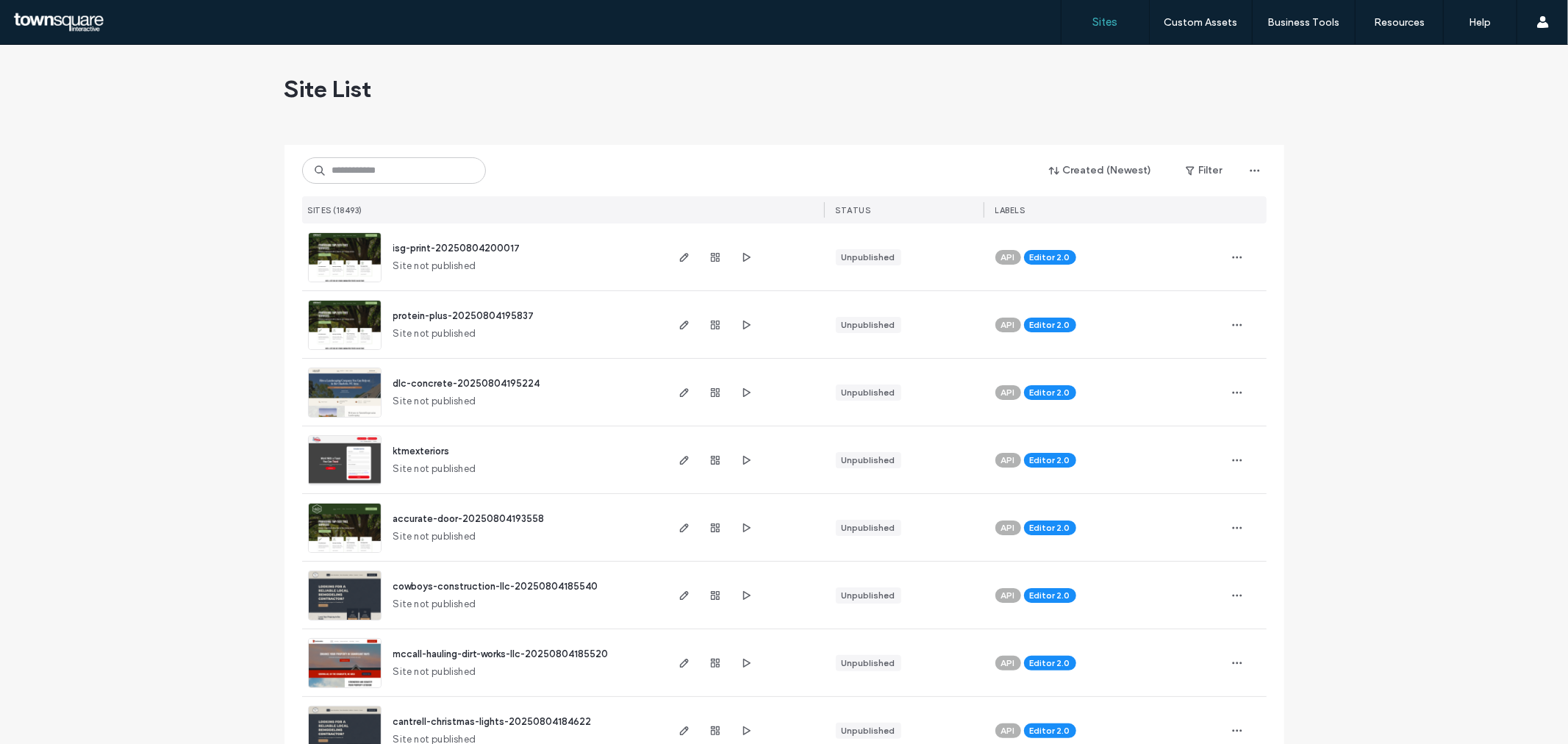 click on "Site List" at bounding box center (784, 89) 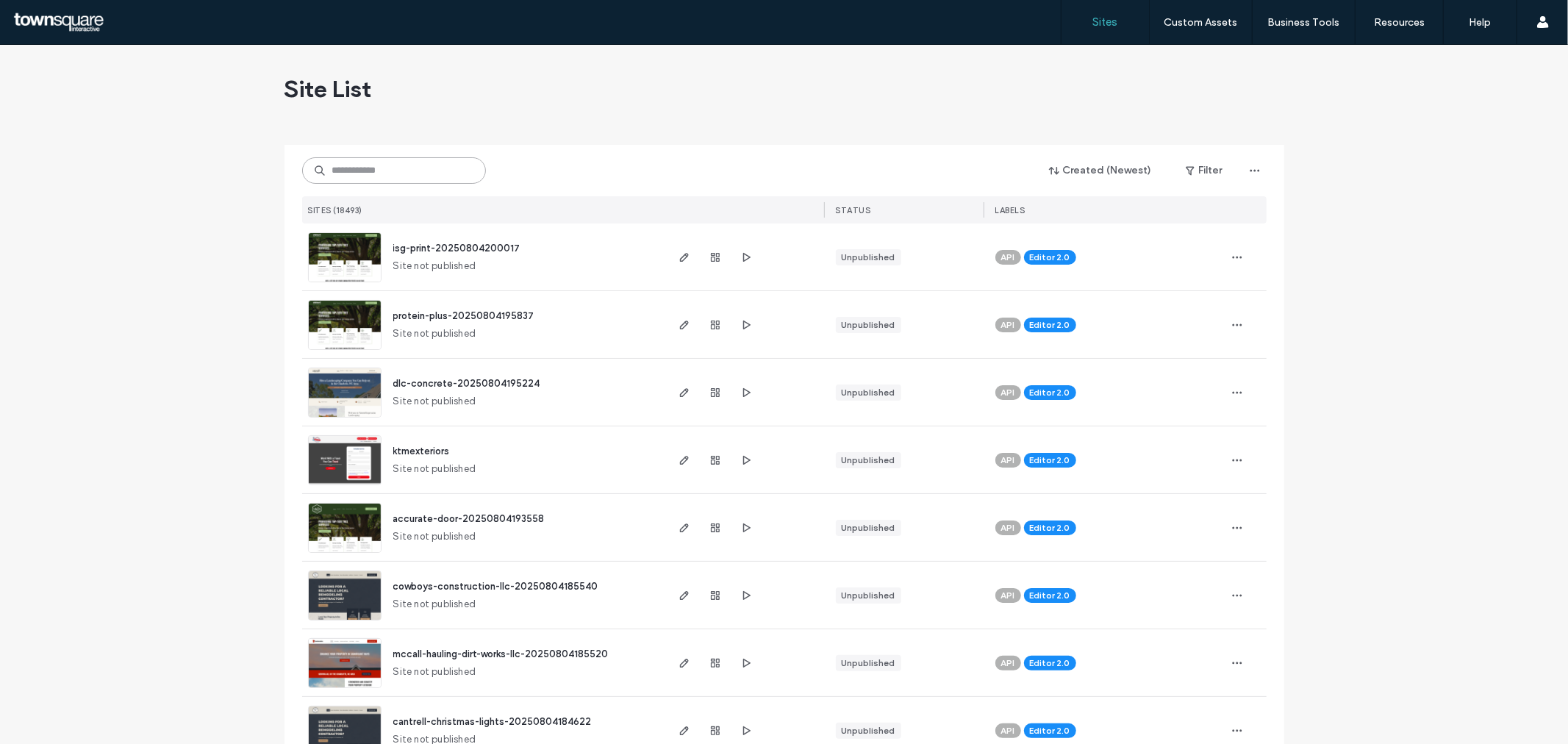 click at bounding box center [394, 171] 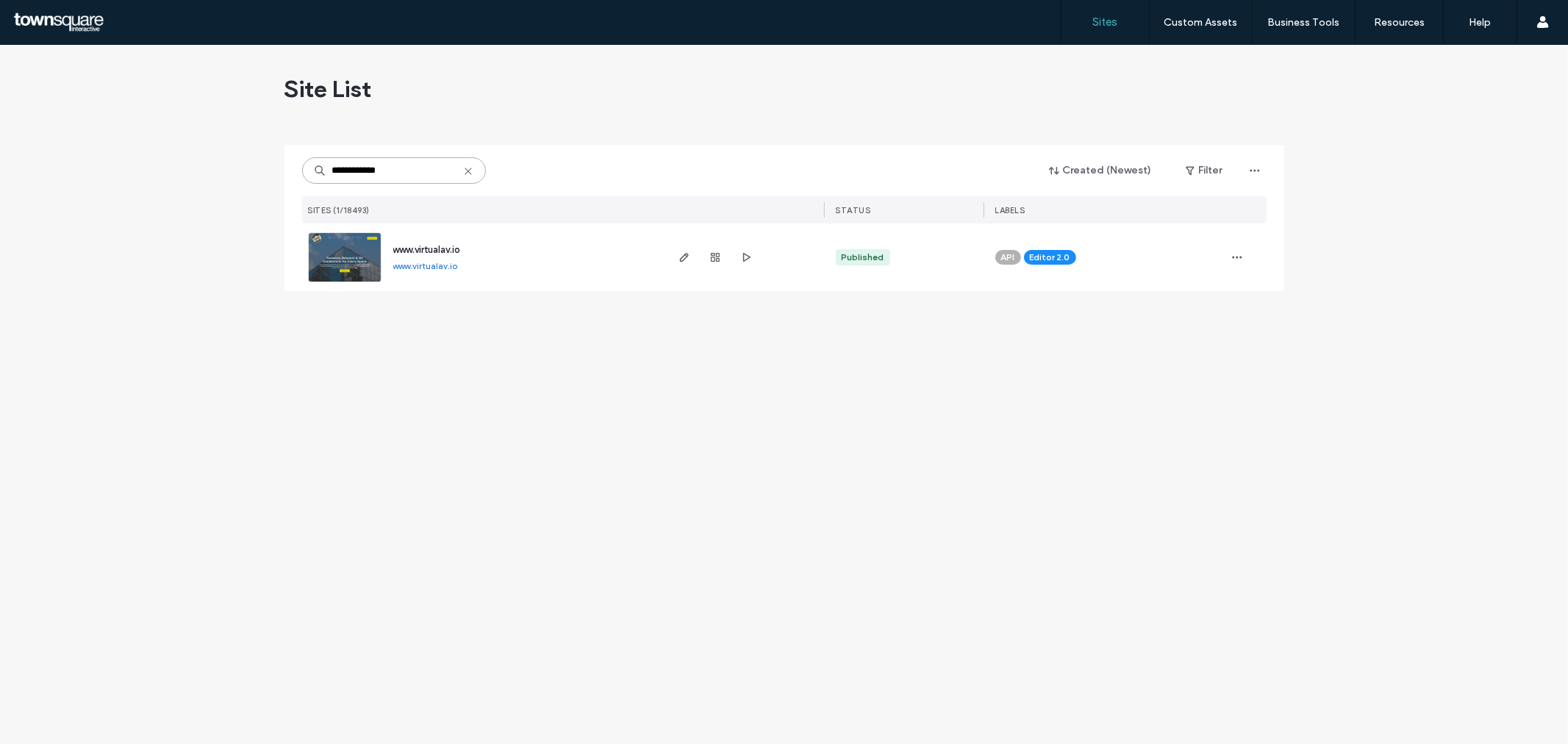 type on "**********" 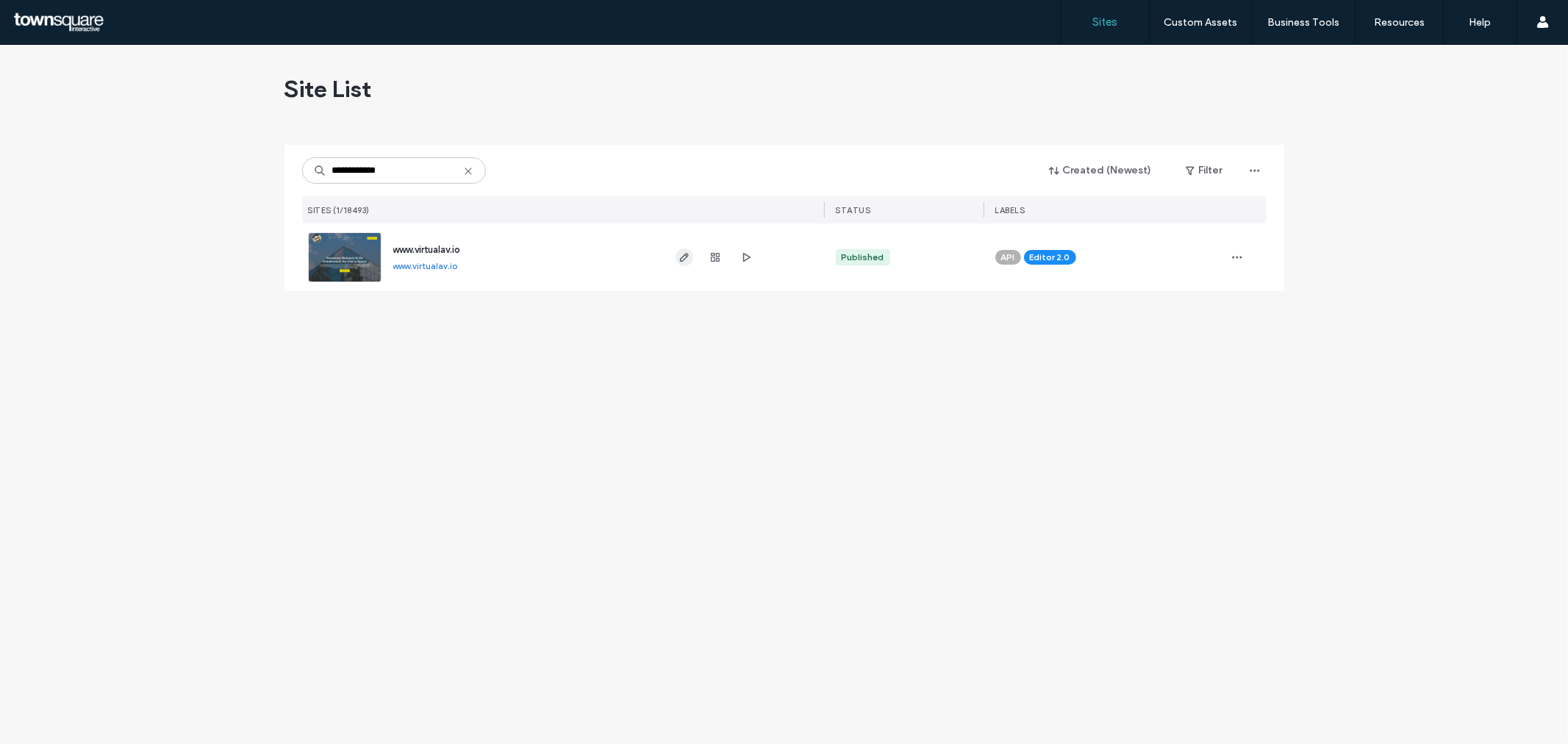 click 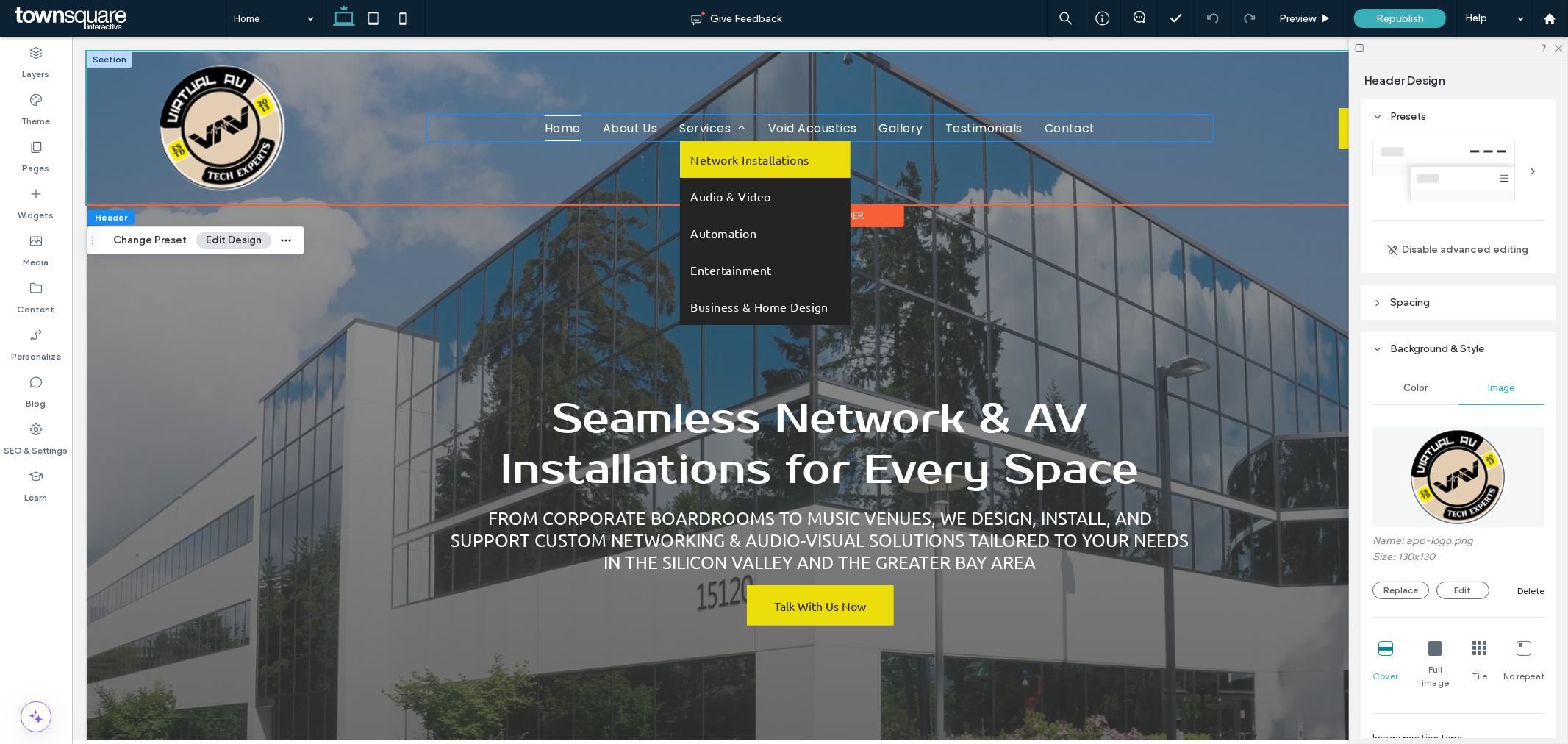 scroll, scrollTop: 0, scrollLeft: 0, axis: both 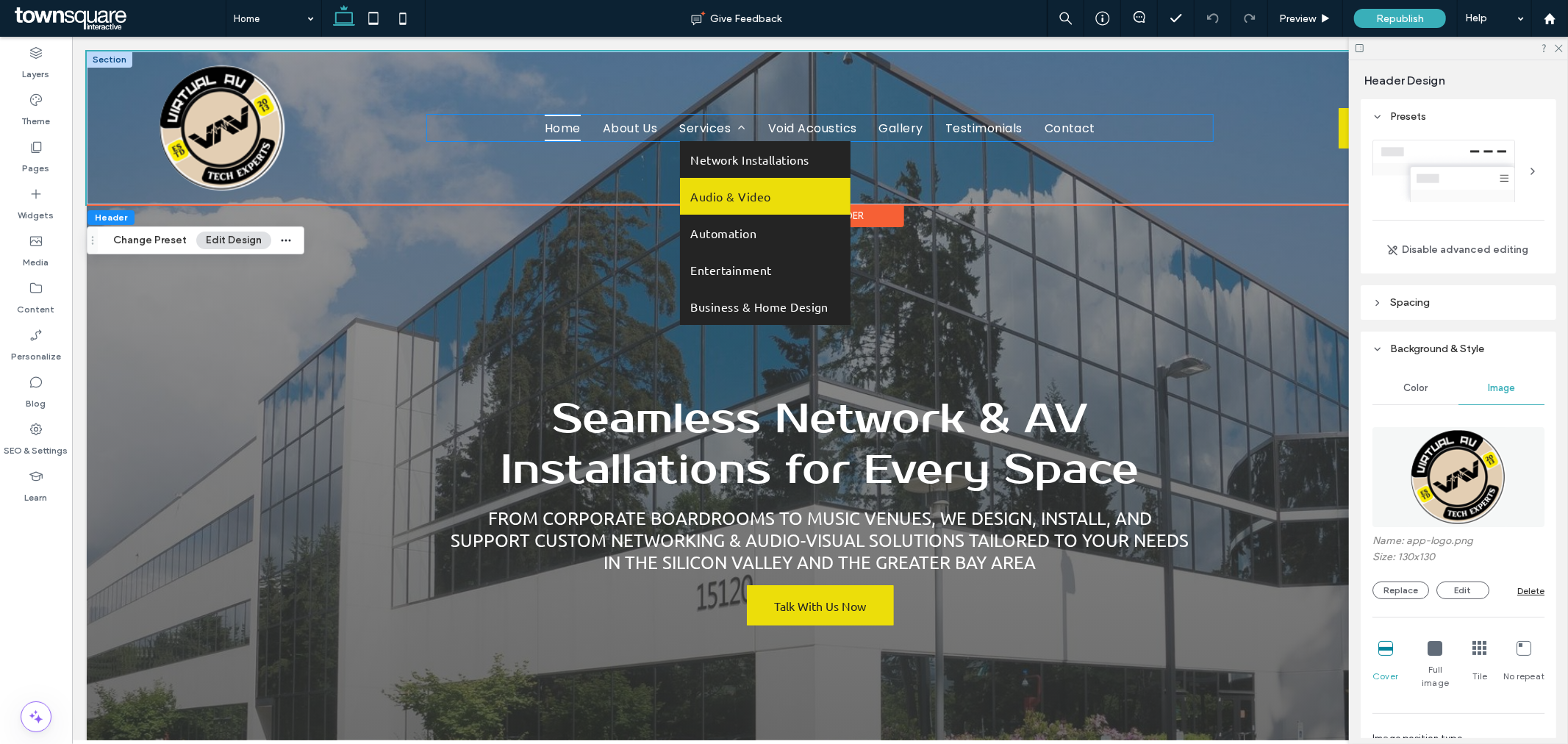 click on "Audio & Video" at bounding box center [765, 196] 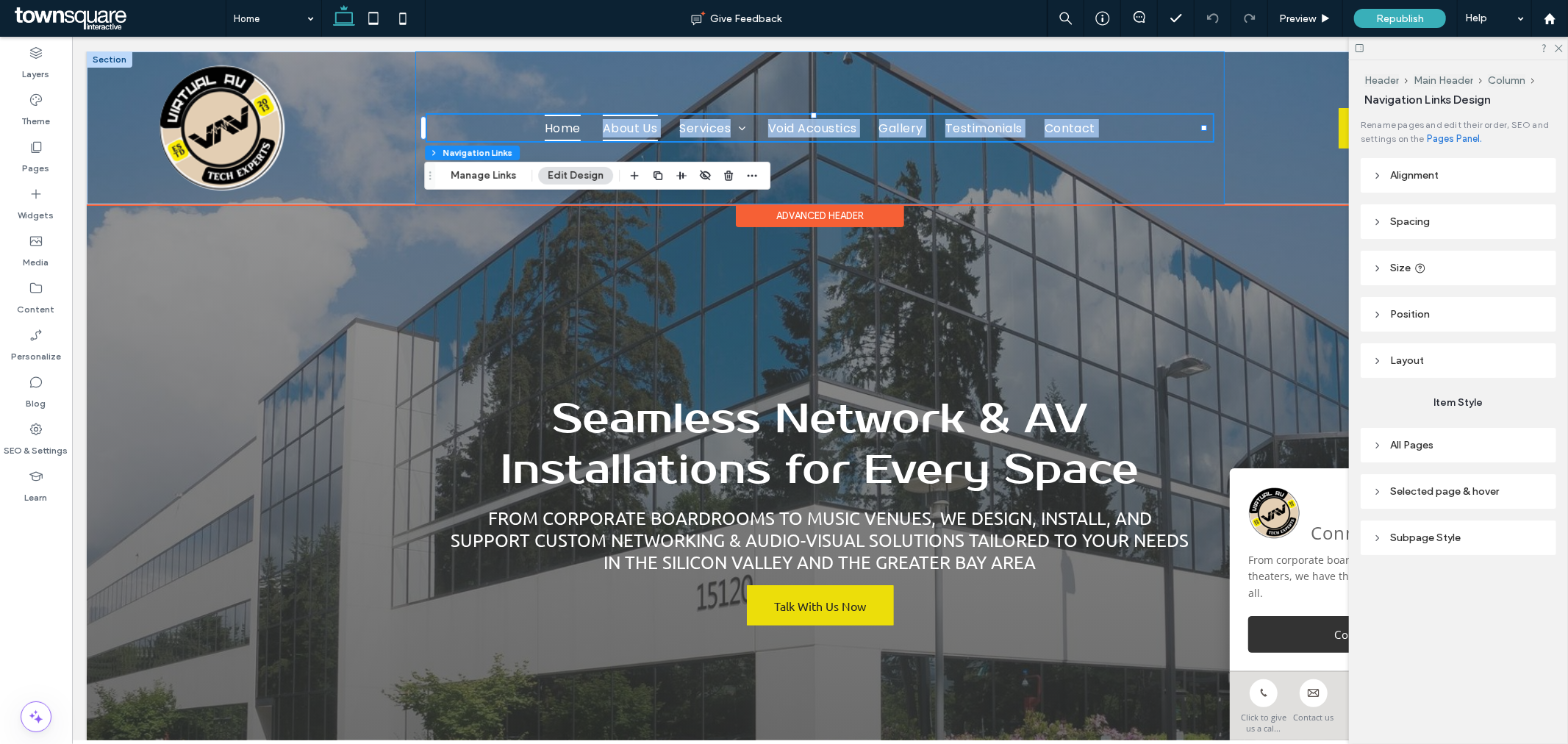 click on "Home
About Us
Services
Network Installations
Audio & Video
Automation
Entertainment
Business & Home Design
Void Acoustics
Gallery
Testimonials
Contact
(925) 209-1967
A white background with a few lines on it" at bounding box center (819, 127) 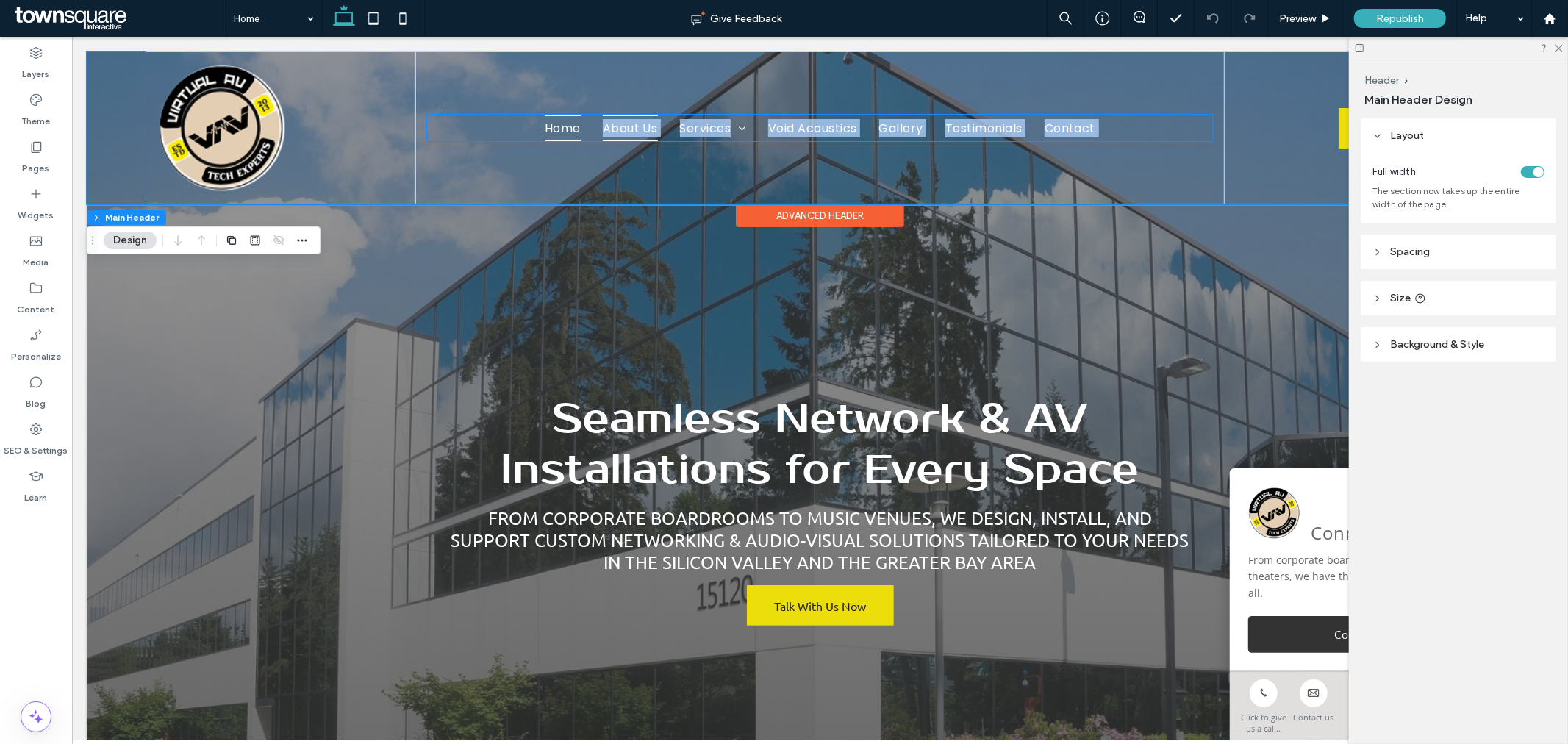 click on "About Us" at bounding box center [629, 126] 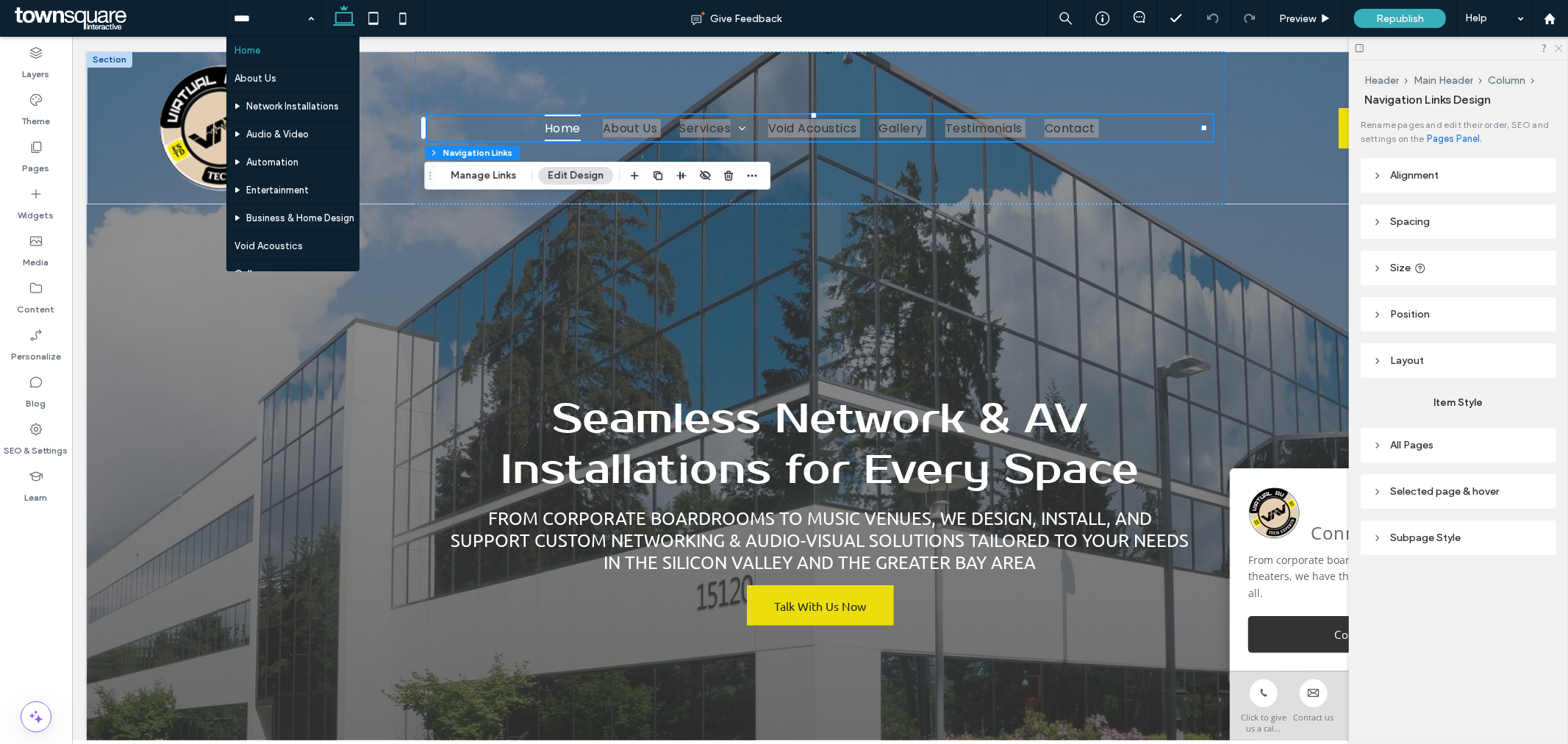 click 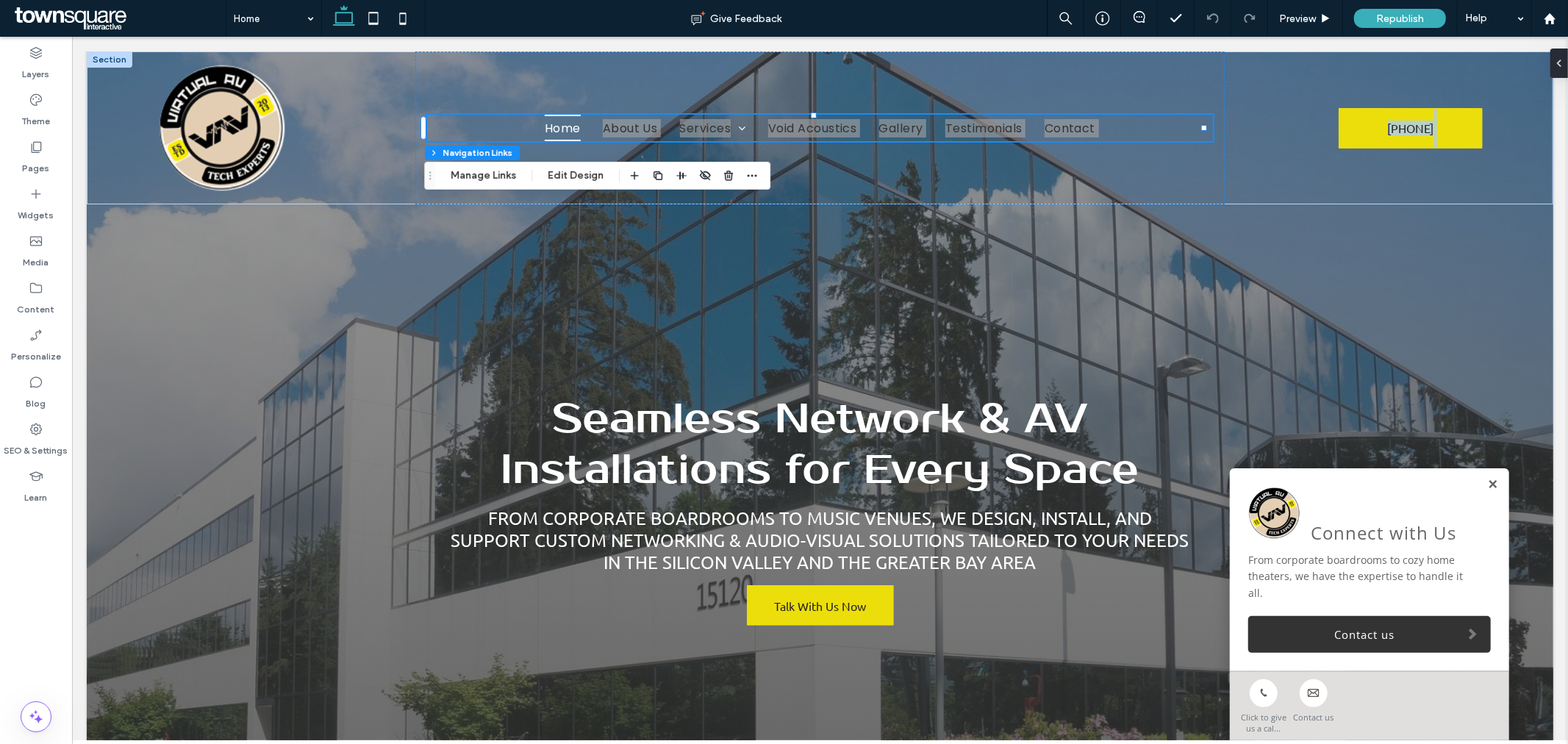 click at bounding box center (1492, 484) 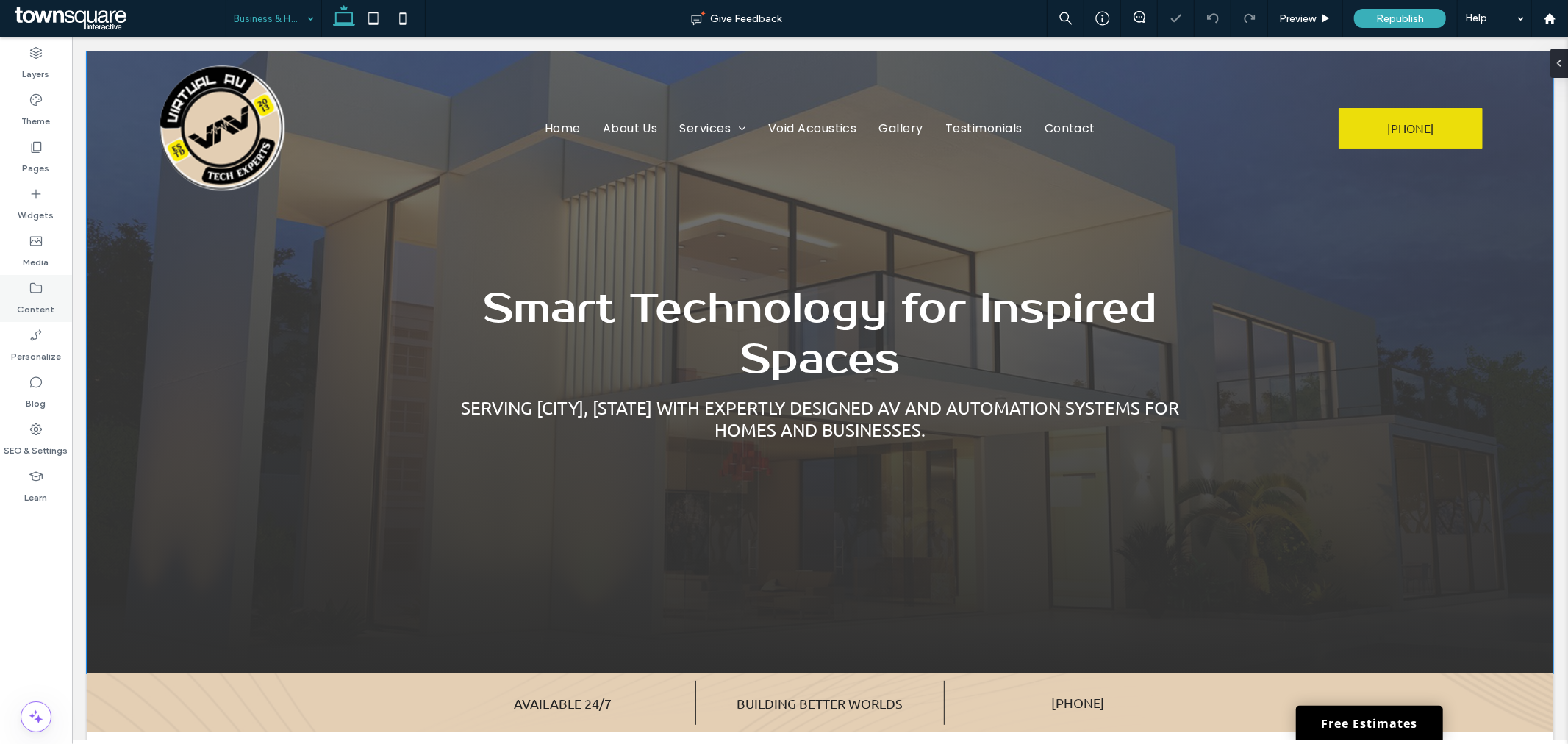 scroll, scrollTop: 0, scrollLeft: 0, axis: both 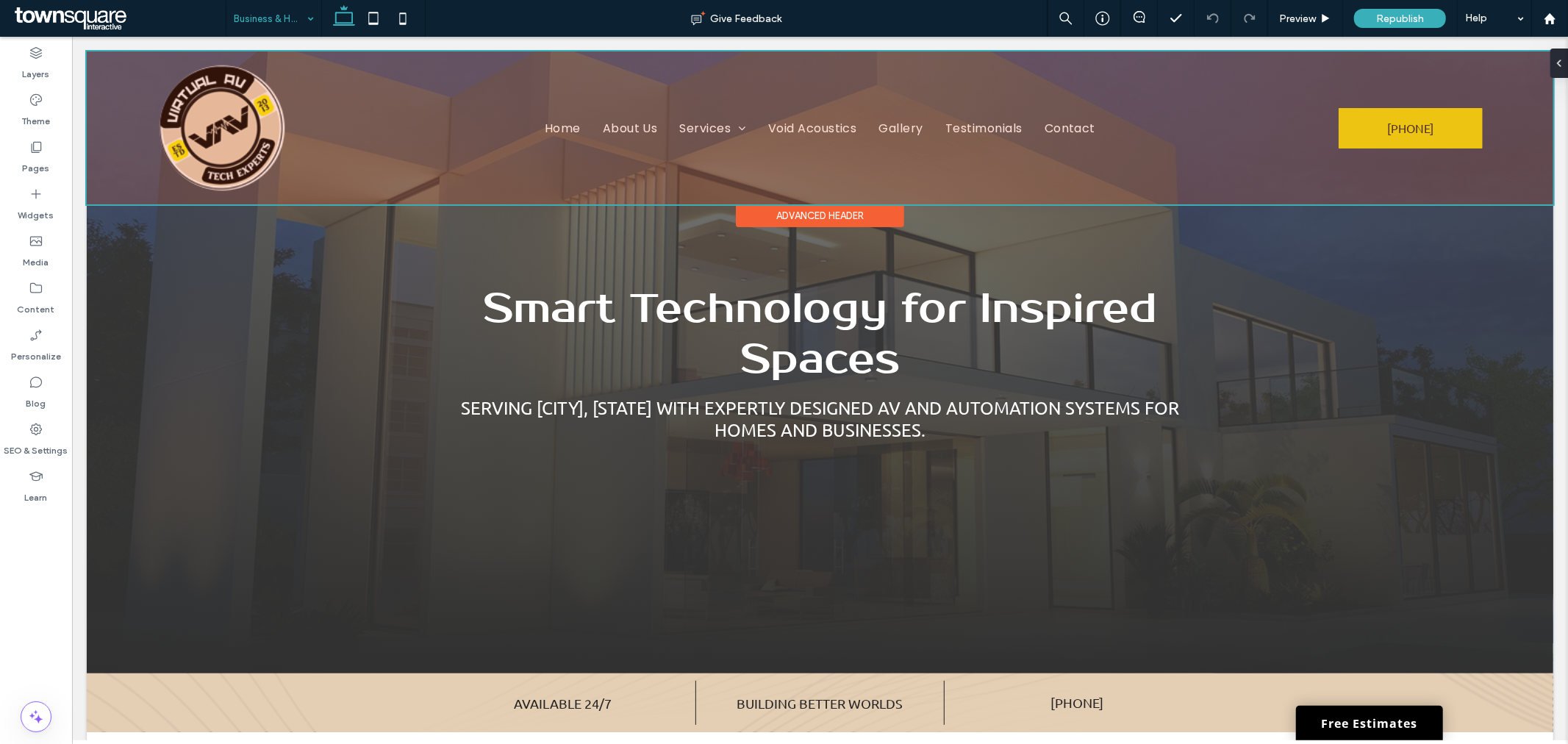 click at bounding box center [819, 127] 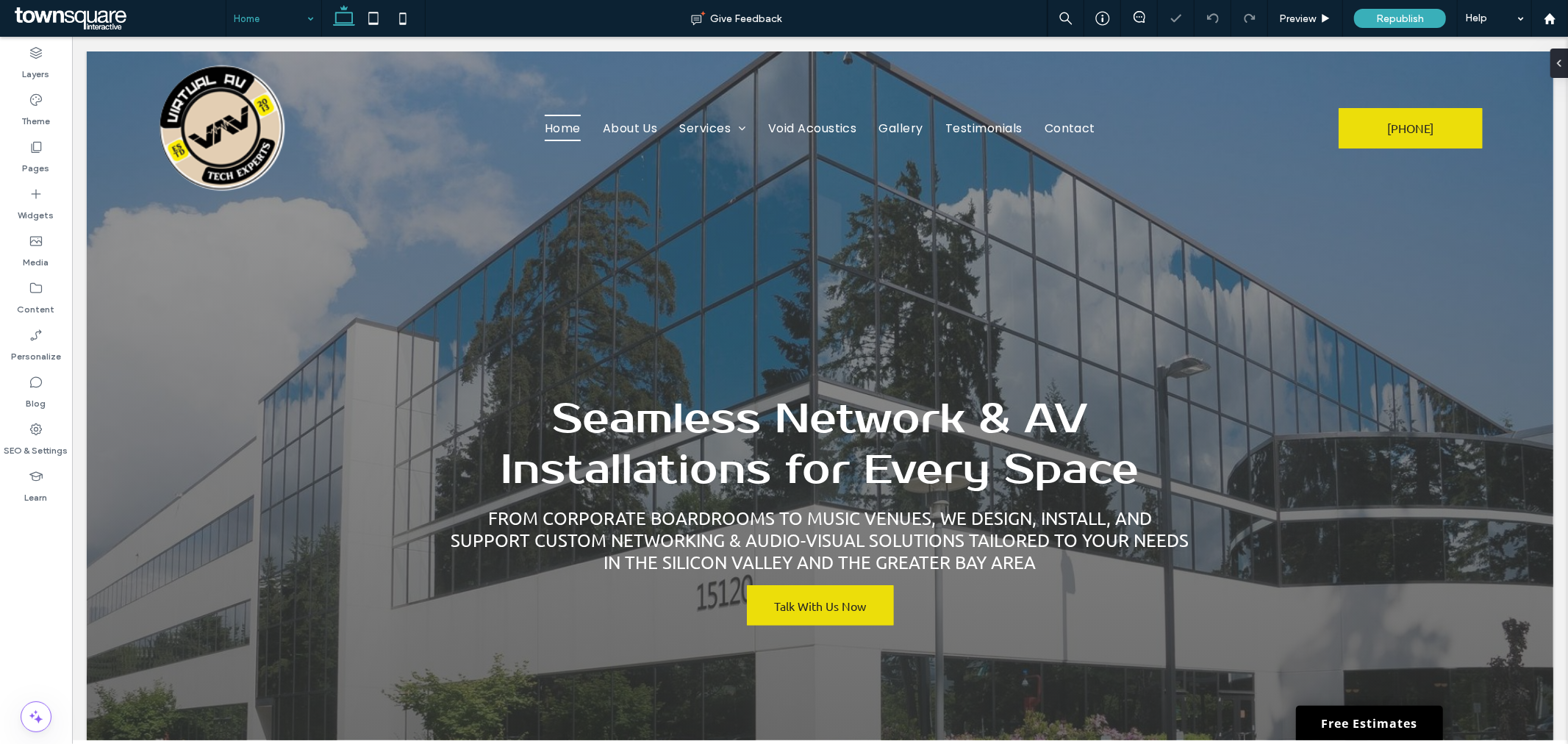scroll, scrollTop: 0, scrollLeft: 0, axis: both 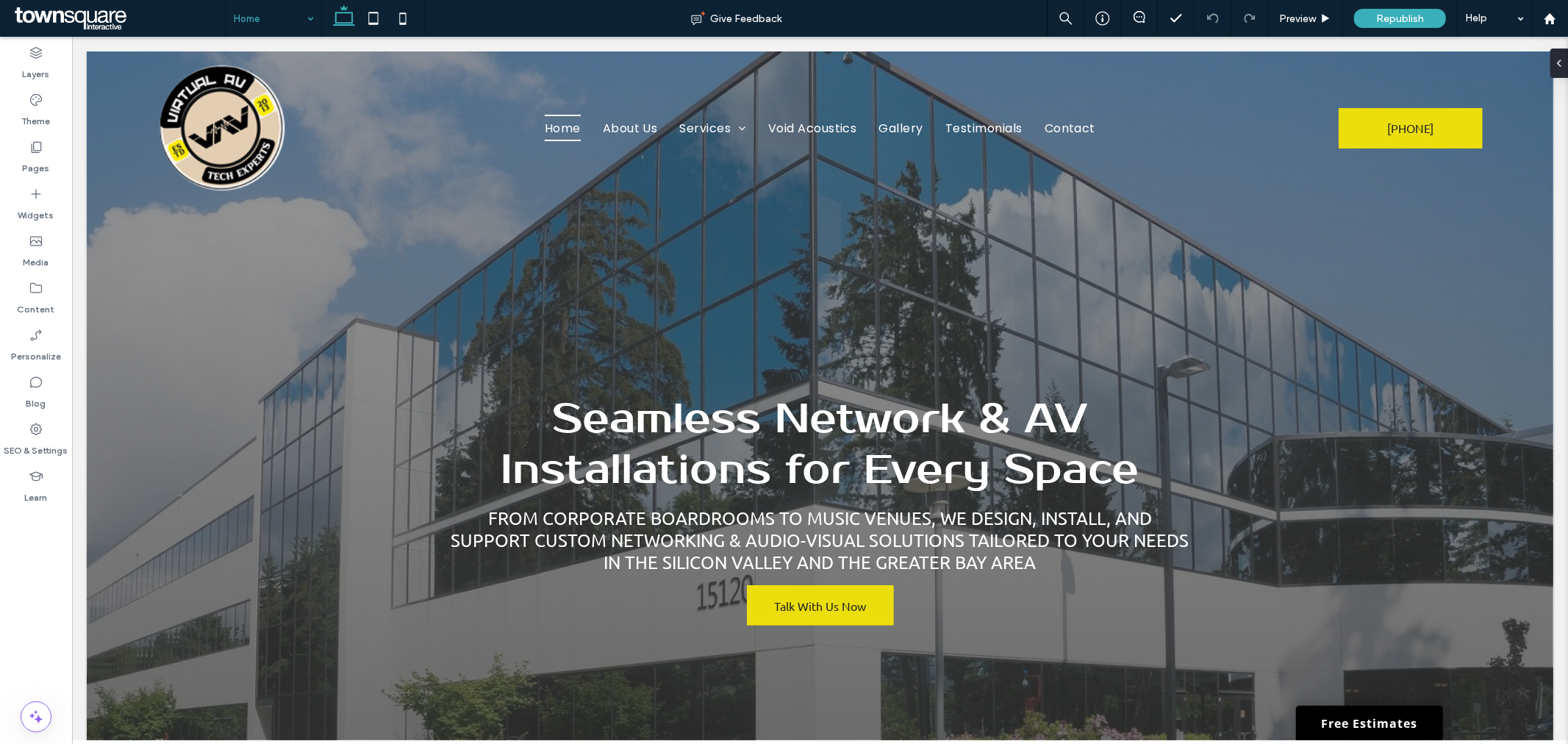 click at bounding box center (270, 18) 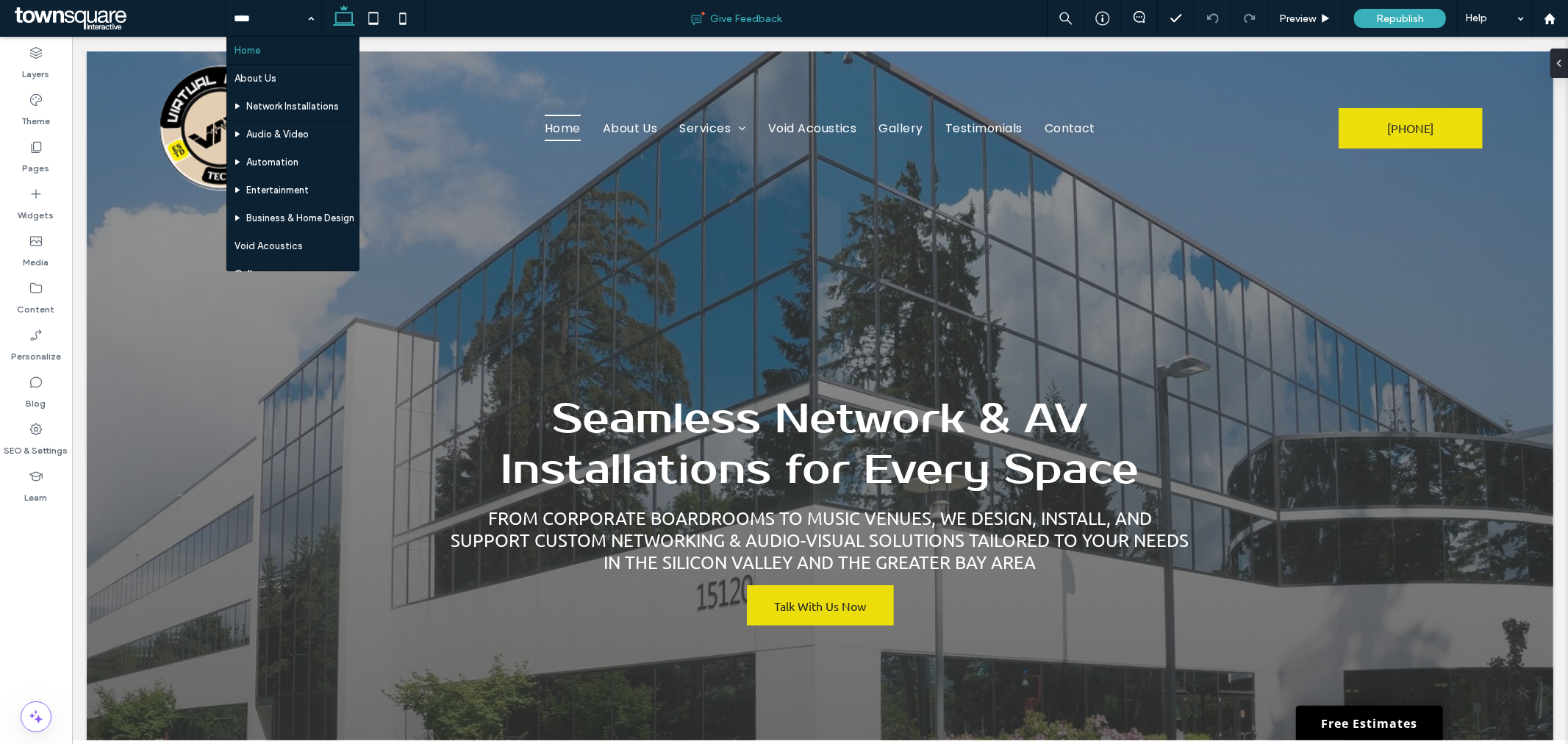 click on "Give Feedback" at bounding box center [736, 18] 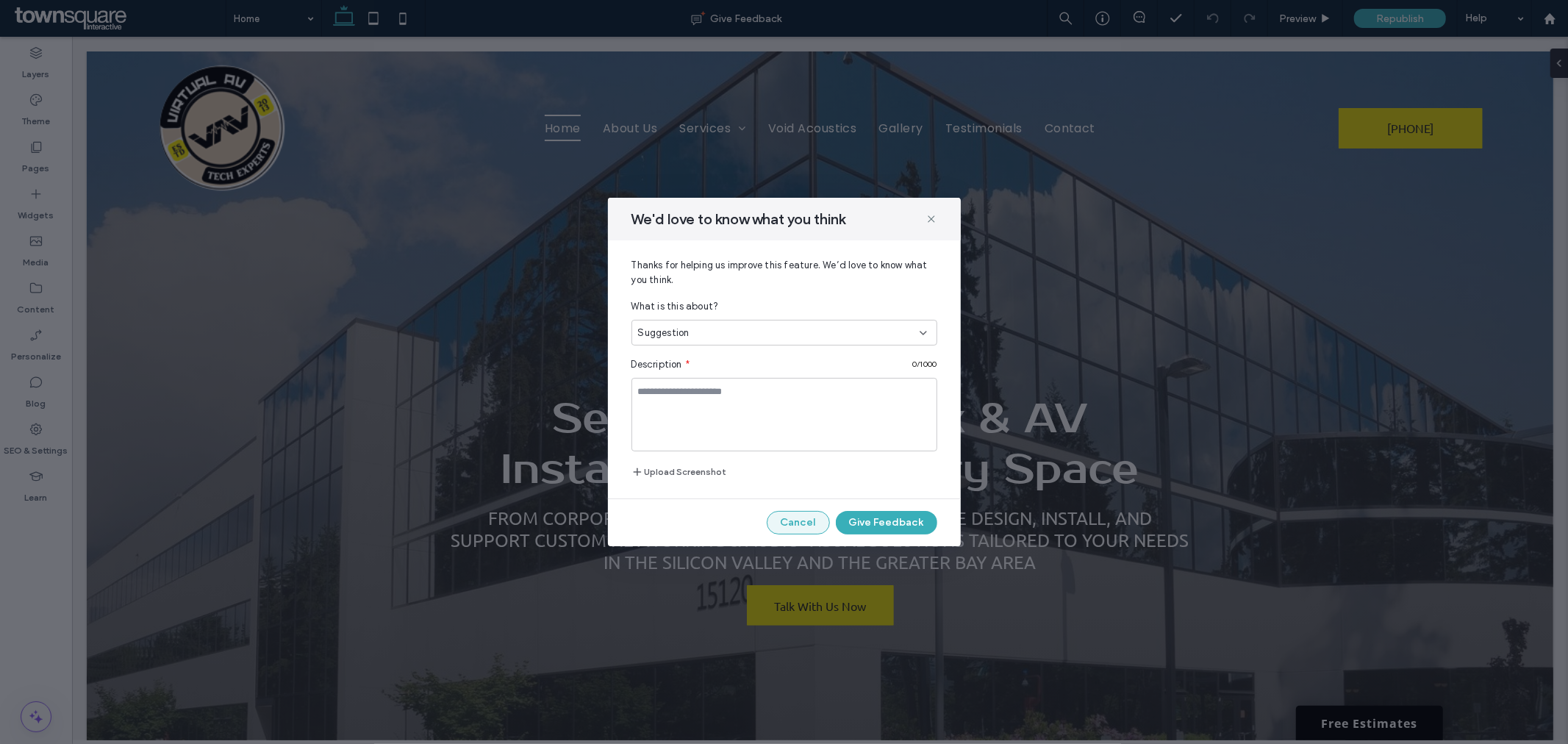 drag, startPoint x: 805, startPoint y: 523, endPoint x: 732, endPoint y: 488, distance: 80.95678 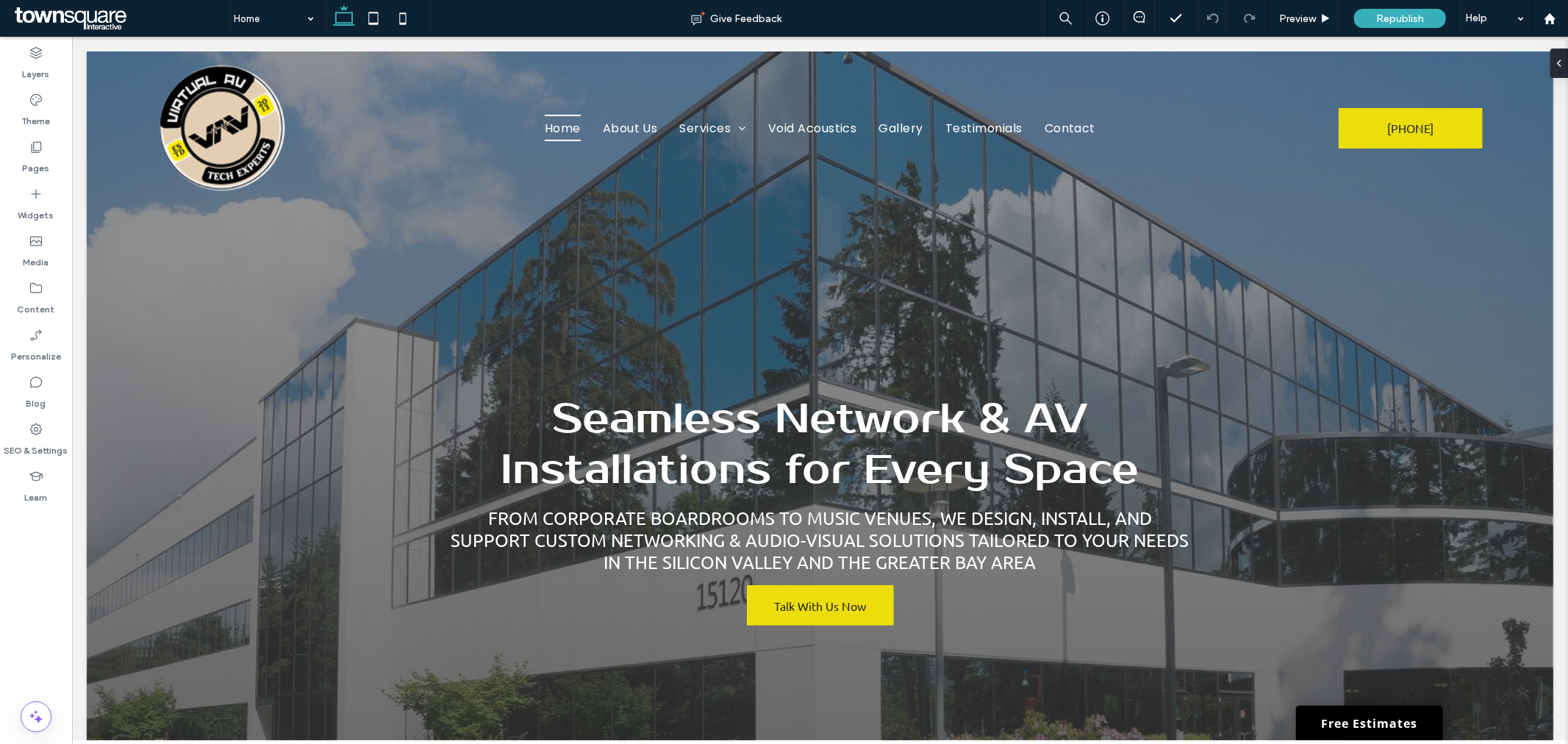 click on "Home
About Us
Services
Network Installations
Audio & Video
Automation
Entertainment
Business & Home Design
Void Acoustics
Gallery
Testimonials
Contact
(925) 209-1967
A white background with a few lines on it
Section
Advanced Header
Section
Home
About Us
Services
Network Installations
Audio & Video
Automation
Entertainment
Business & Home Design
Void Acoustics" at bounding box center (819, 2718) 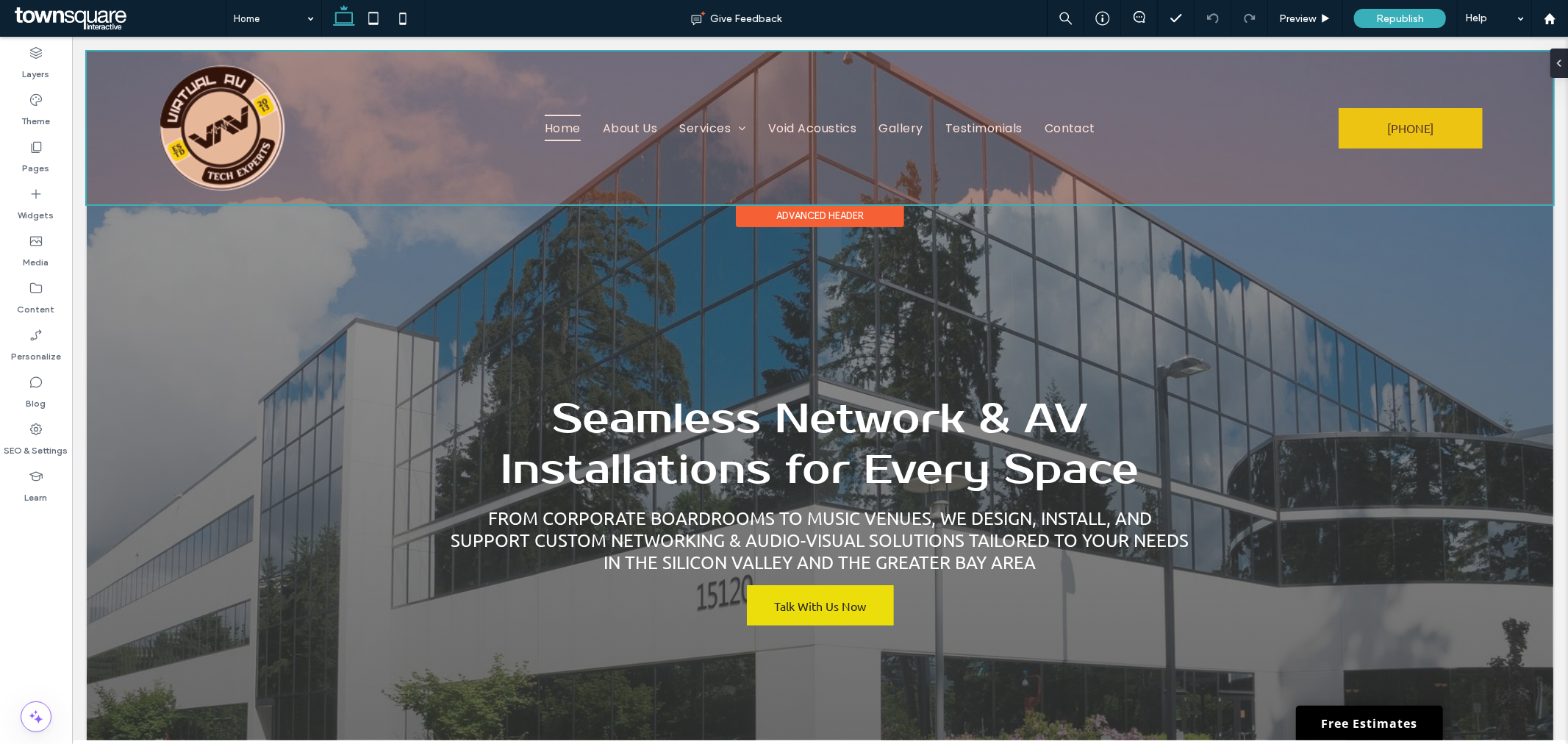 click at bounding box center (819, 127) 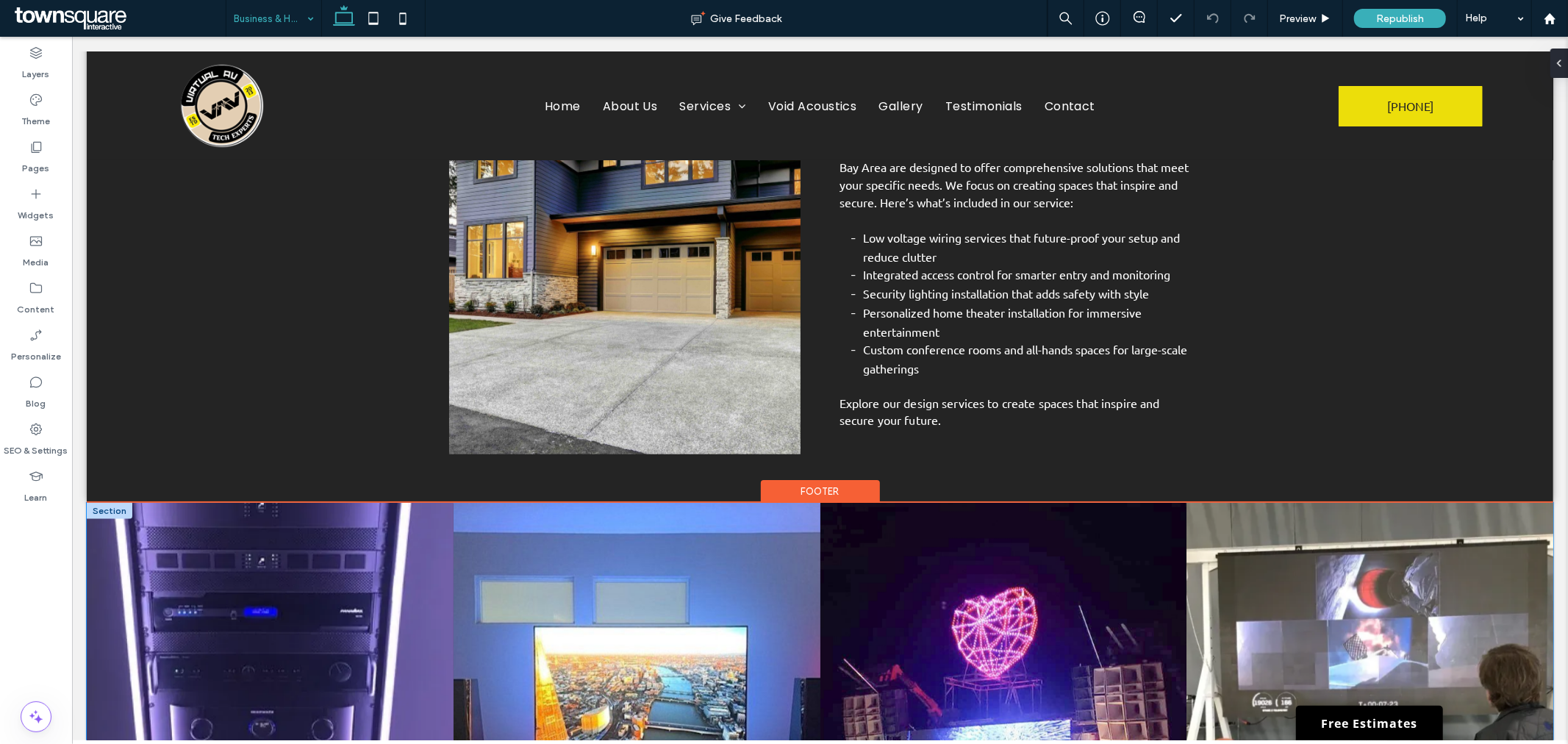 scroll, scrollTop: 1253, scrollLeft: 0, axis: vertical 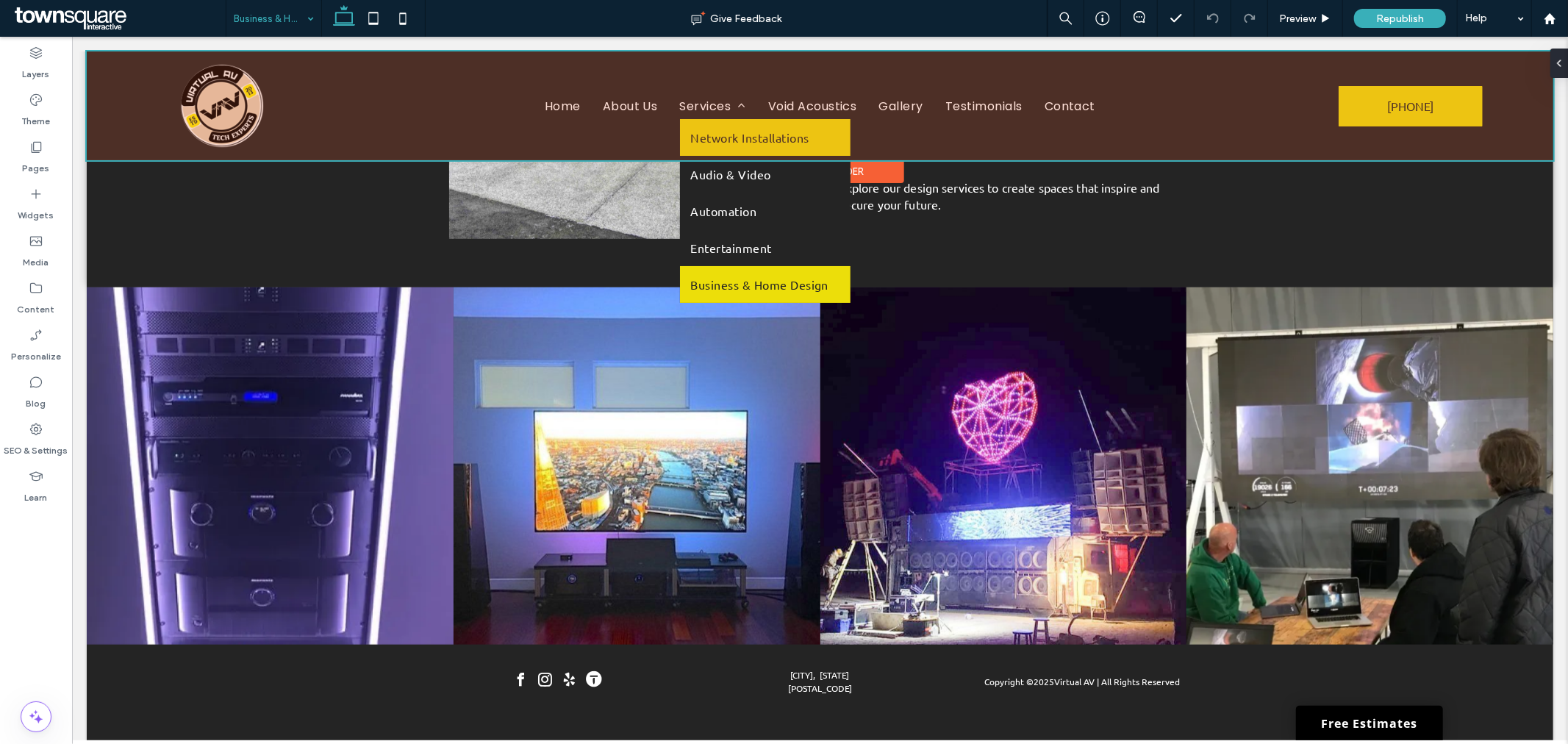 drag, startPoint x: 745, startPoint y: 110, endPoint x: 735, endPoint y: 112, distance: 10.198039 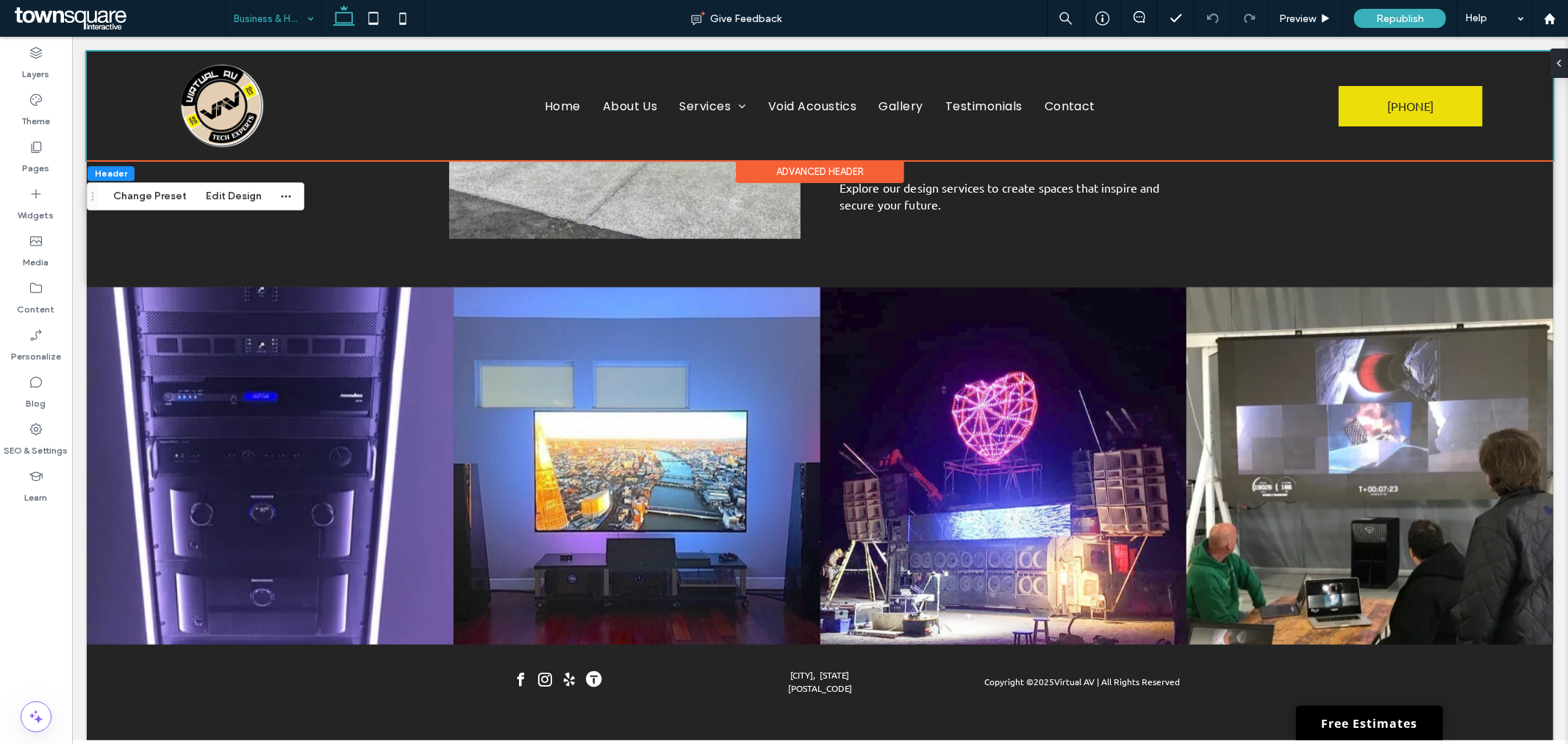 click at bounding box center [118, 18] 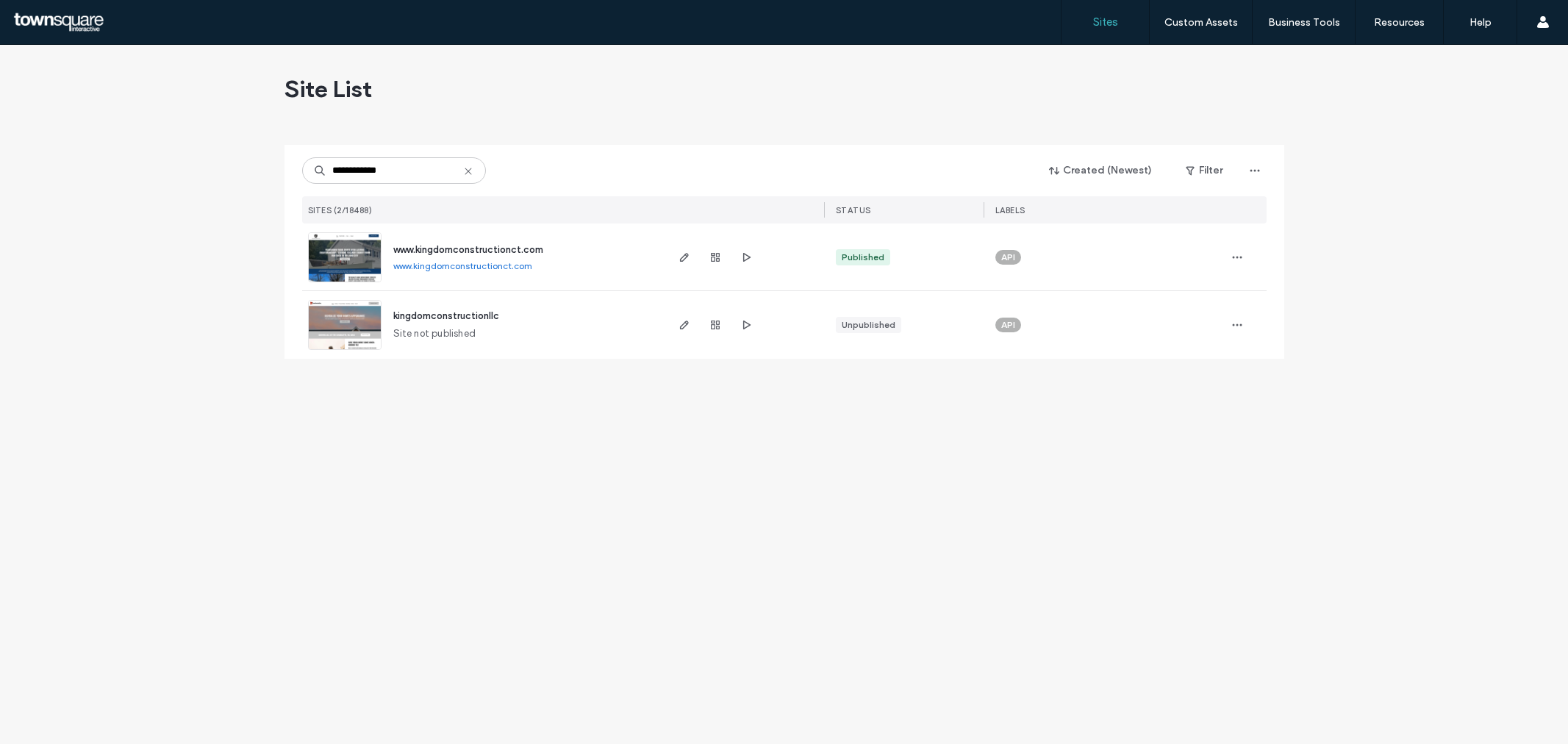 scroll, scrollTop: 0, scrollLeft: 0, axis: both 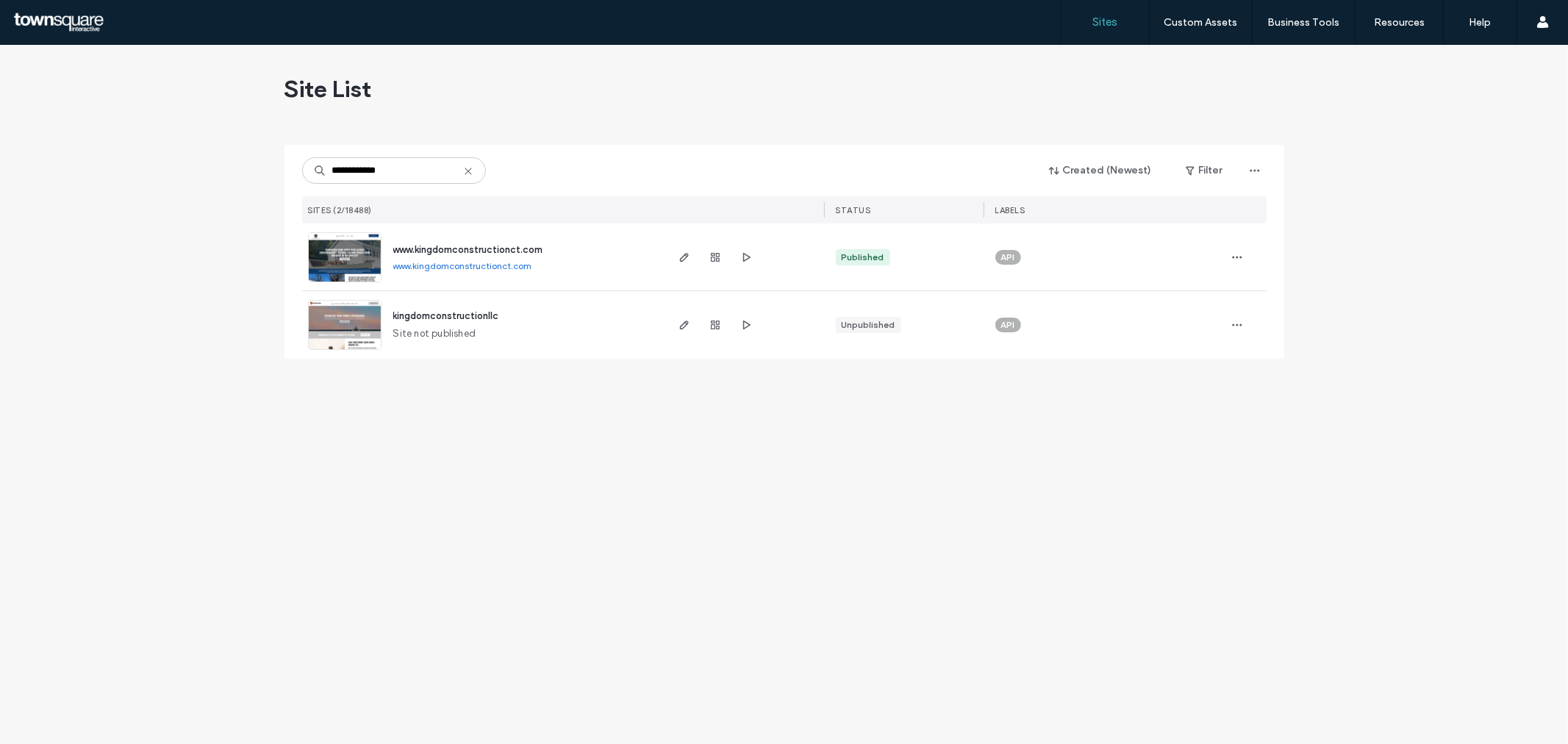 click 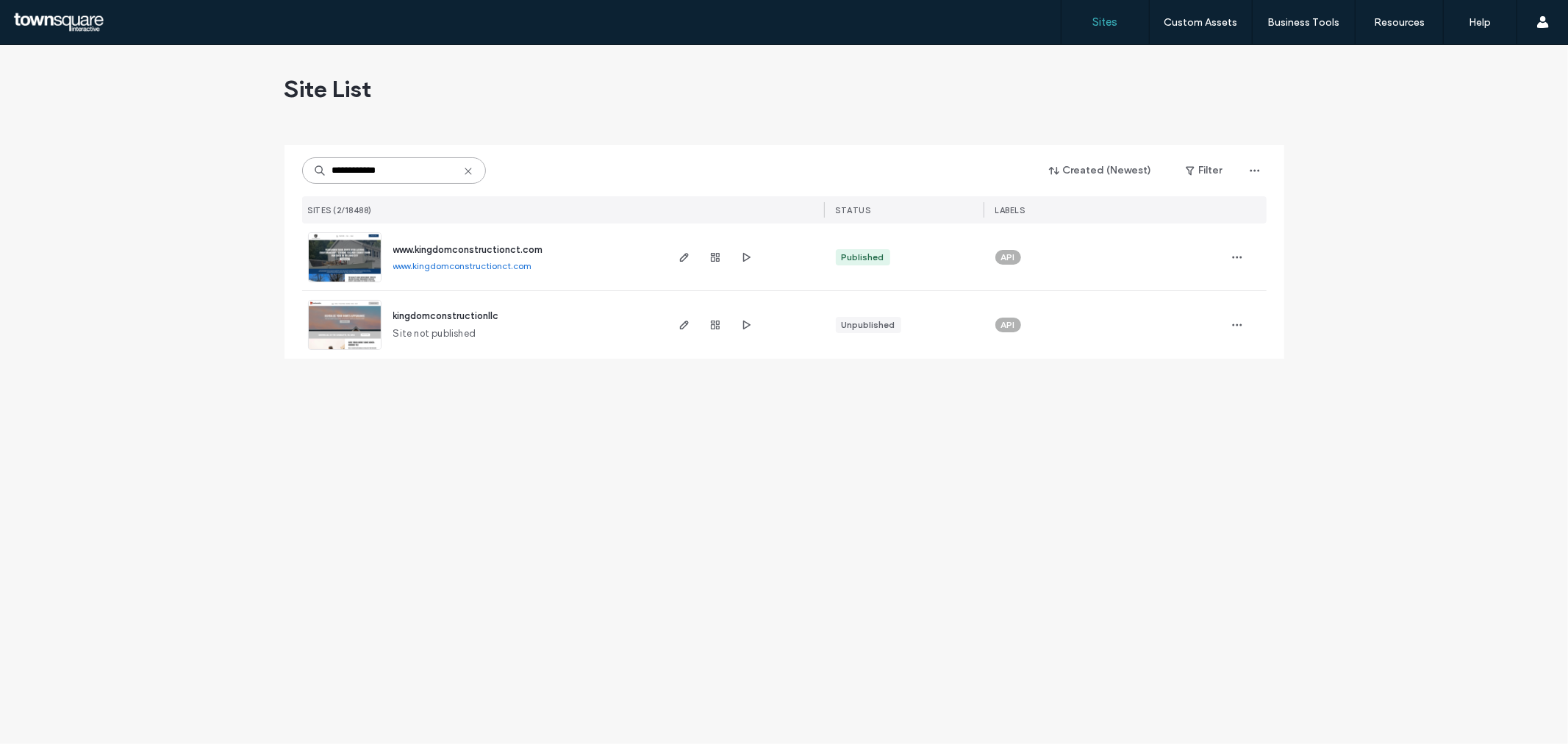 type 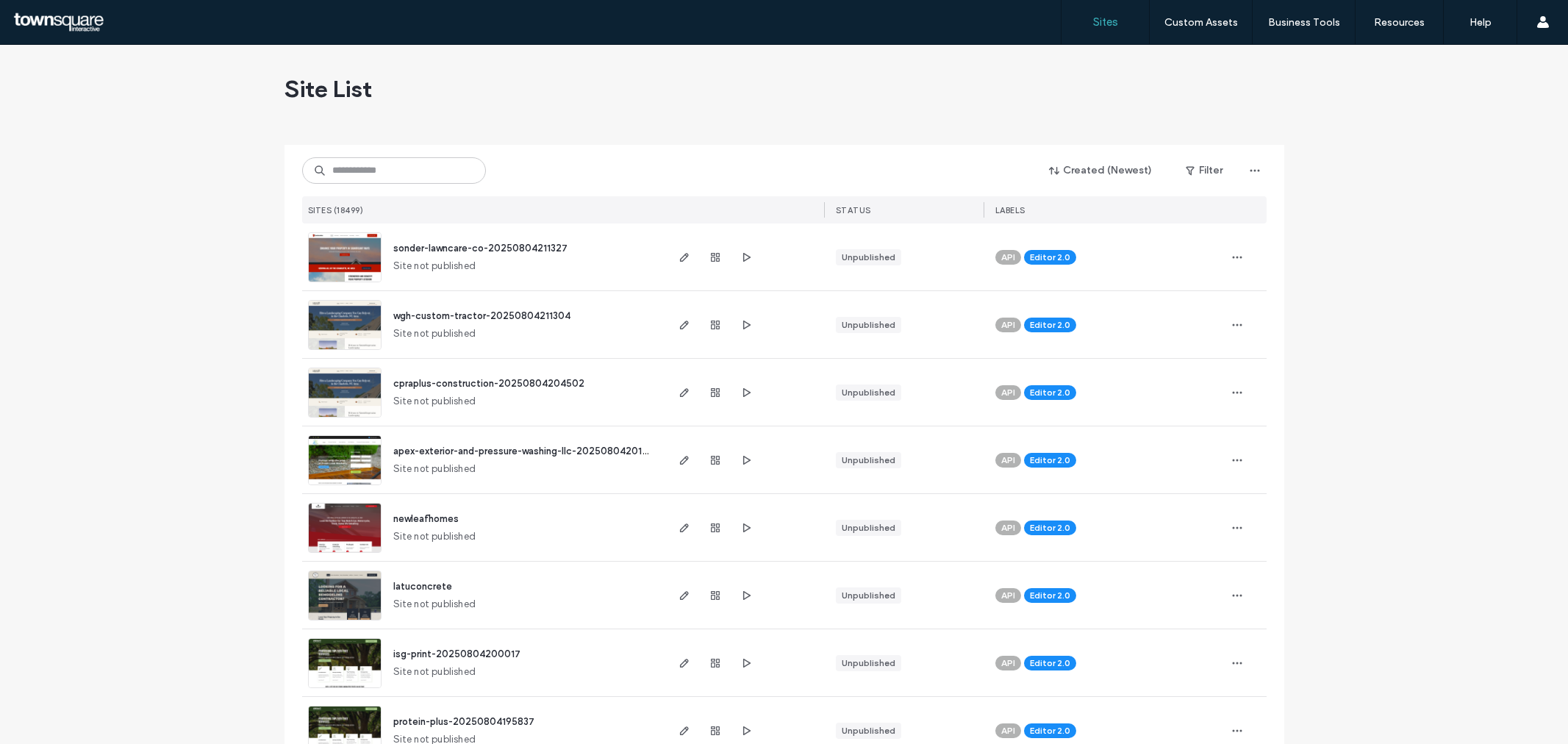 scroll, scrollTop: 0, scrollLeft: 0, axis: both 